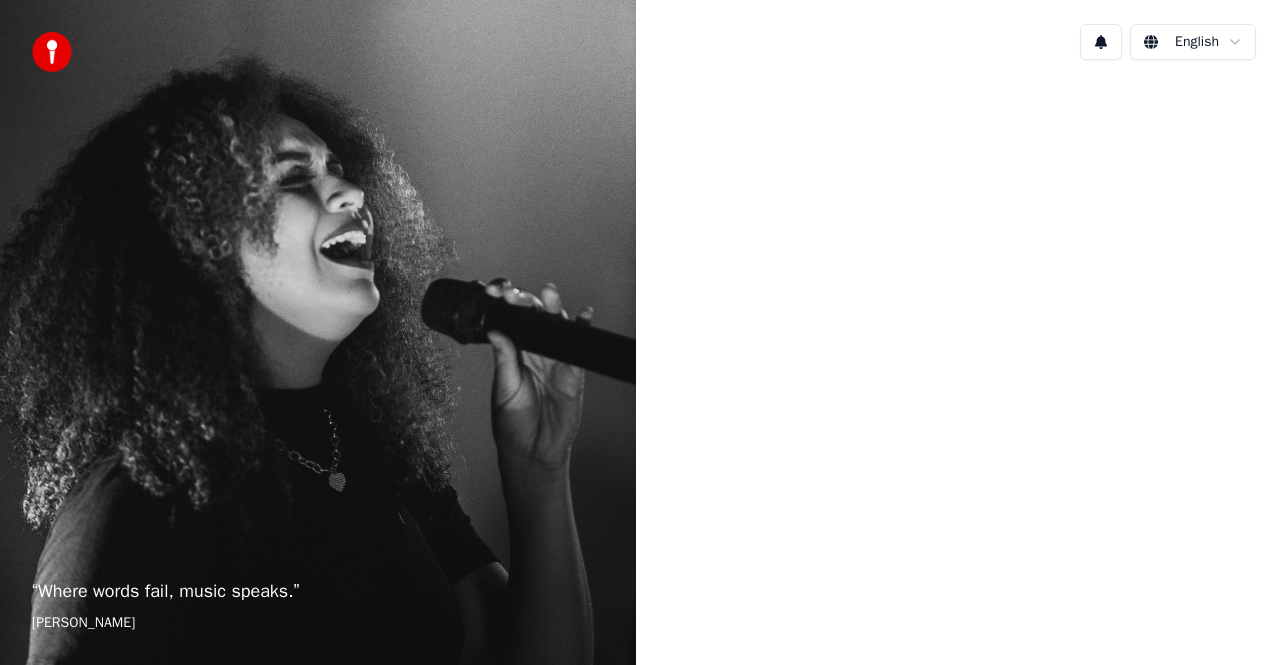 scroll, scrollTop: 0, scrollLeft: 0, axis: both 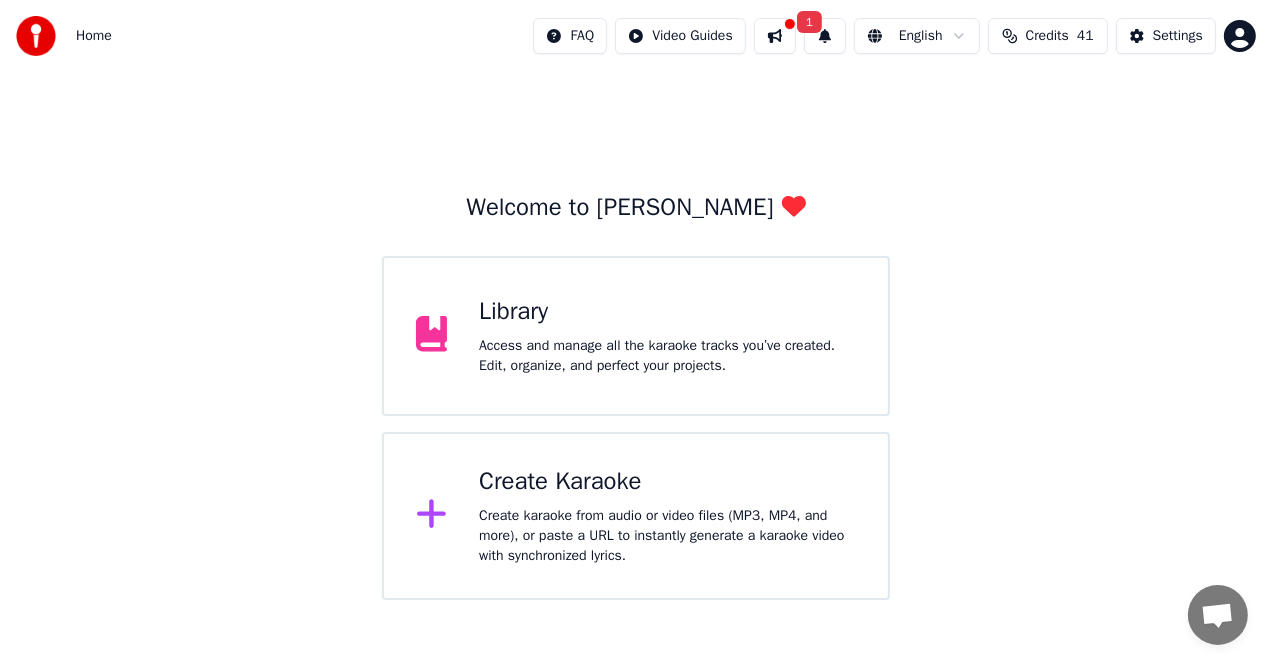 click on "Create Karaoke" at bounding box center (667, 482) 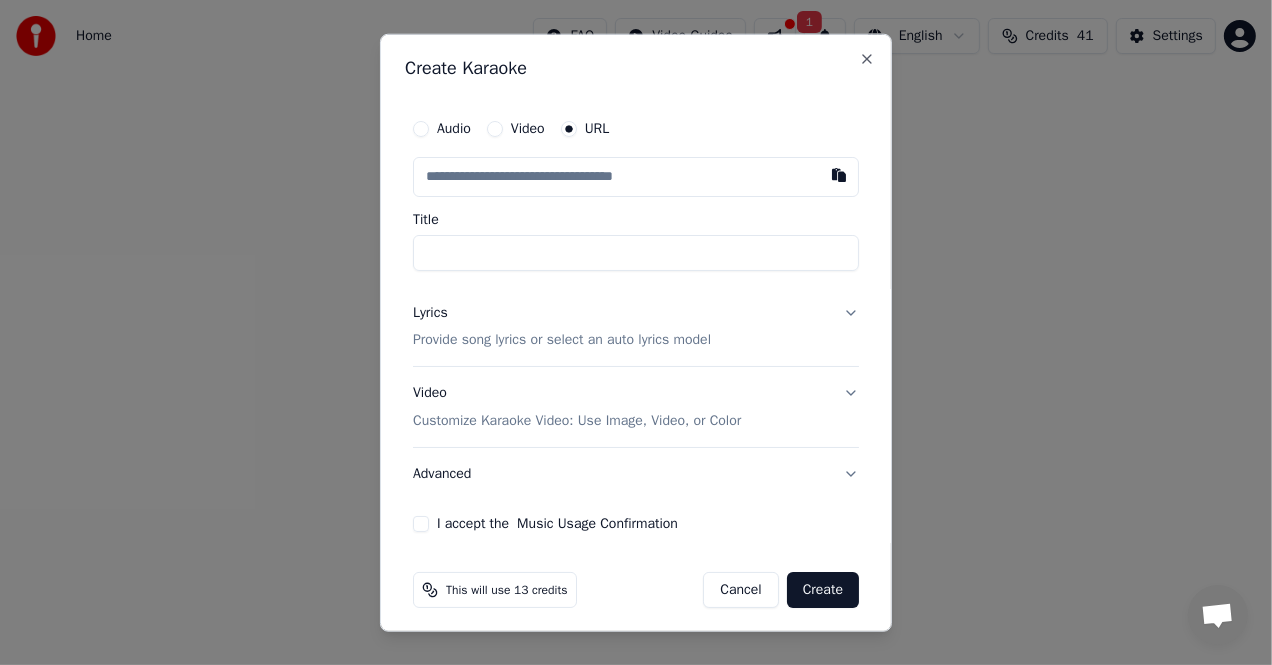 click at bounding box center [636, 176] 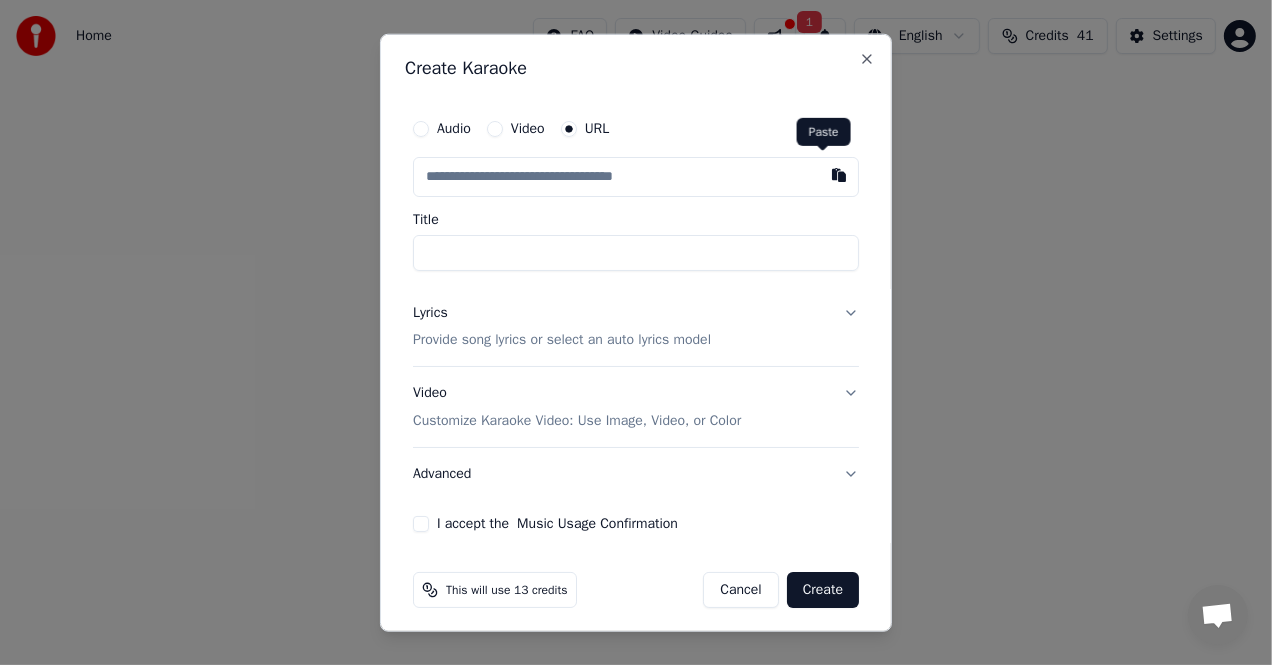 click at bounding box center (839, 174) 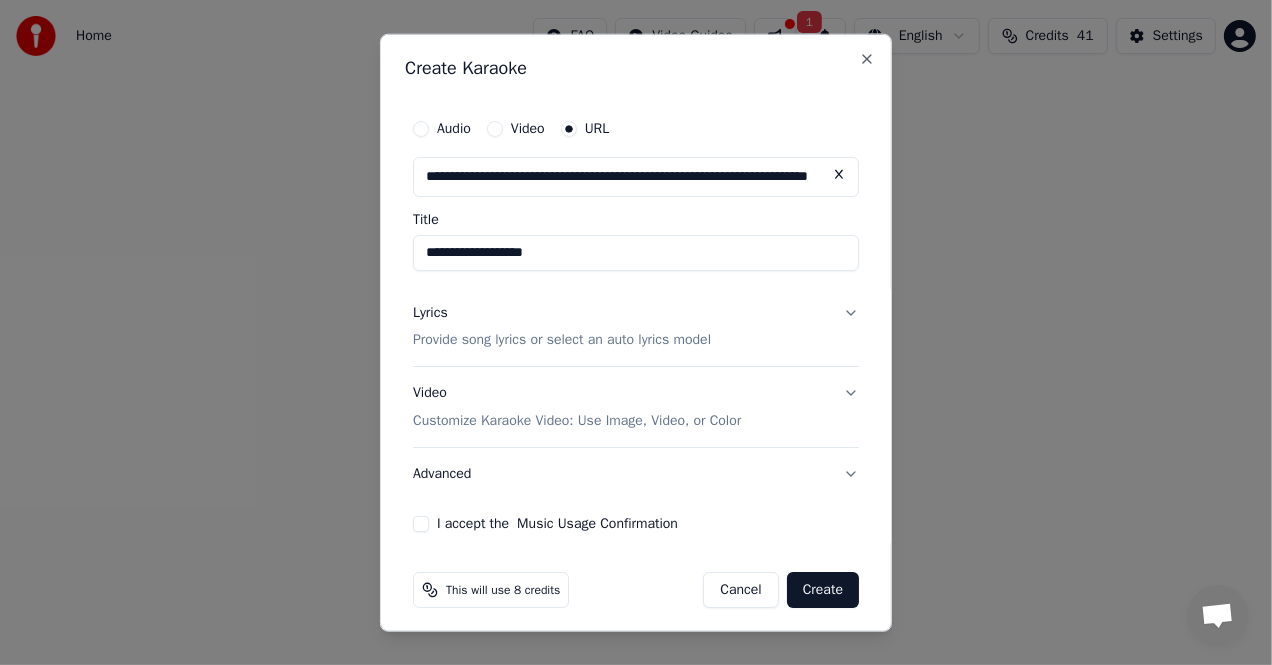 type on "**********" 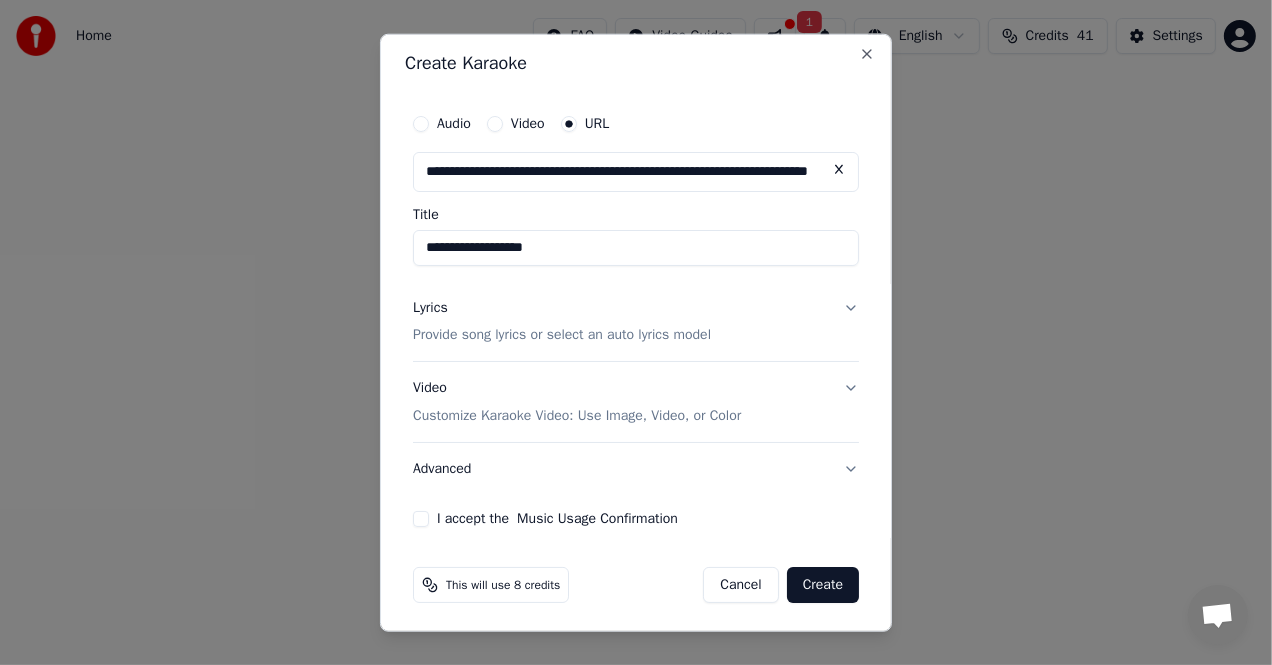 scroll, scrollTop: 7, scrollLeft: 0, axis: vertical 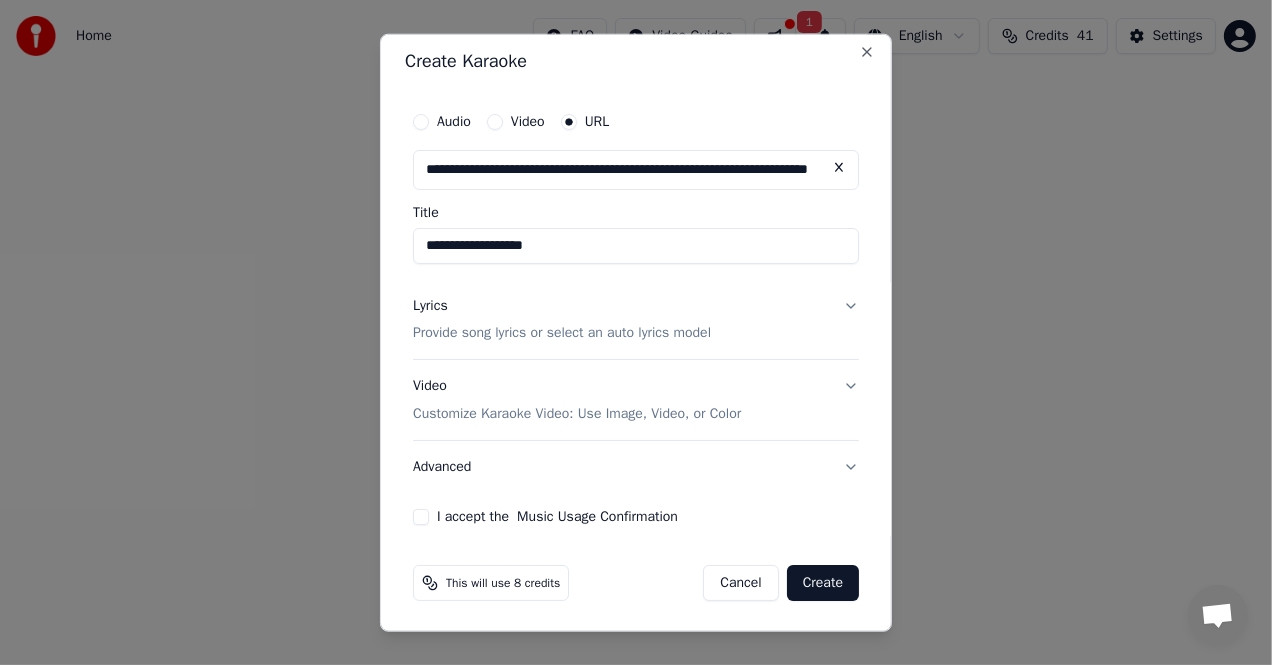 click on "Lyrics Provide song lyrics or select an auto lyrics model" at bounding box center (636, 319) 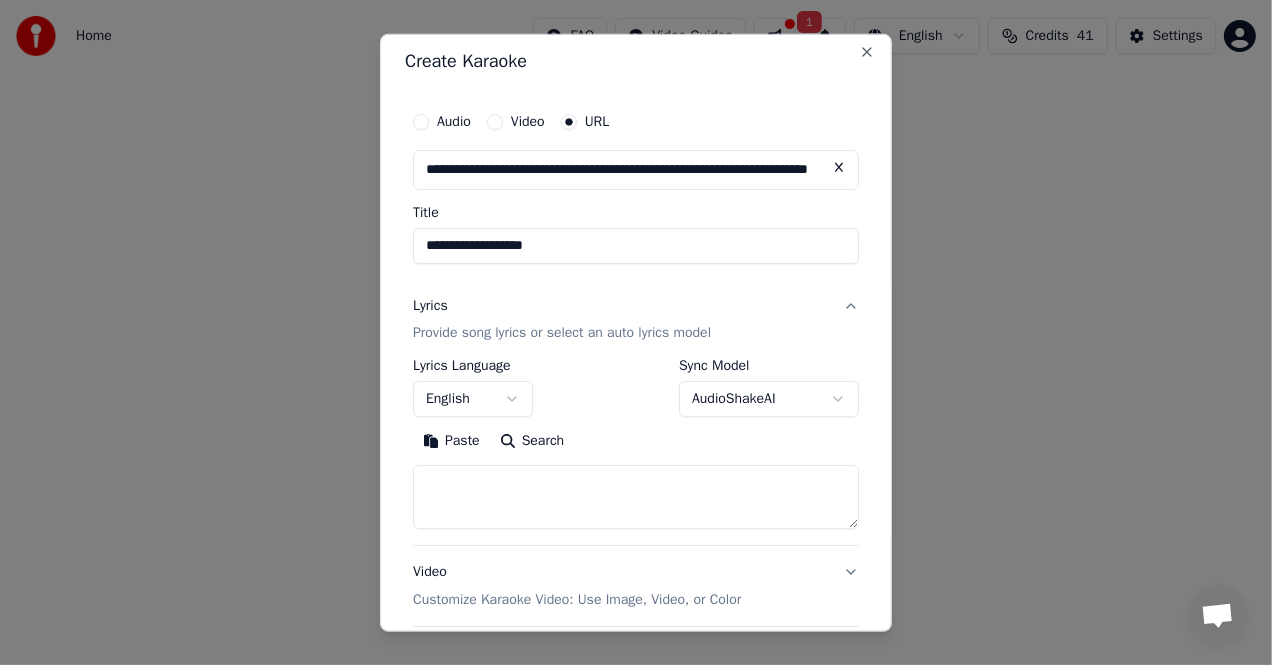 click on "Paste" at bounding box center [451, 441] 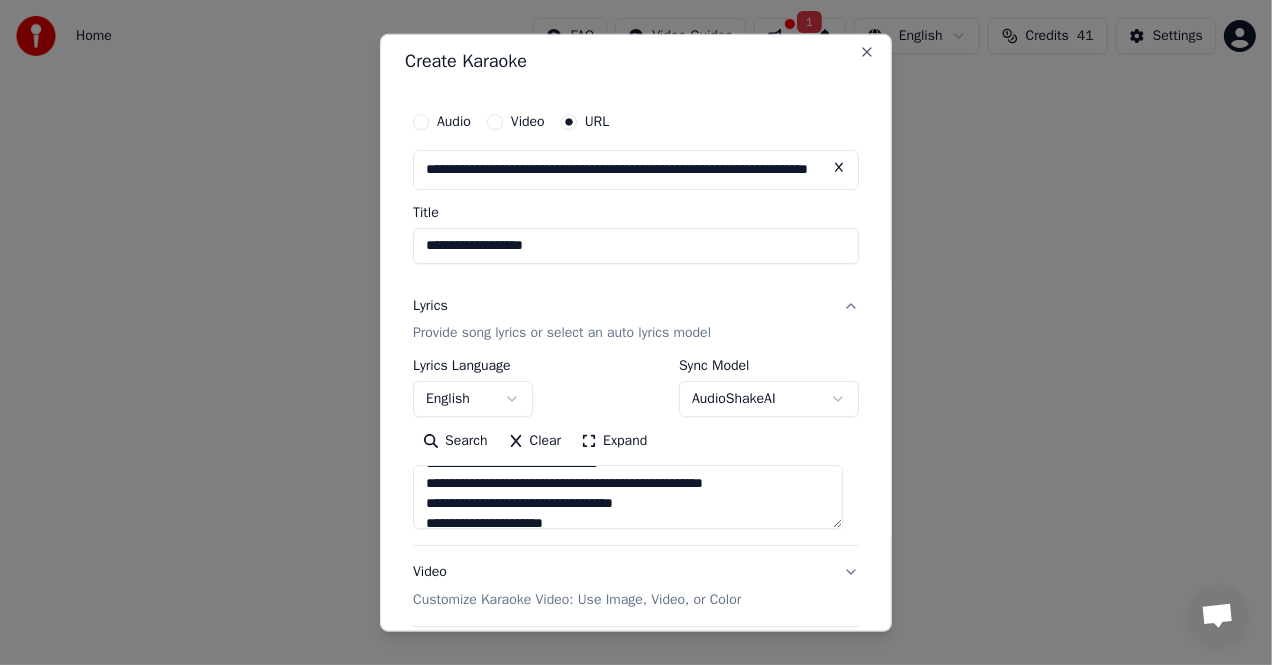 scroll, scrollTop: 932, scrollLeft: 0, axis: vertical 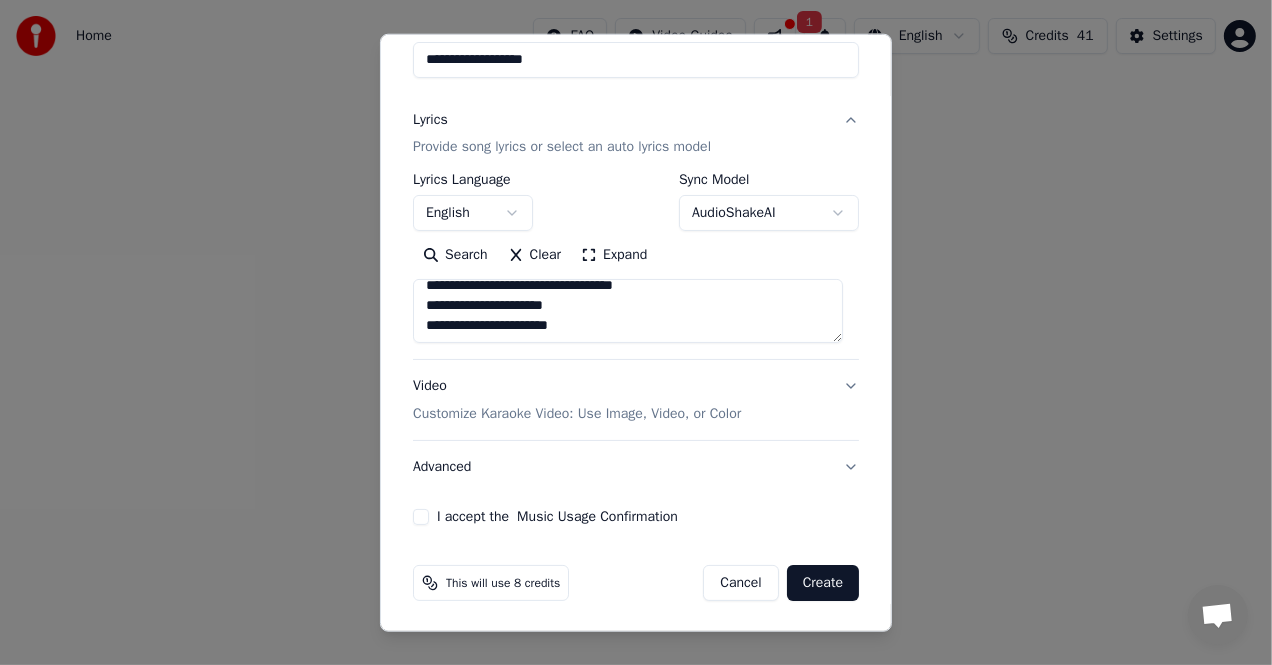 click on "Customize Karaoke Video: Use Image, Video, or Color" at bounding box center [577, 414] 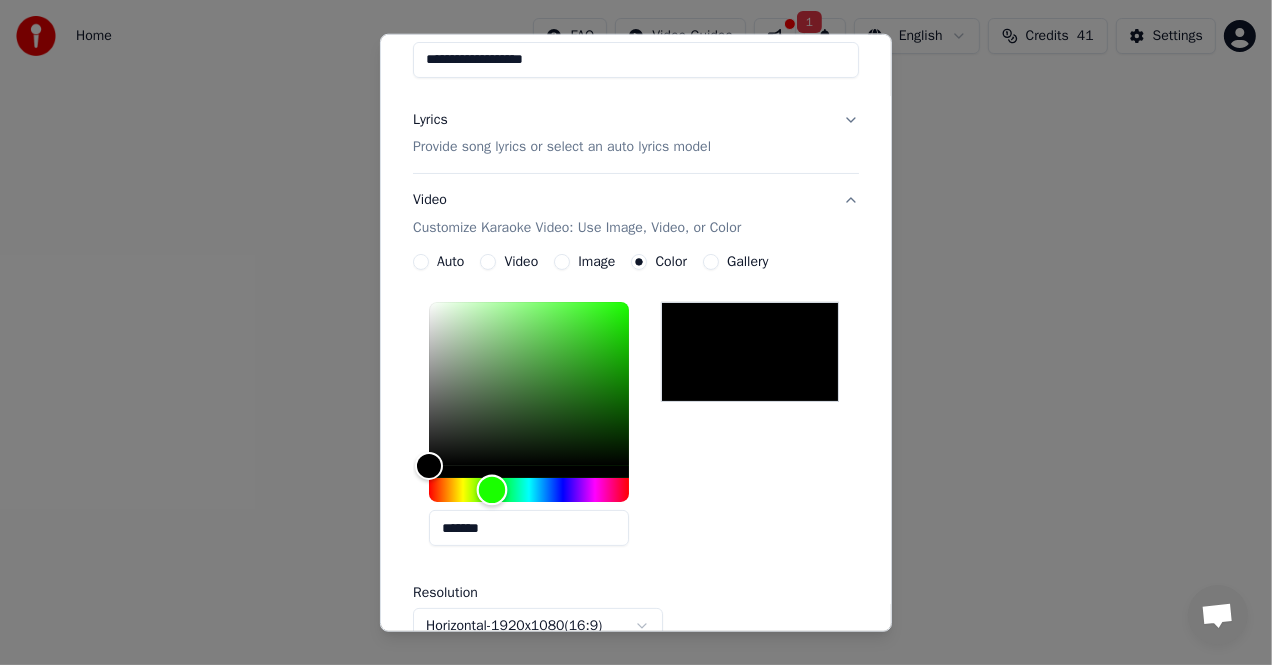drag, startPoint x: 429, startPoint y: 490, endPoint x: 492, endPoint y: 492, distance: 63.03174 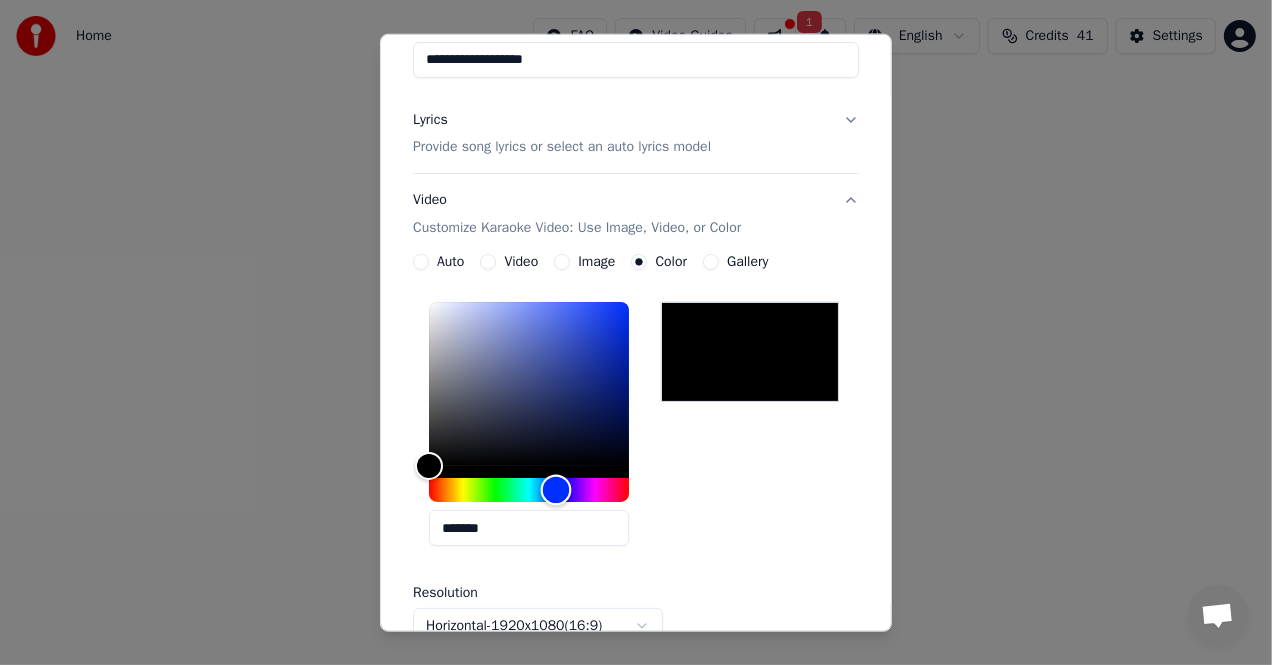 click at bounding box center [556, 490] 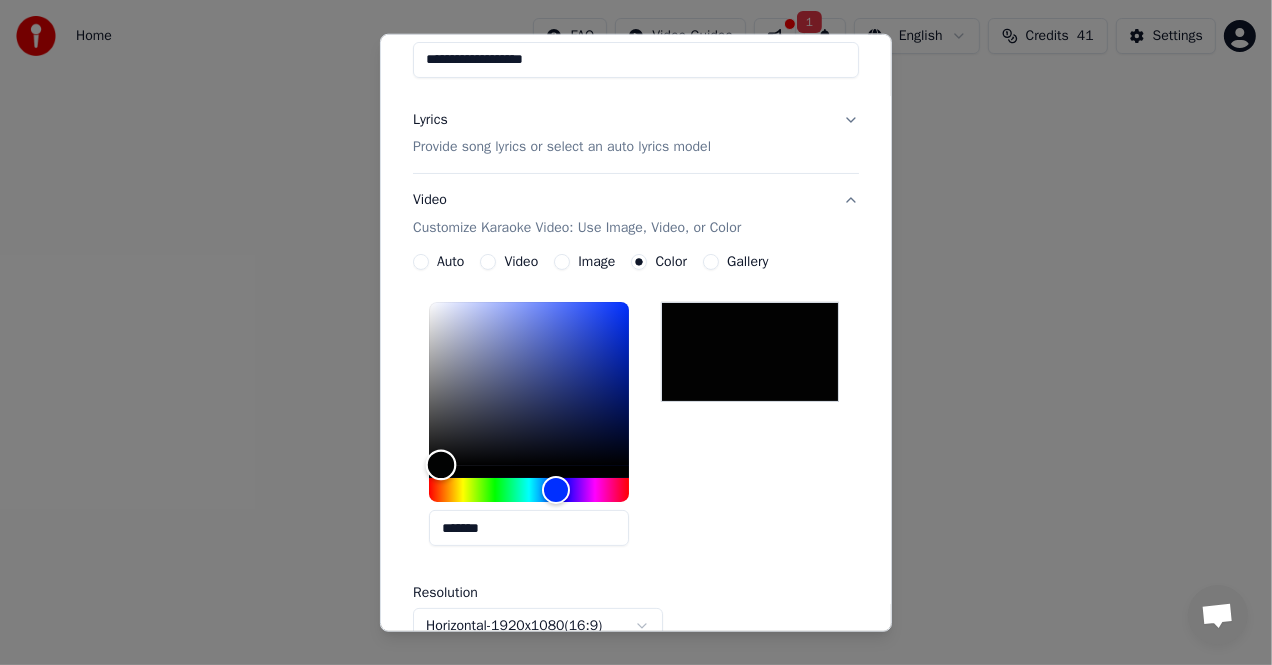 click at bounding box center (441, 465) 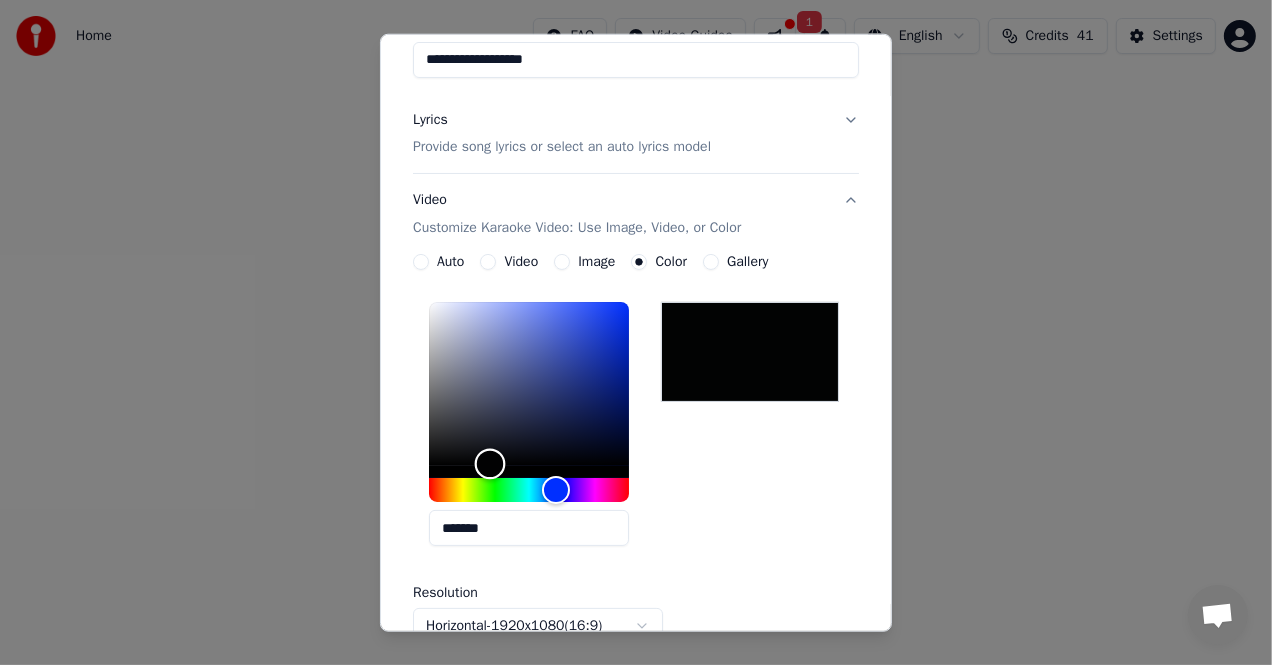 drag, startPoint x: 441, startPoint y: 464, endPoint x: 552, endPoint y: 462, distance: 111.01801 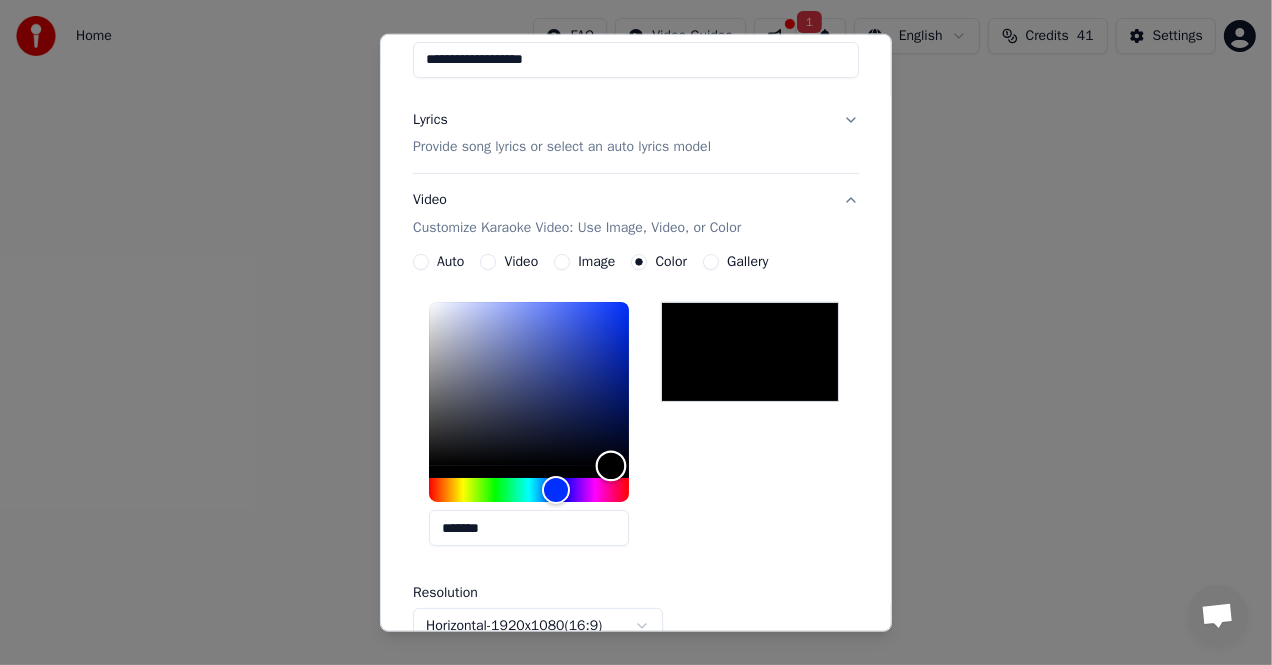 drag, startPoint x: 552, startPoint y: 462, endPoint x: 611, endPoint y: 465, distance: 59.07622 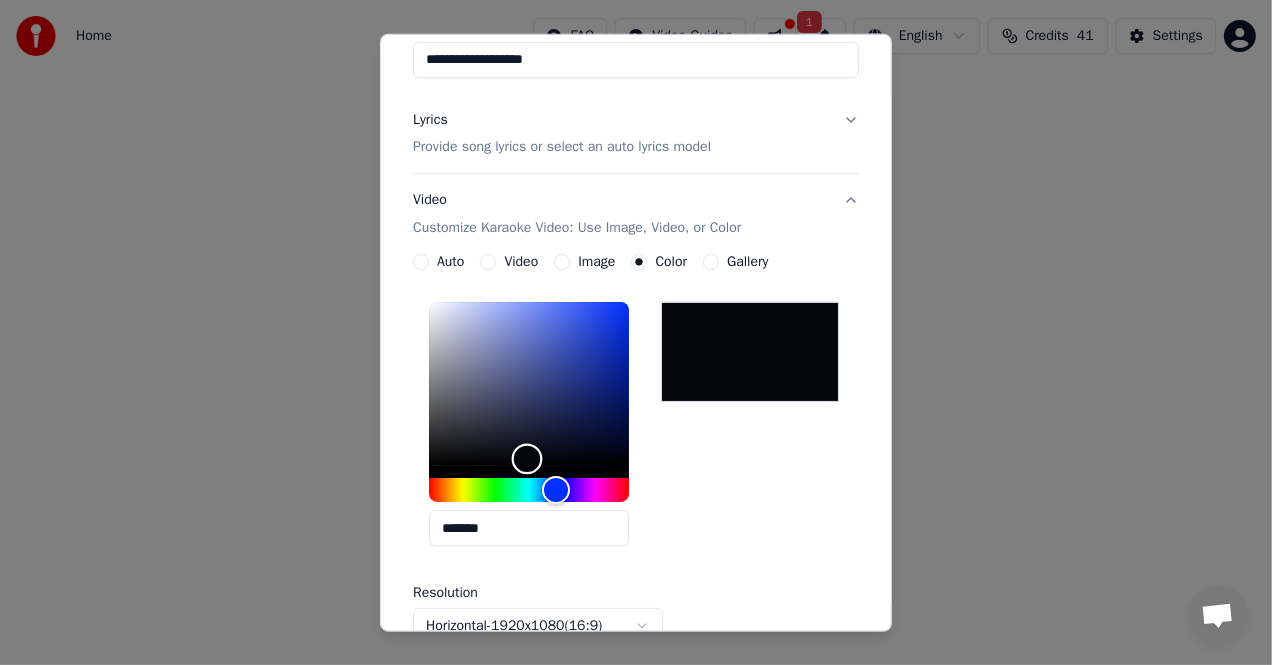 click at bounding box center (529, 384) 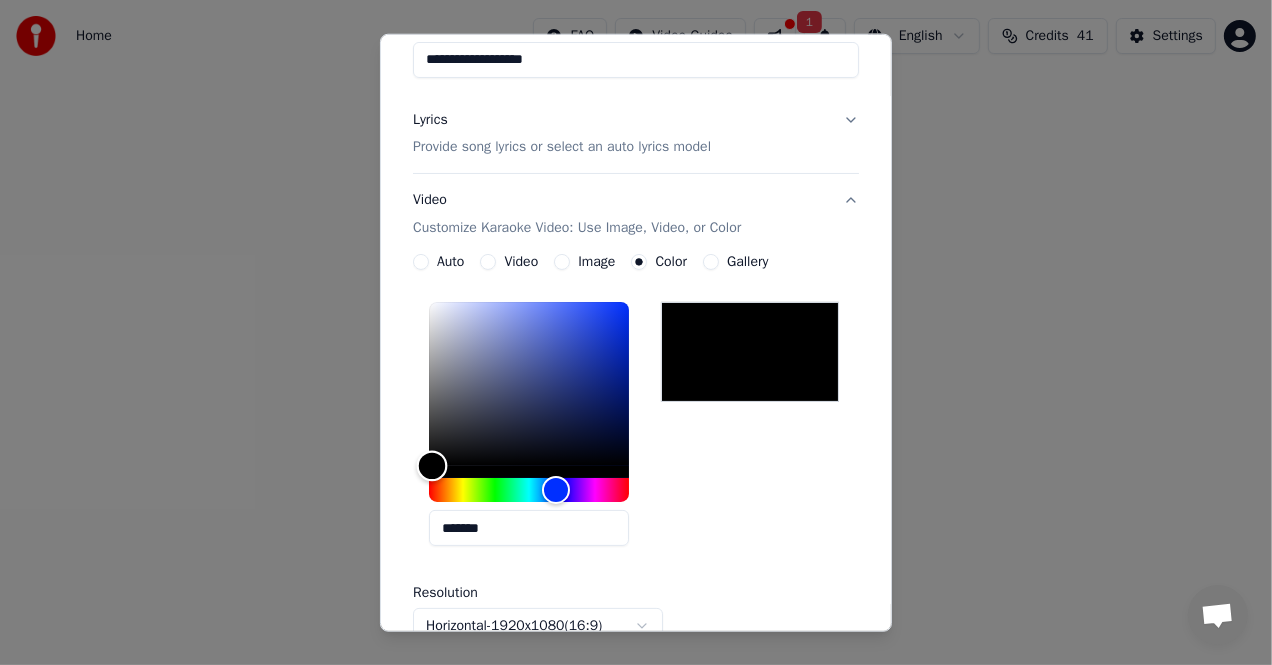 drag, startPoint x: 527, startPoint y: 458, endPoint x: 432, endPoint y: 488, distance: 99.62429 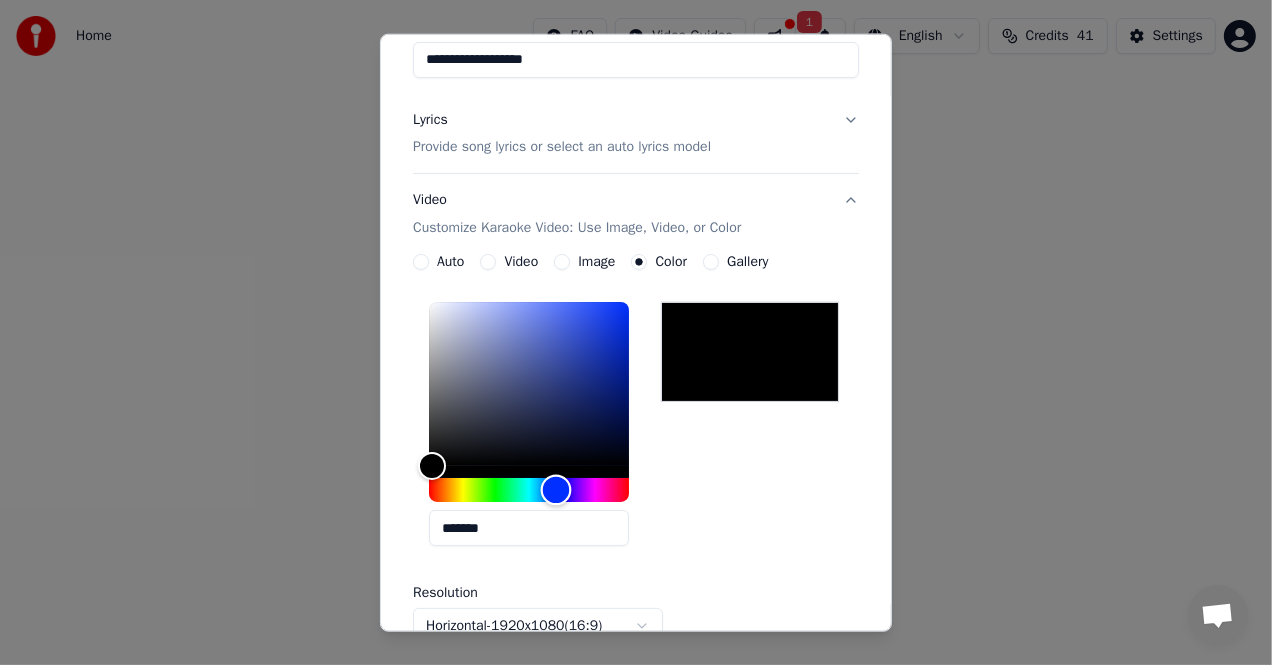 click at bounding box center (529, 490) 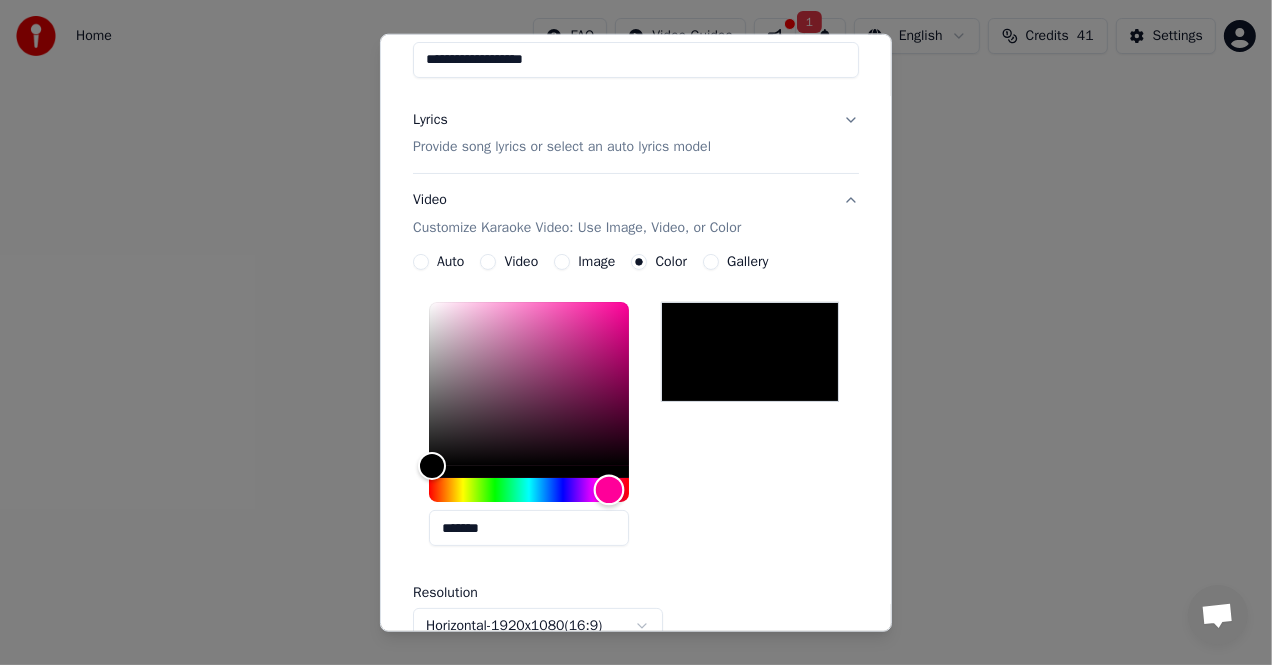 drag, startPoint x: 434, startPoint y: 488, endPoint x: 623, endPoint y: 489, distance: 189.00264 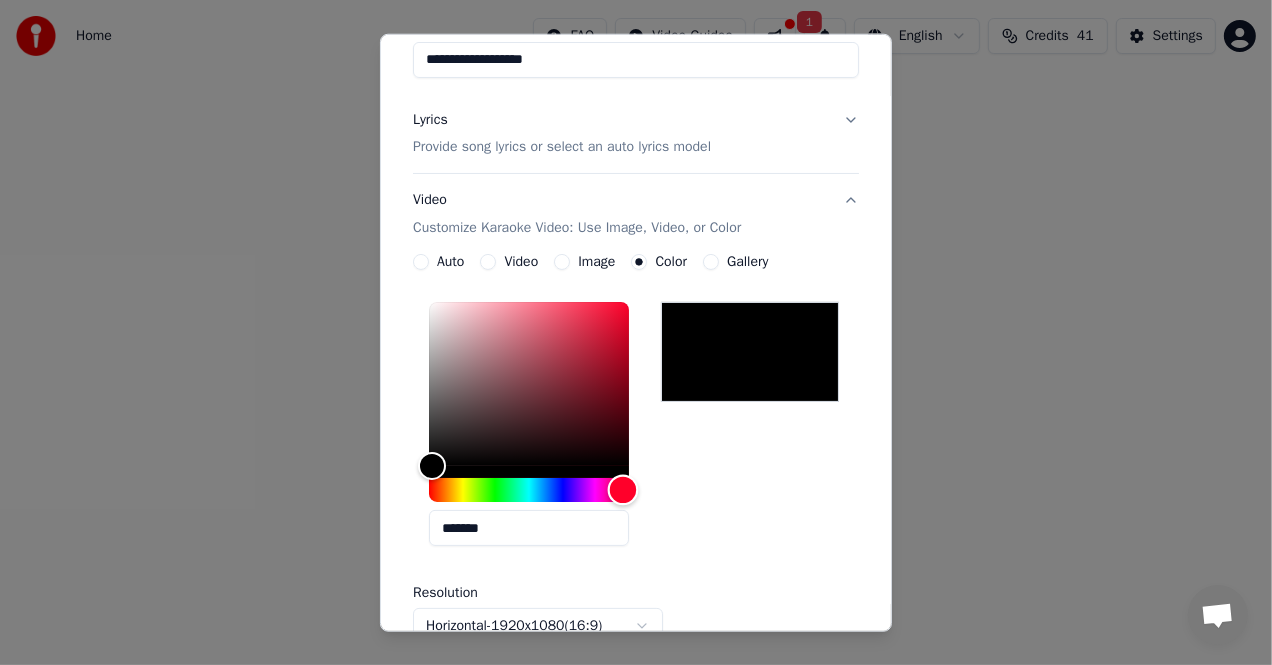 click at bounding box center (623, 490) 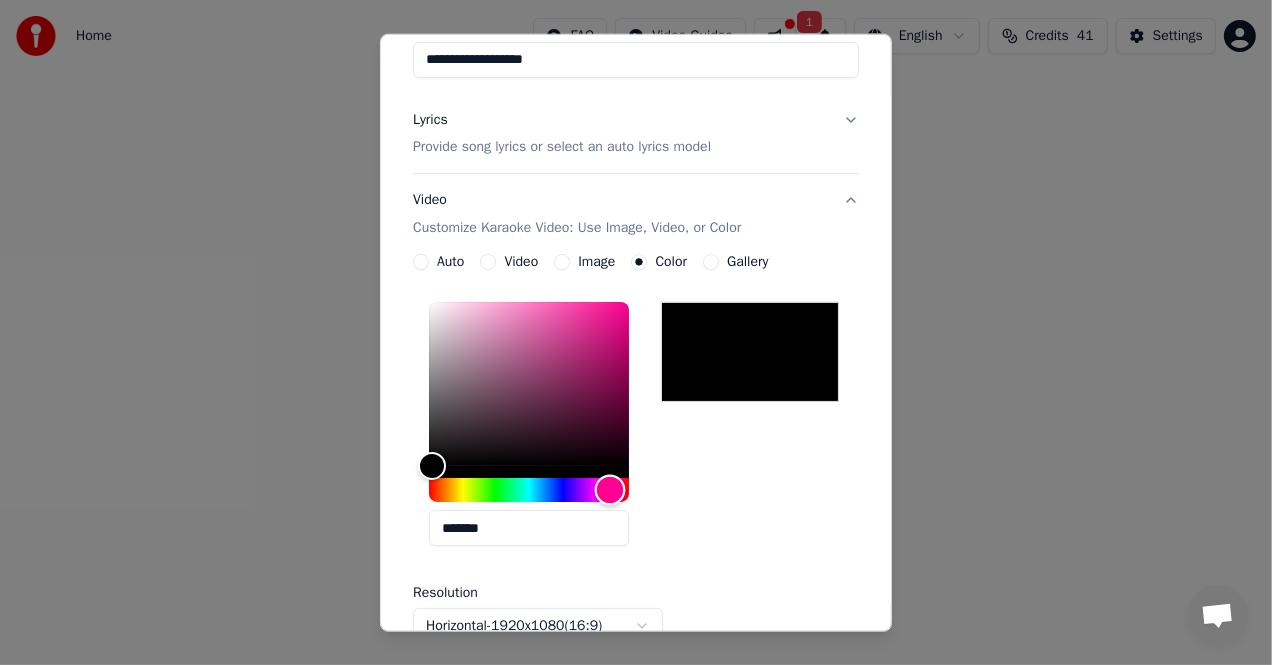 click at bounding box center [610, 490] 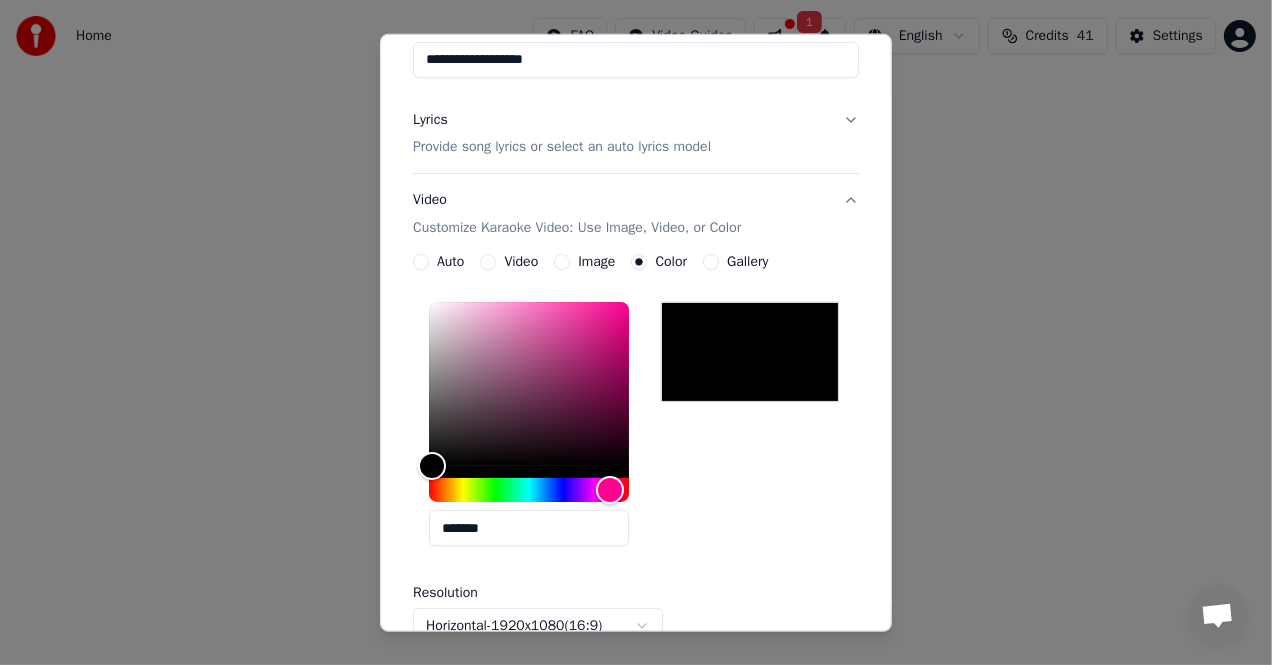 click at bounding box center [750, 352] 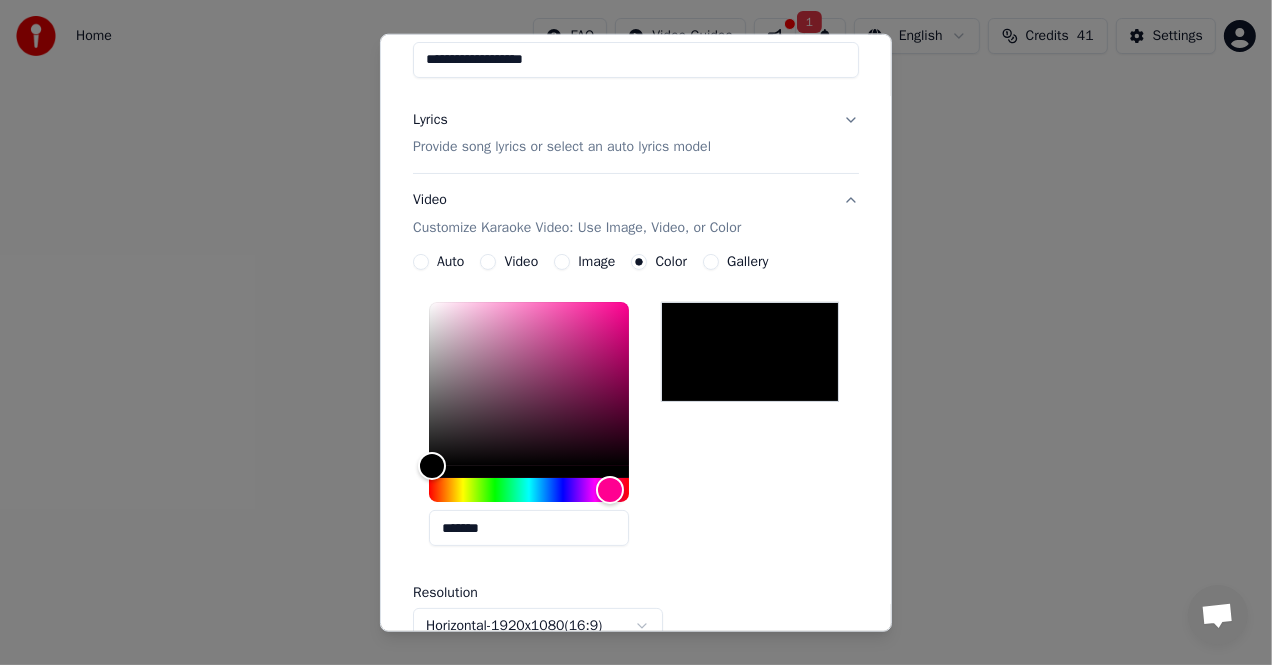 click on "Color" at bounding box center [671, 262] 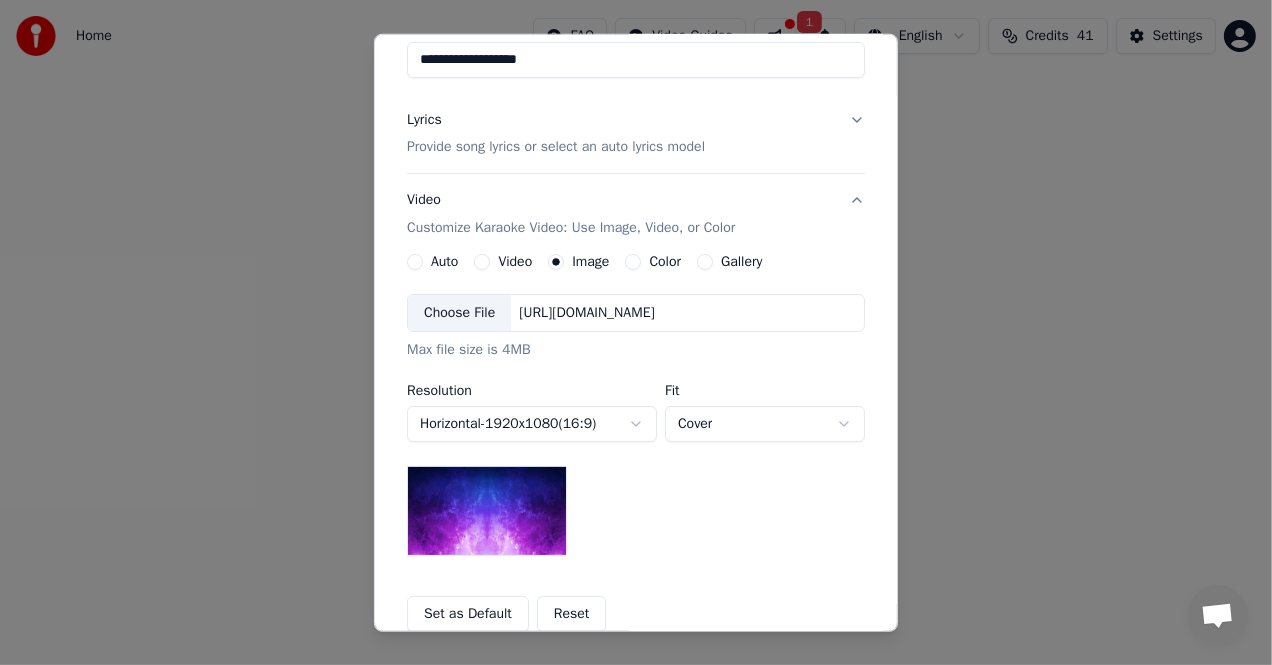 click on "Gallery" at bounding box center (741, 262) 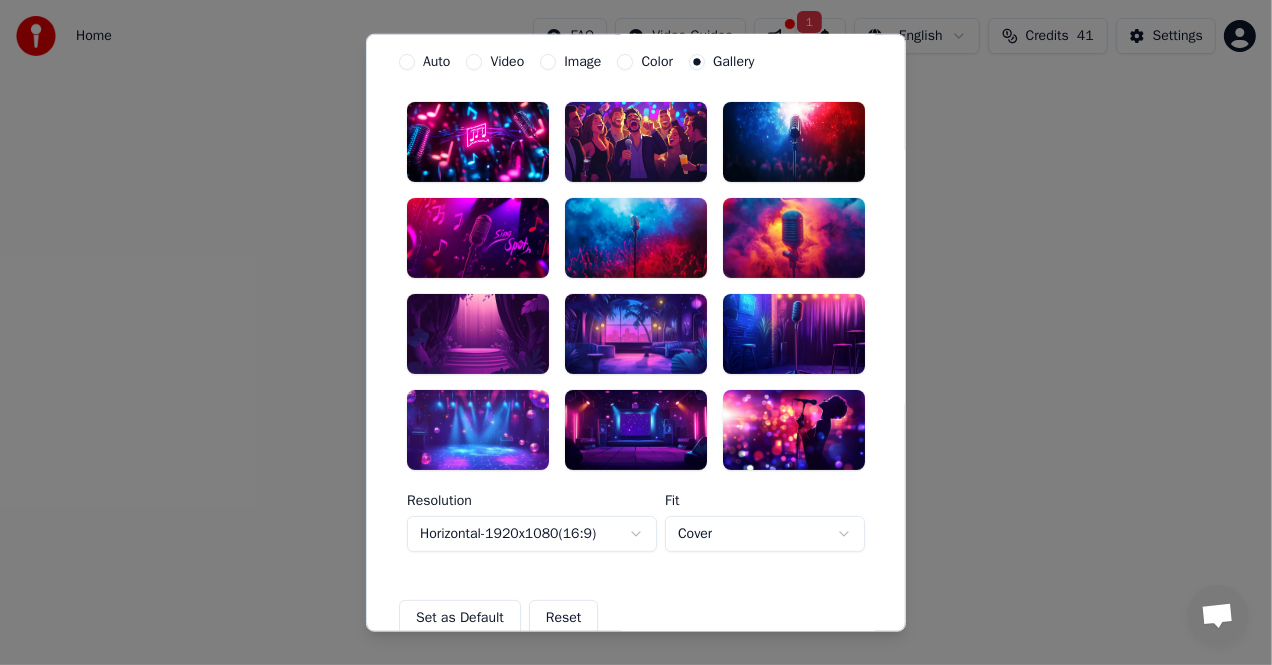 scroll, scrollTop: 293, scrollLeft: 0, axis: vertical 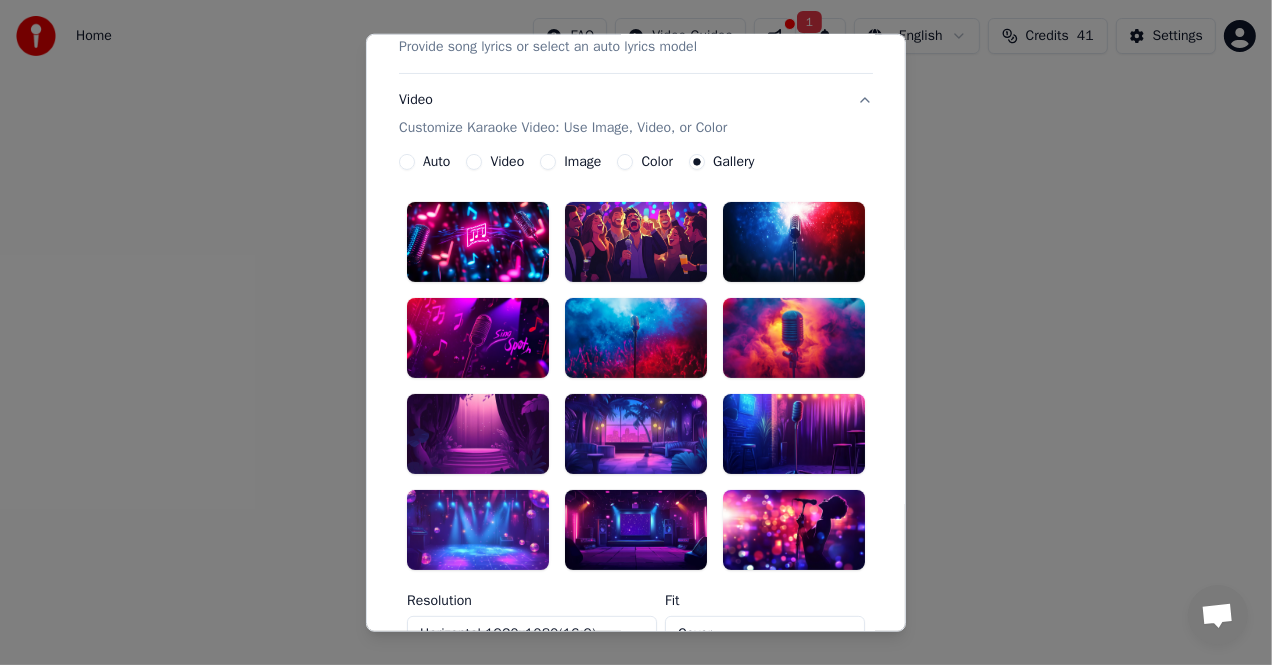 click on "Image" at bounding box center (582, 162) 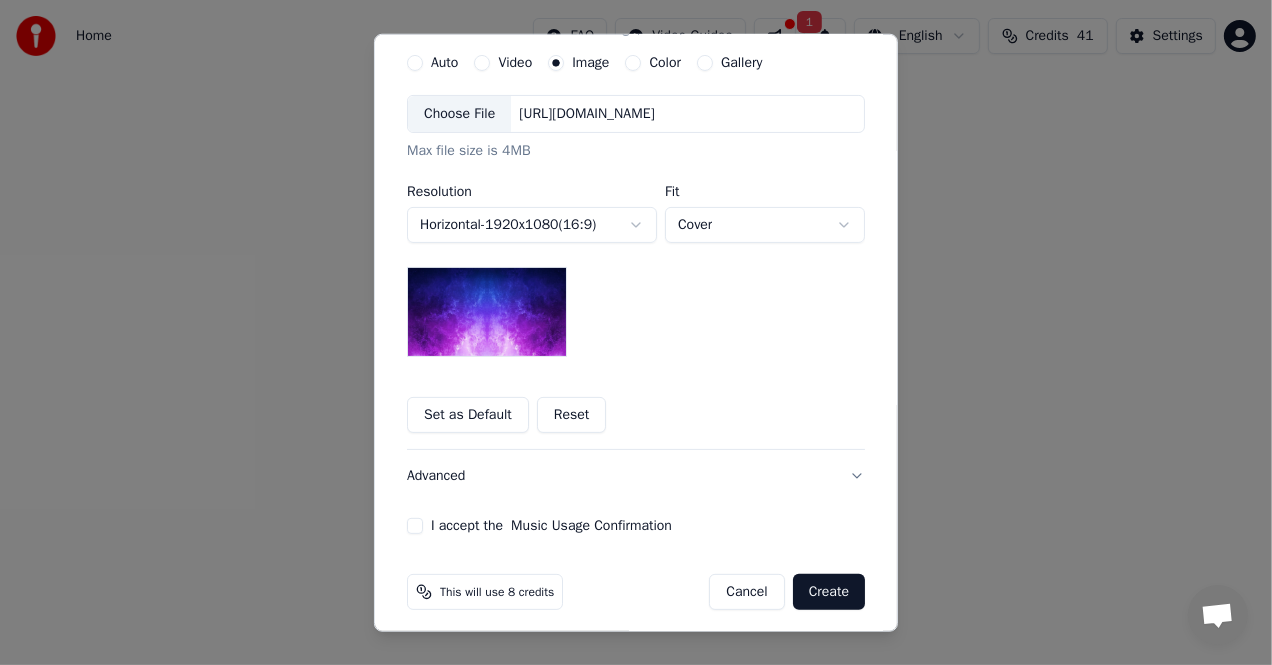 scroll, scrollTop: 400, scrollLeft: 0, axis: vertical 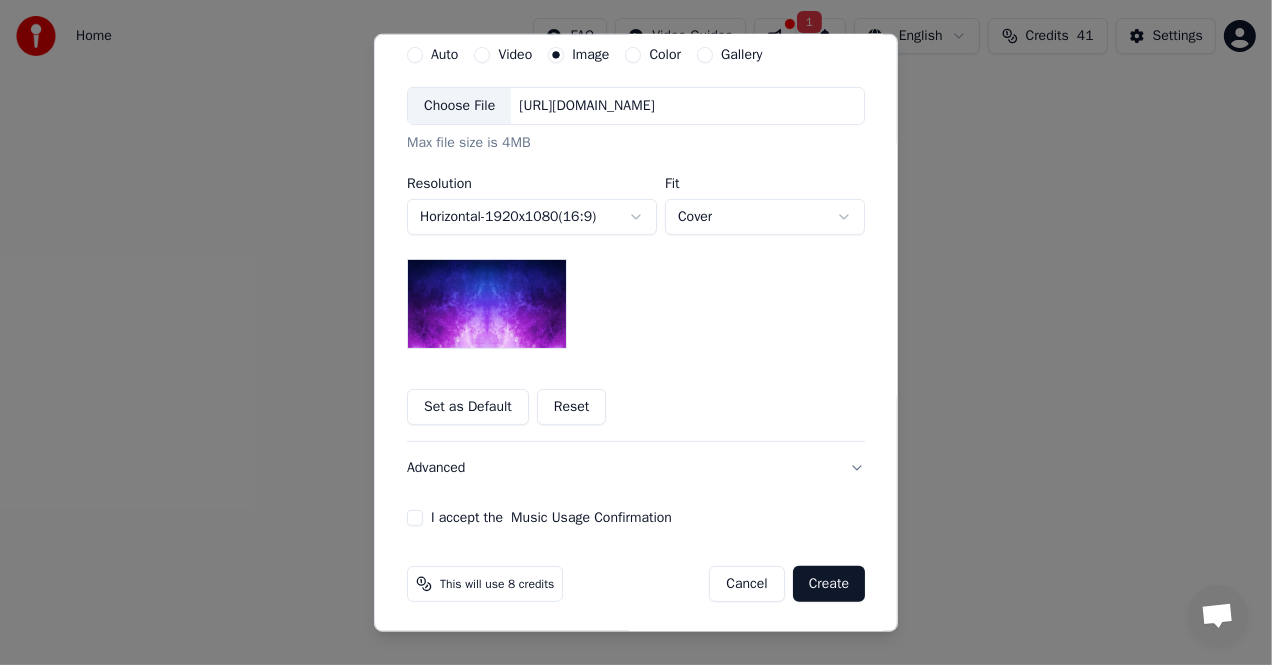 click at bounding box center (487, 304) 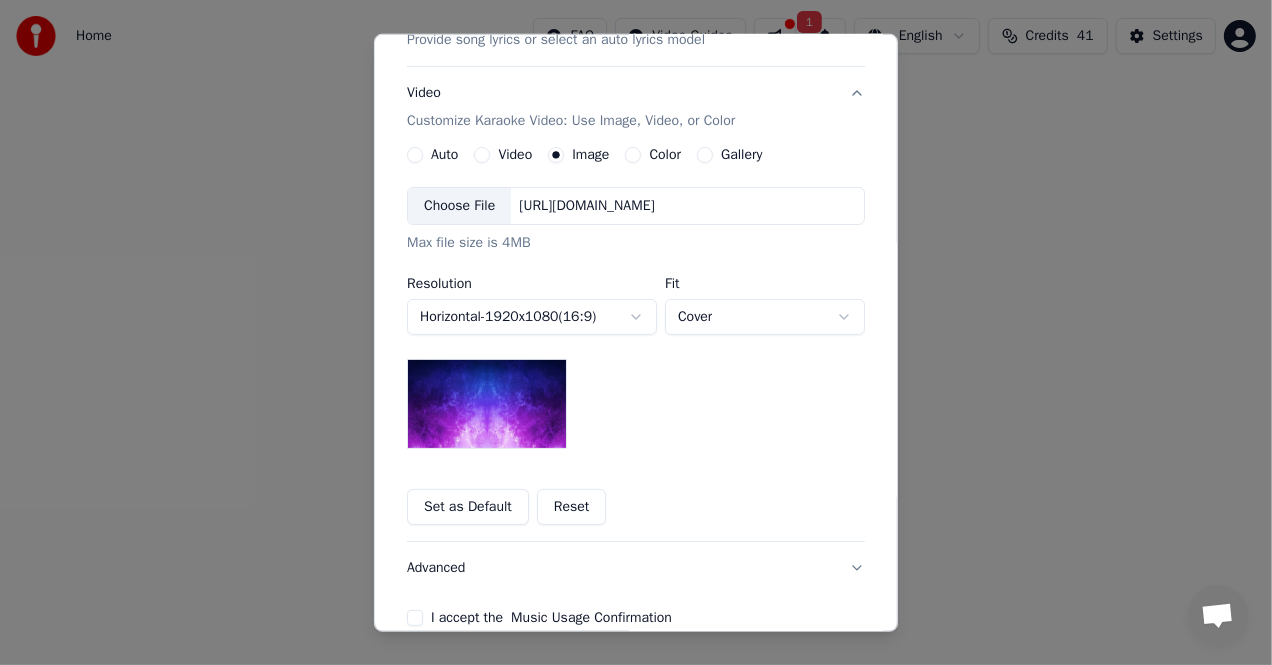 scroll, scrollTop: 200, scrollLeft: 0, axis: vertical 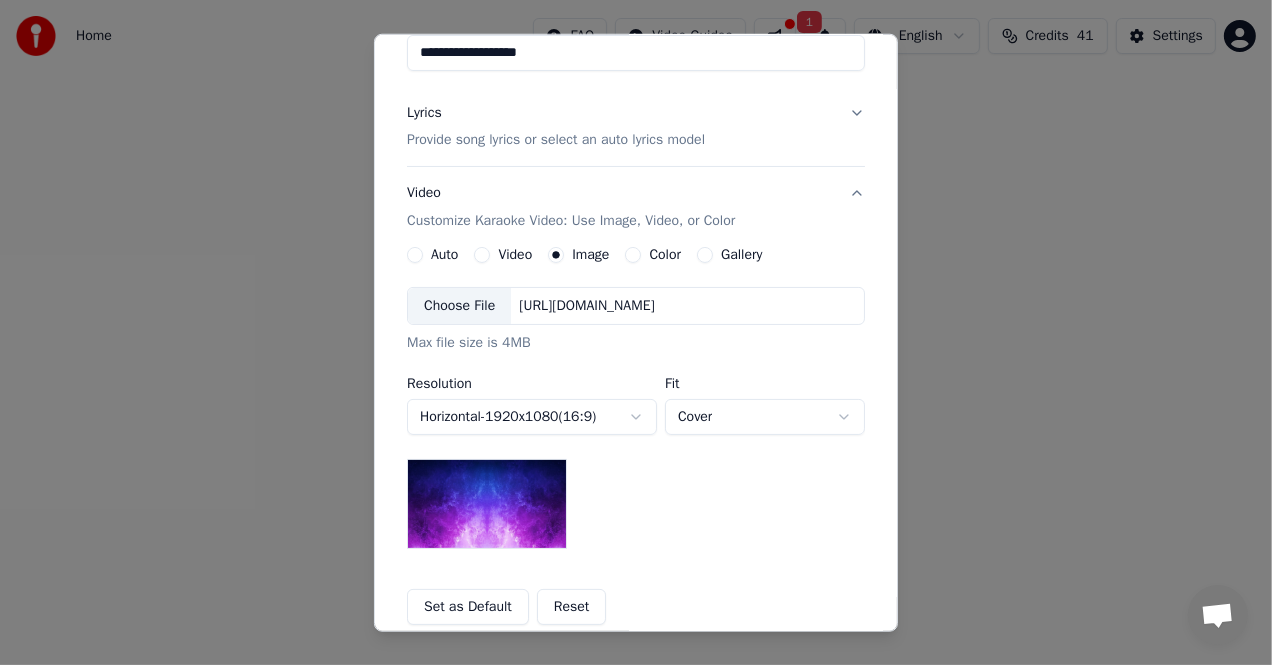 click on "Color" at bounding box center [665, 255] 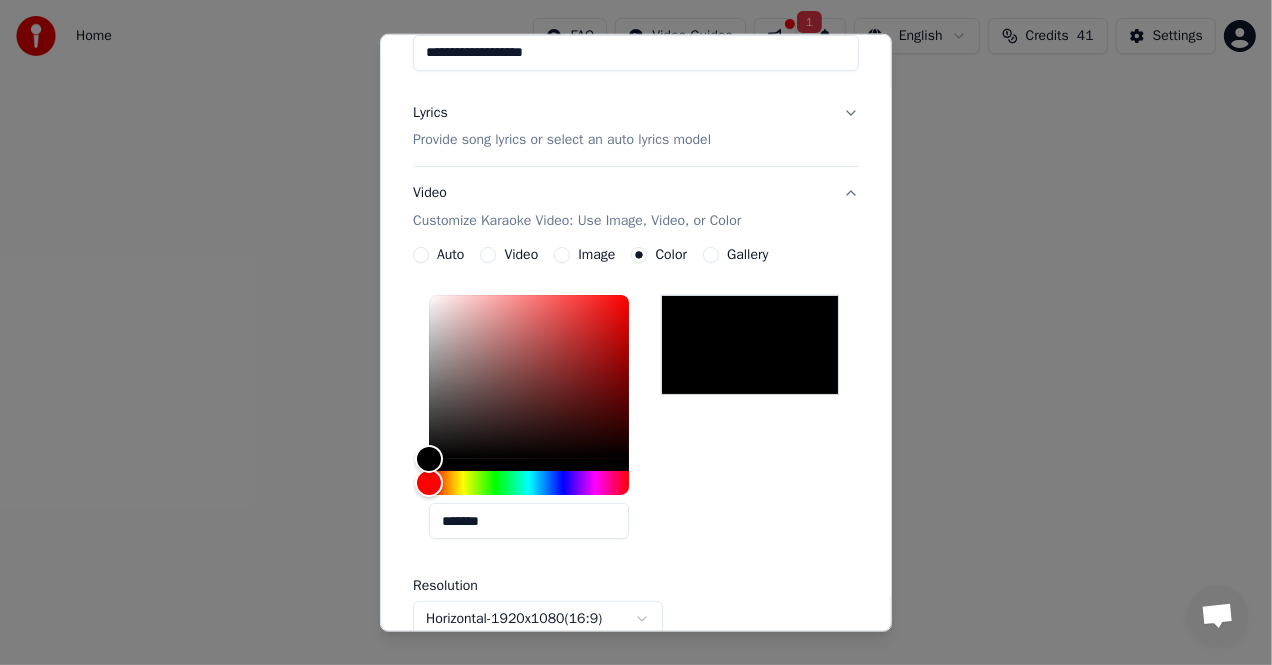 click on "Gallery" at bounding box center [747, 255] 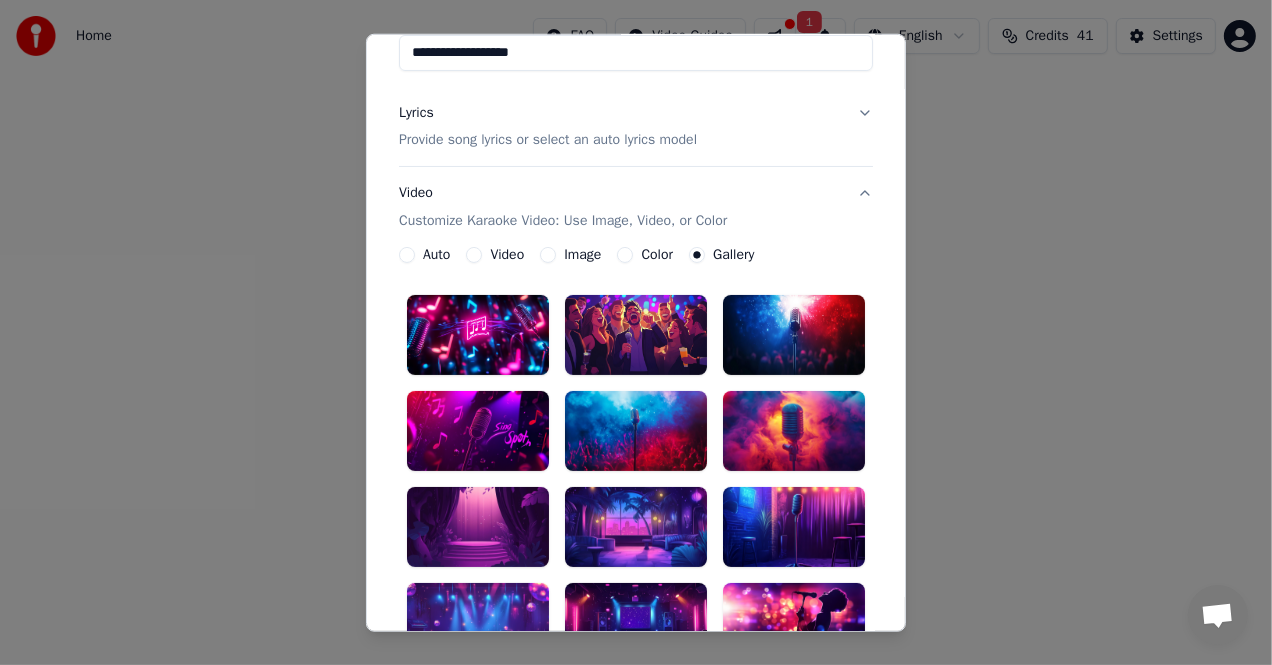 click on "Color" at bounding box center [657, 255] 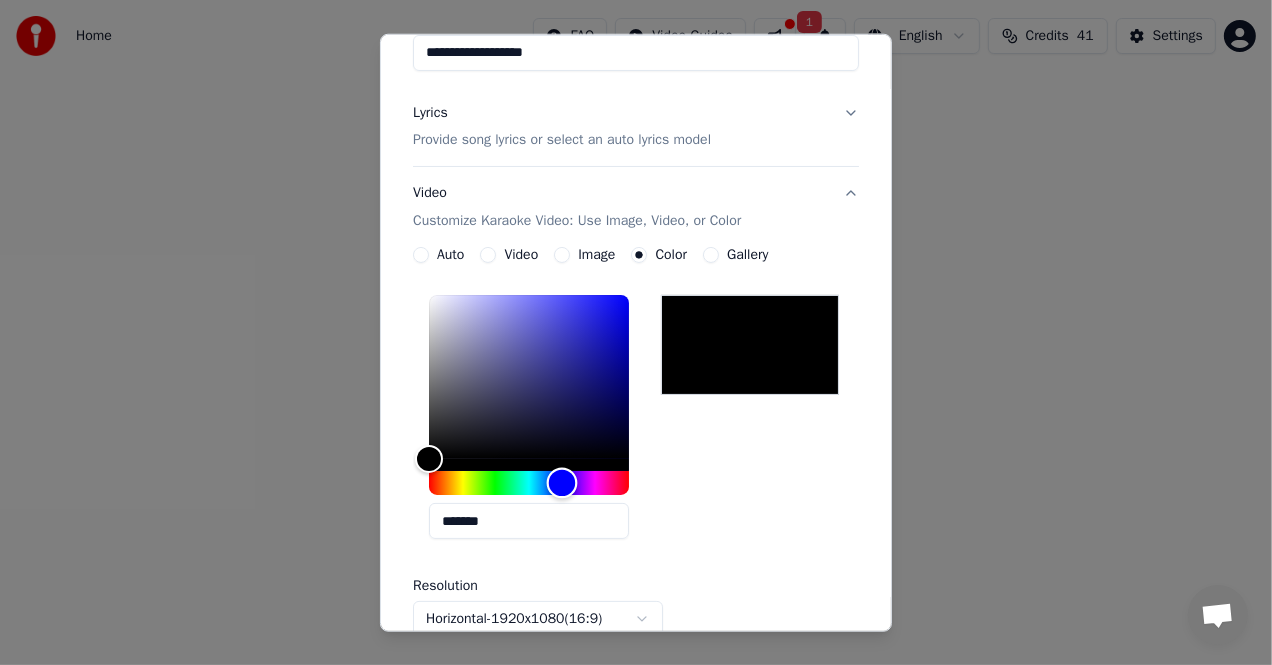 drag, startPoint x: 433, startPoint y: 486, endPoint x: 562, endPoint y: 486, distance: 129 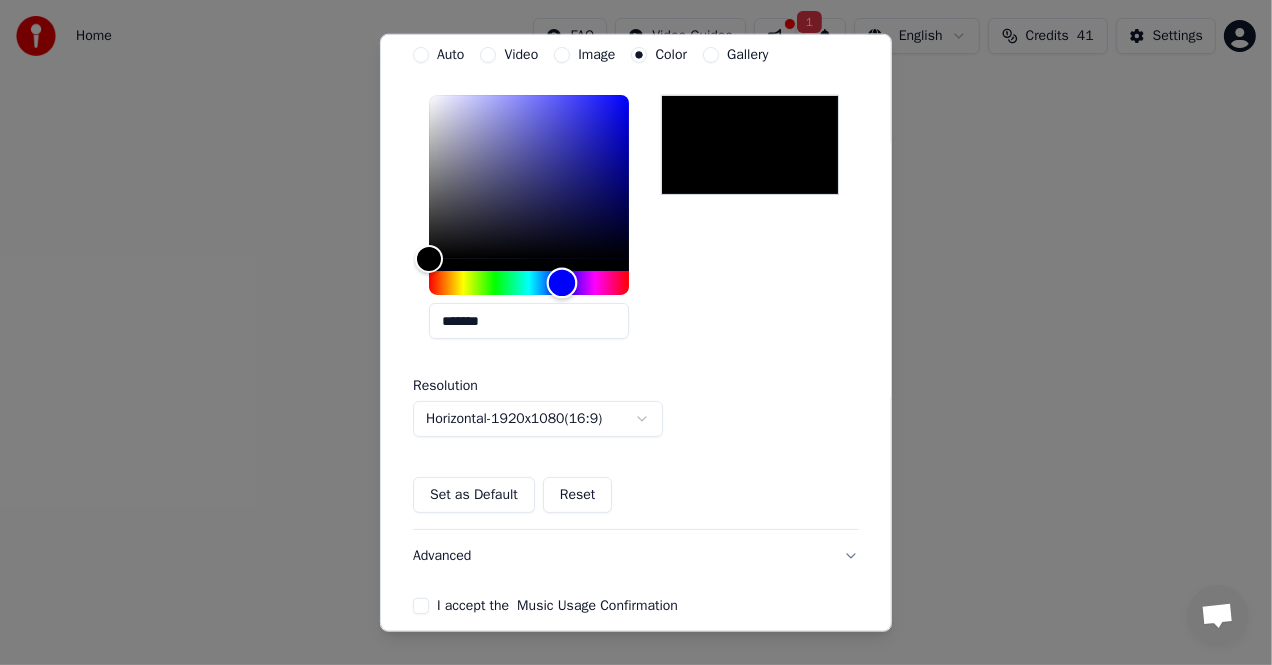 scroll, scrollTop: 489, scrollLeft: 0, axis: vertical 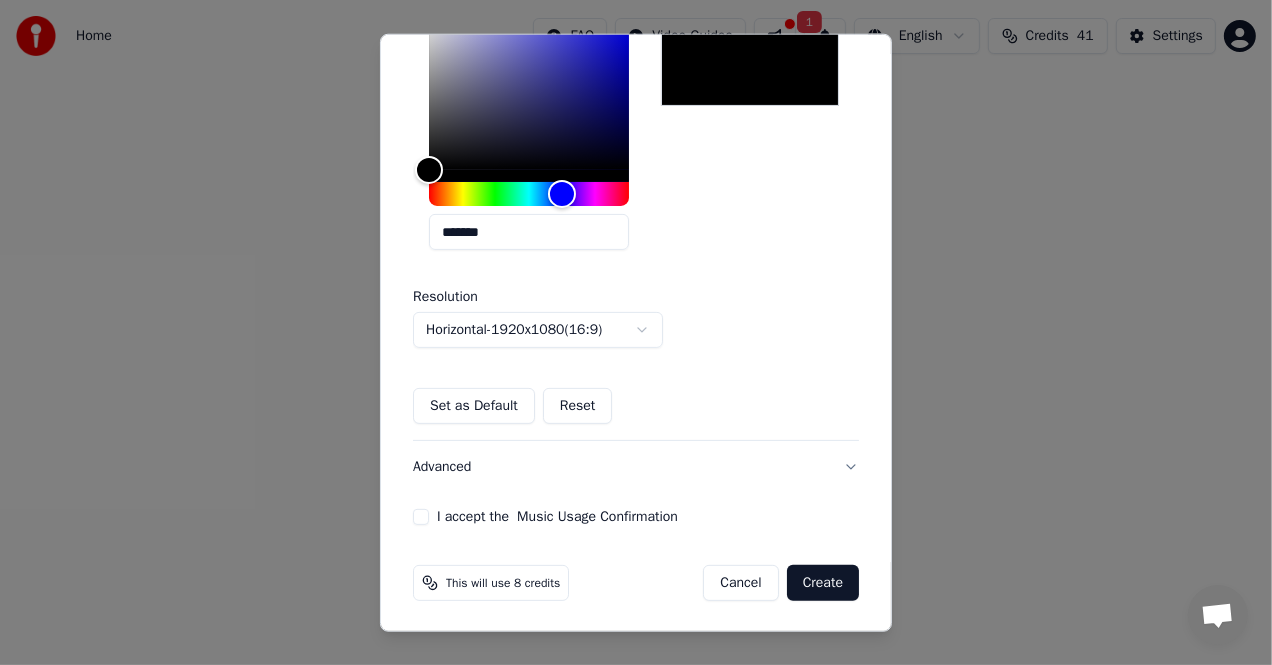 click on "I accept the   Music Usage Confirmation" at bounding box center (421, 517) 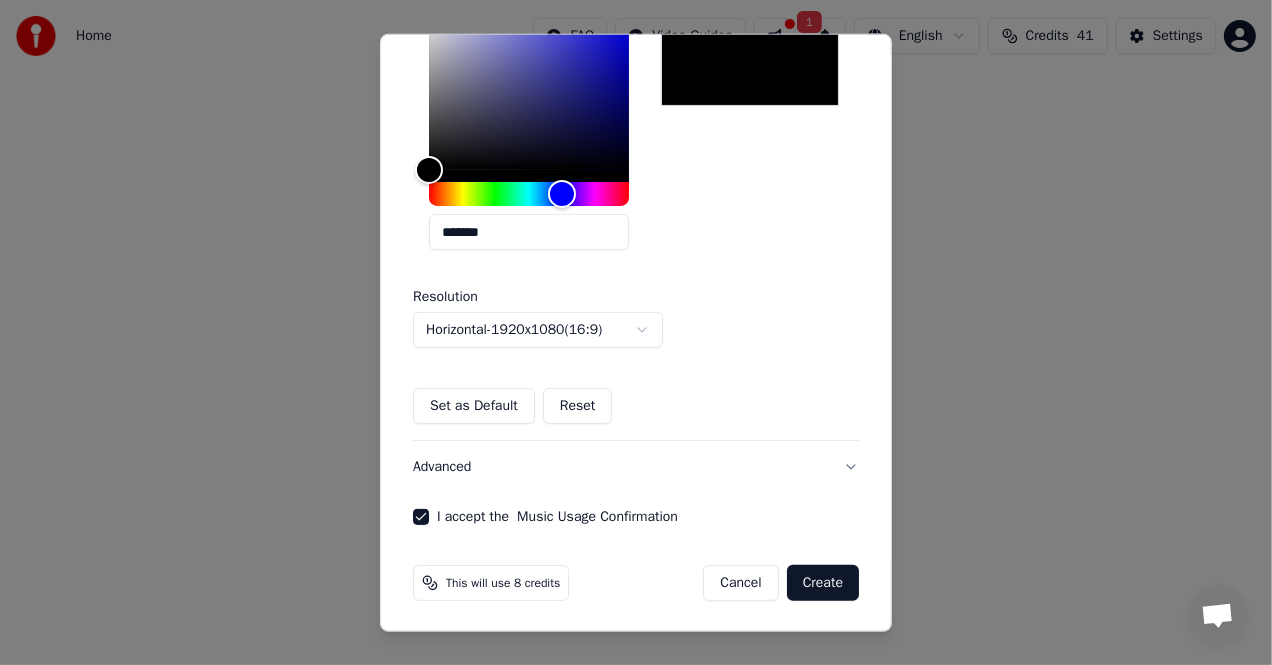 click on "Create" at bounding box center [823, 583] 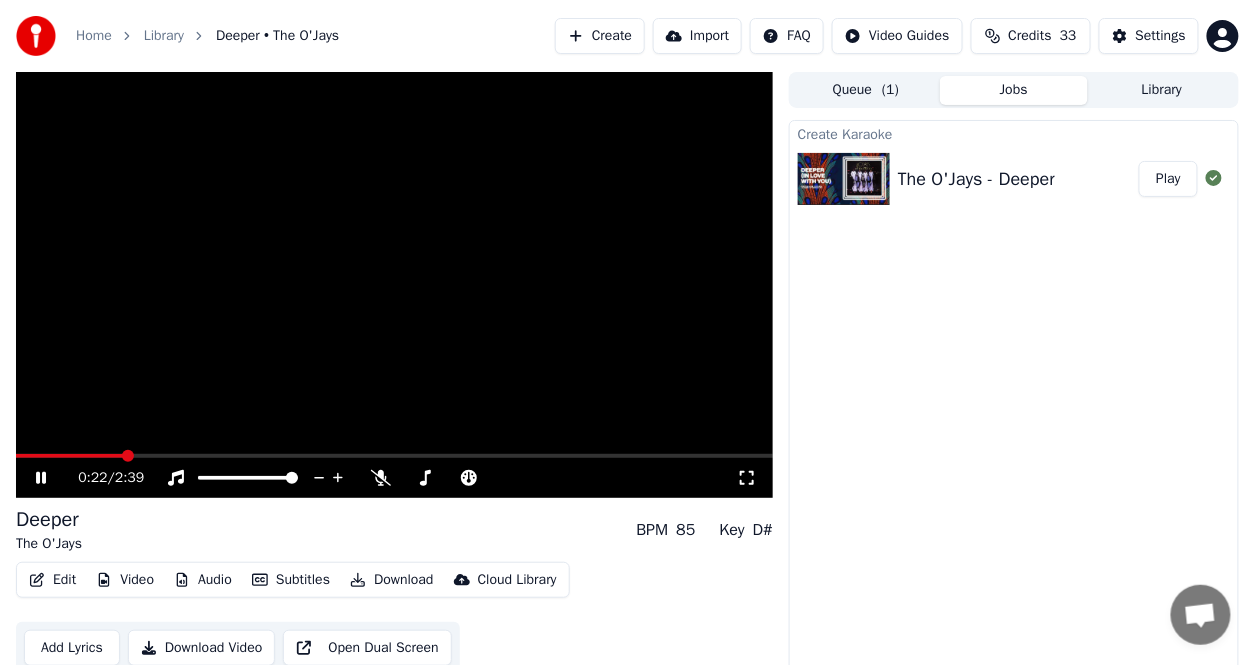 click 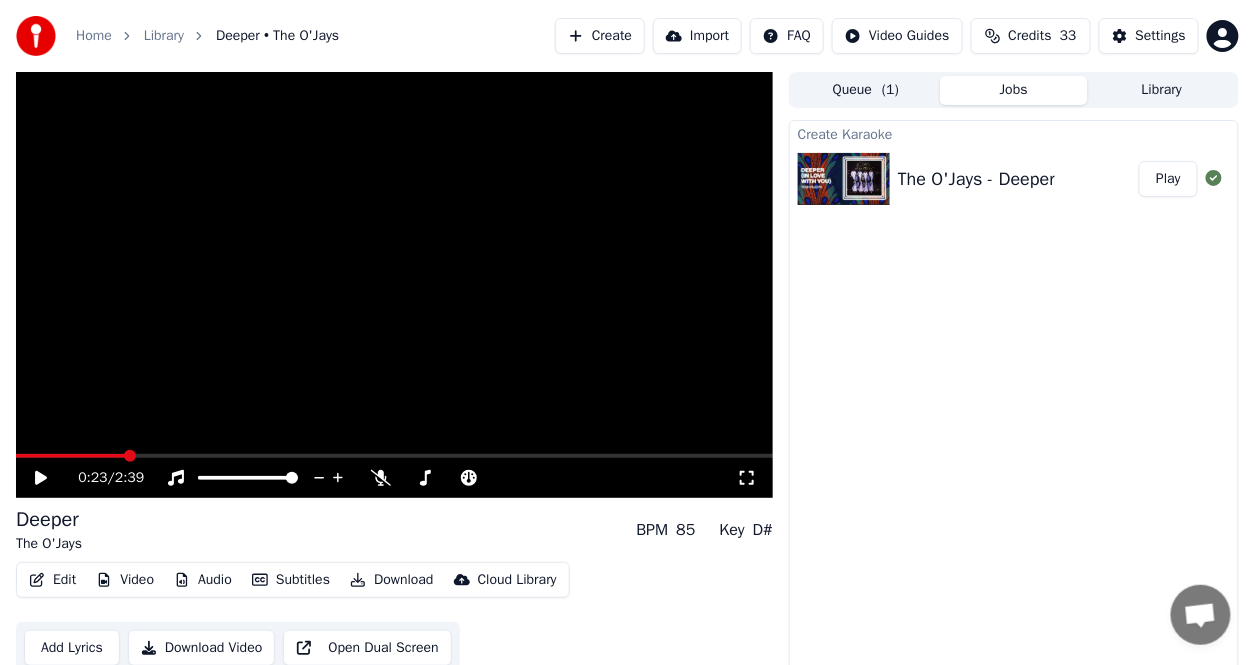 click 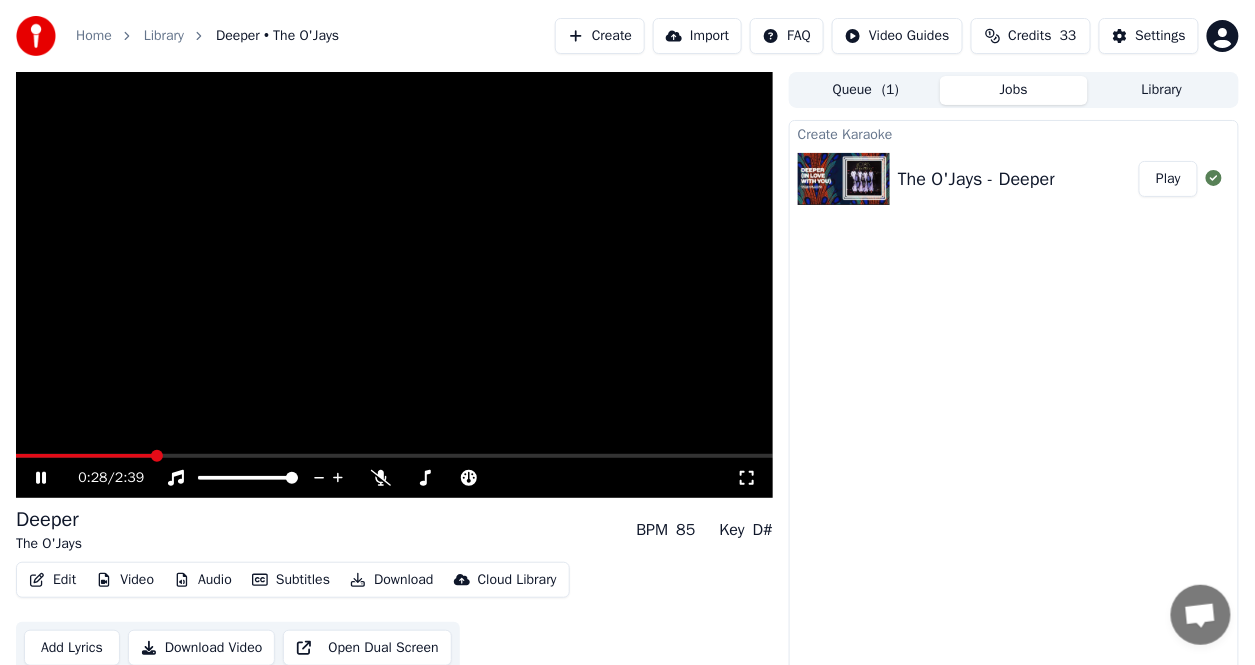 click on "Play" at bounding box center (1168, 179) 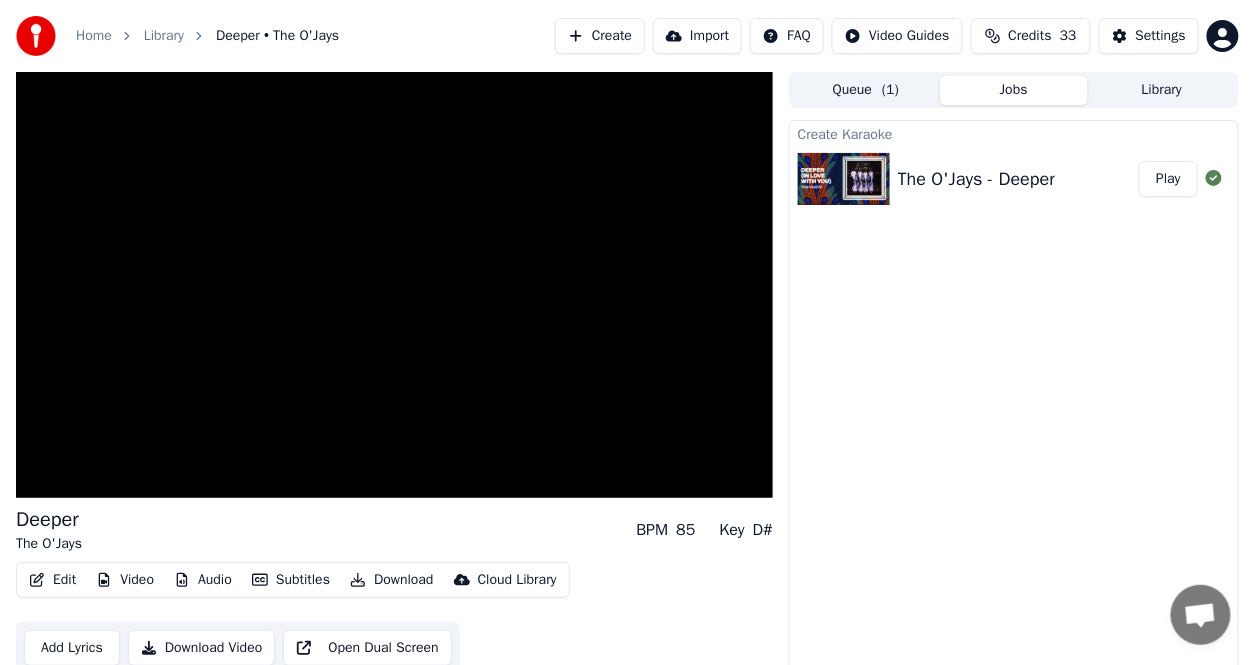 click on "Edit" at bounding box center [52, 580] 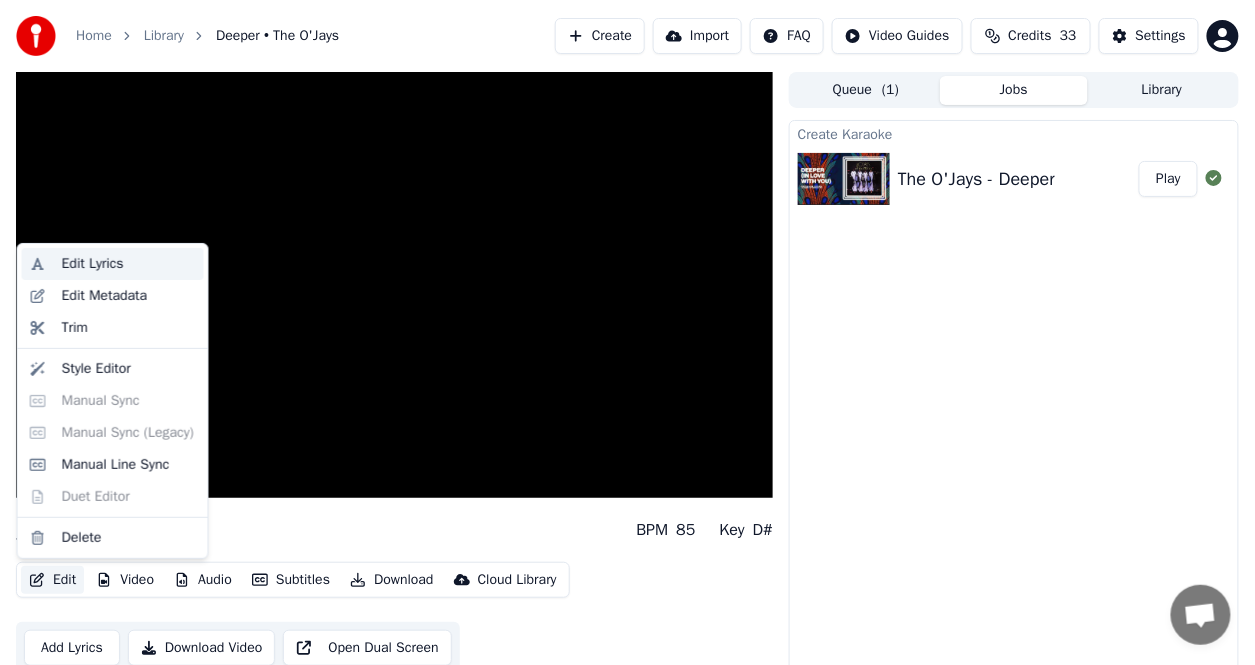 click on "Edit Lyrics" at bounding box center (93, 264) 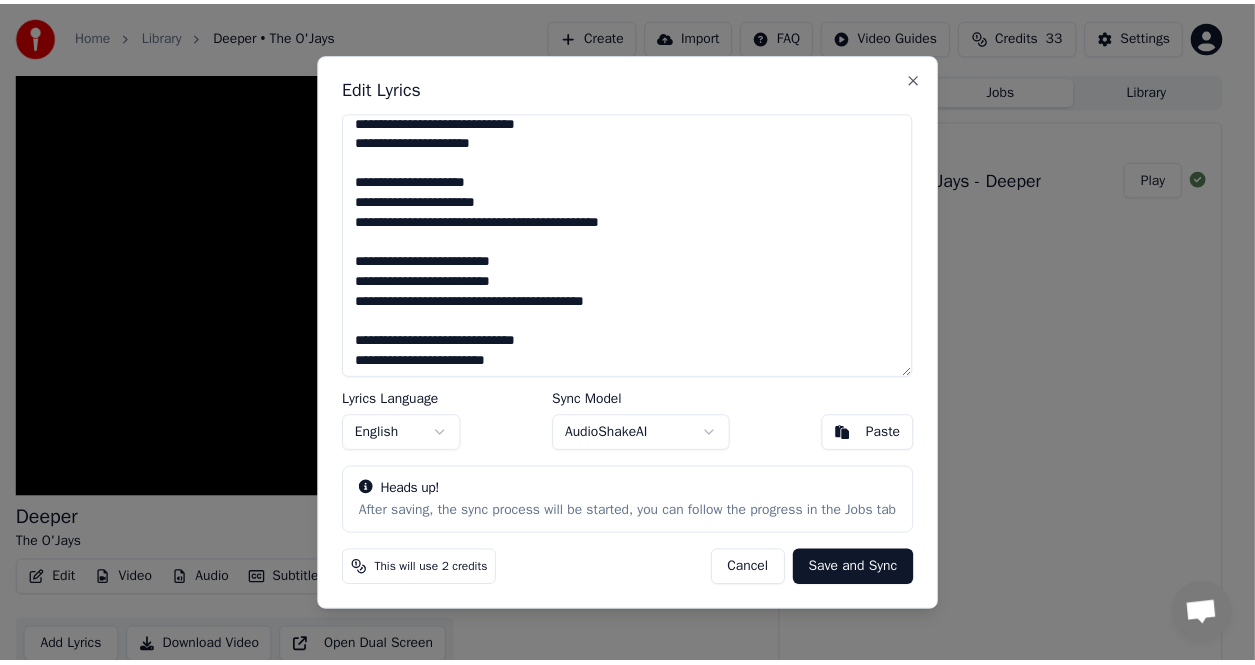 scroll, scrollTop: 0, scrollLeft: 0, axis: both 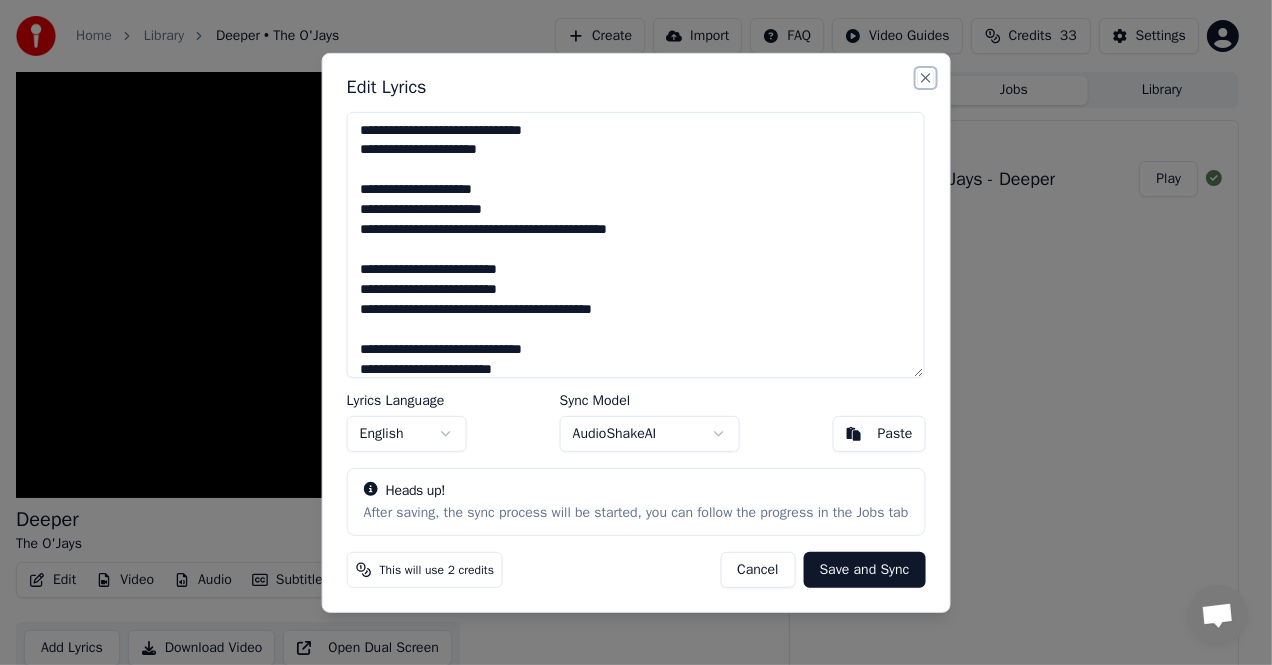 click on "Close" at bounding box center [925, 77] 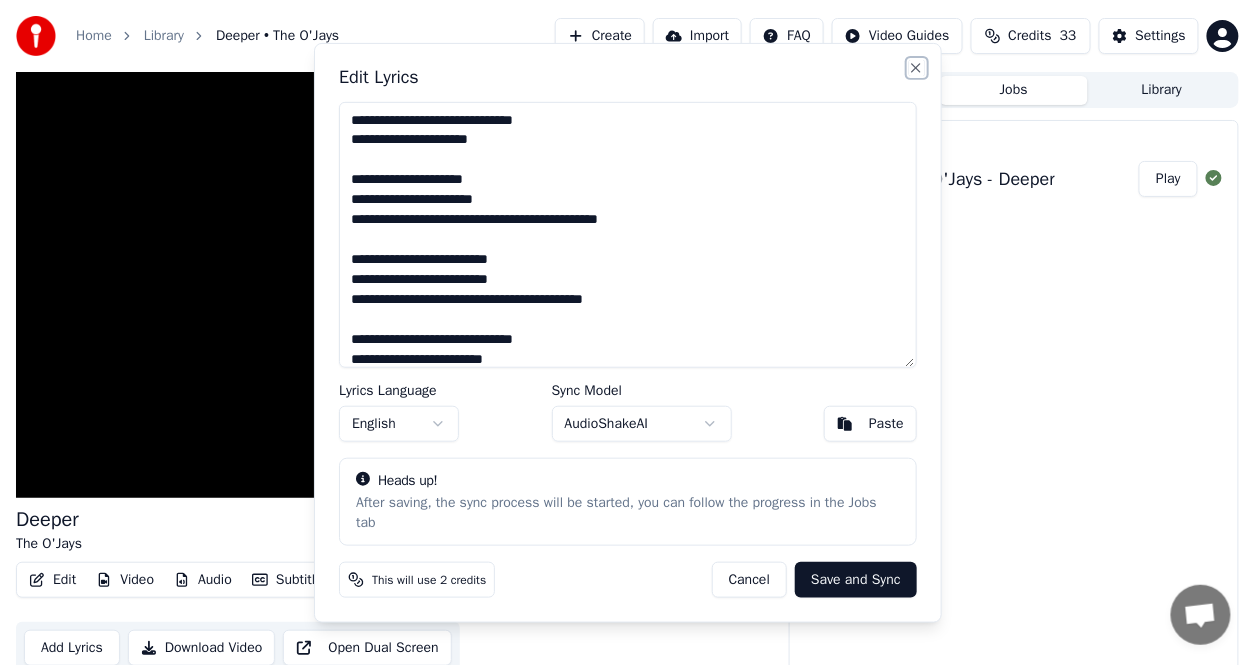 type on "**********" 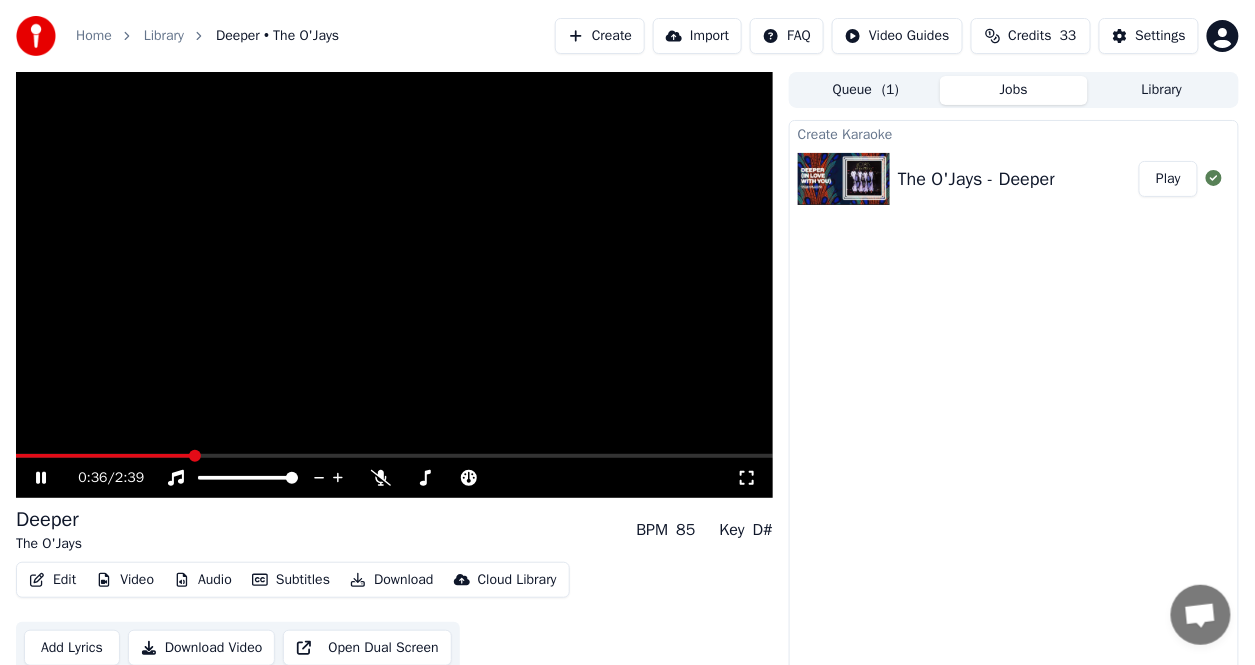 click 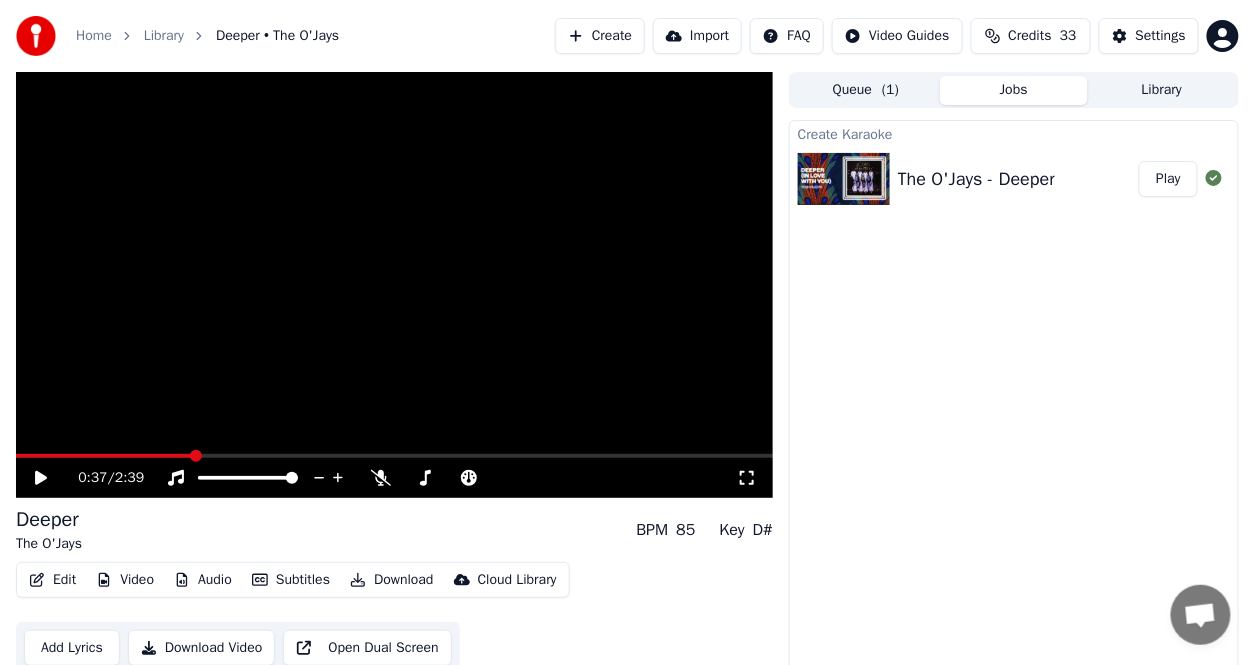 scroll, scrollTop: 19, scrollLeft: 0, axis: vertical 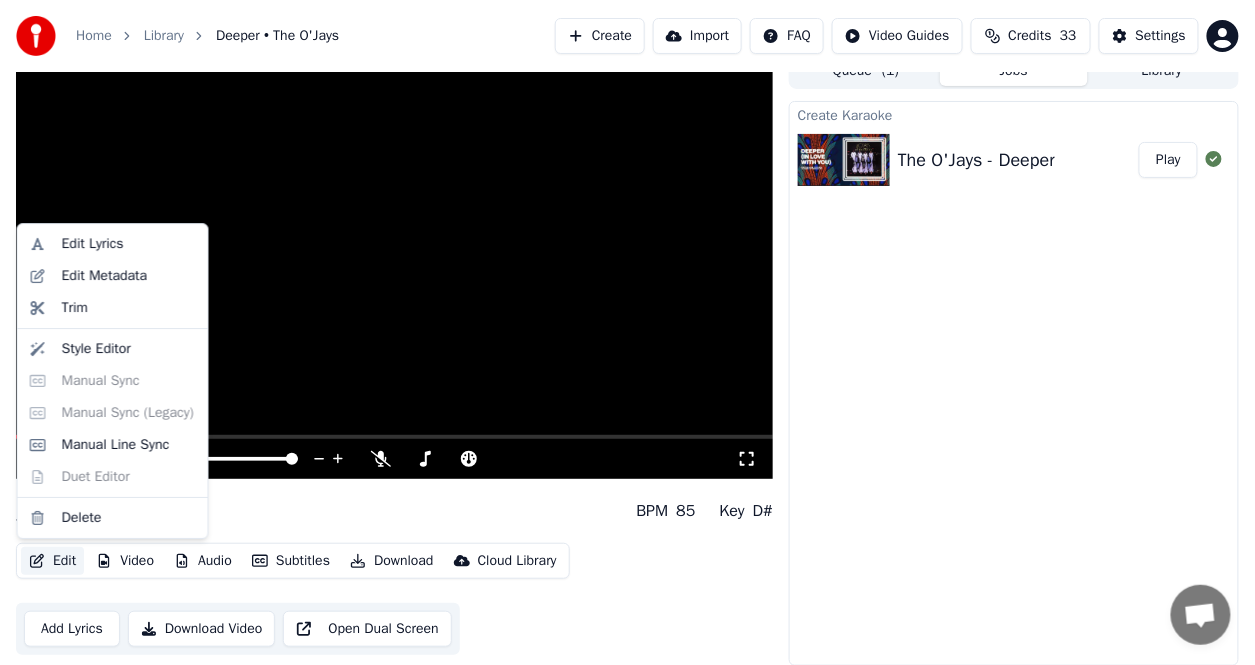 click on "Edit" at bounding box center [52, 561] 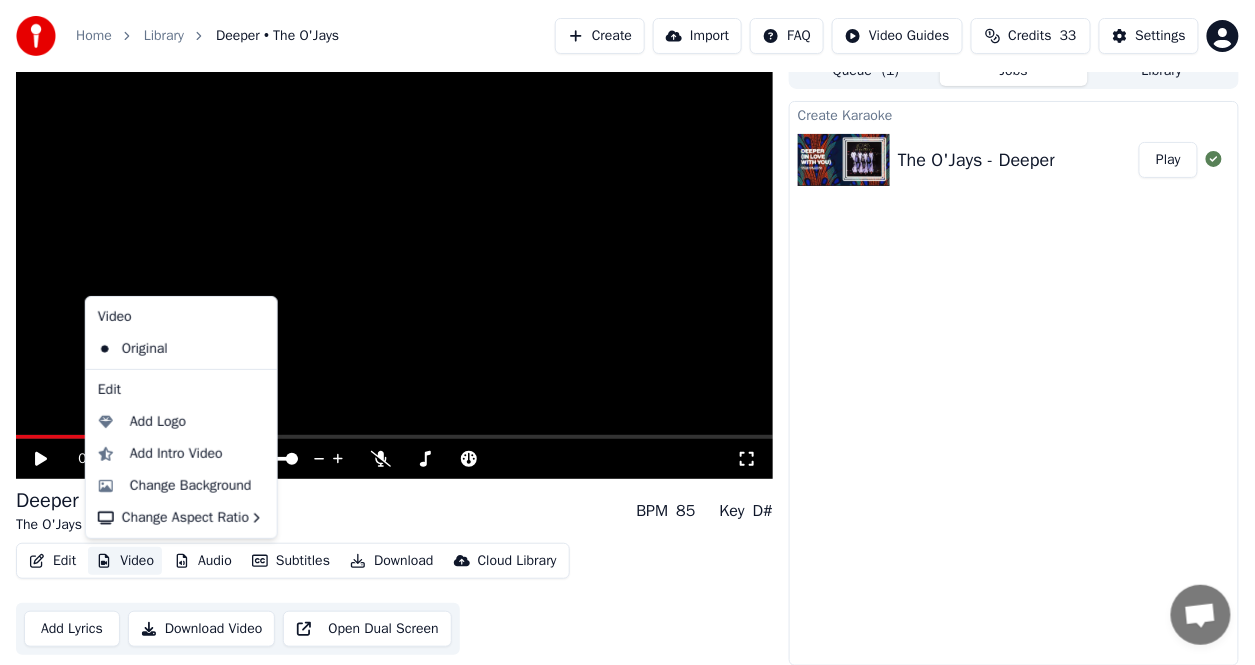 click on "Video" at bounding box center [125, 561] 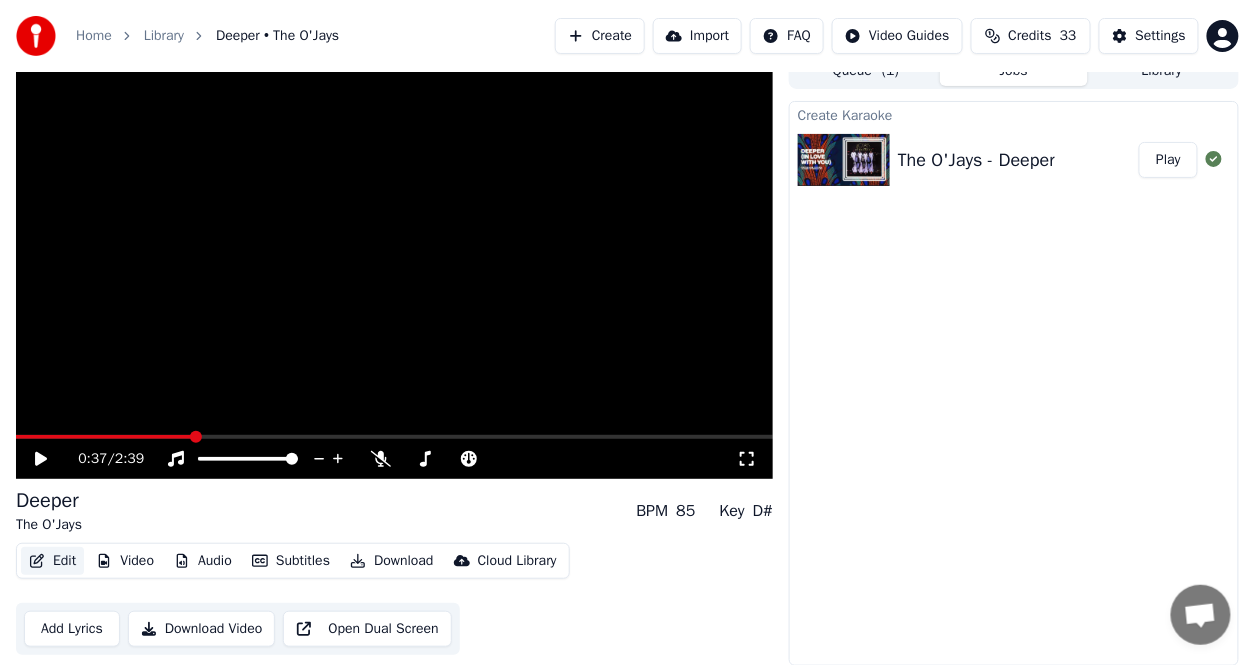 click on "Edit" at bounding box center [52, 561] 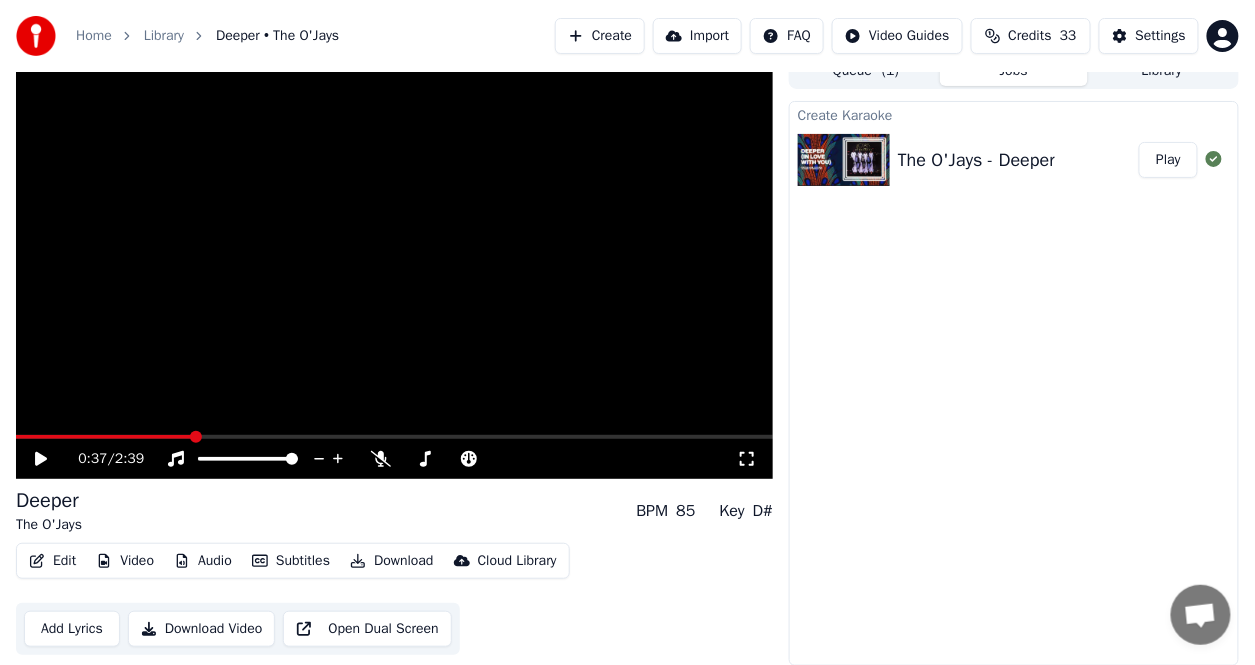 click on "Edit" at bounding box center [52, 561] 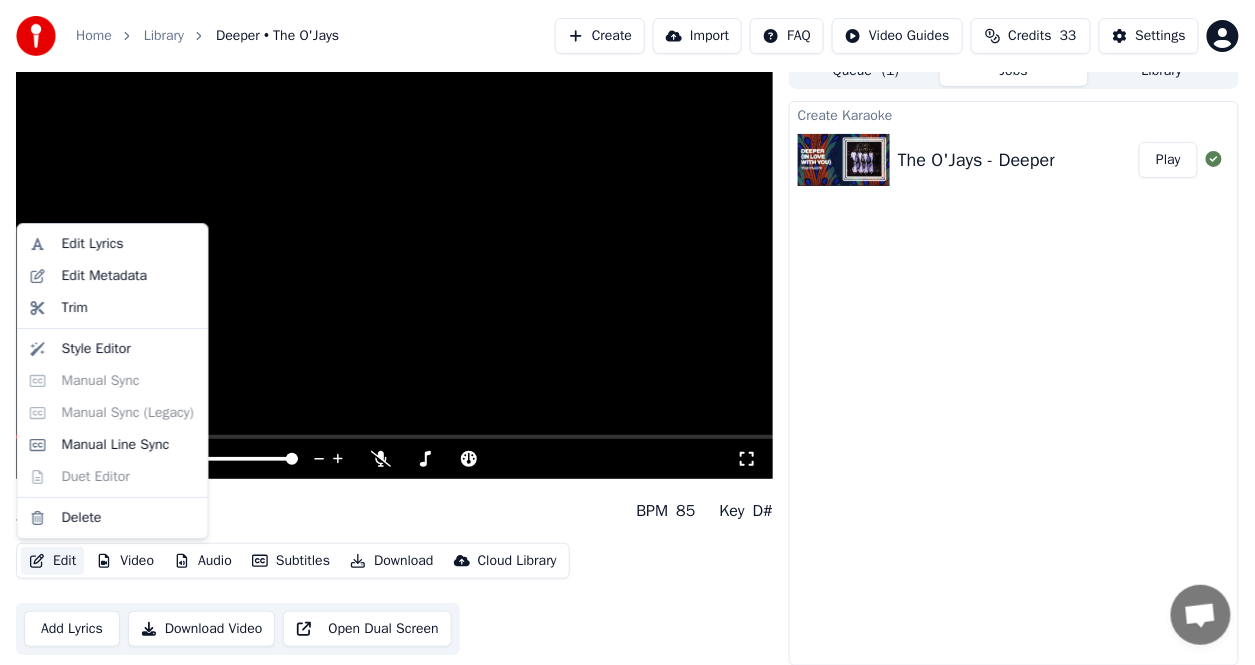 click on "Edit" at bounding box center [52, 561] 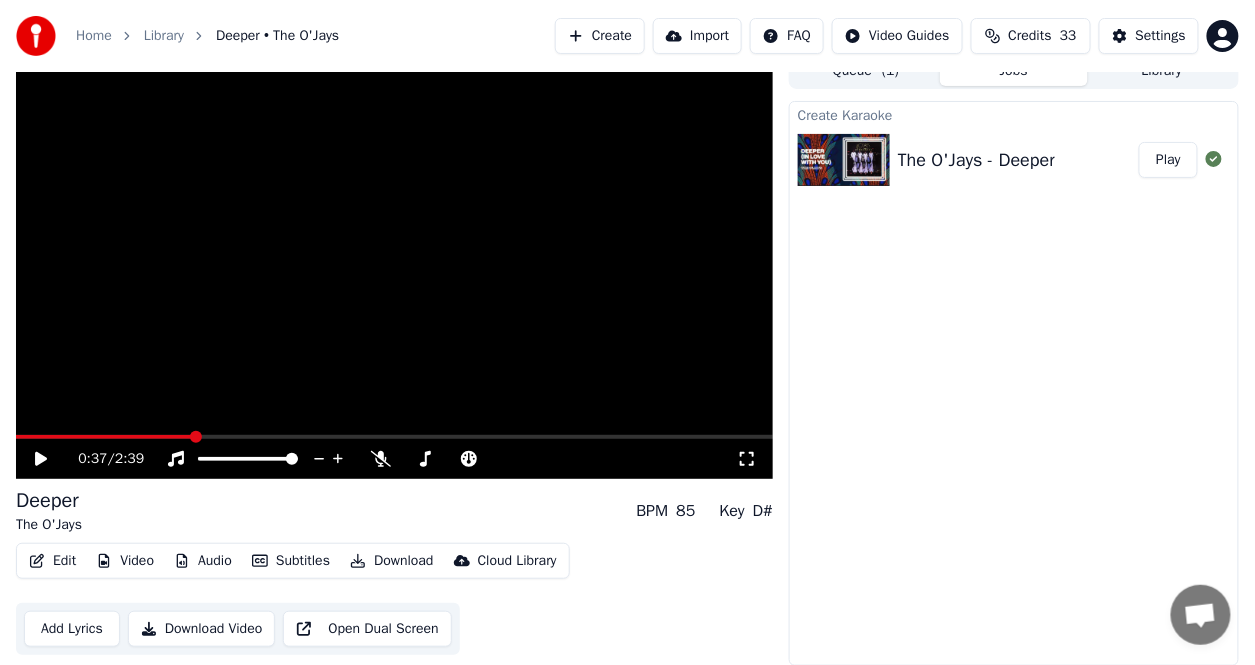 click on "Edit" at bounding box center [52, 561] 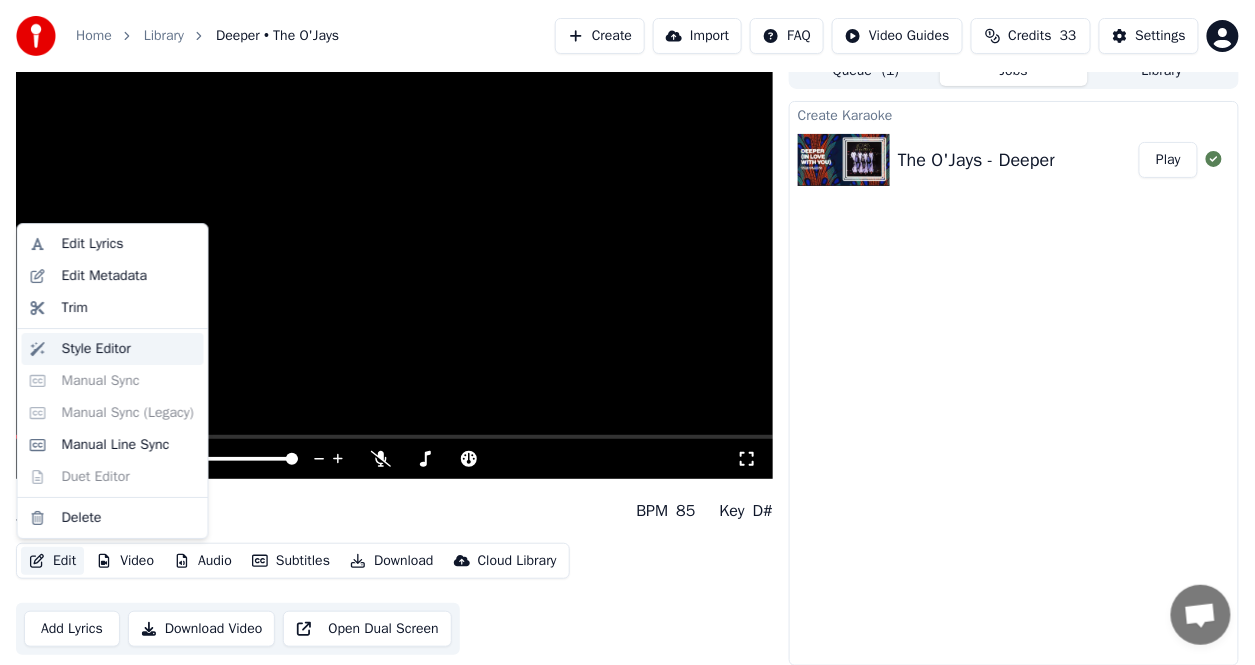click on "Style Editor" at bounding box center [113, 349] 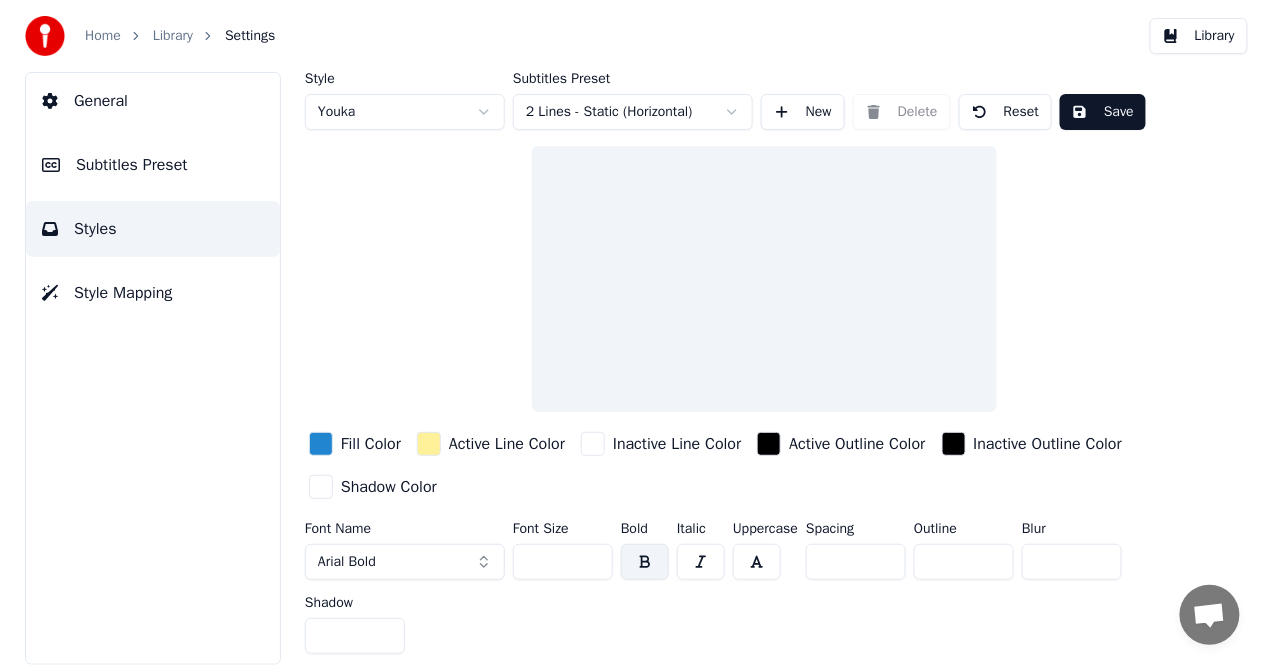scroll, scrollTop: 0, scrollLeft: 0, axis: both 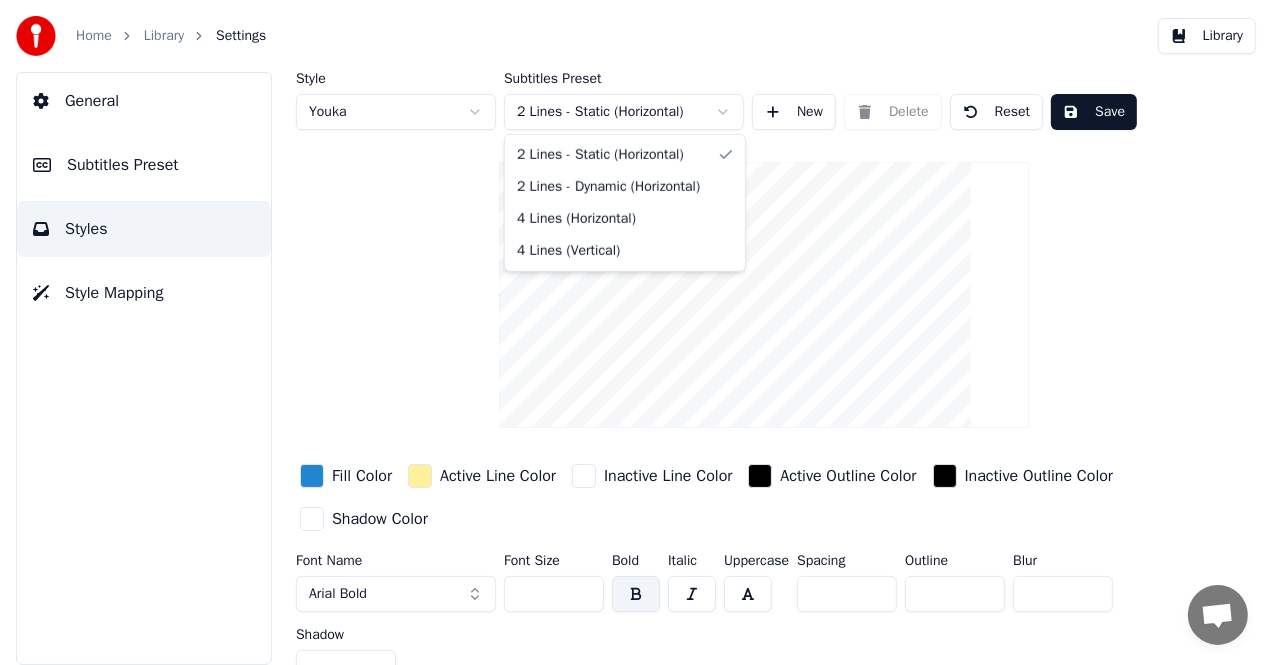 click on "Home Library Settings Library General Subtitles Preset Styles Style Mapping Style Youka Subtitles Preset 2 Lines - Static (Horizontal) New Delete Reset Save Fill Color Active Line Color Inactive Line Color Active Outline Color Inactive Outline Color Shadow Color Font Name Arial Bold Font Size ** Bold Italic Uppercase Spacing * Outline * Blur * Shadow * 2 Lines - Static (Horizontal) 2 Lines - Dynamic (Horizontal) 4 Lines (Horizontal) 4 Lines (Vertical)" at bounding box center (636, 332) 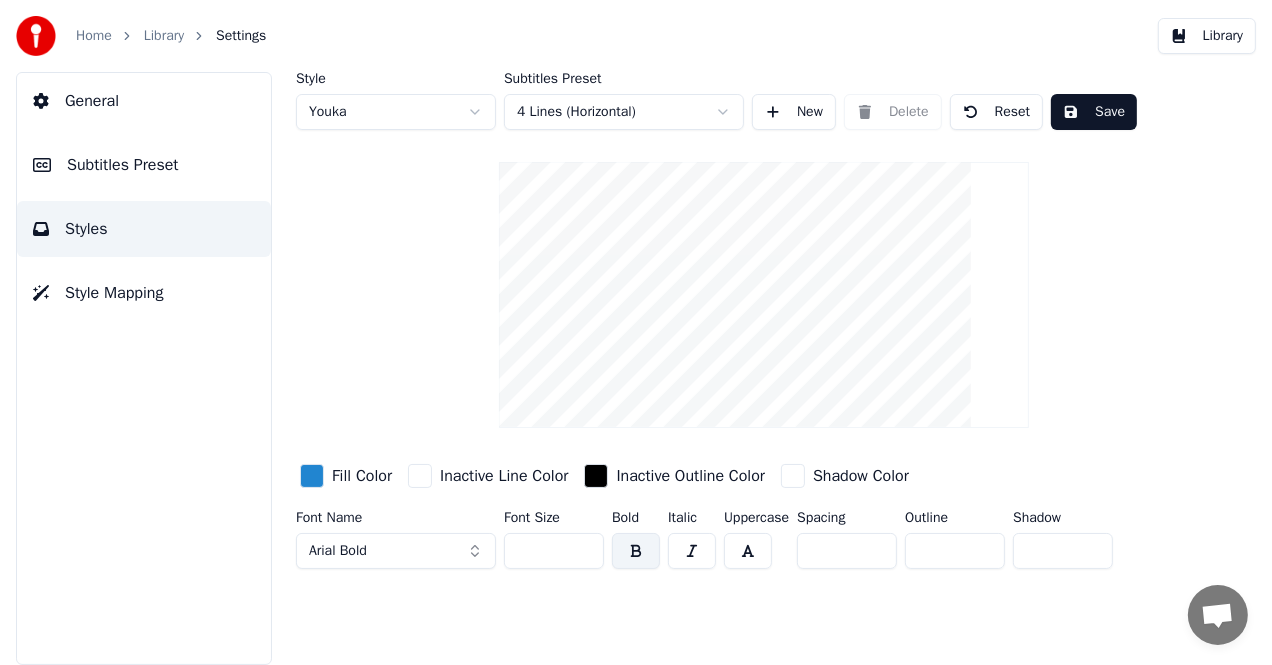click on "Save" at bounding box center [1094, 112] 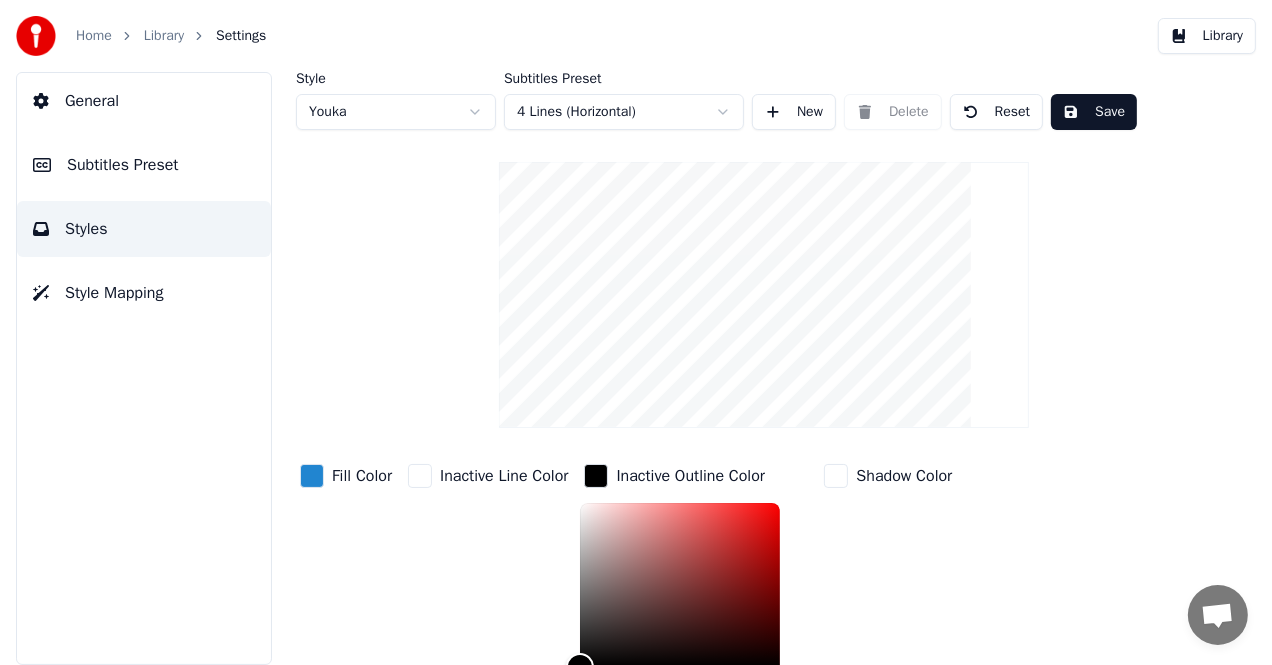 click on "Inactive Line Color" at bounding box center (504, 476) 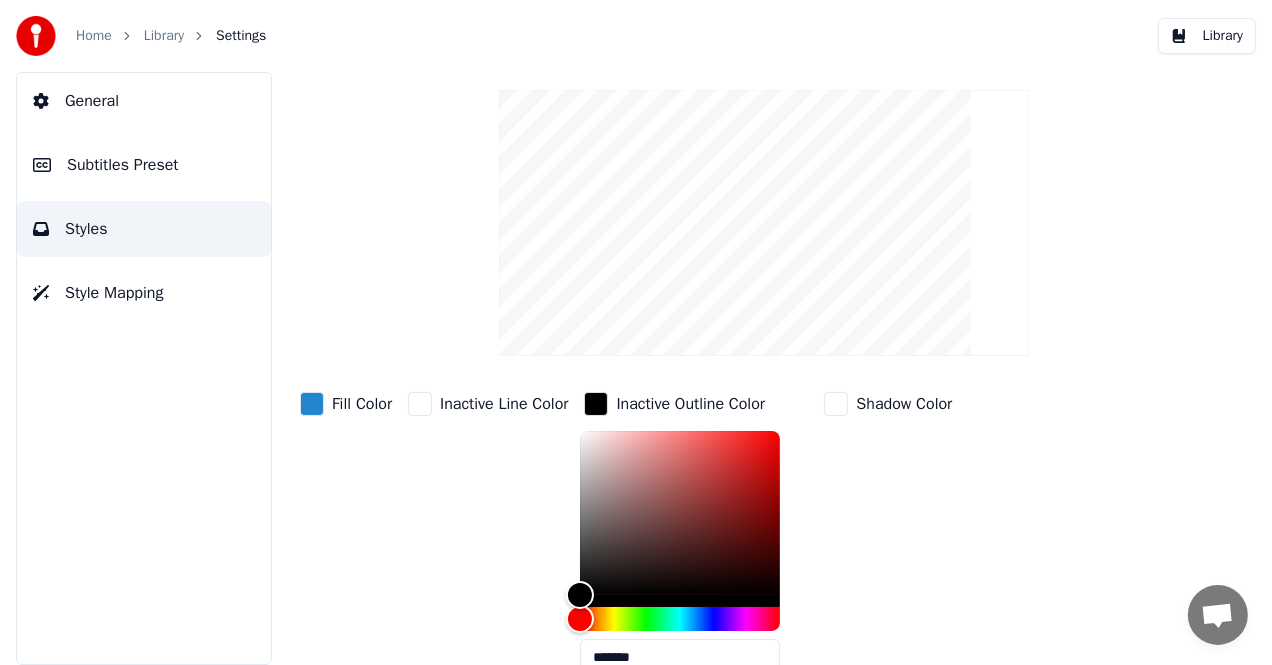 scroll, scrollTop: 178, scrollLeft: 0, axis: vertical 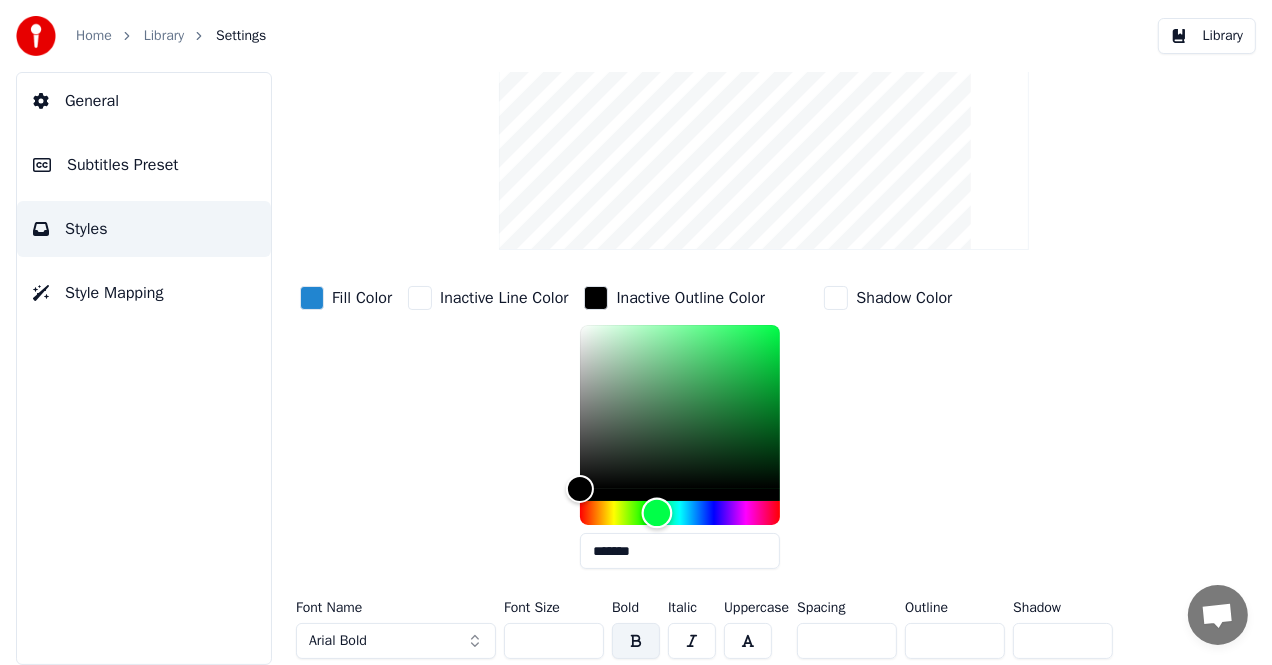 drag, startPoint x: 590, startPoint y: 517, endPoint x: 660, endPoint y: 519, distance: 70.028564 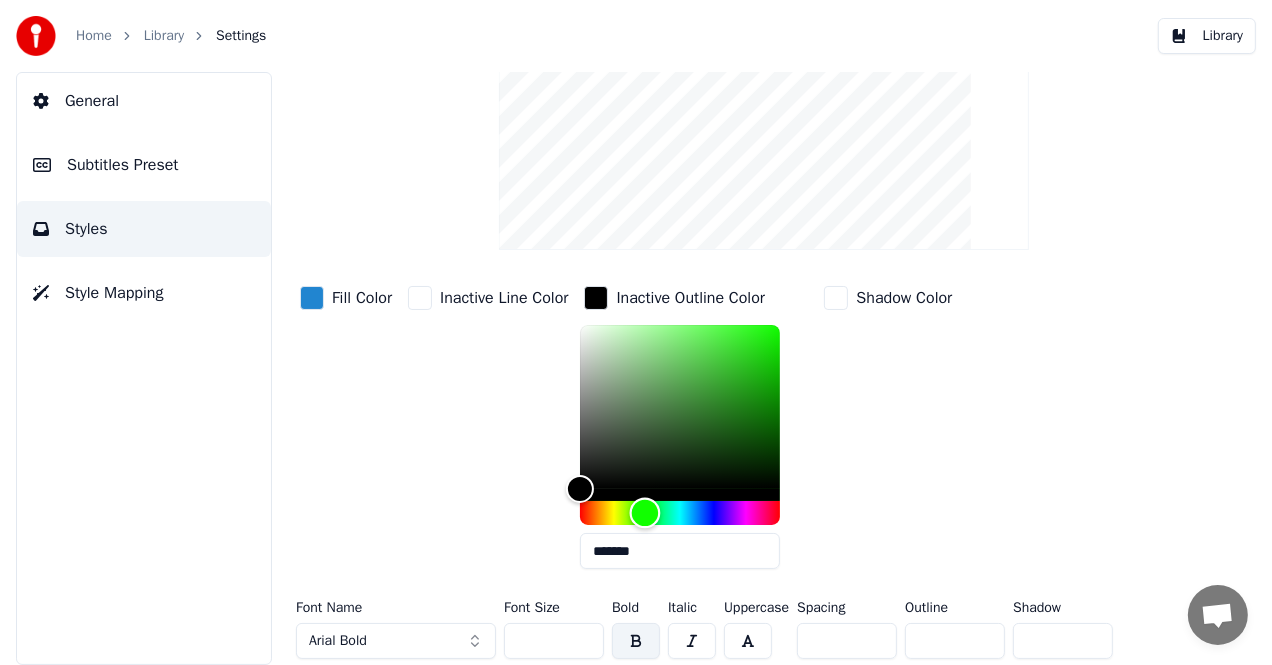 drag, startPoint x: 660, startPoint y: 519, endPoint x: 648, endPoint y: 519, distance: 12 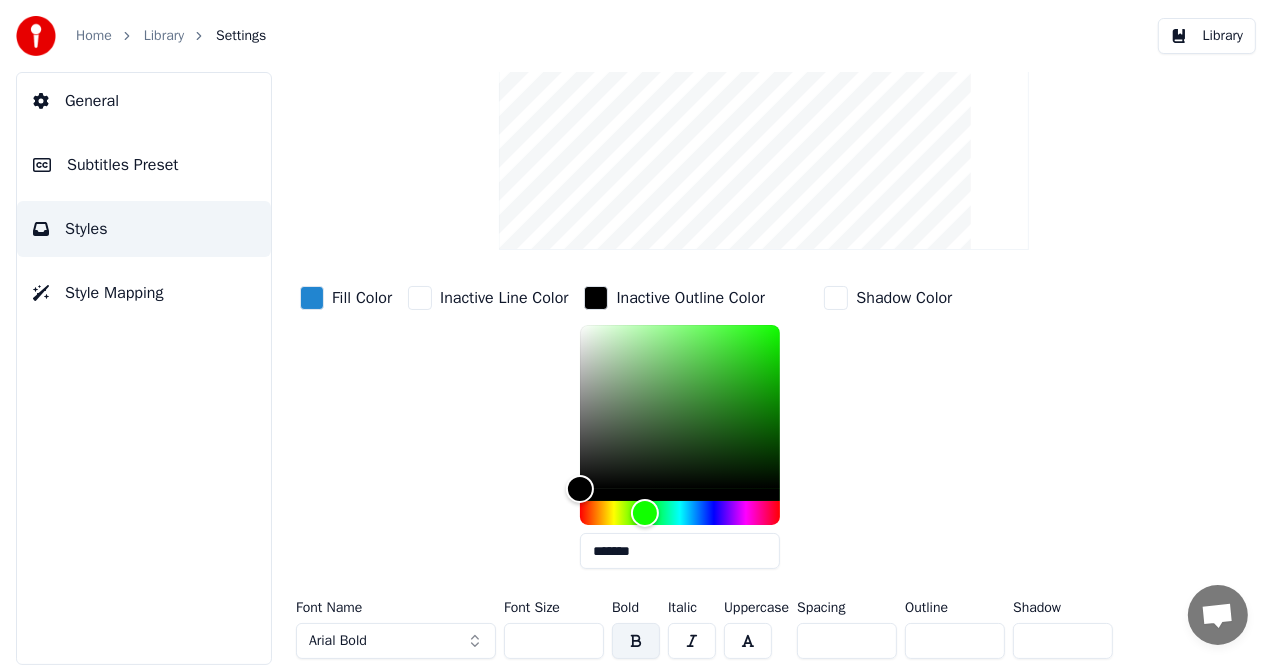 click on "Shadow Color" at bounding box center [904, 298] 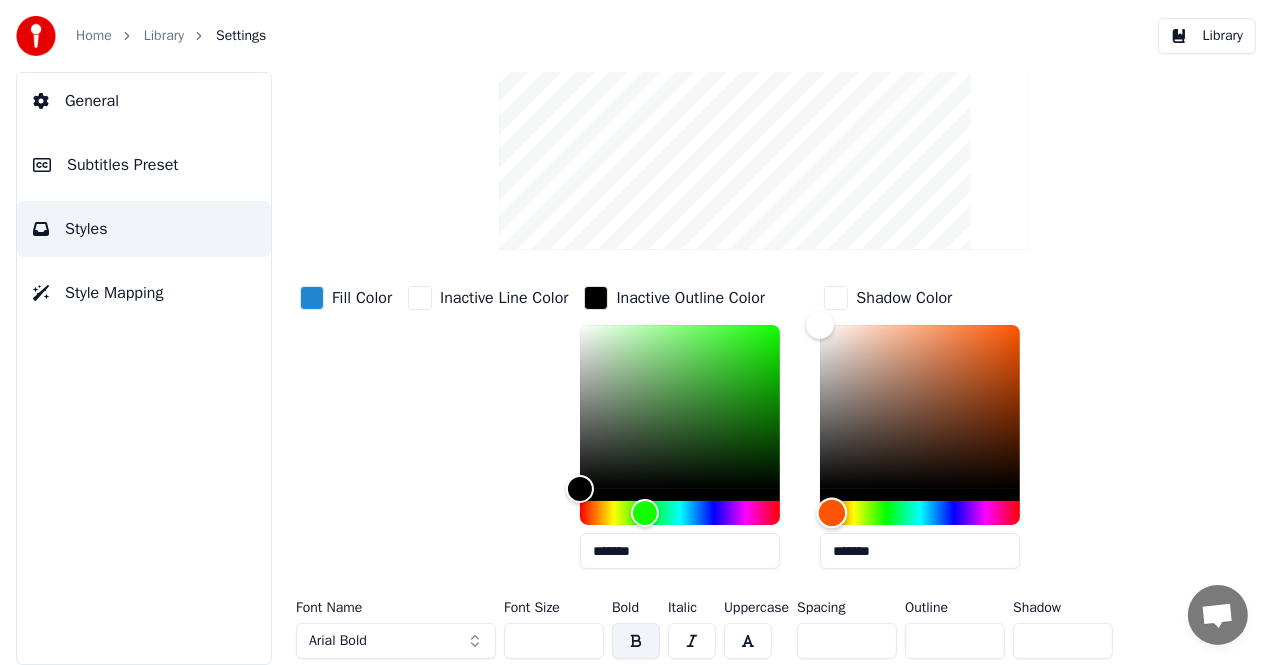 click at bounding box center [831, 513] 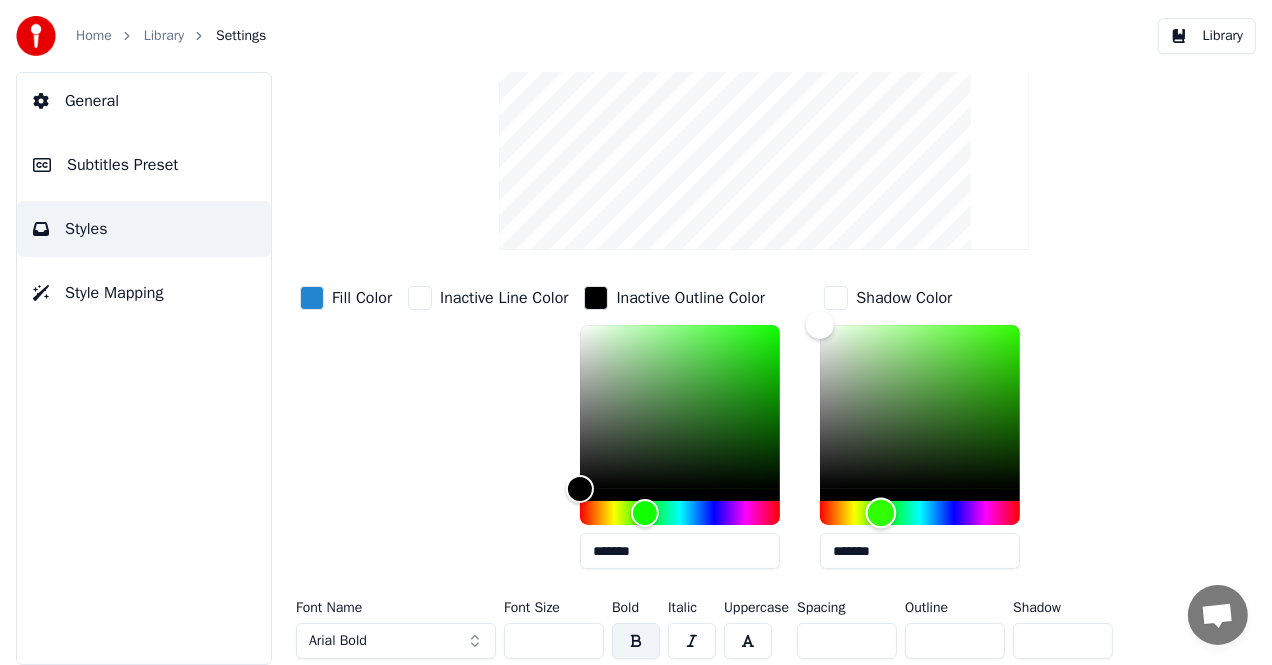 drag, startPoint x: 864, startPoint y: 505, endPoint x: 910, endPoint y: 506, distance: 46.010868 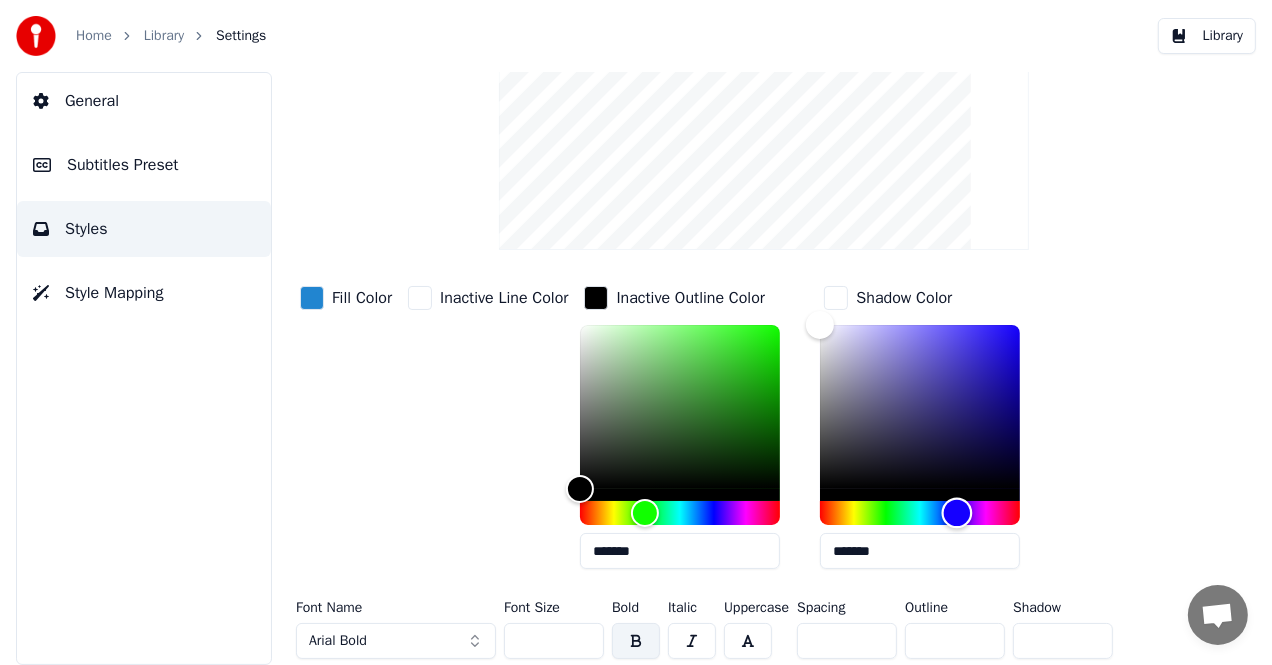 click at bounding box center [920, 513] 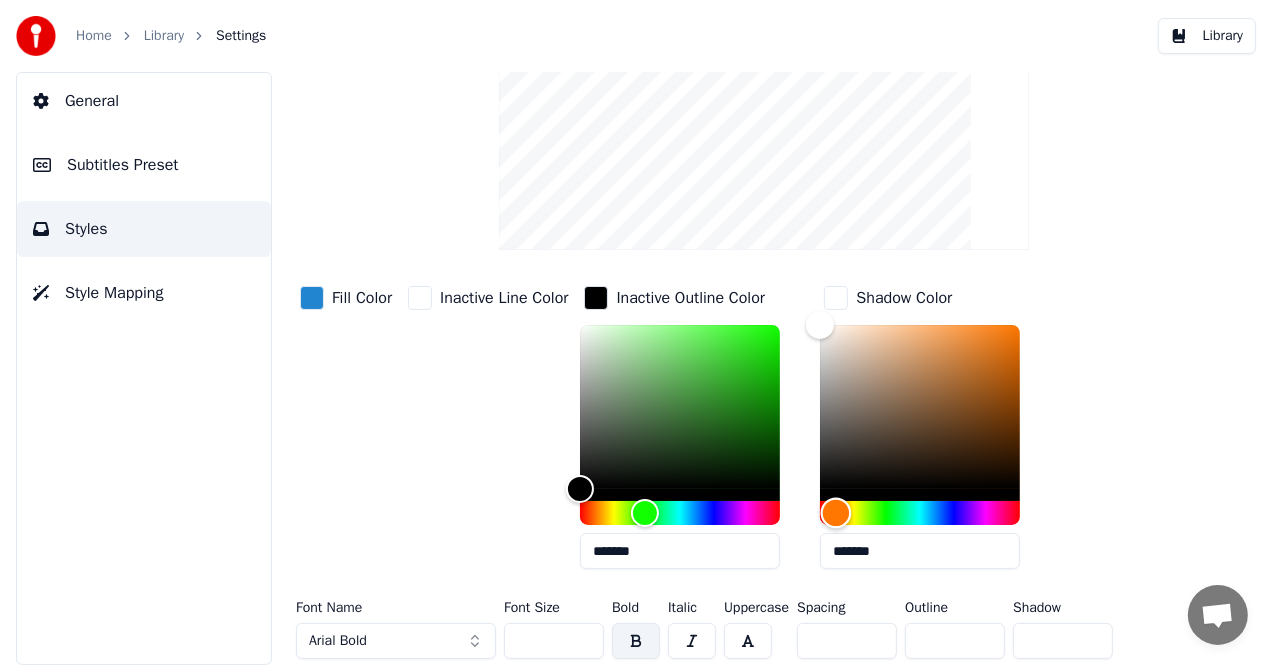 drag, startPoint x: 960, startPoint y: 510, endPoint x: 839, endPoint y: 506, distance: 121.0661 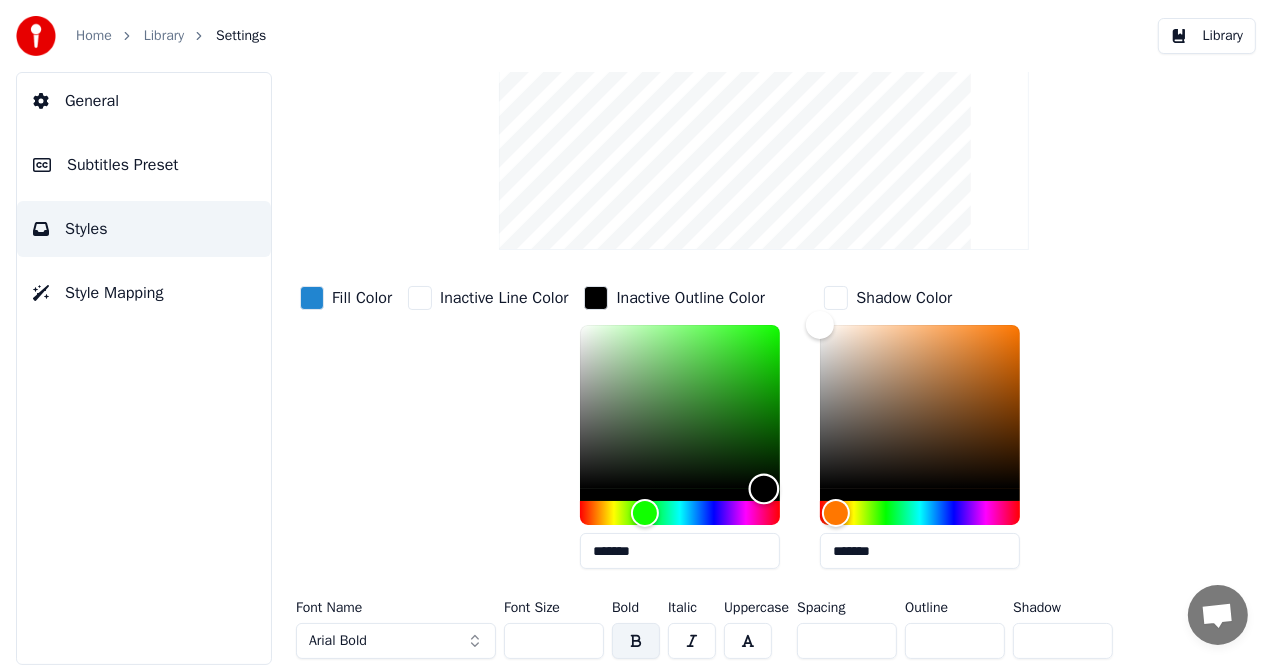 drag, startPoint x: 588, startPoint y: 491, endPoint x: 767, endPoint y: 494, distance: 179.02513 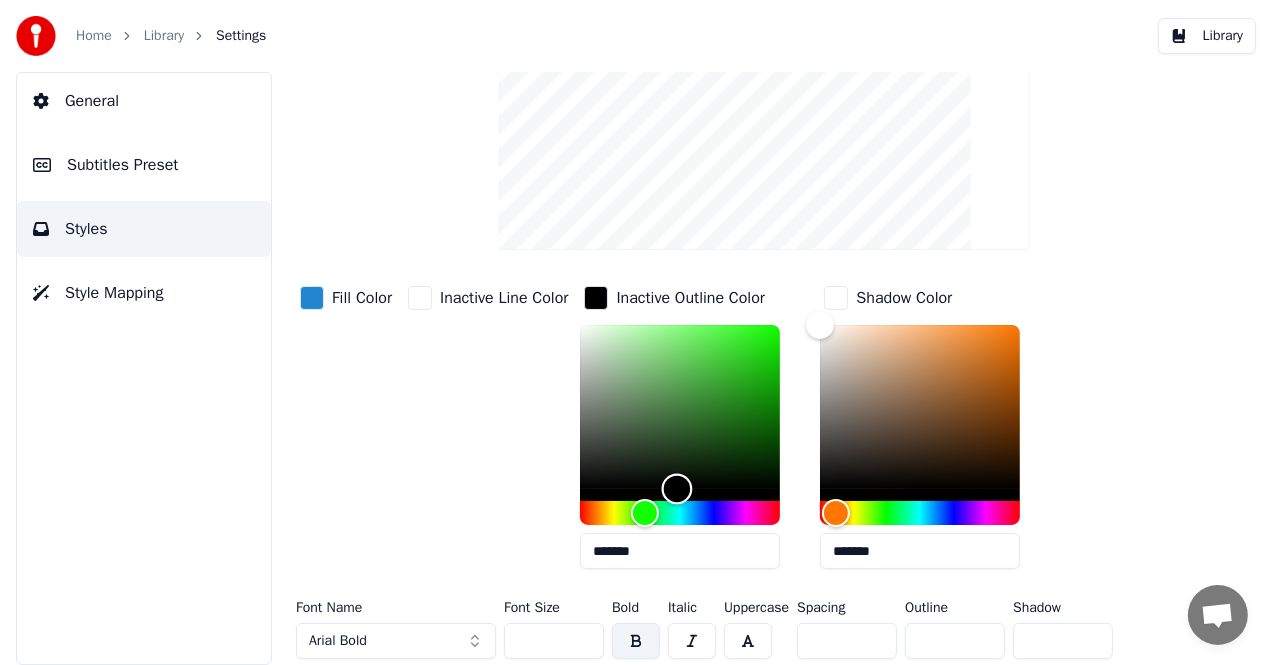 type on "*******" 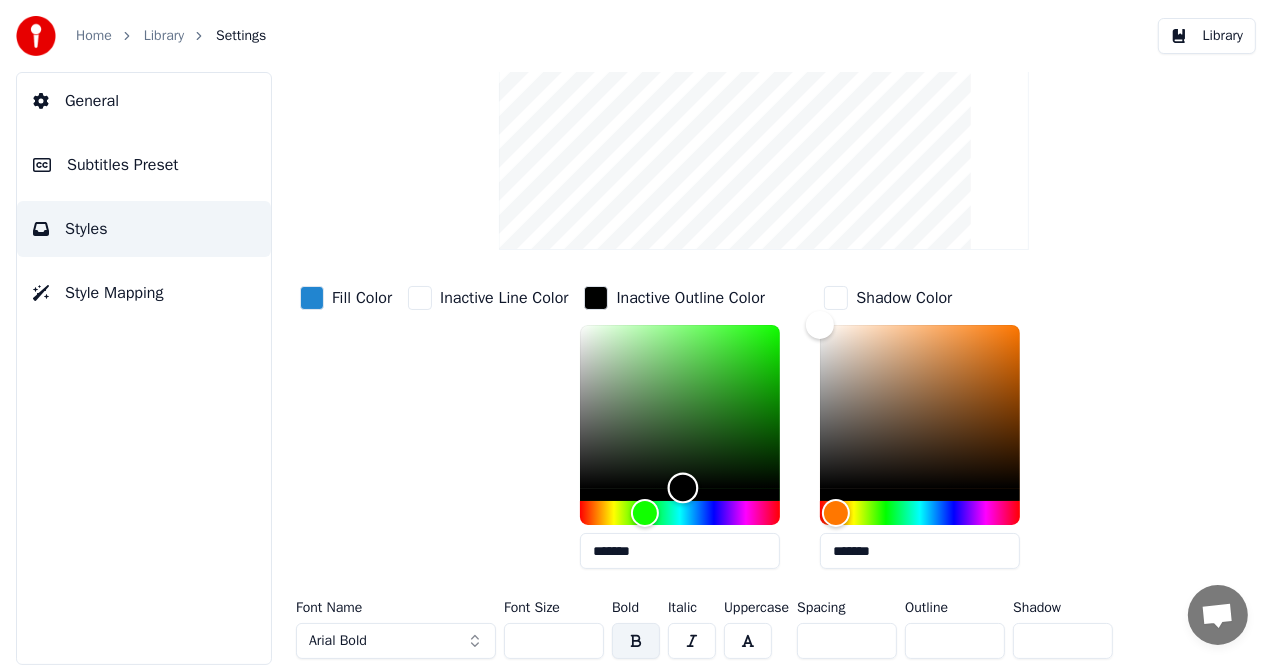 drag, startPoint x: 762, startPoint y: 492, endPoint x: 686, endPoint y: 487, distance: 76.1643 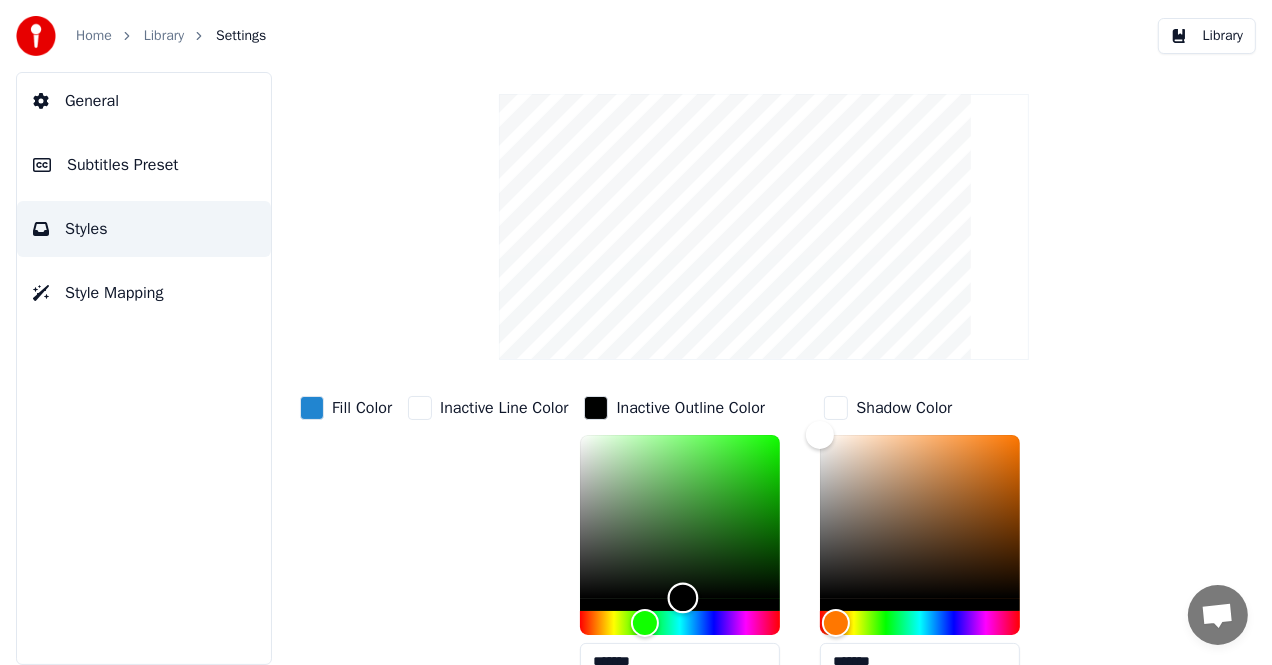 scroll, scrollTop: 100, scrollLeft: 0, axis: vertical 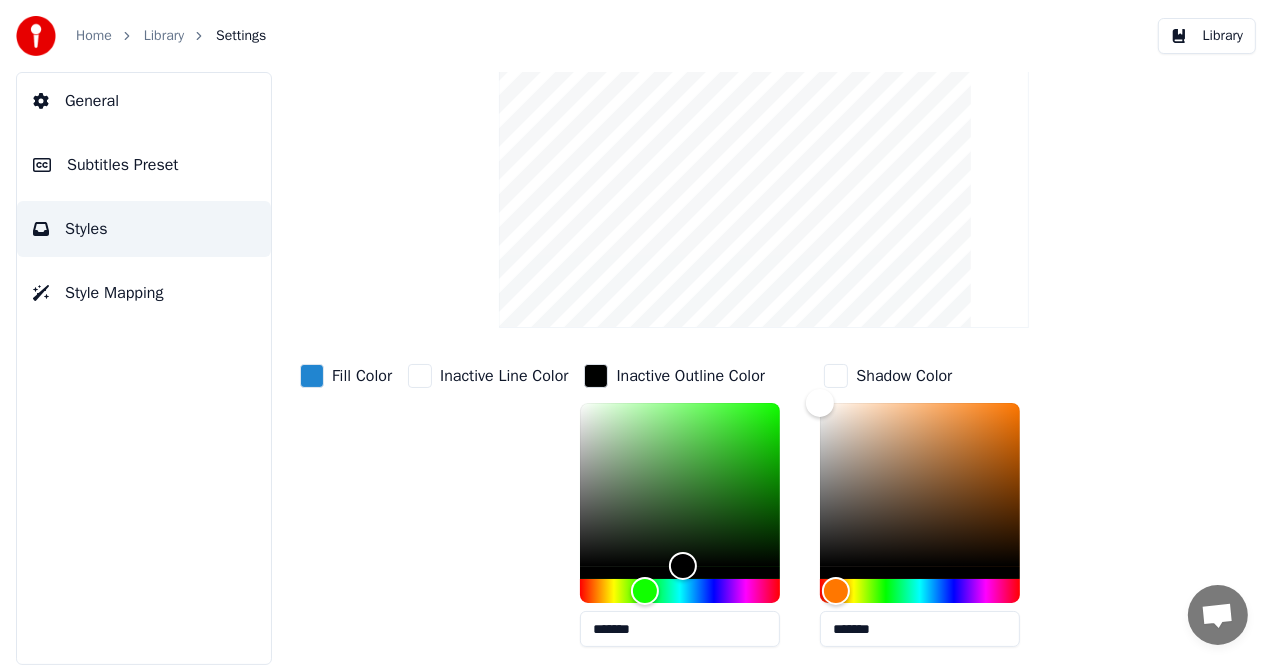 click on "Fill Color" at bounding box center [362, 376] 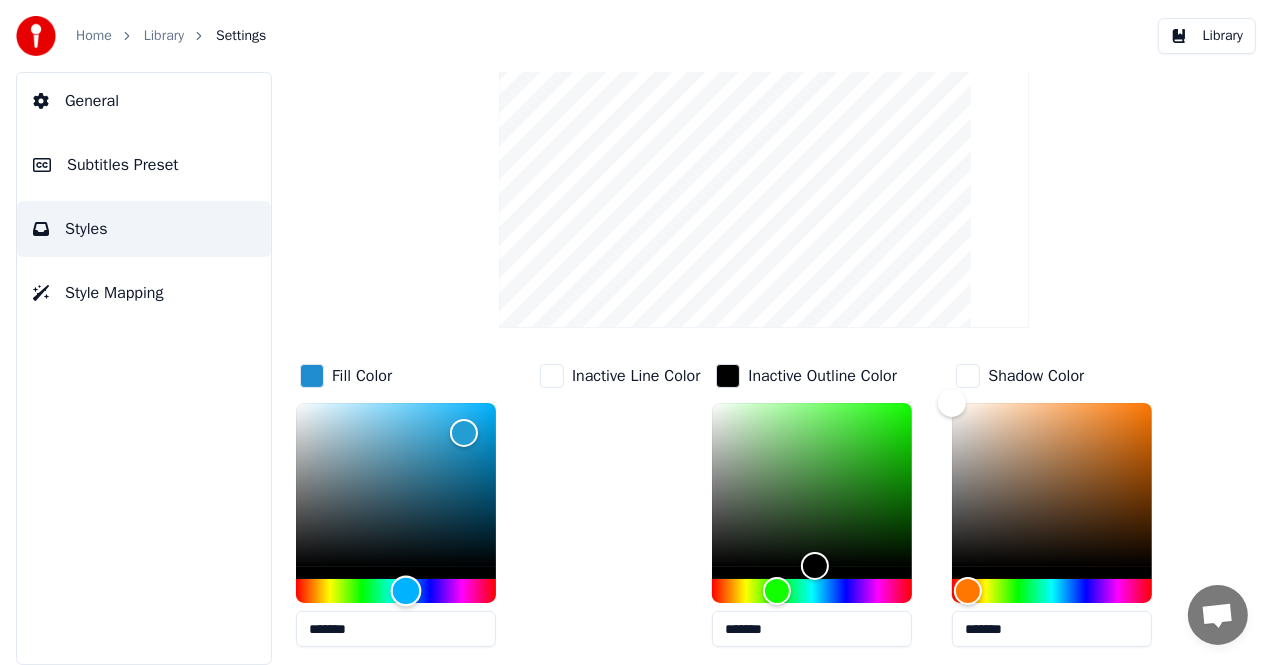 drag, startPoint x: 415, startPoint y: 583, endPoint x: 376, endPoint y: 583, distance: 39 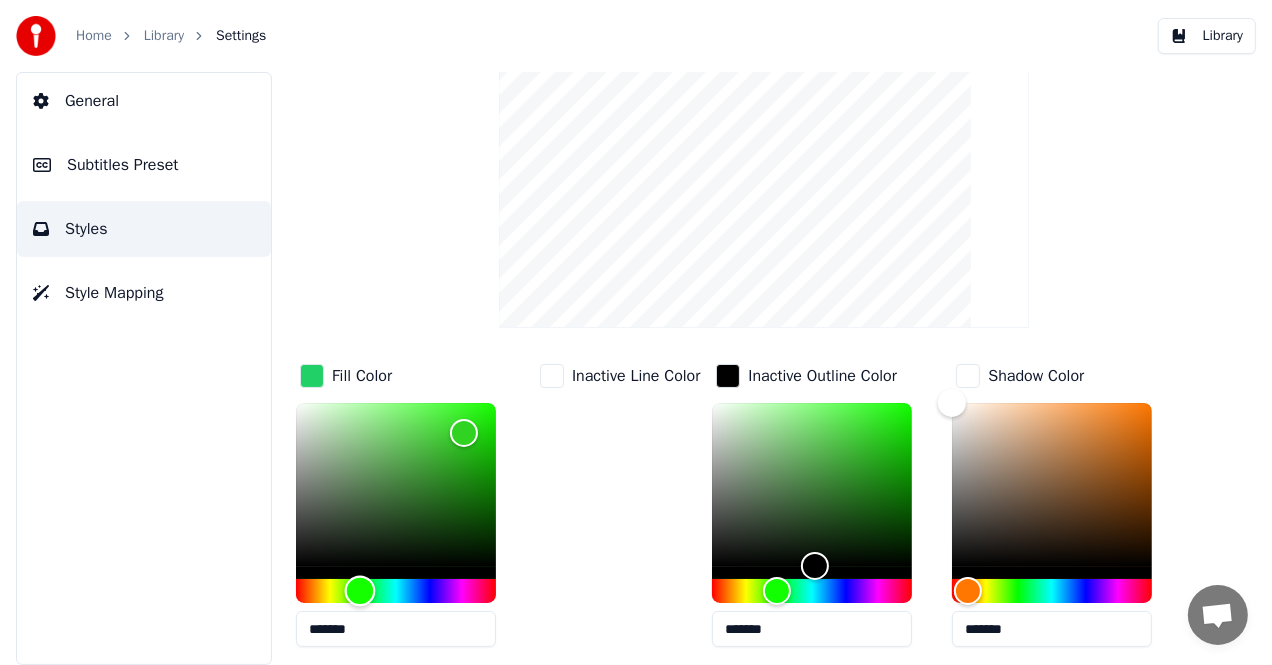 click at bounding box center [396, 591] 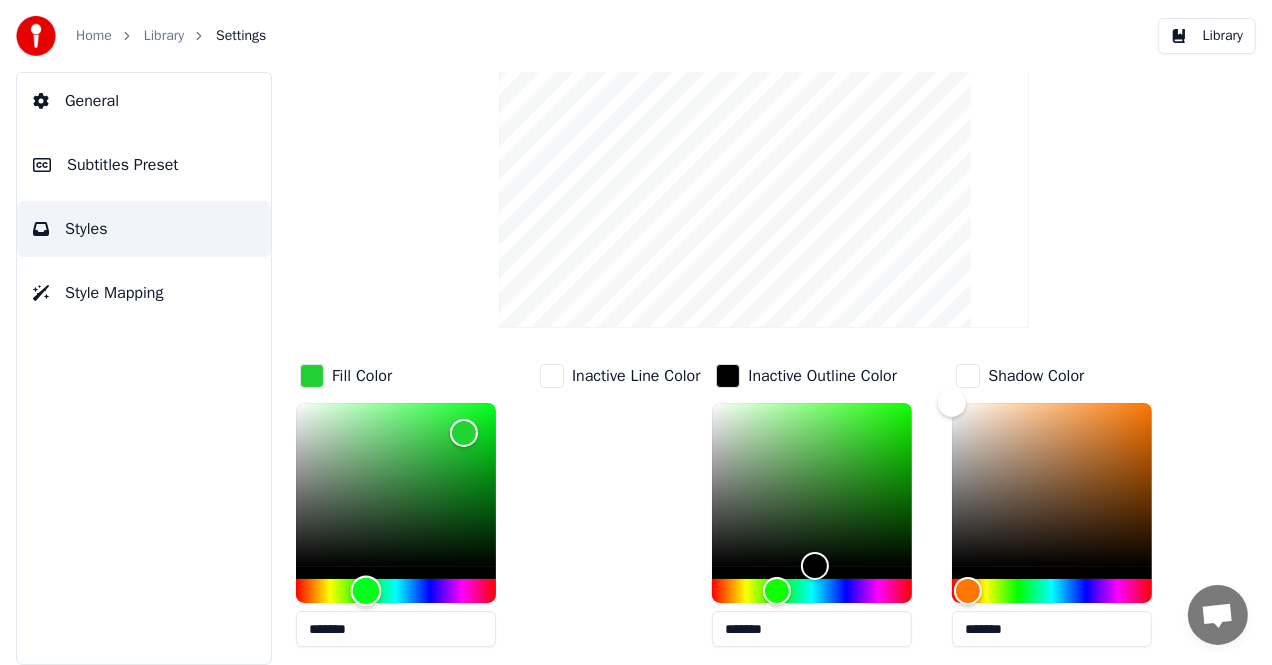 click at bounding box center (366, 591) 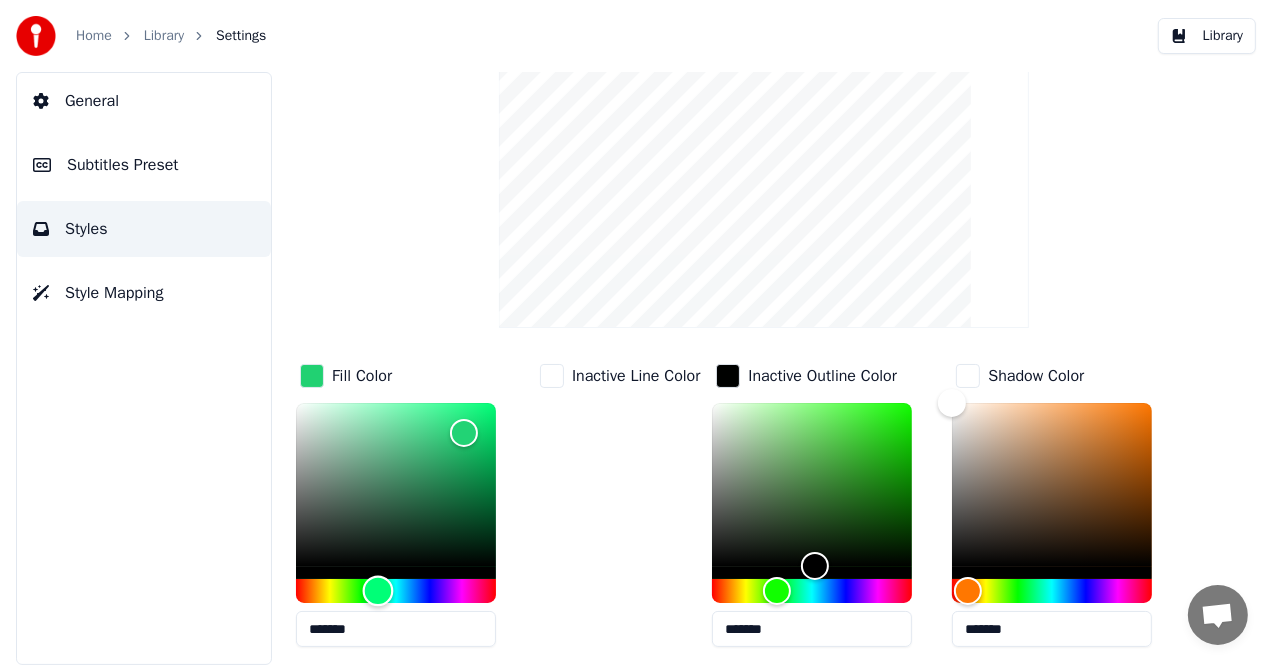 drag, startPoint x: 366, startPoint y: 584, endPoint x: 458, endPoint y: 590, distance: 92.19544 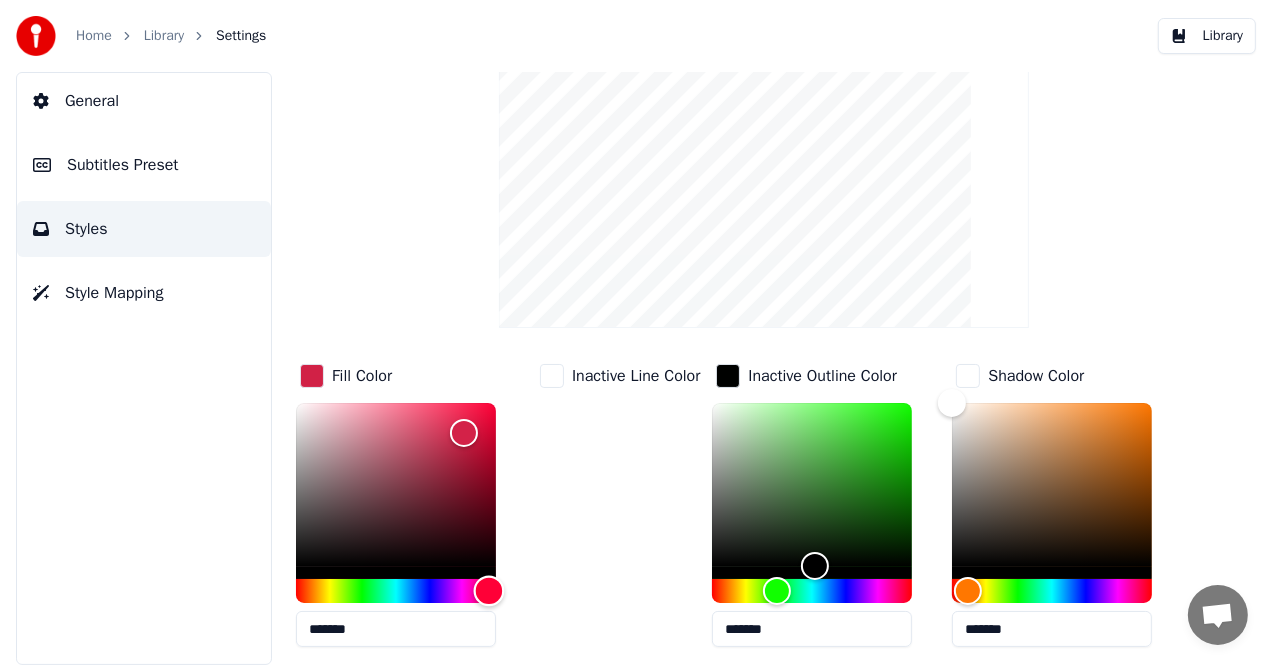 drag, startPoint x: 458, startPoint y: 590, endPoint x: 490, endPoint y: 594, distance: 32.24903 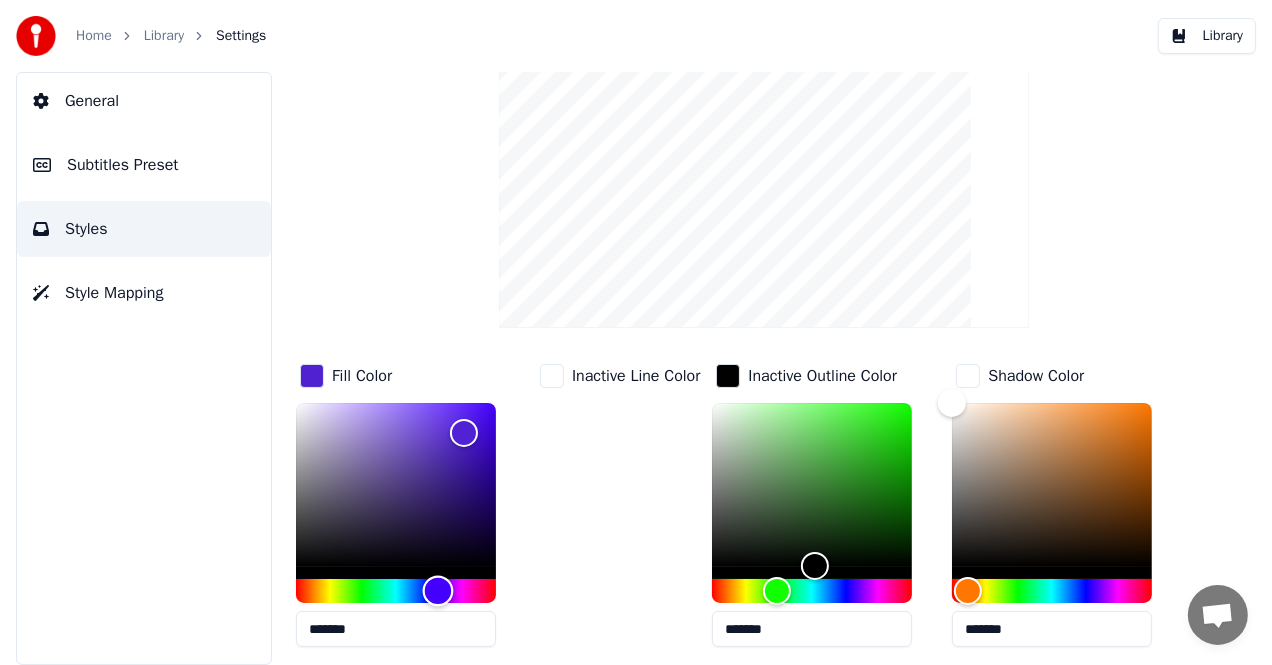 type on "*******" 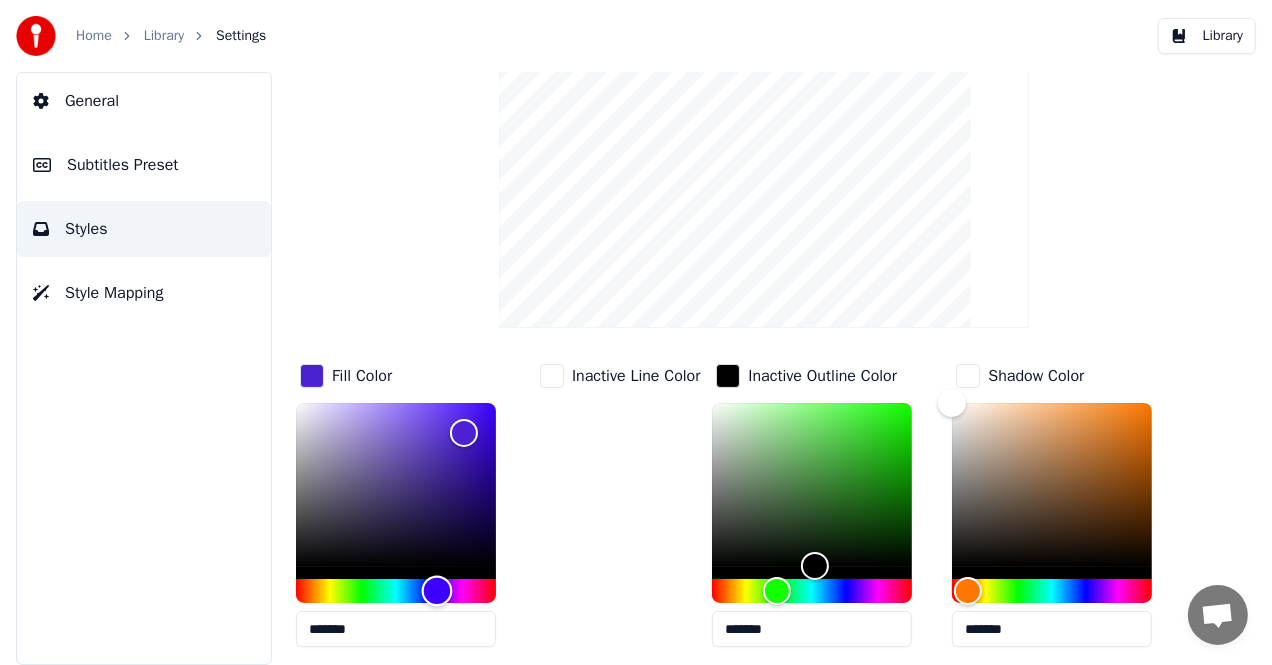 drag, startPoint x: 486, startPoint y: 594, endPoint x: 437, endPoint y: 592, distance: 49.0408 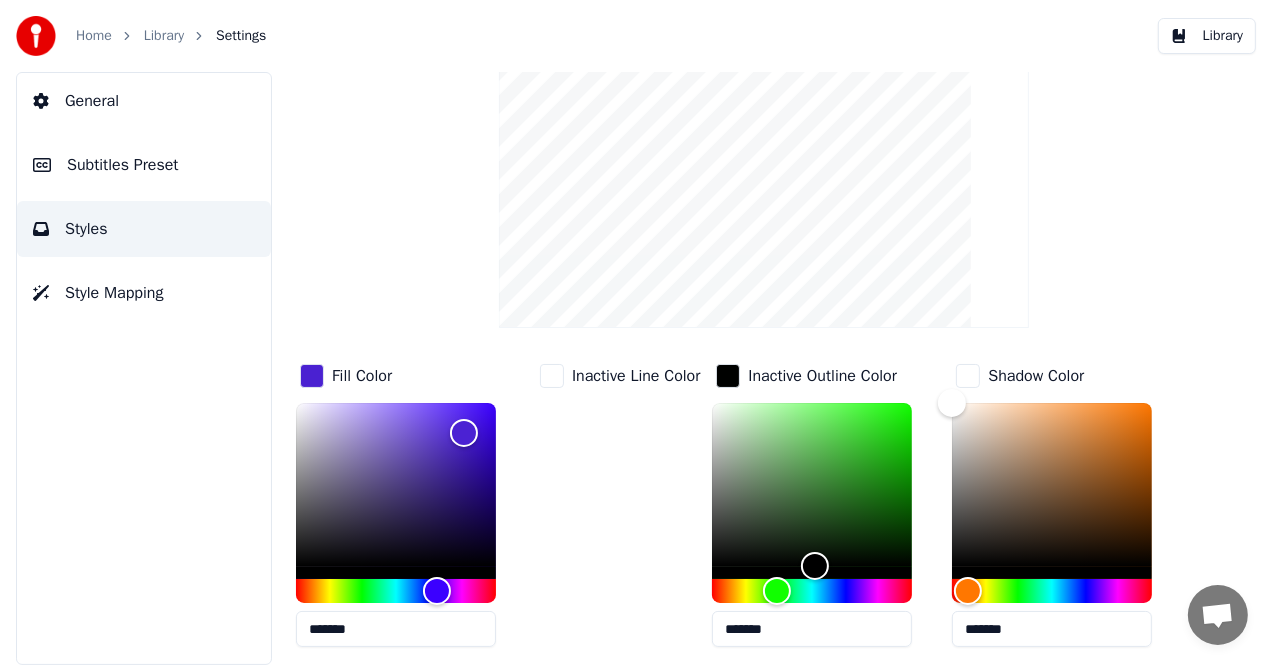 click on "Inactive Line Color" at bounding box center (636, 376) 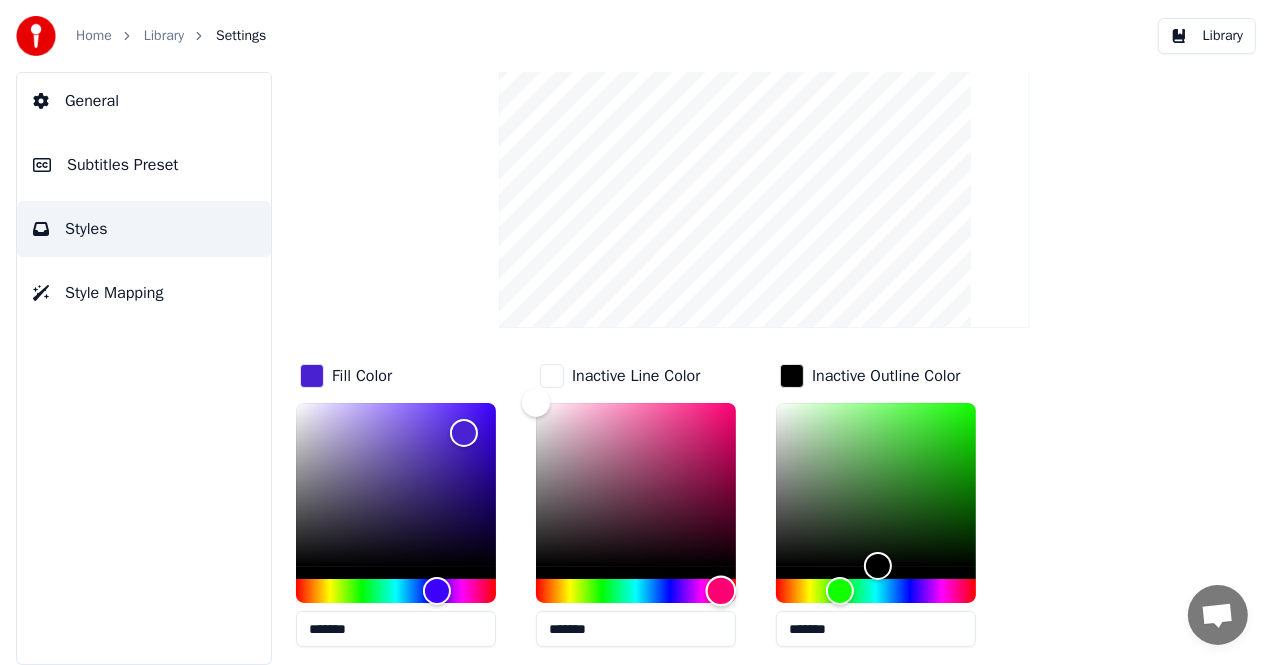 drag, startPoint x: 539, startPoint y: 595, endPoint x: 721, endPoint y: 603, distance: 182.17574 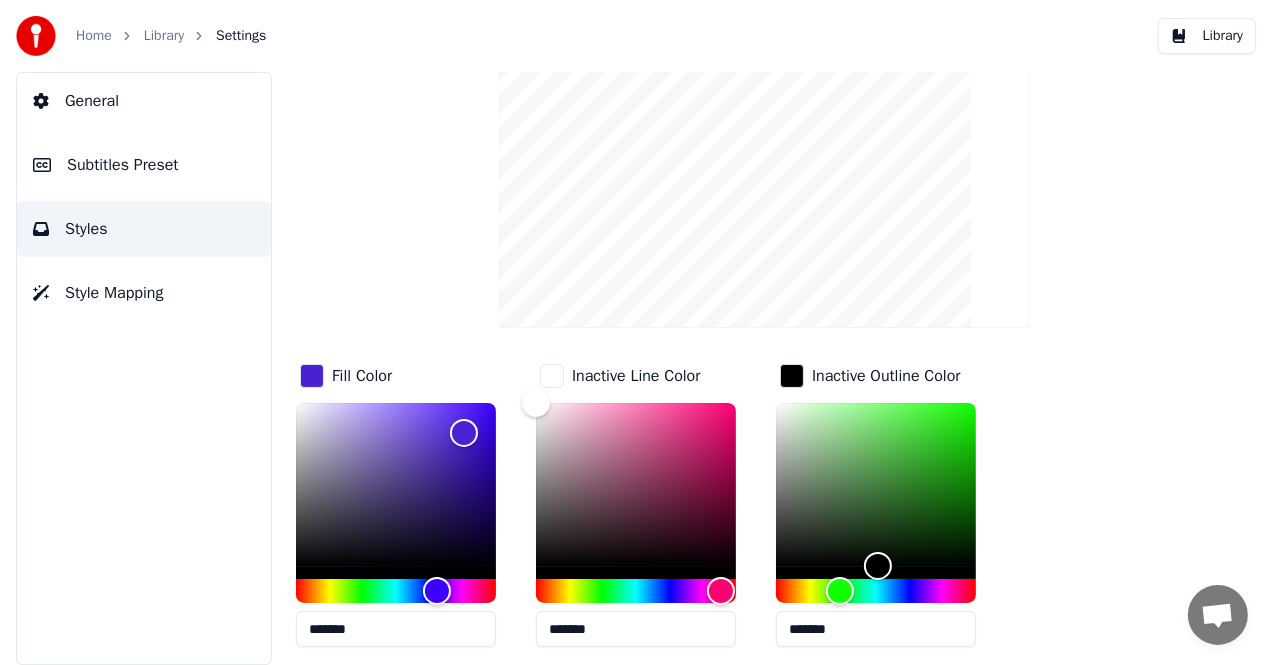 click on "Inactive Outline Color" at bounding box center (886, 376) 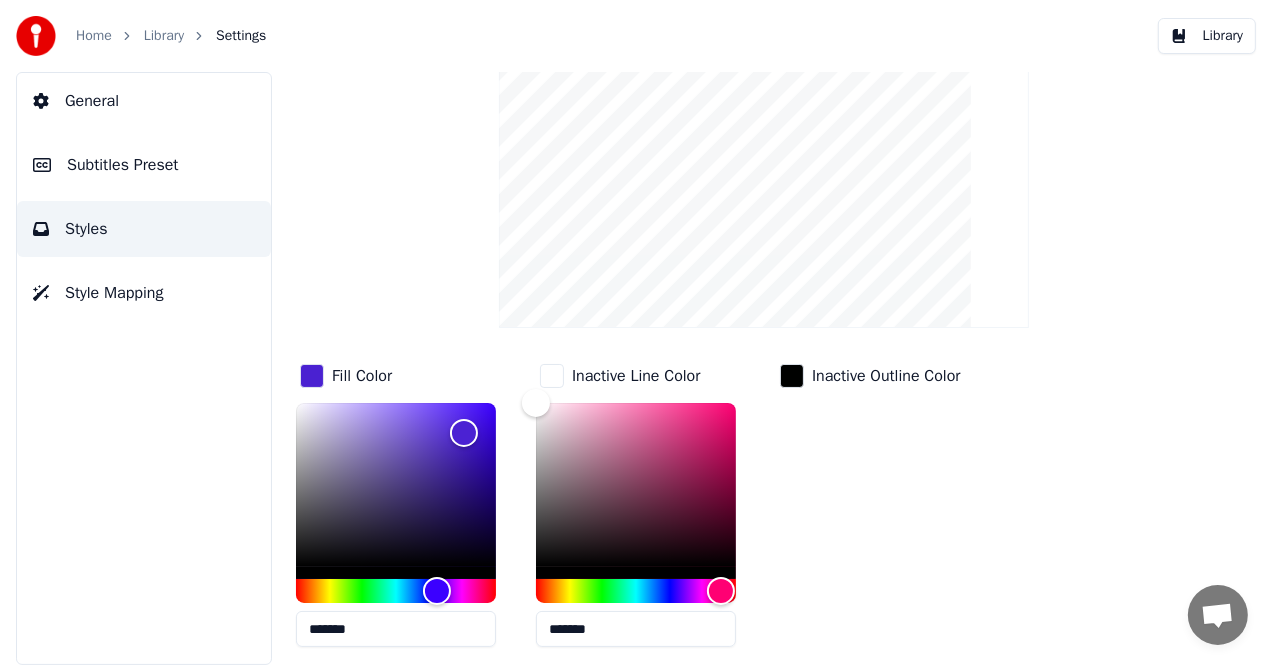 click on "Inactive Outline Color" at bounding box center (886, 376) 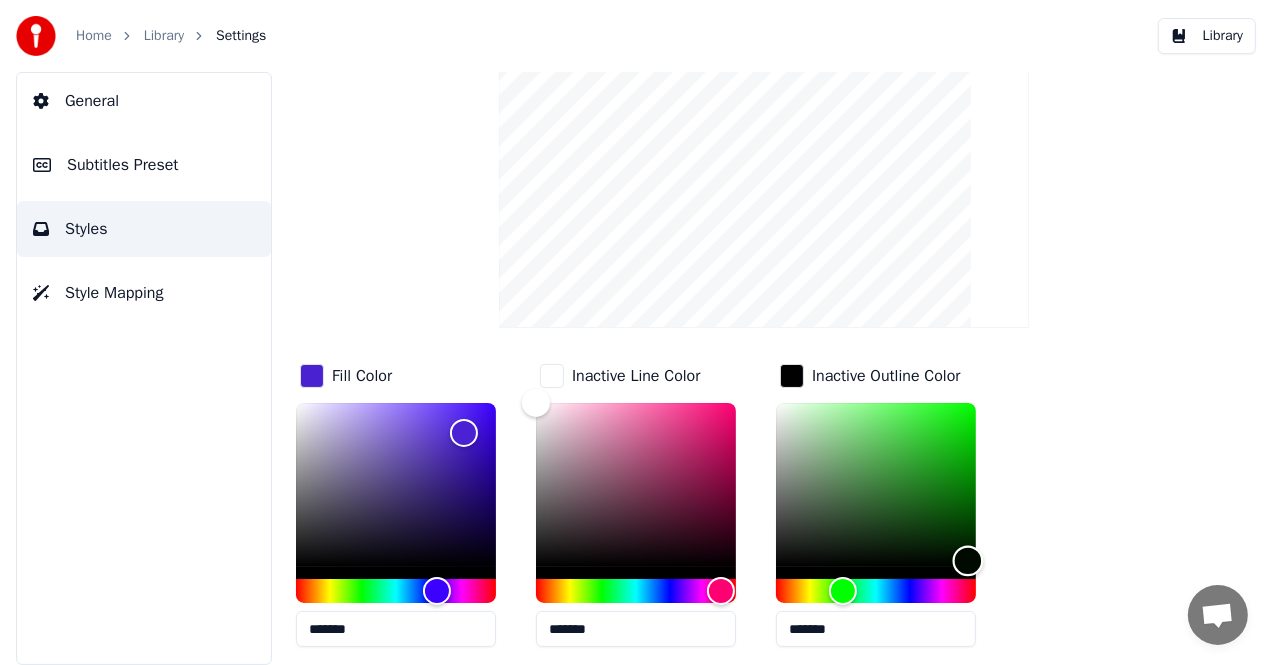 drag, startPoint x: 968, startPoint y: 560, endPoint x: 892, endPoint y: 557, distance: 76.05919 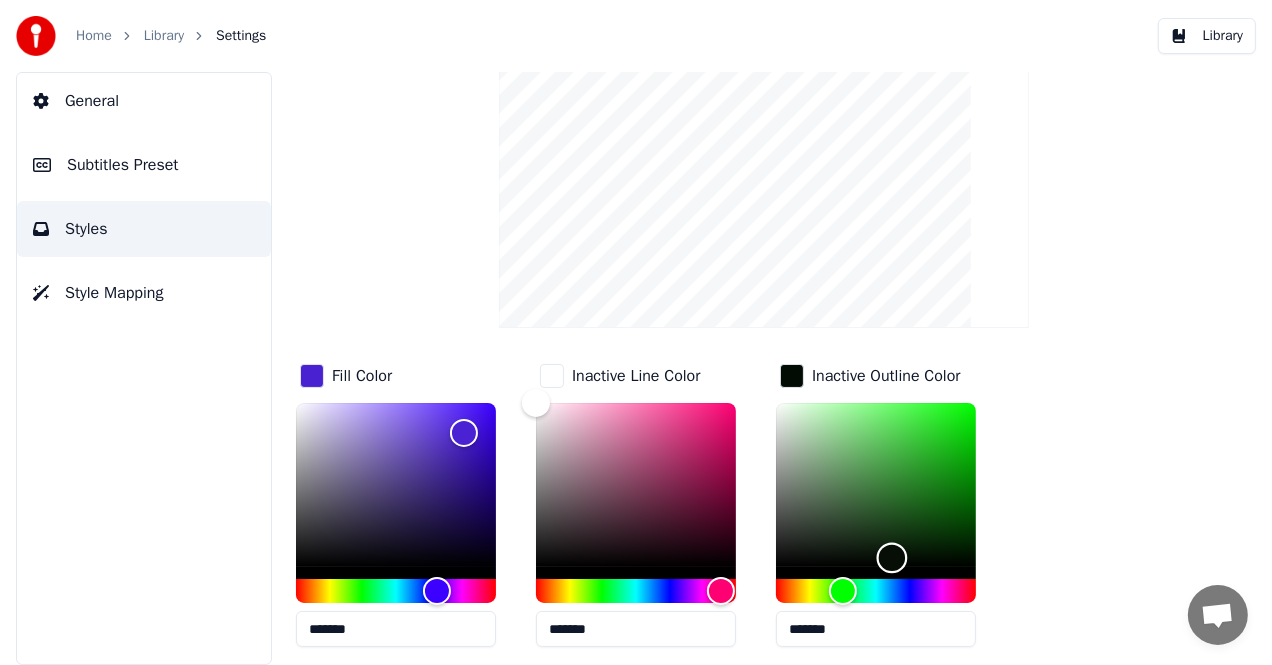 drag, startPoint x: 892, startPoint y: 557, endPoint x: 821, endPoint y: 565, distance: 71.44928 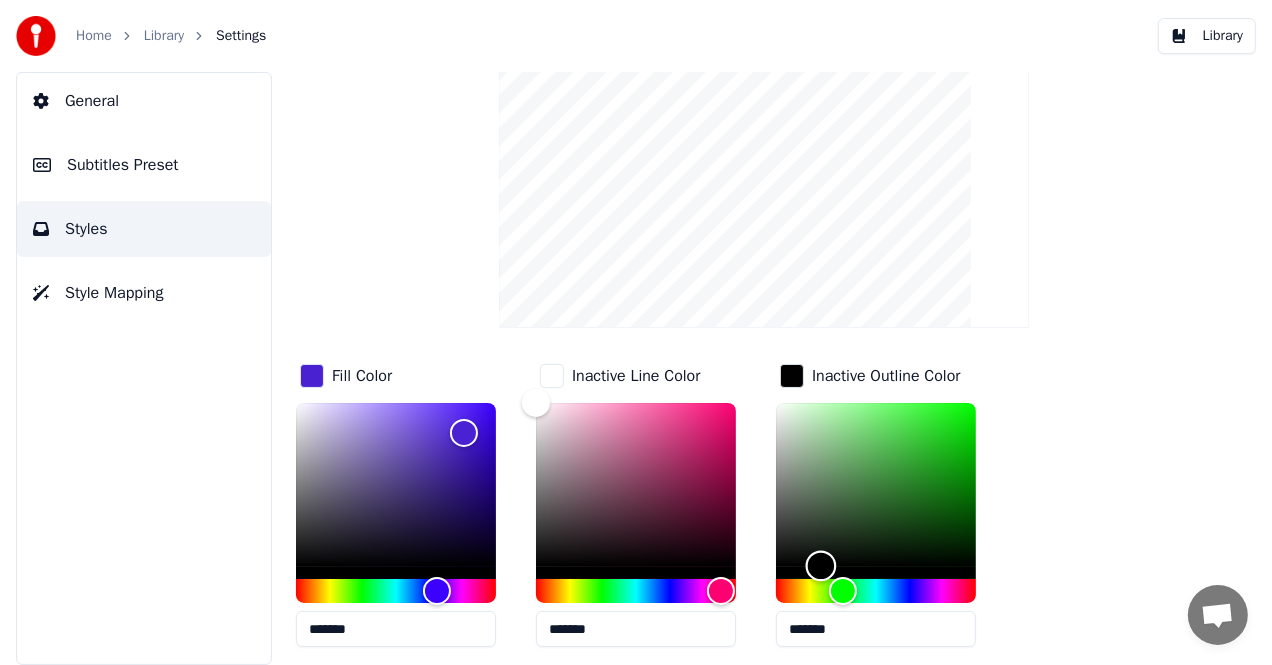 type on "*******" 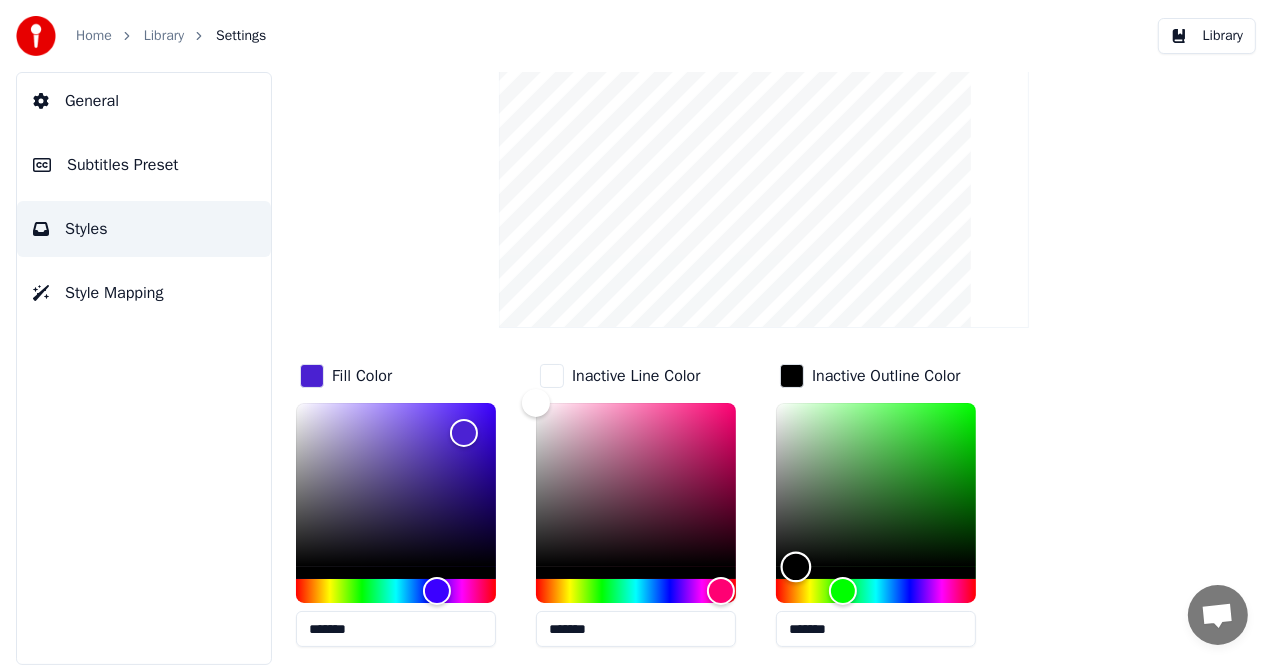 drag, startPoint x: 821, startPoint y: 565, endPoint x: 796, endPoint y: 572, distance: 25.96151 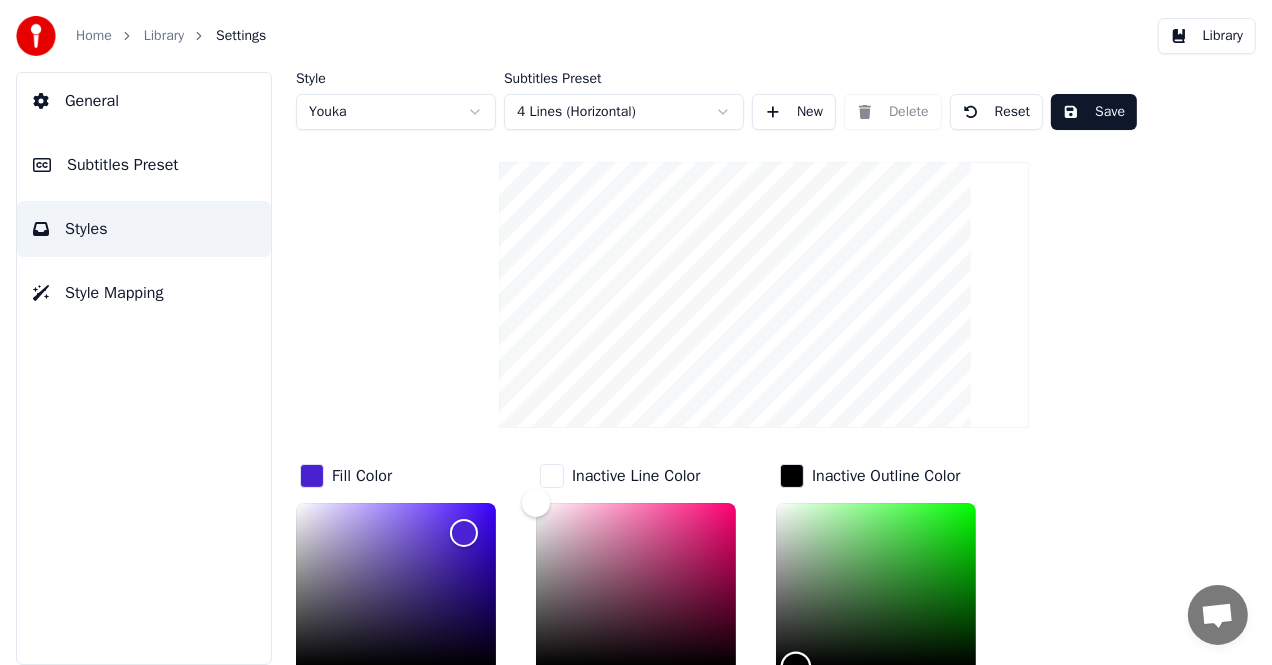scroll, scrollTop: 100, scrollLeft: 0, axis: vertical 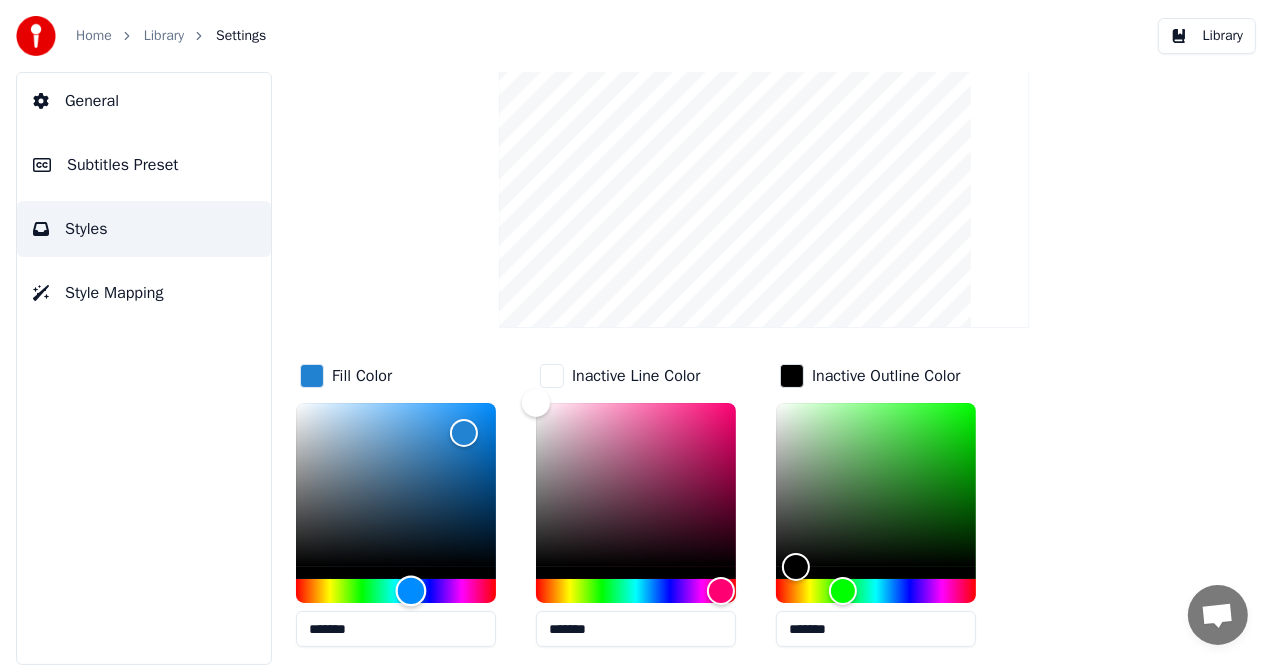 drag, startPoint x: 426, startPoint y: 590, endPoint x: 411, endPoint y: 593, distance: 15.297058 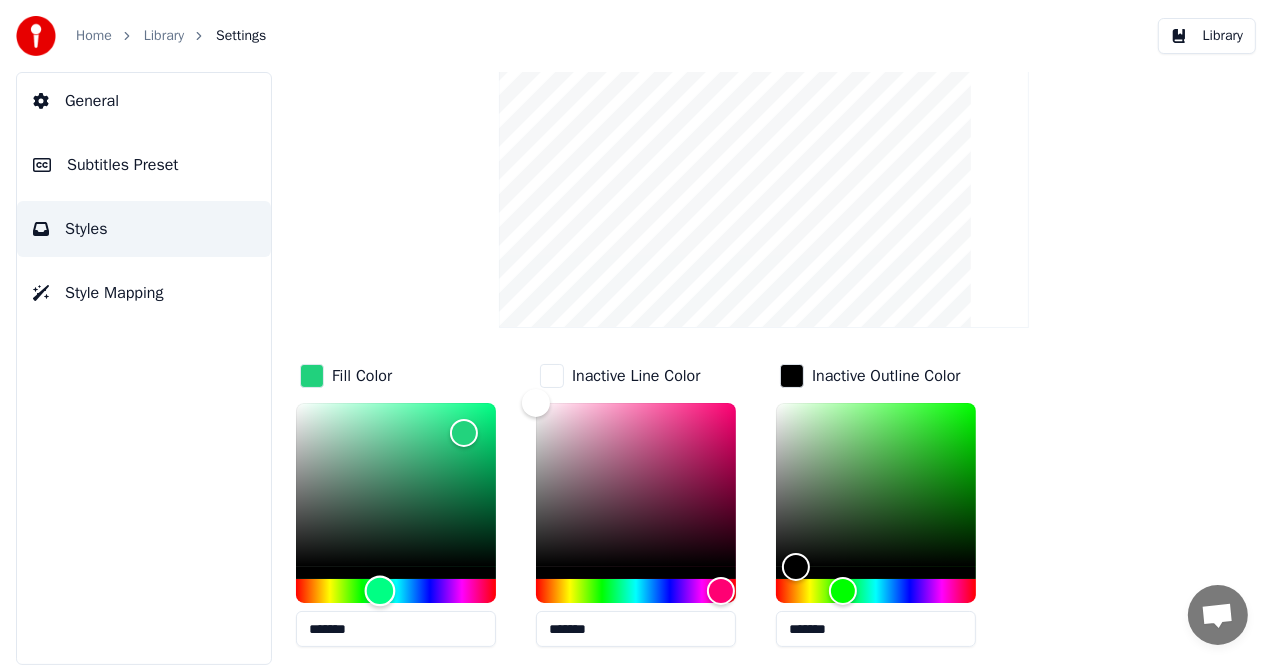 drag, startPoint x: 411, startPoint y: 593, endPoint x: 380, endPoint y: 595, distance: 31.06445 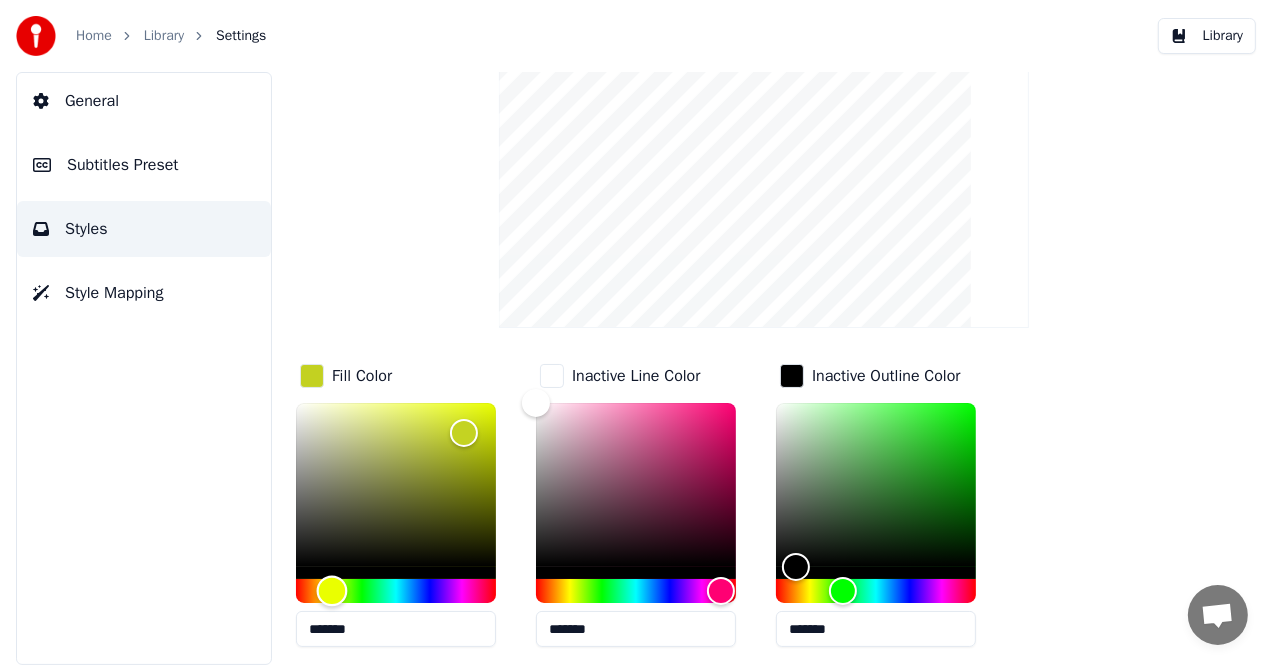 drag, startPoint x: 378, startPoint y: 595, endPoint x: 332, endPoint y: 597, distance: 46.043457 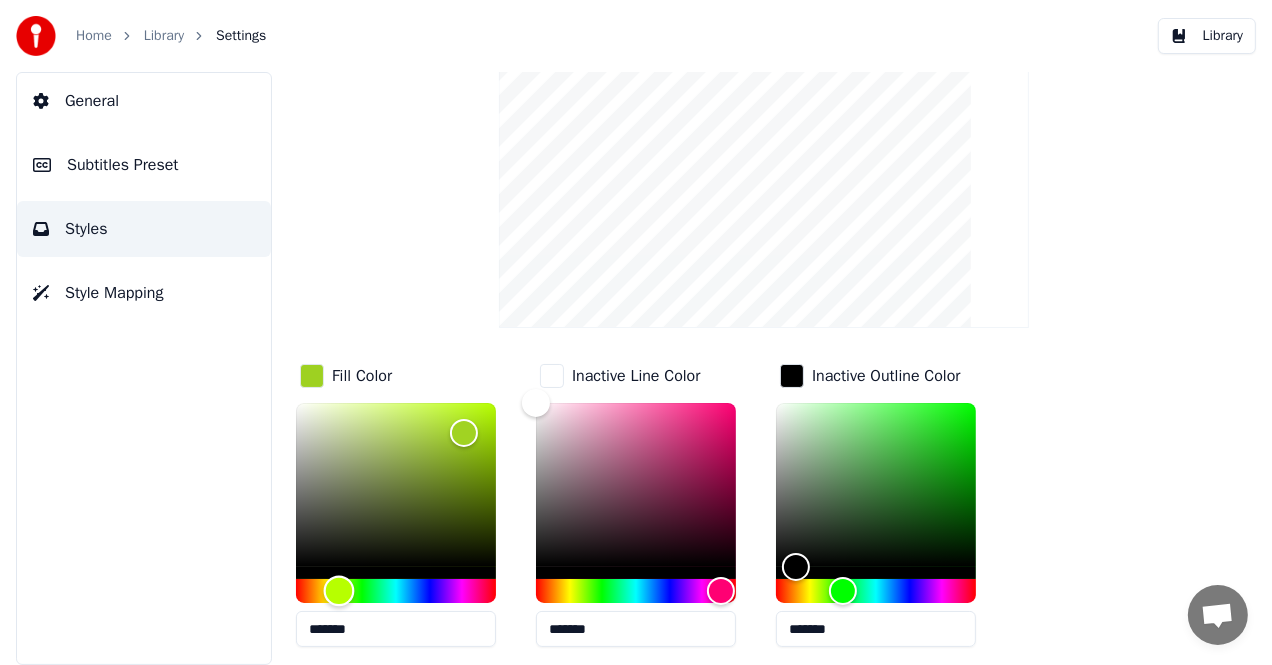 drag, startPoint x: 339, startPoint y: 594, endPoint x: 365, endPoint y: 594, distance: 26 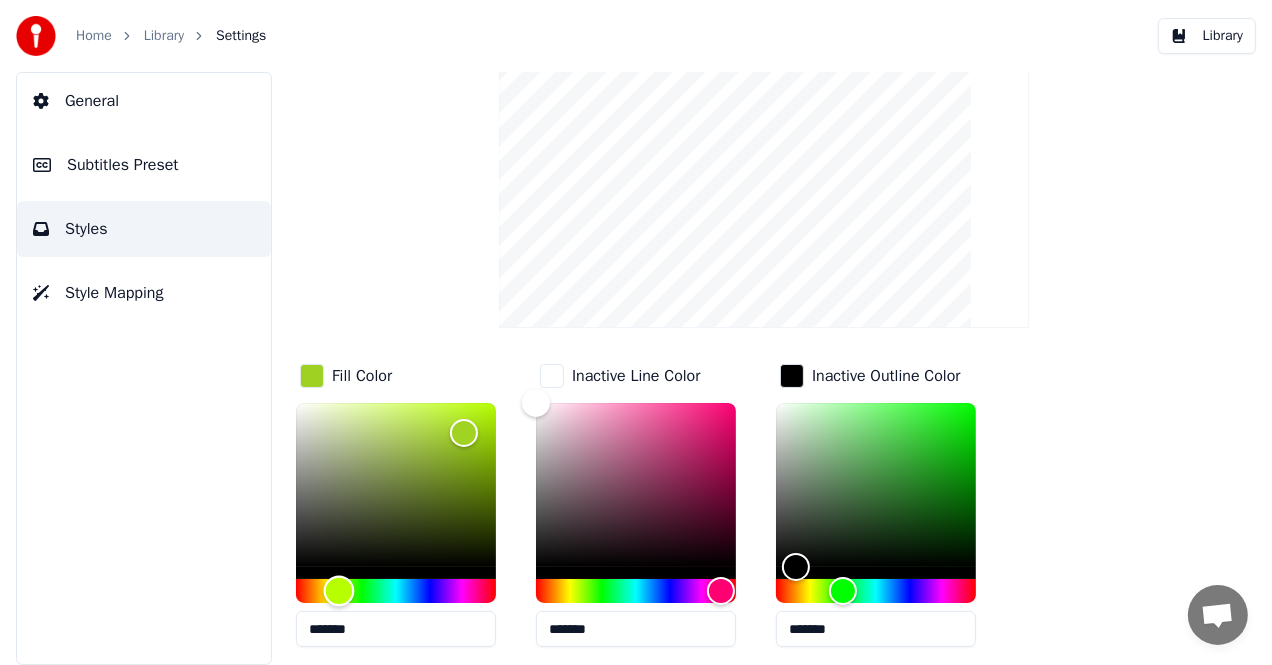 click at bounding box center [339, 591] 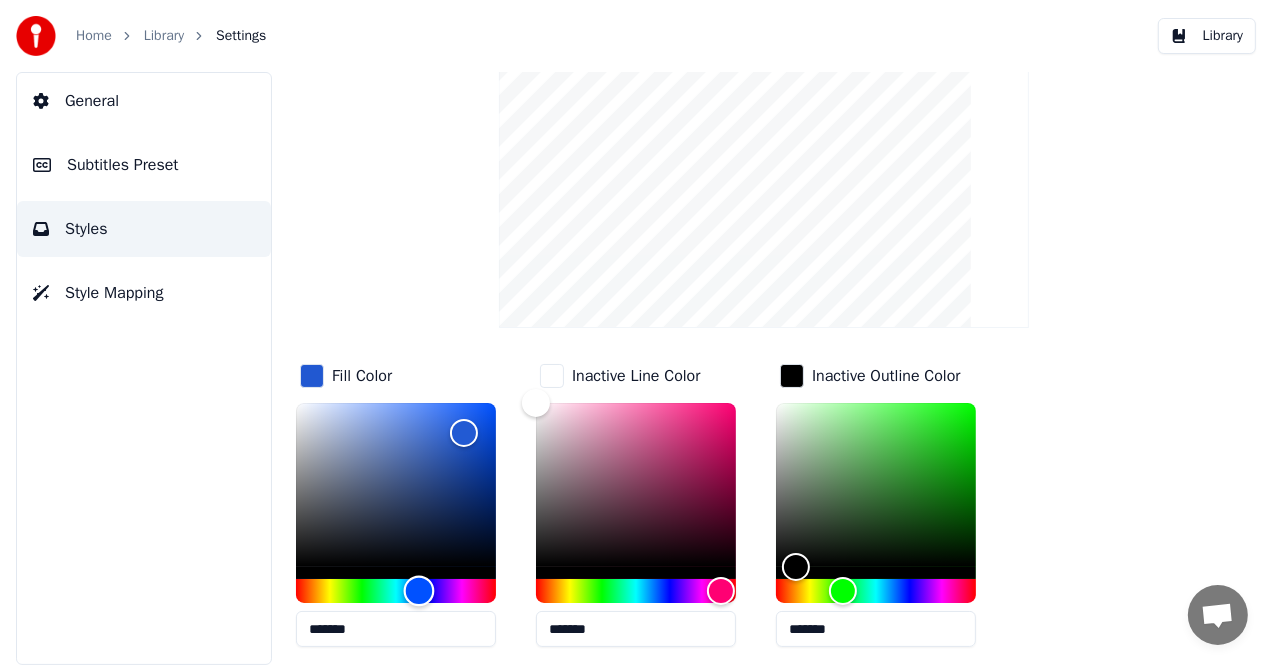 type on "*******" 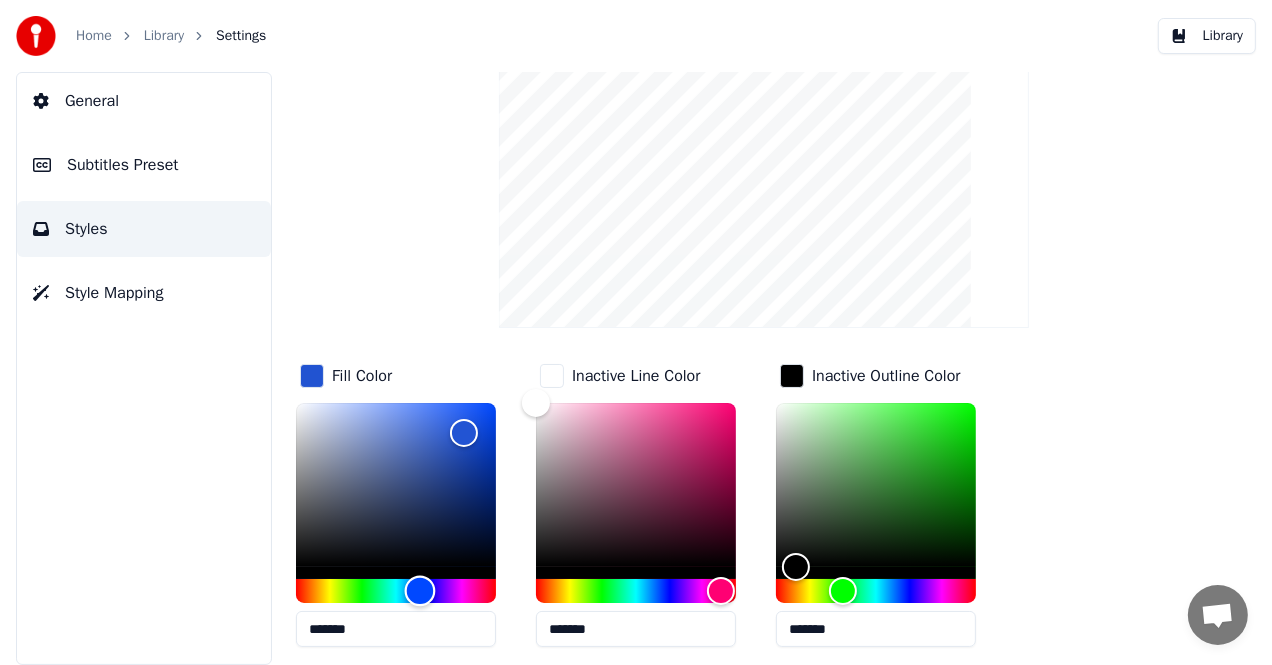 drag, startPoint x: 396, startPoint y: 594, endPoint x: 420, endPoint y: 592, distance: 24.083189 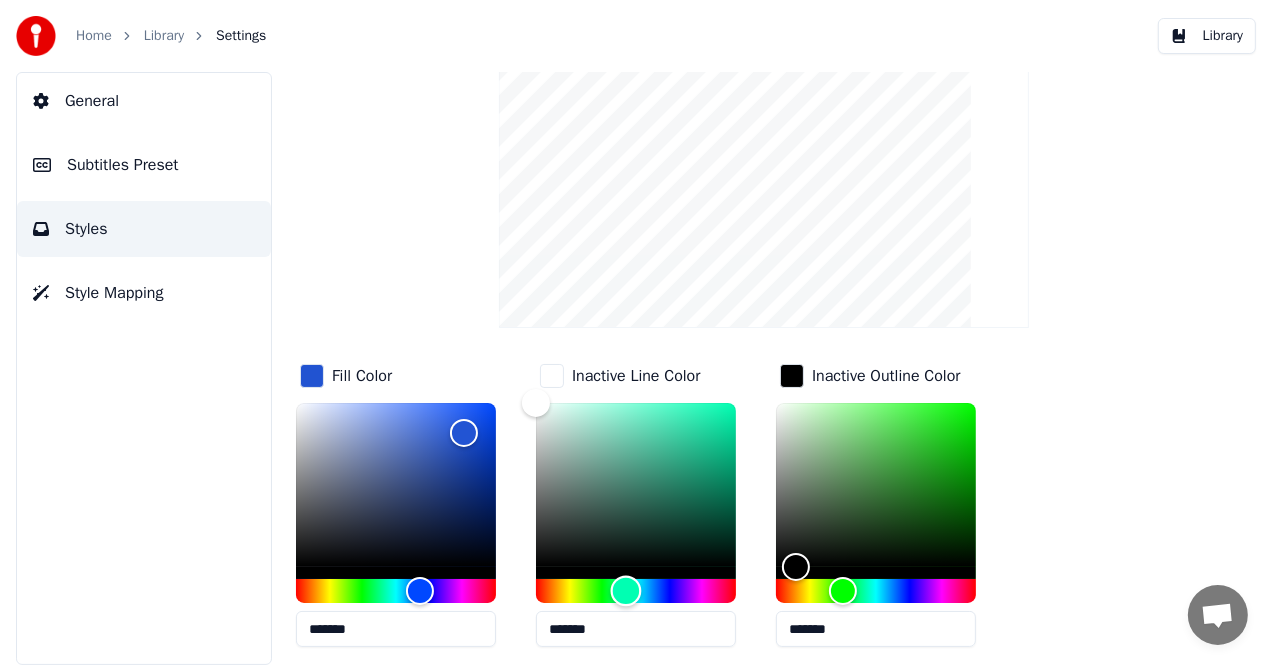 drag, startPoint x: 715, startPoint y: 588, endPoint x: 626, endPoint y: 593, distance: 89.140335 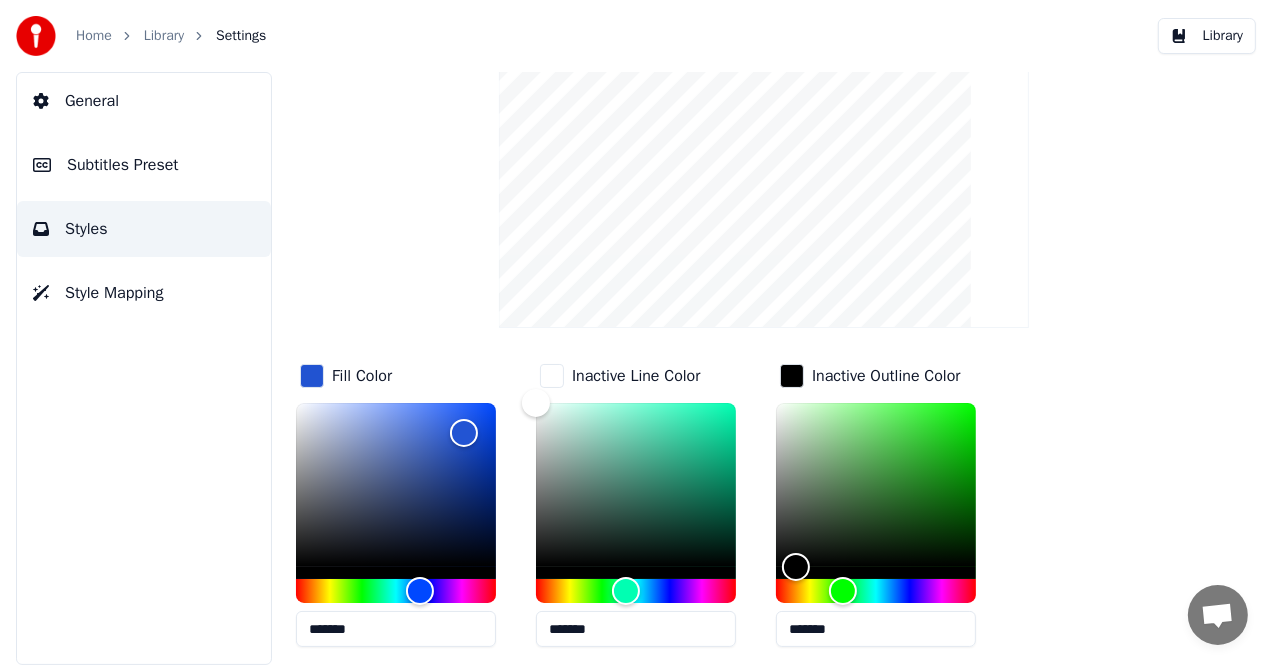 click on "Inactive Line Color" at bounding box center [636, 376] 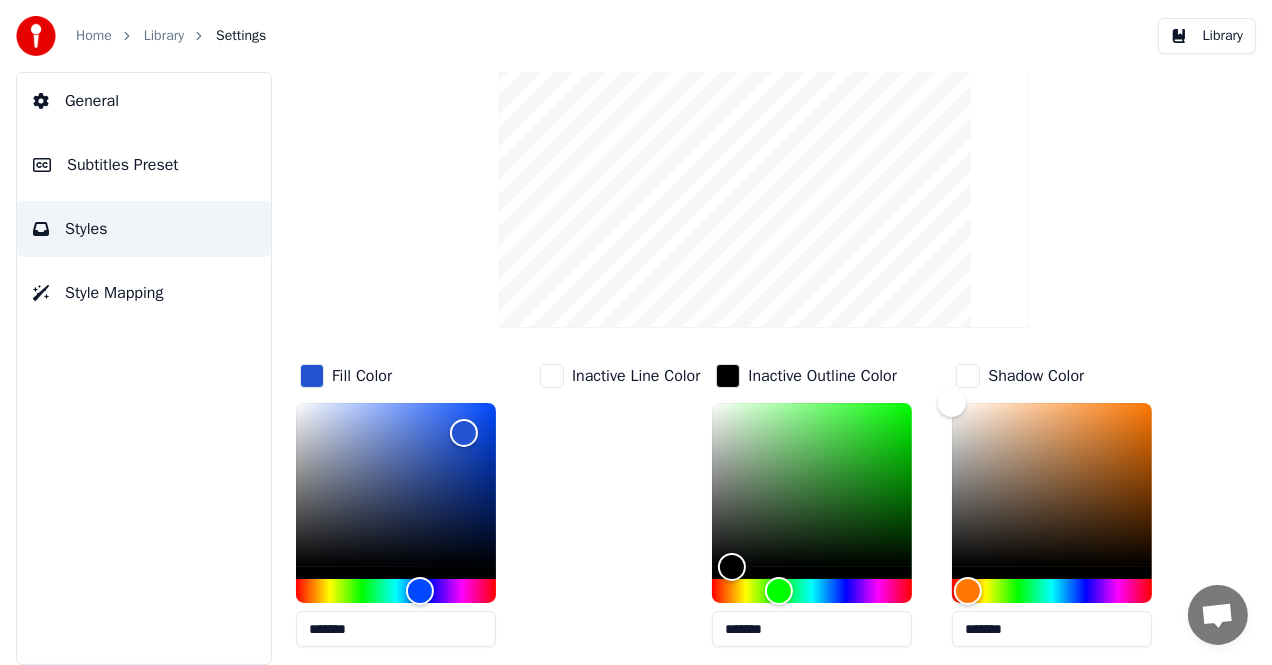 click on "Inactive Outline Color" at bounding box center [822, 376] 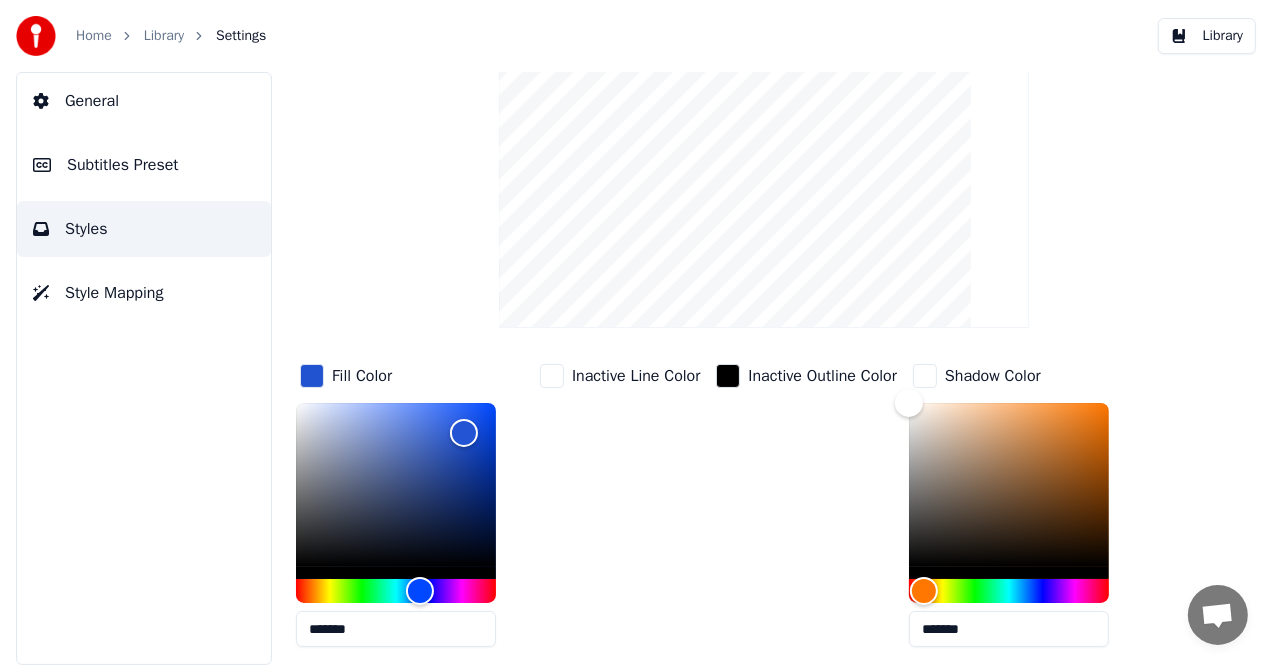 click on "Shadow Color" at bounding box center (993, 376) 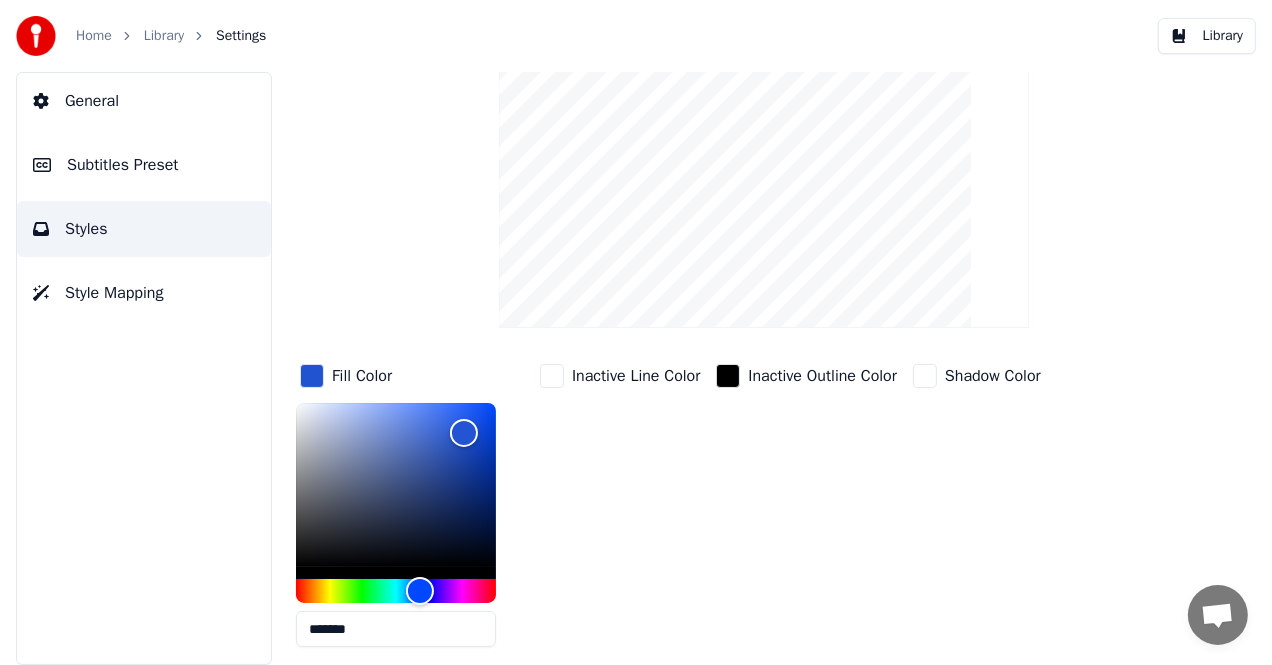 click on "Shadow Color" at bounding box center (993, 376) 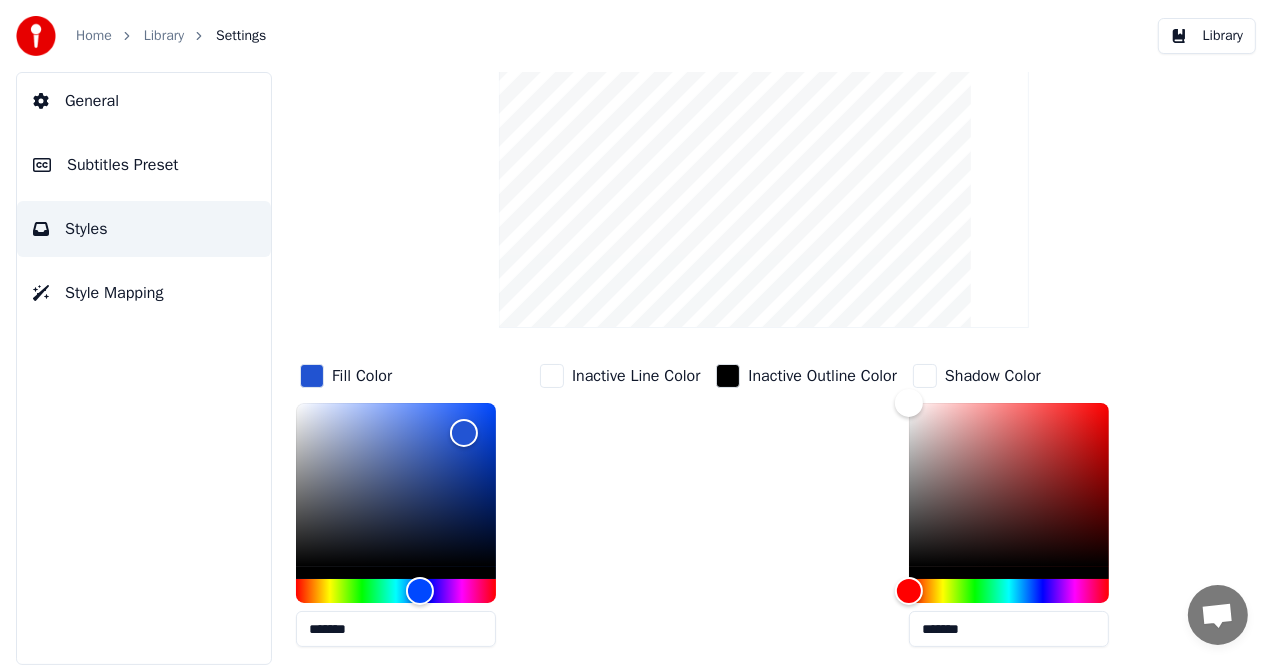 click on "Inactive Line Color" at bounding box center [636, 376] 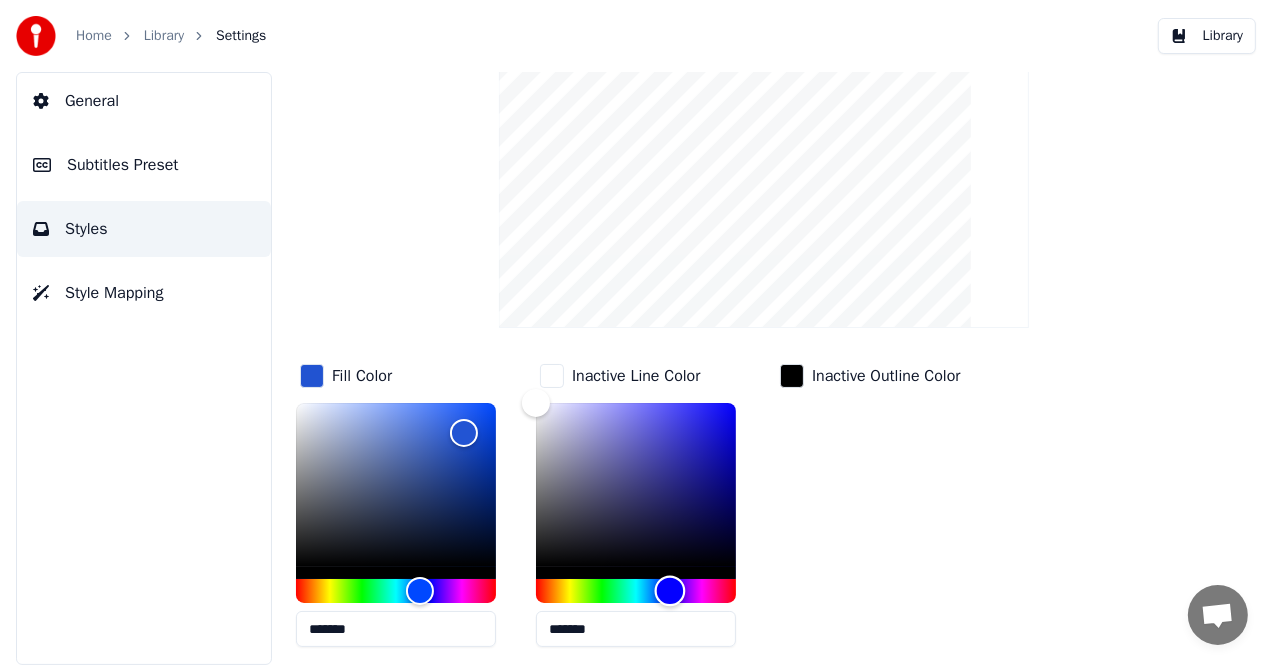 drag, startPoint x: 544, startPoint y: 590, endPoint x: 670, endPoint y: 592, distance: 126.01587 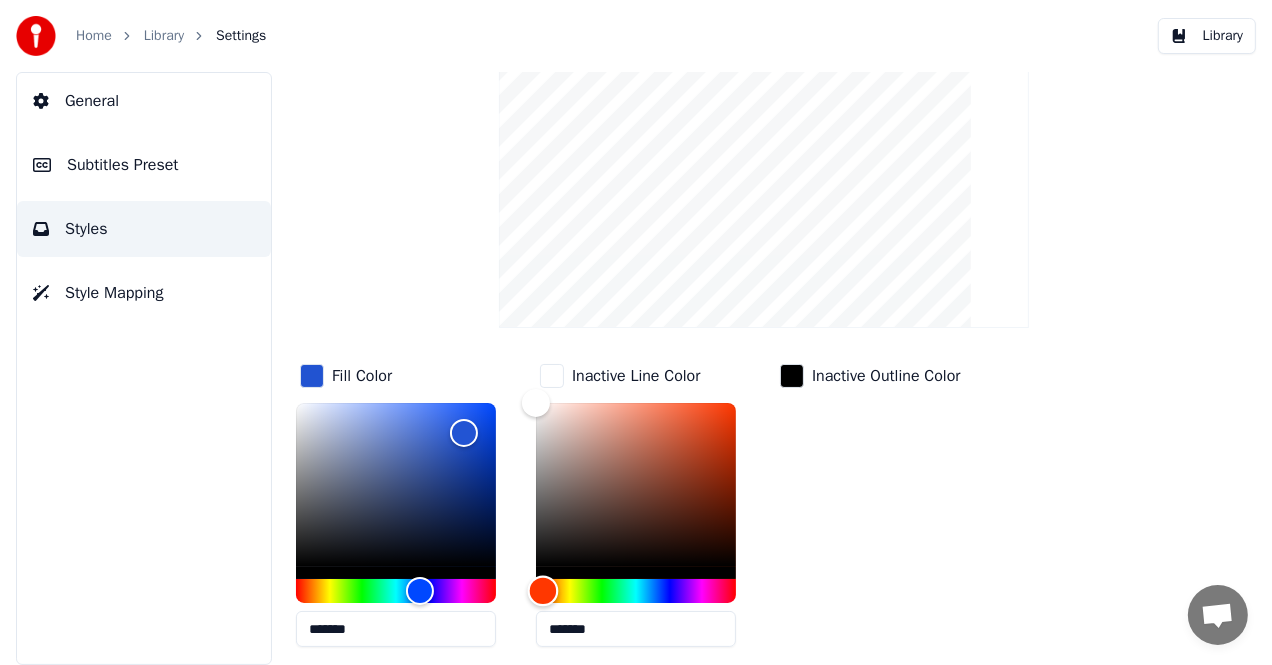drag, startPoint x: 670, startPoint y: 592, endPoint x: 541, endPoint y: 591, distance: 129.00388 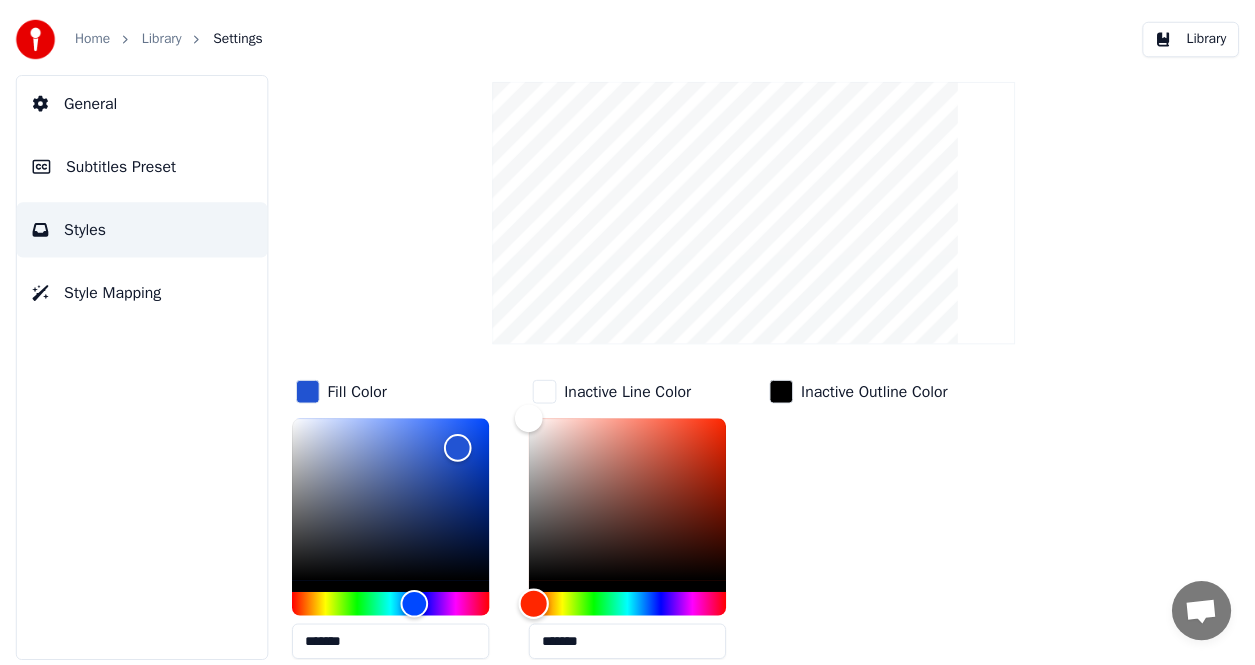 scroll, scrollTop: 0, scrollLeft: 0, axis: both 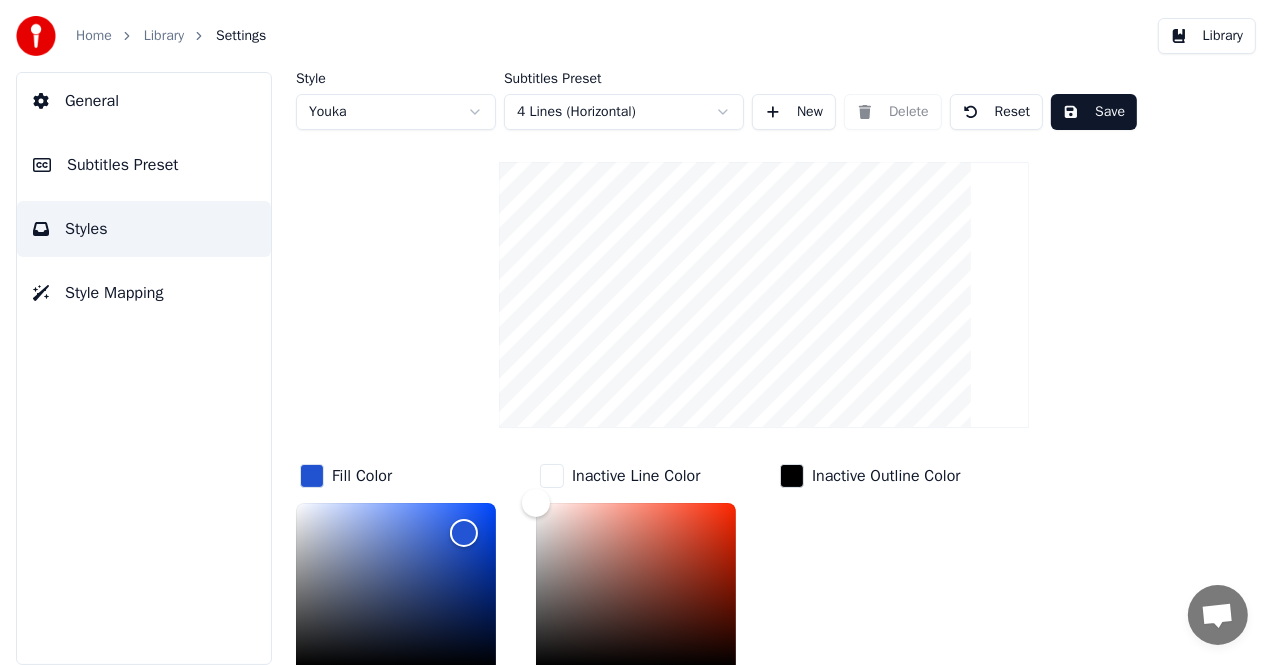 click on "Save" at bounding box center (1094, 112) 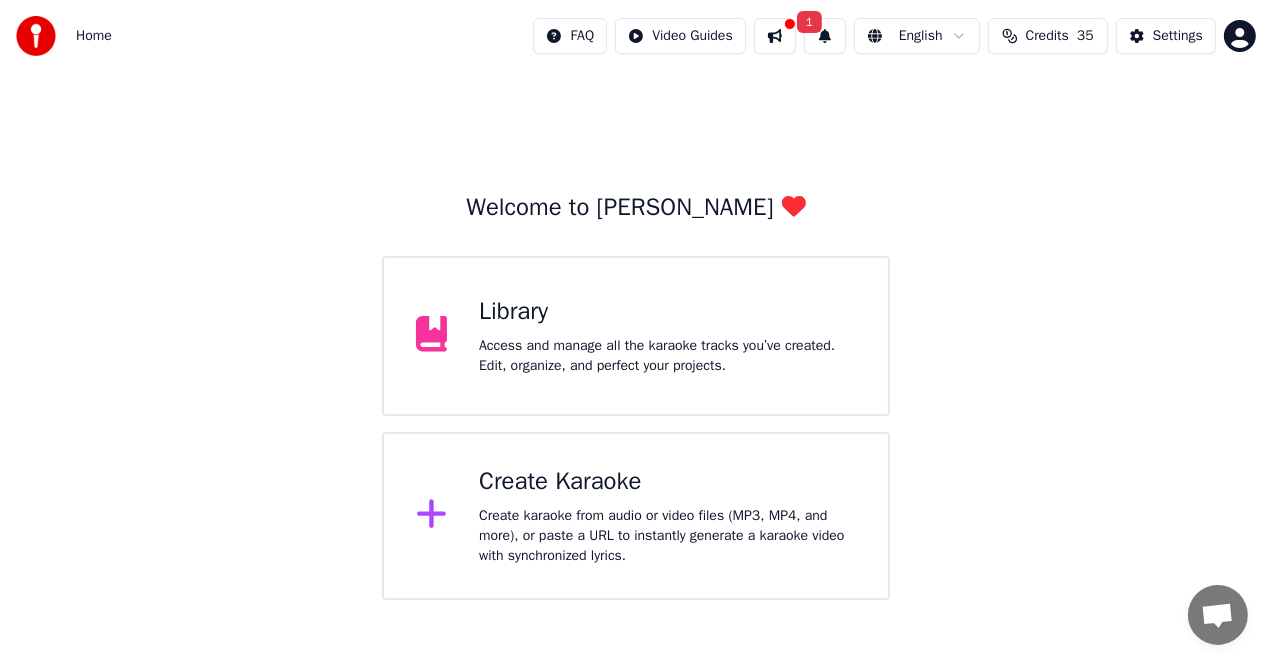 click on "Create Karaoke" at bounding box center (667, 482) 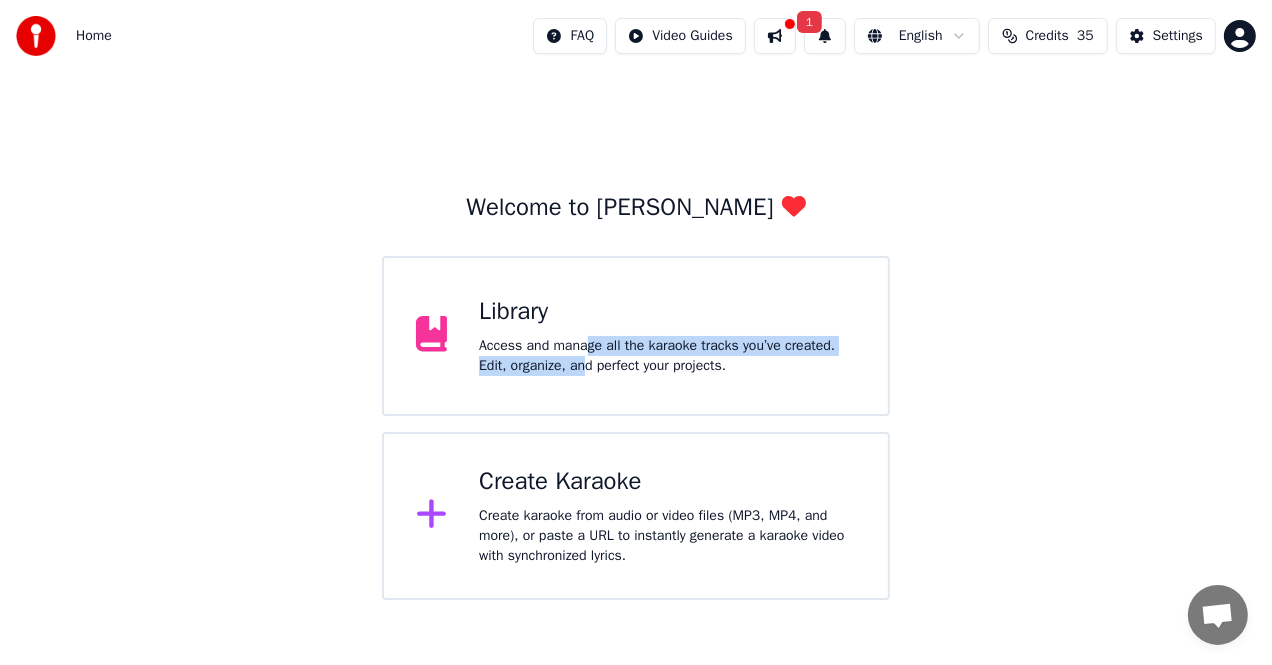 click on "Access and manage all the karaoke tracks you’ve created. Edit, organize, and perfect your projects." at bounding box center [667, 356] 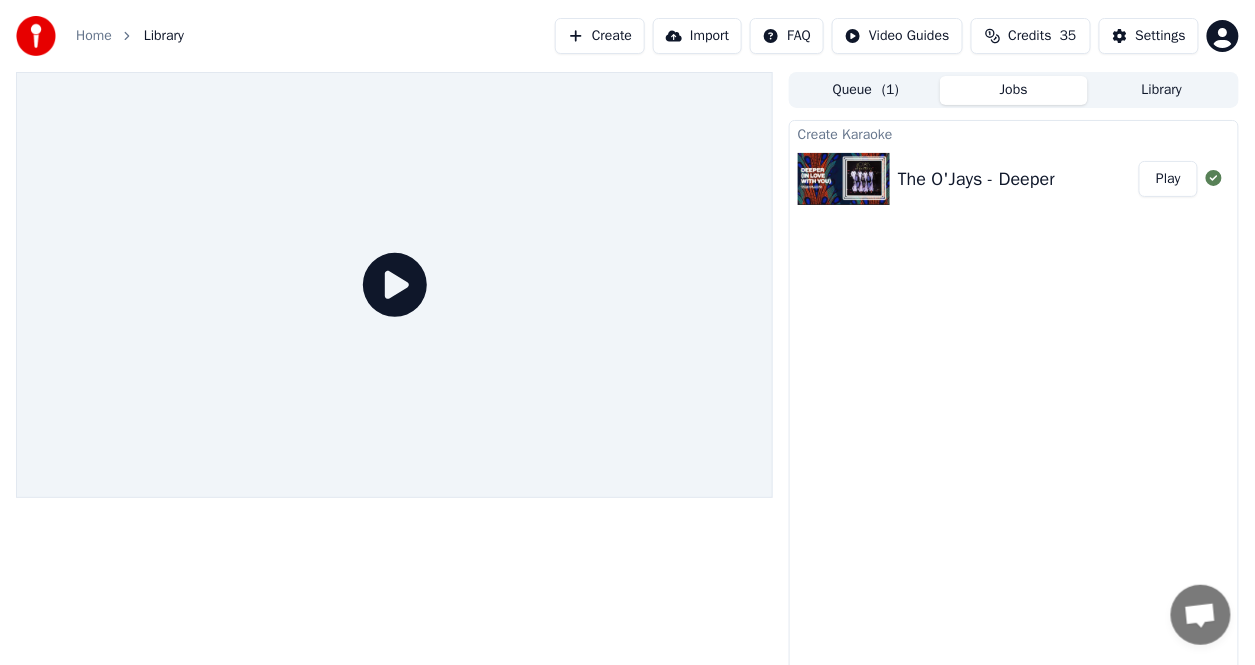 click on "Play" at bounding box center (1168, 179) 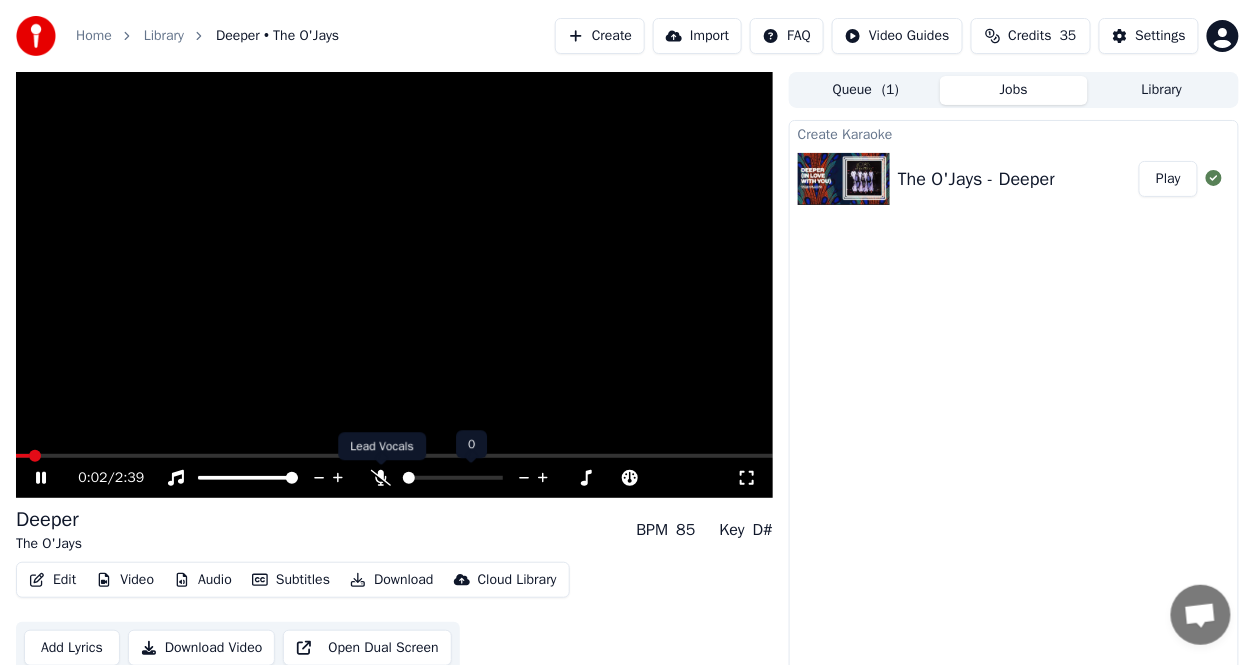 click 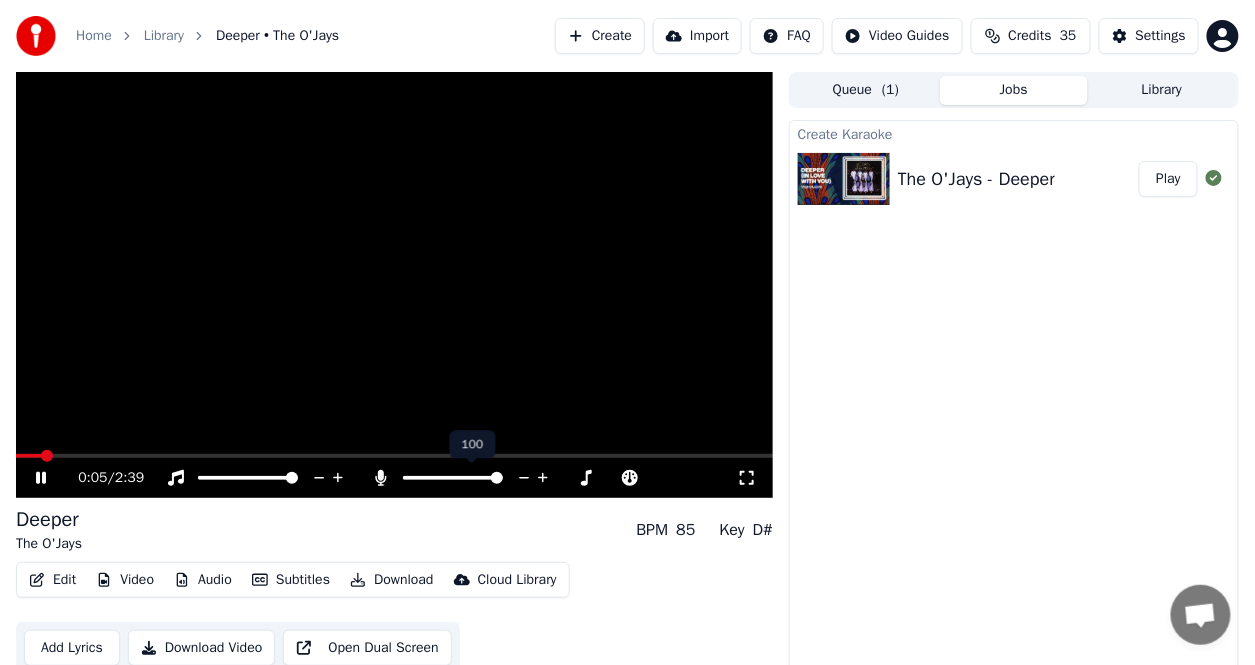 click at bounding box center (497, 478) 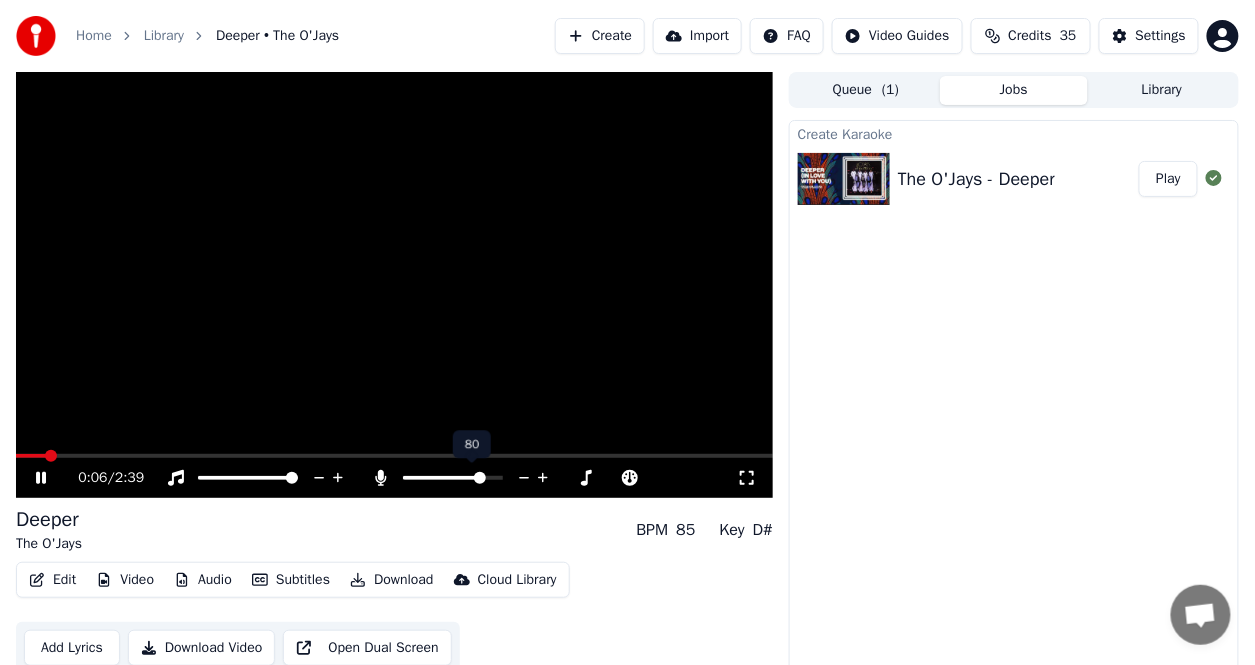 click at bounding box center [471, 478] 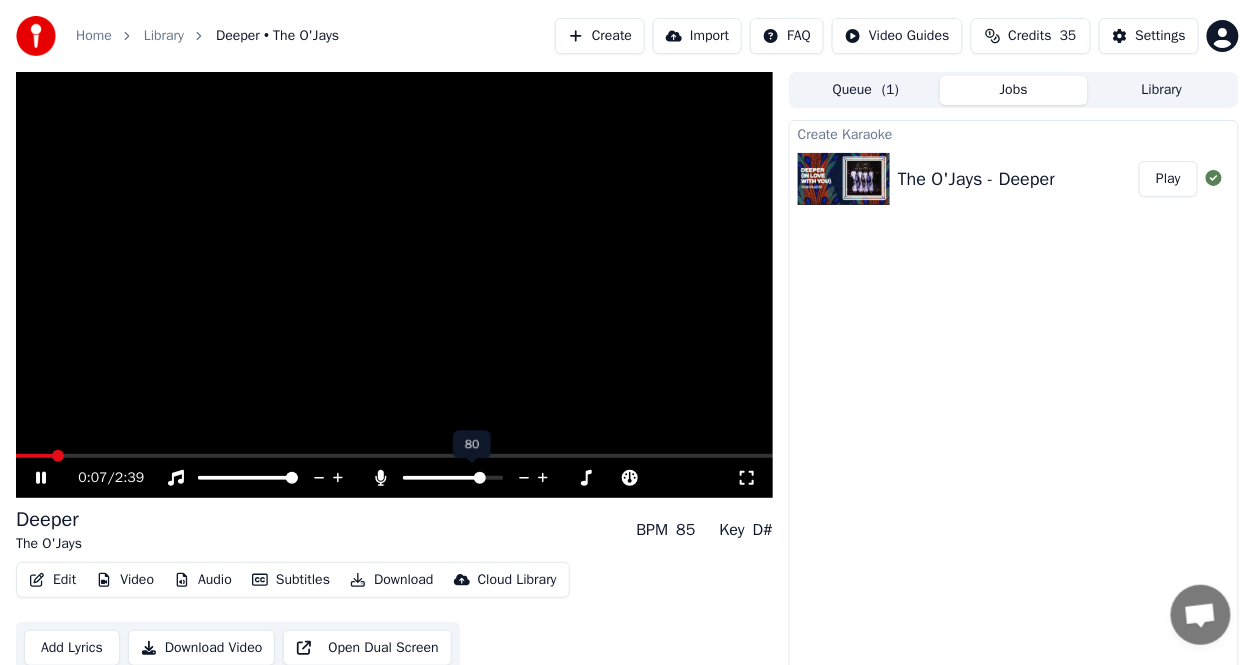 click at bounding box center (480, 478) 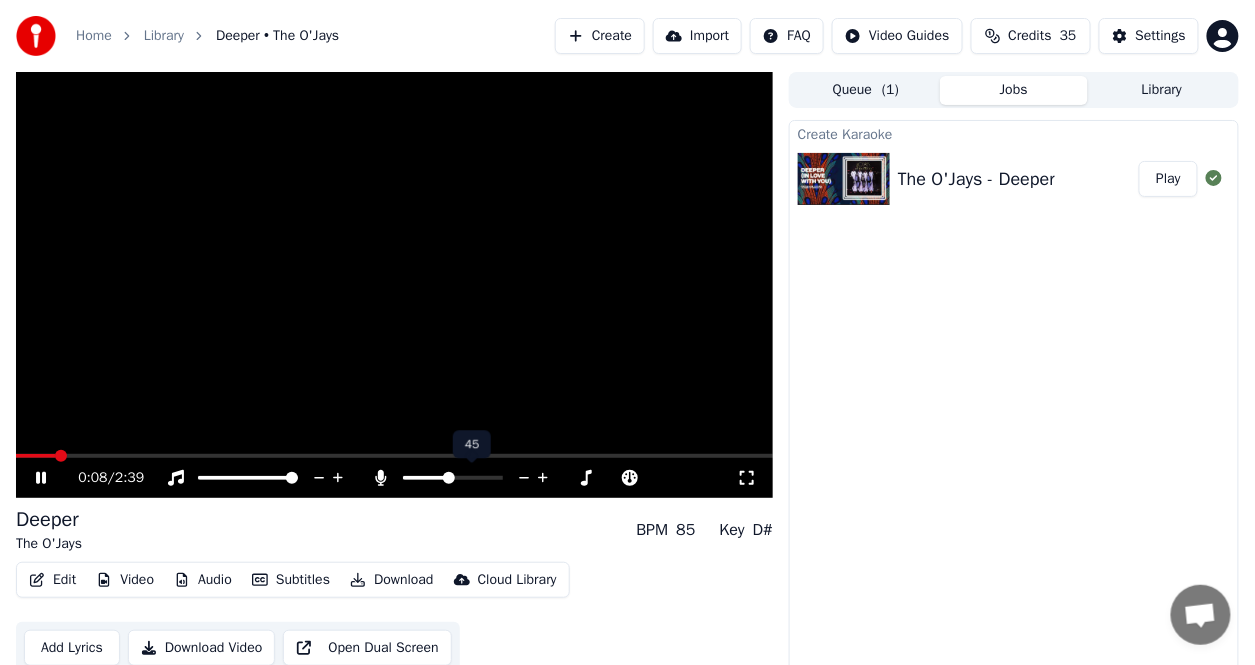 click at bounding box center (425, 478) 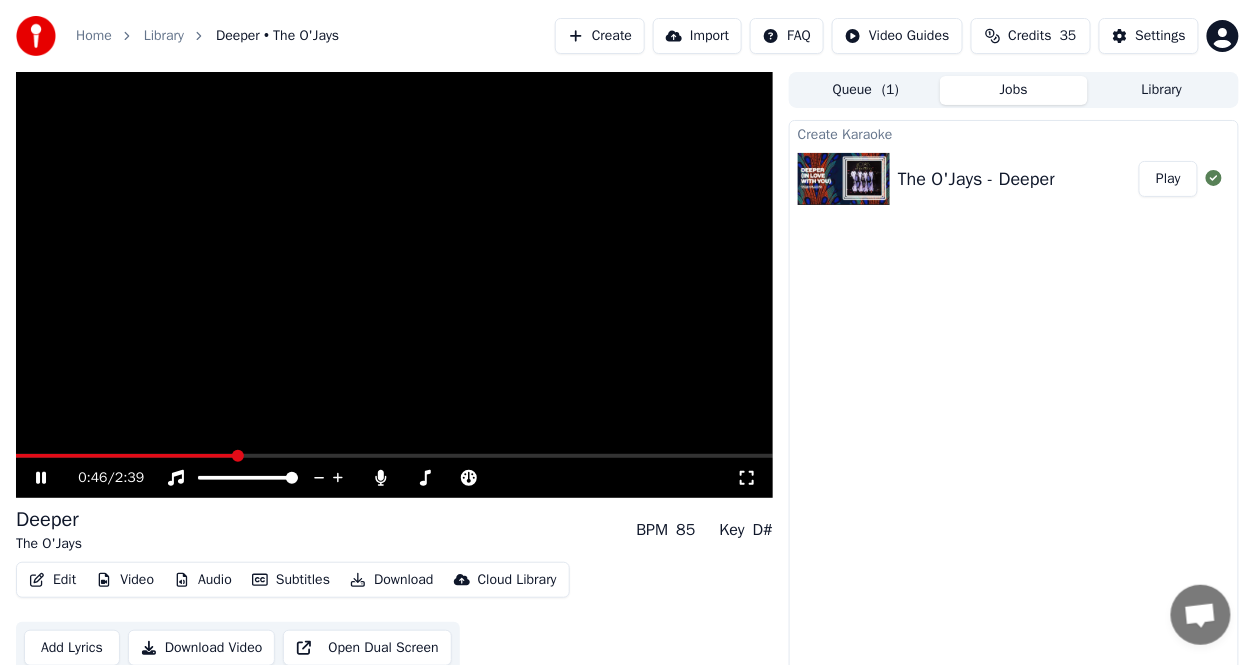 click at bounding box center (394, 456) 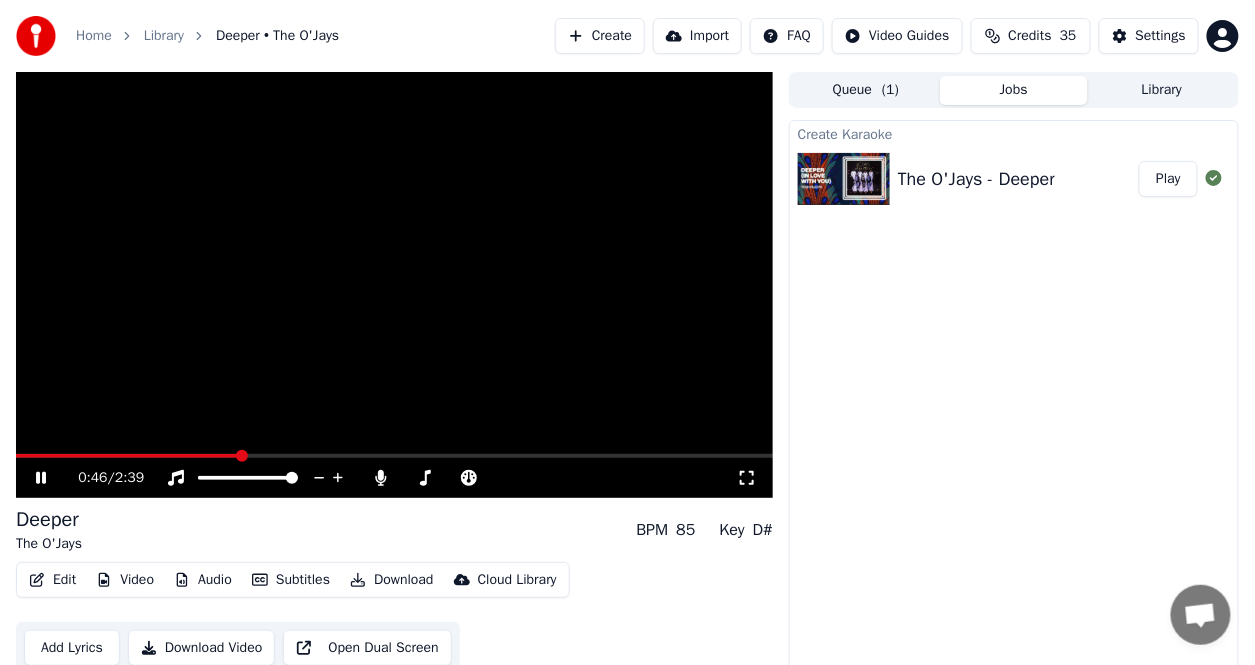 click on "0:46  /  2:39" at bounding box center (394, 478) 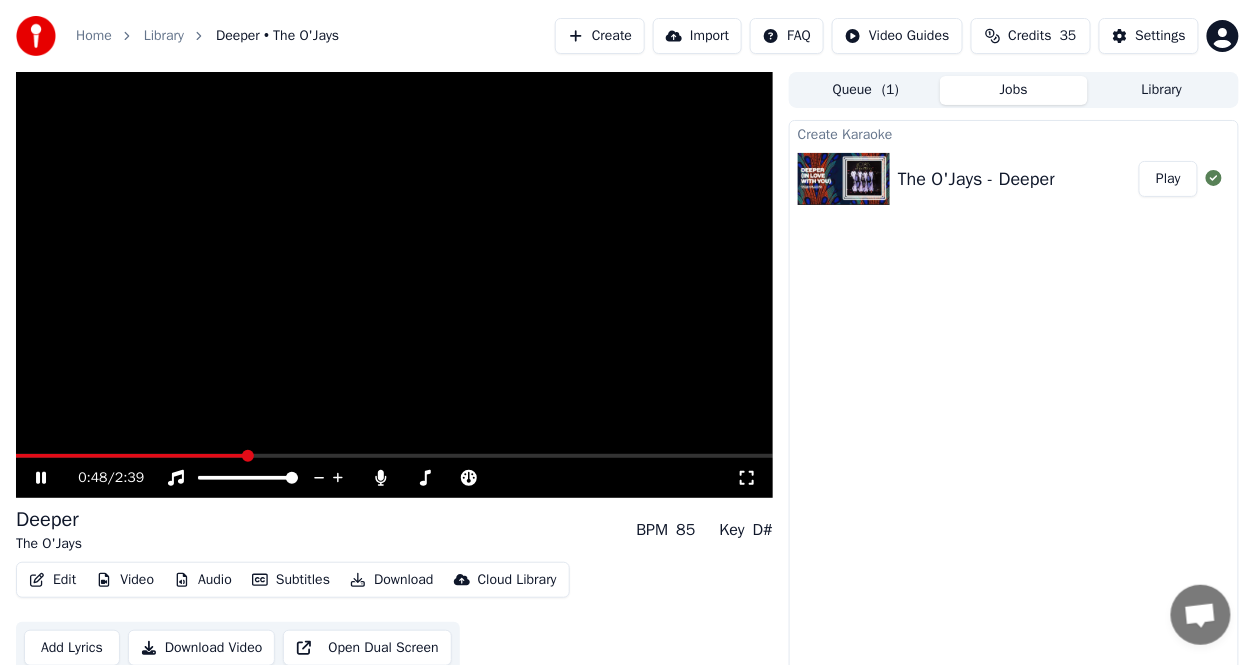 click on "0:48  /  2:39" at bounding box center [394, 478] 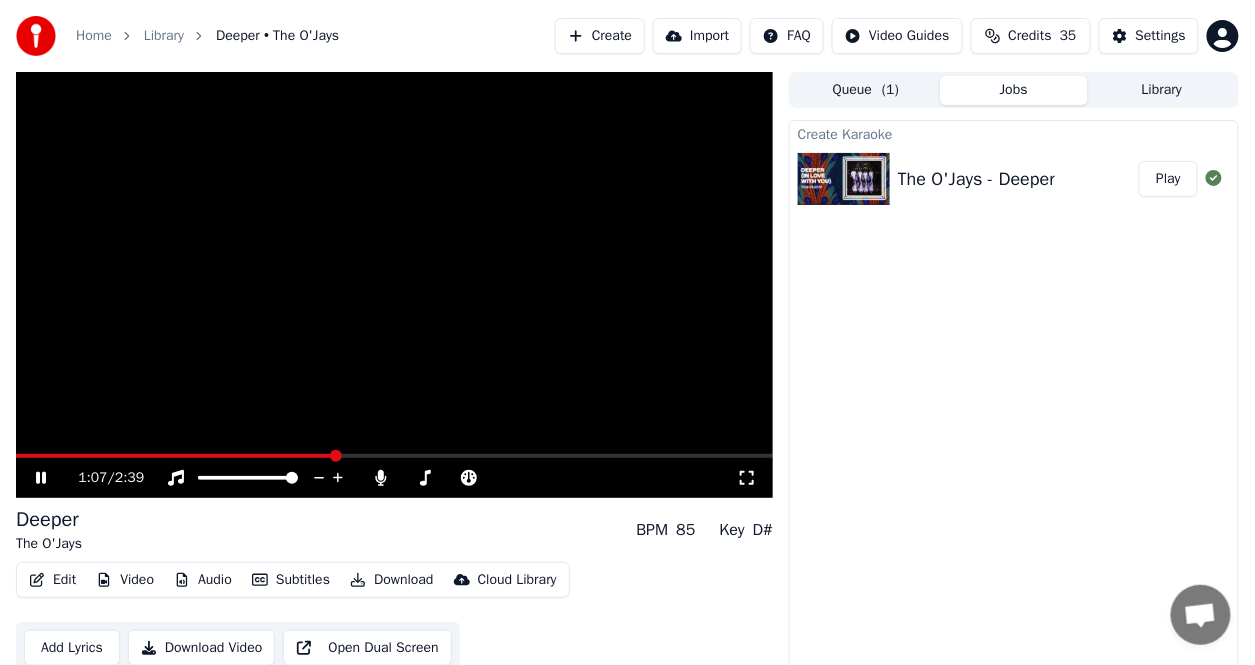 click at bounding box center (394, 456) 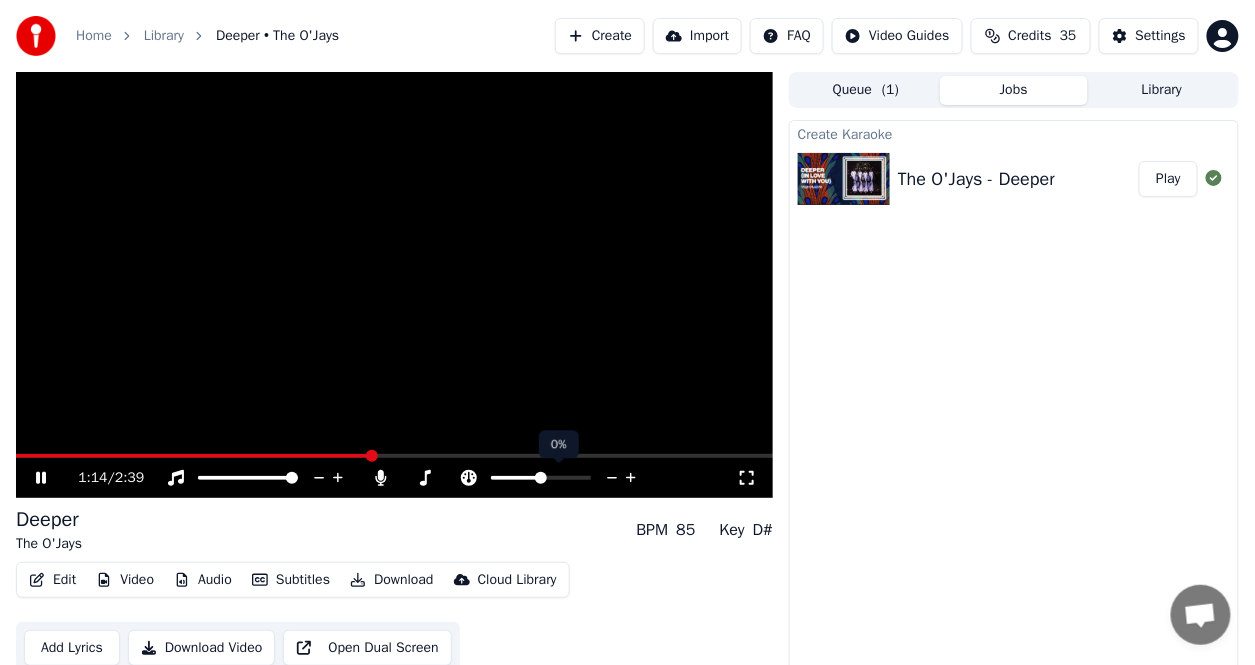 click at bounding box center (541, 478) 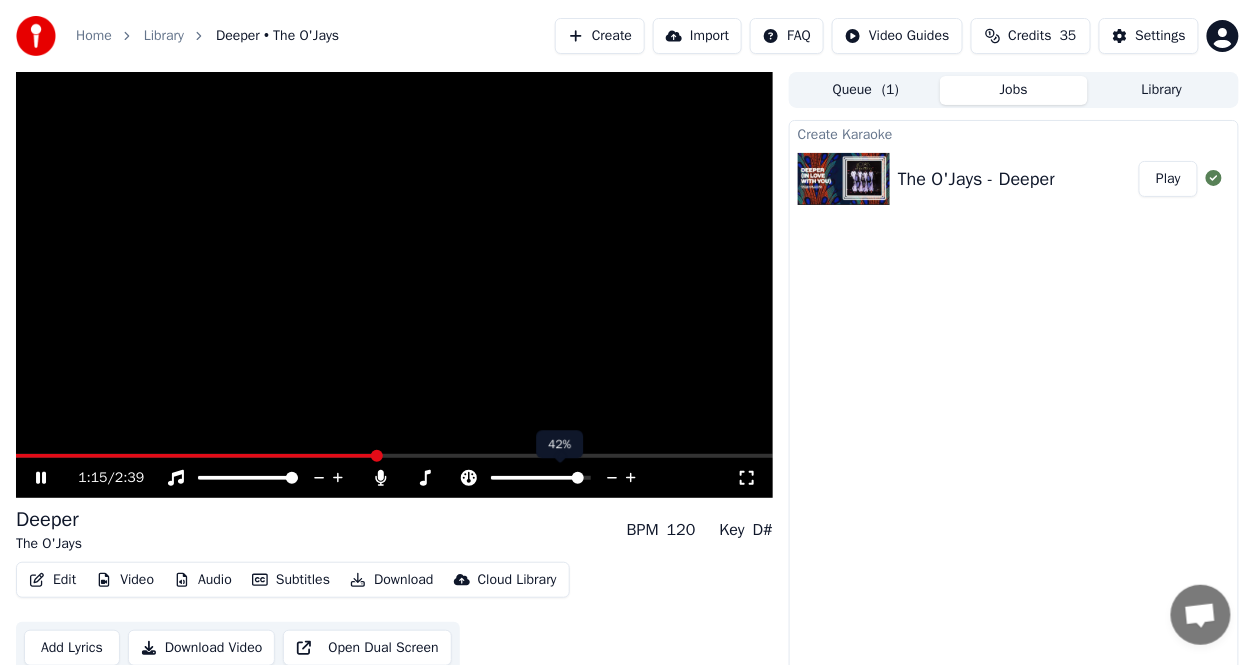 click at bounding box center (578, 478) 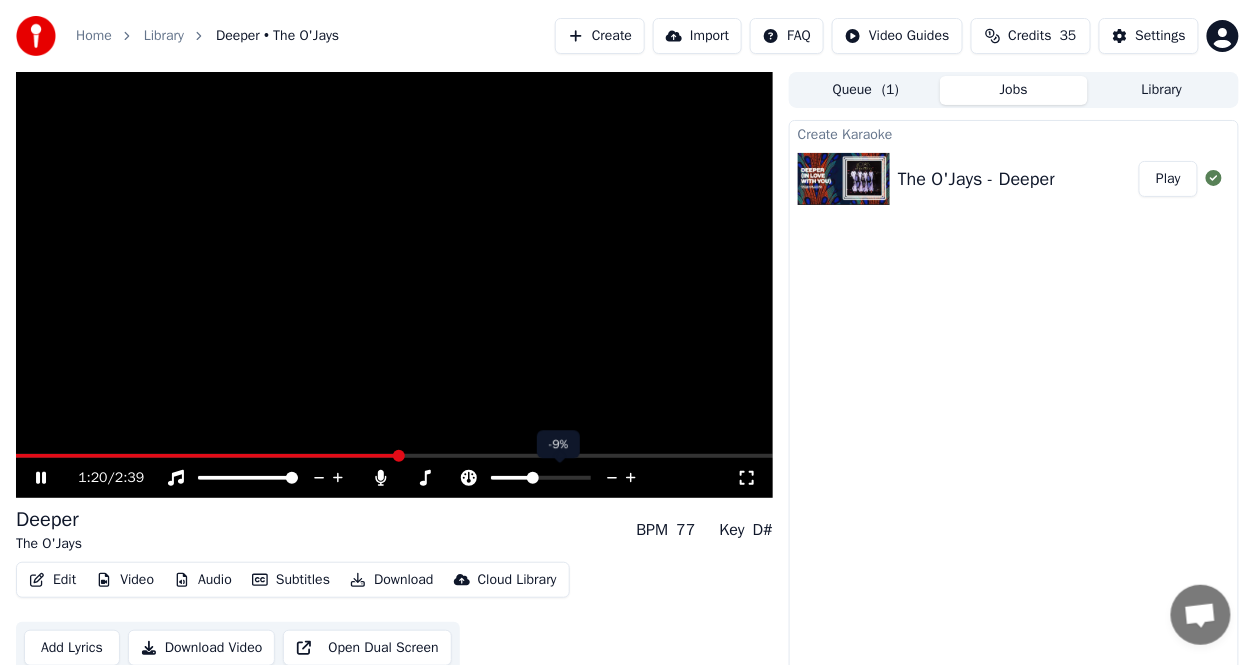 click at bounding box center [533, 478] 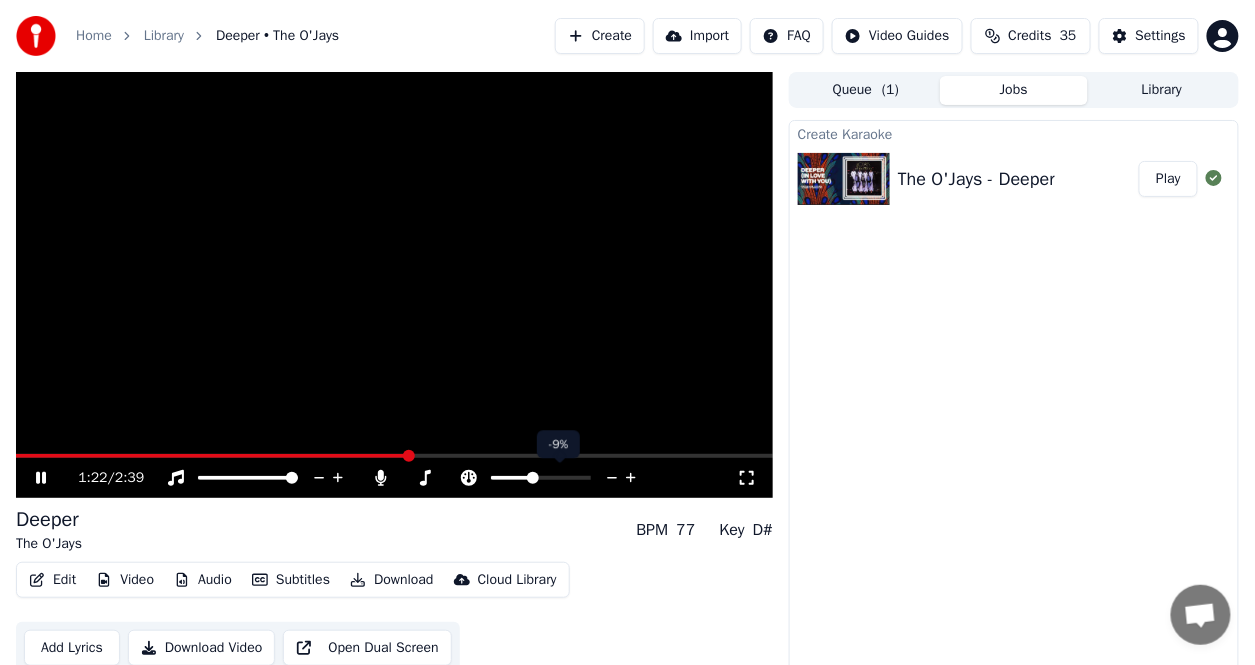 click 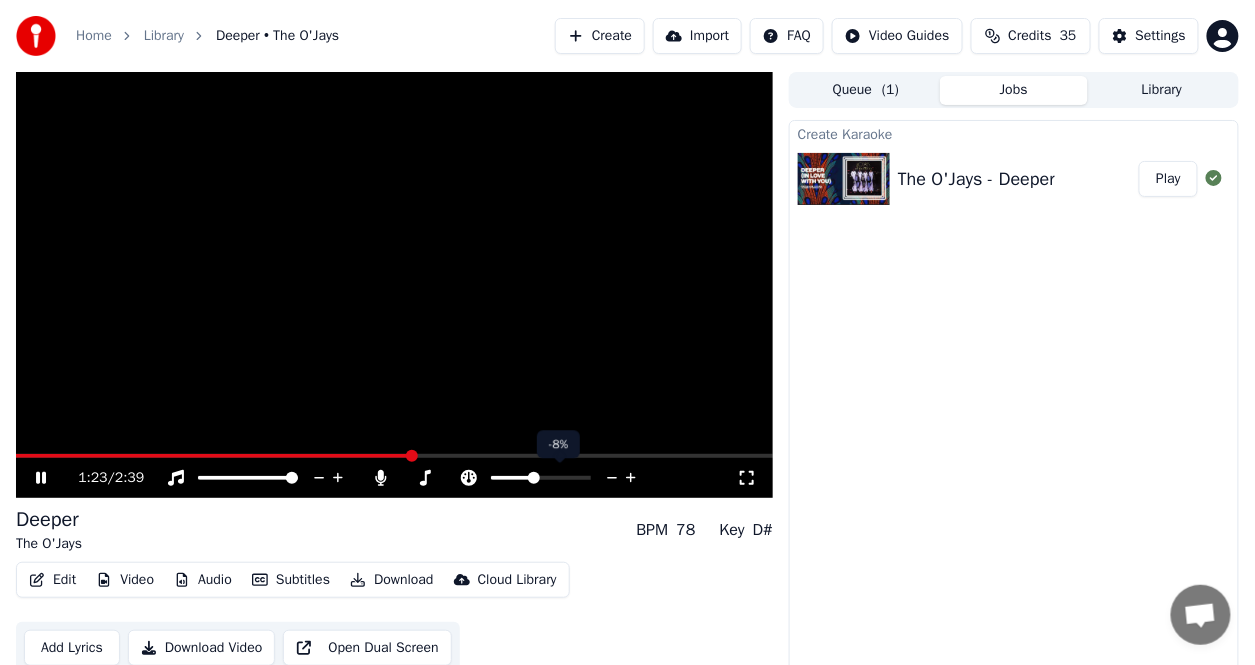 click 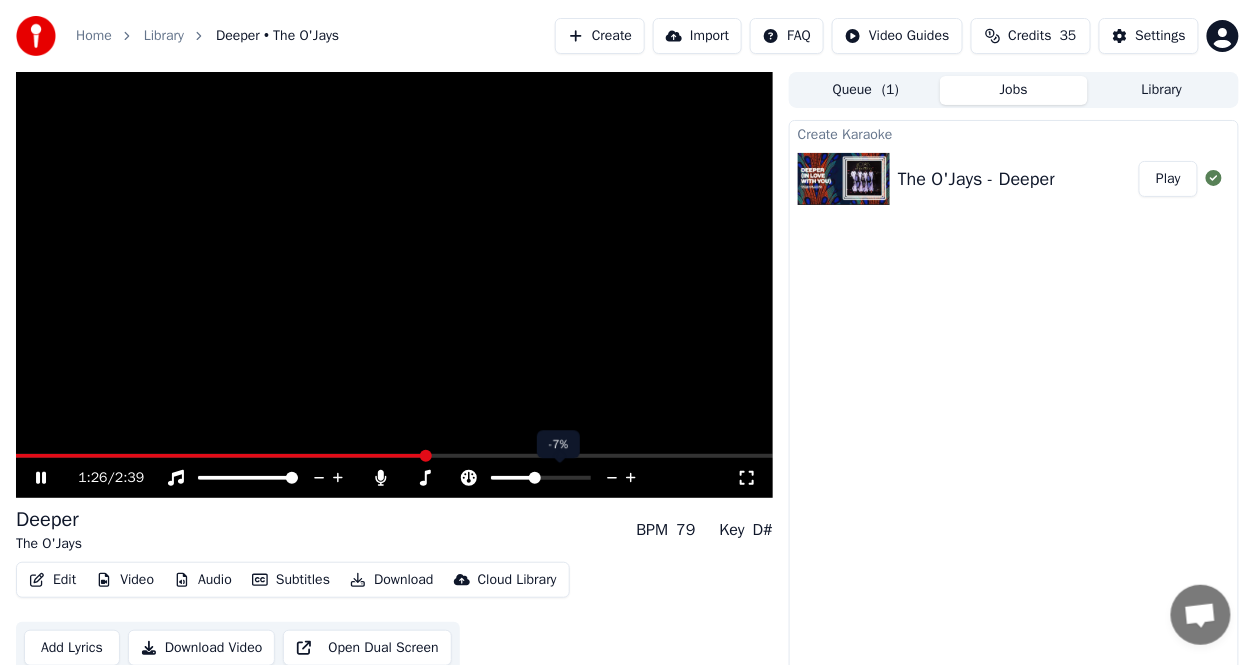 click at bounding box center [535, 478] 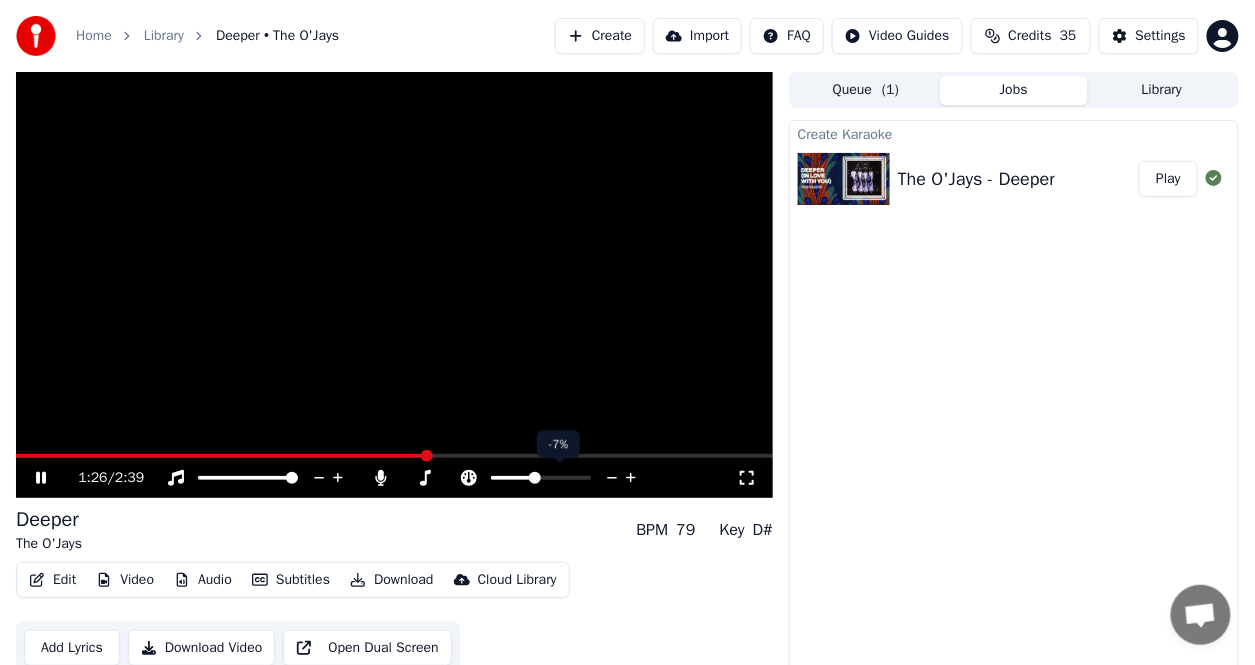click at bounding box center (535, 478) 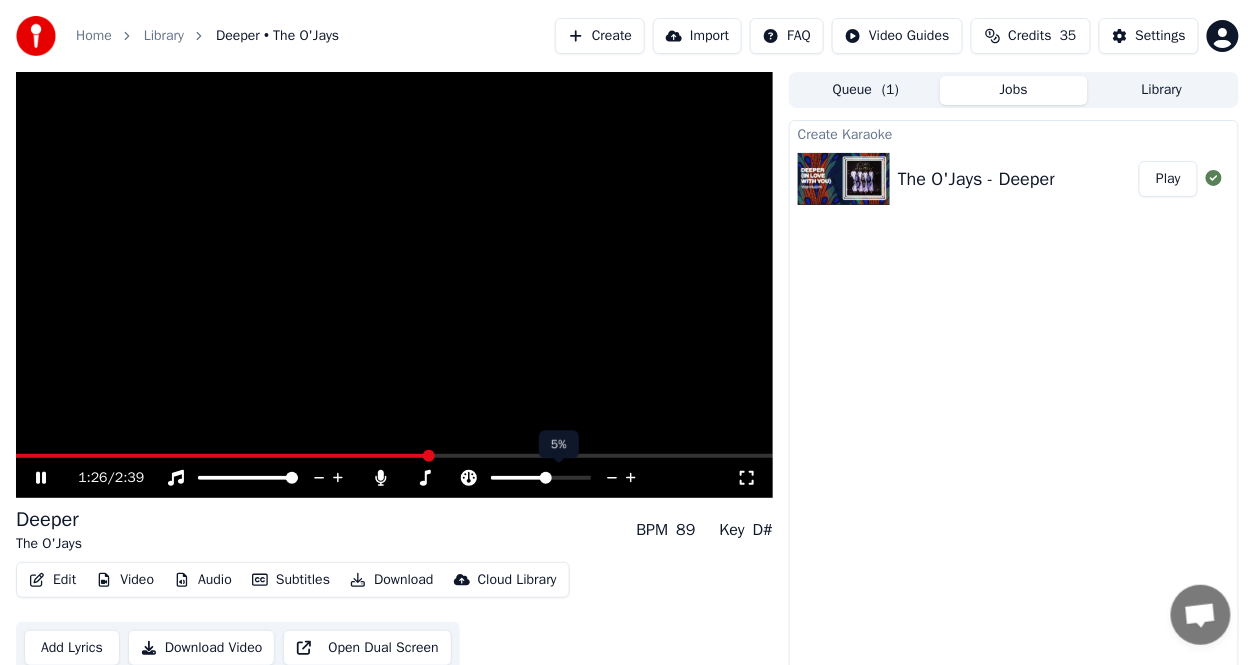 click at bounding box center (546, 478) 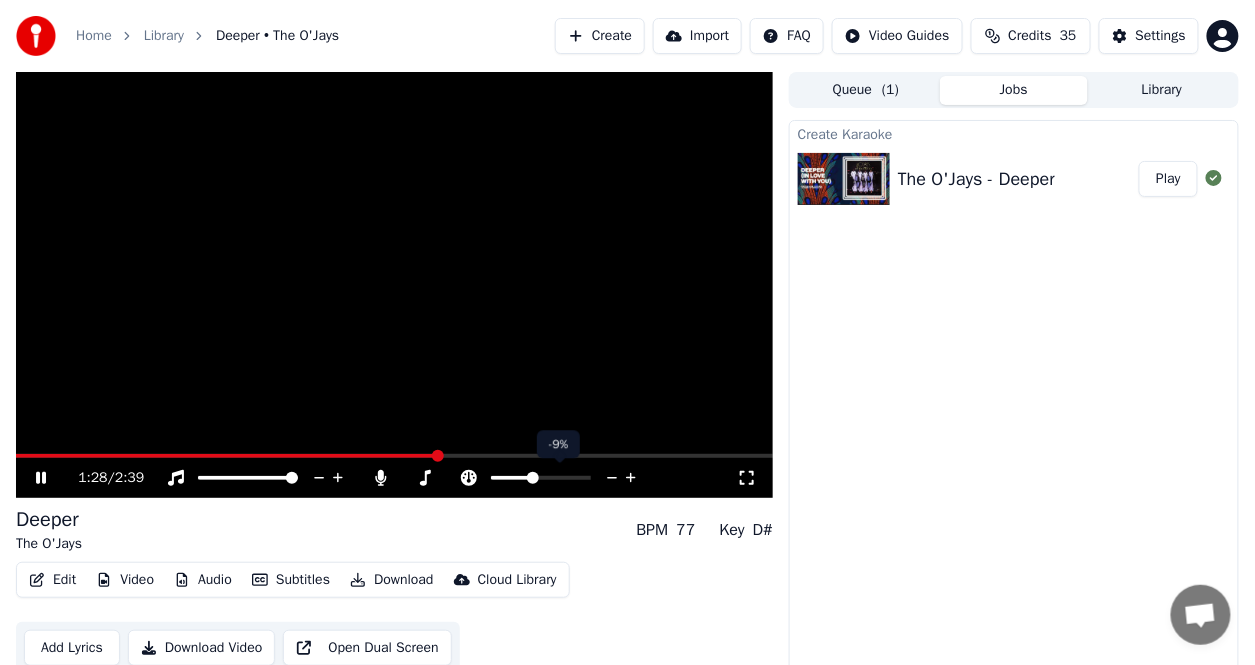 click at bounding box center (533, 478) 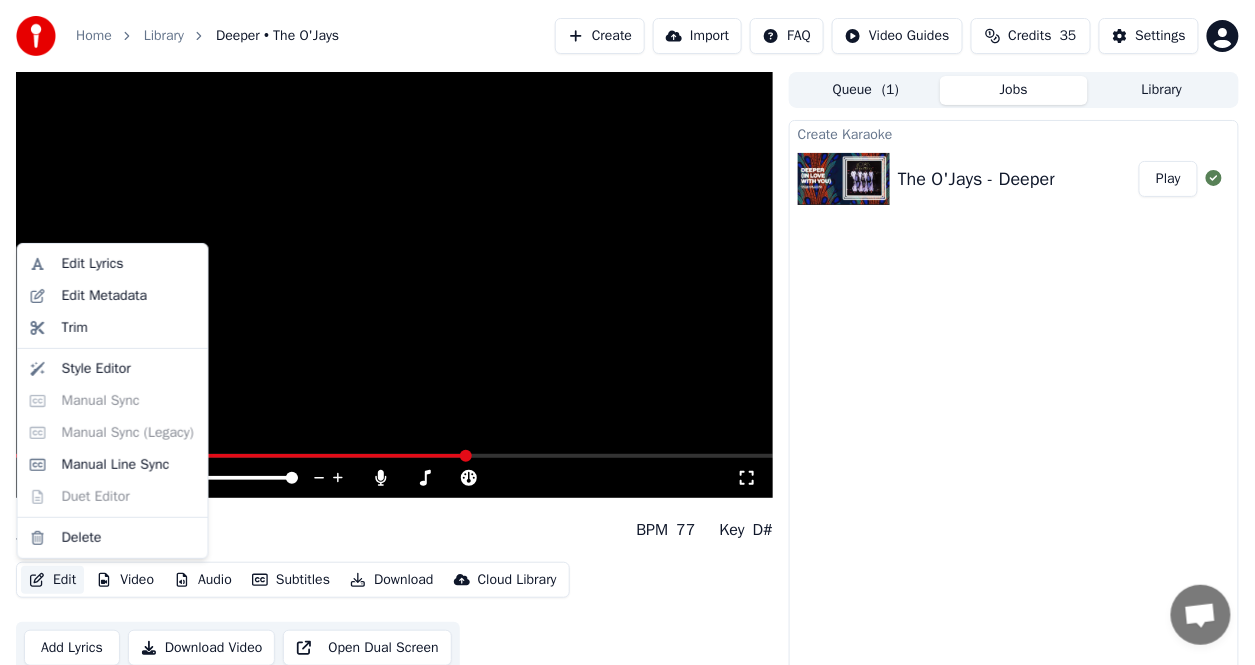 click on "Edit" at bounding box center [52, 580] 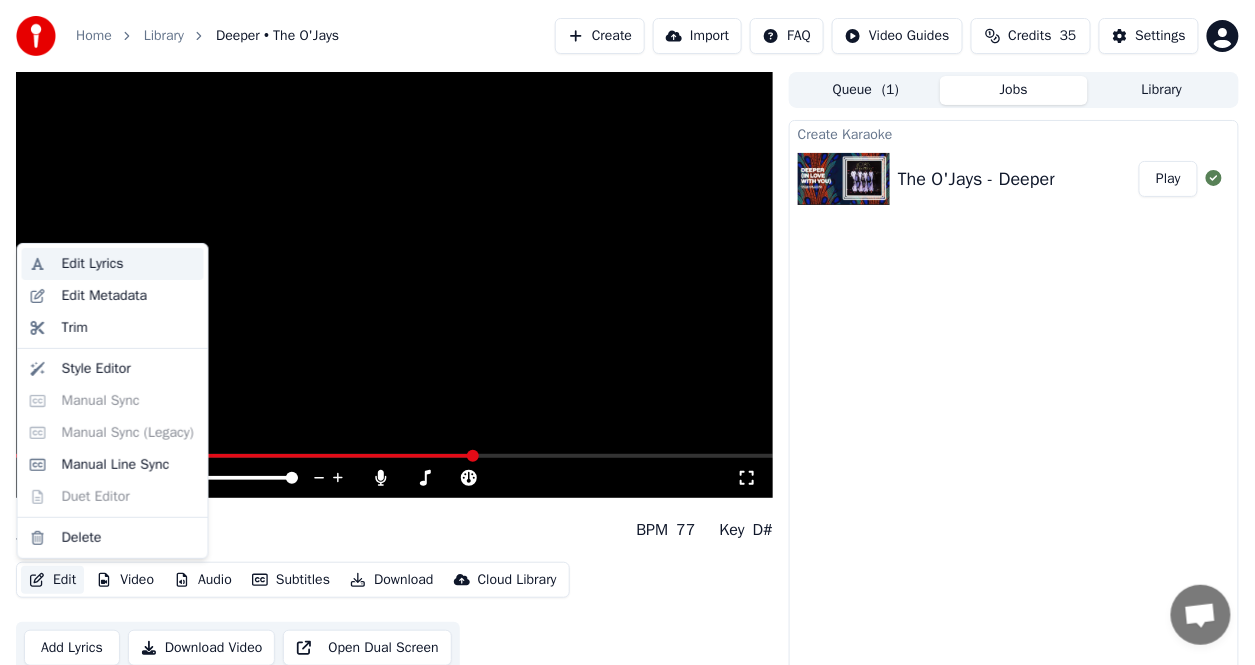click on "Edit Lyrics" at bounding box center (93, 264) 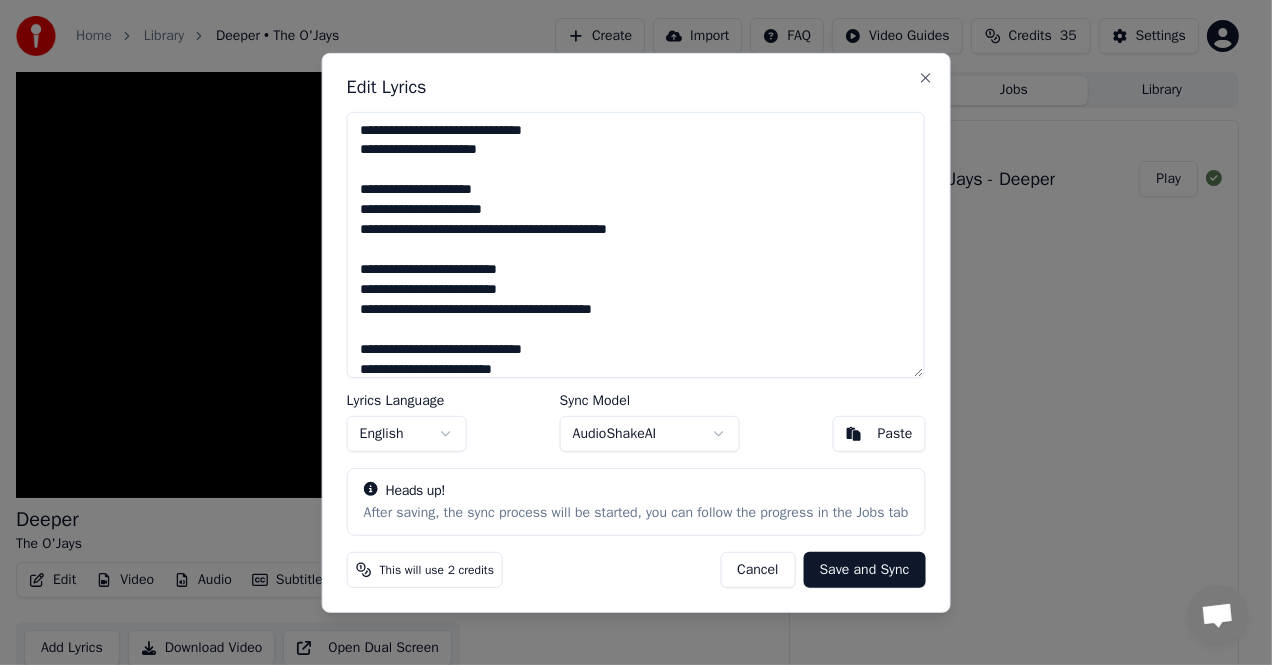 click on "Paste" at bounding box center [895, 434] 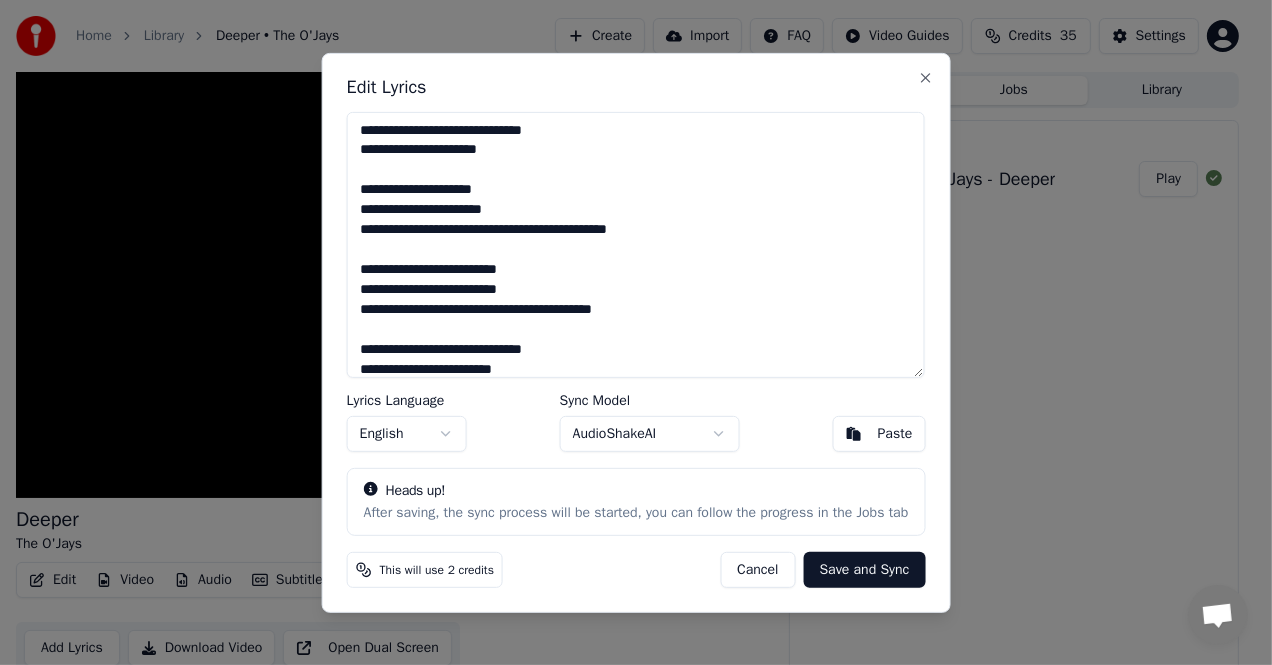 click on "Save and Sync" at bounding box center (865, 570) 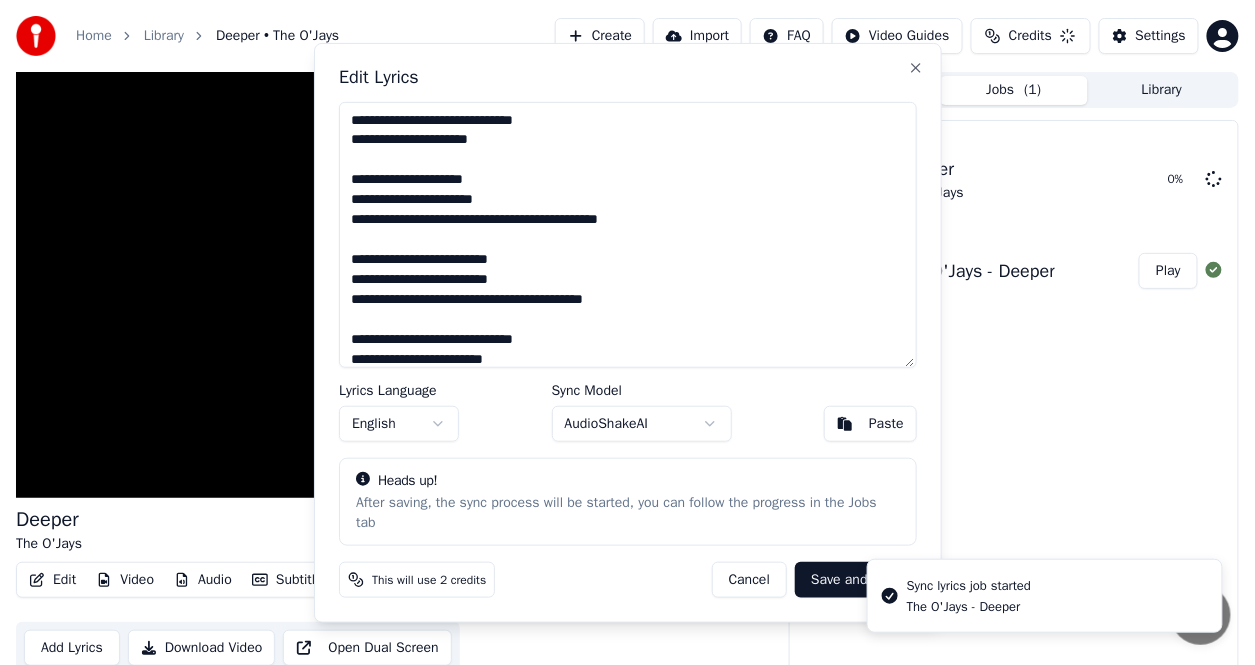 type on "**********" 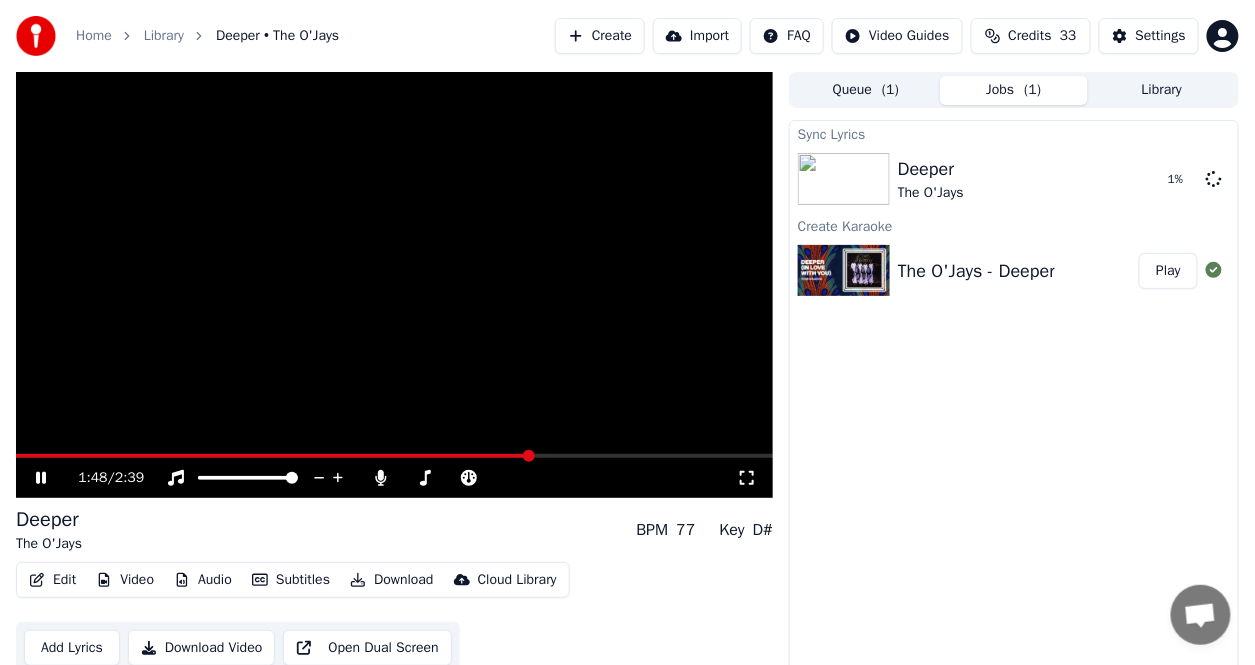 click 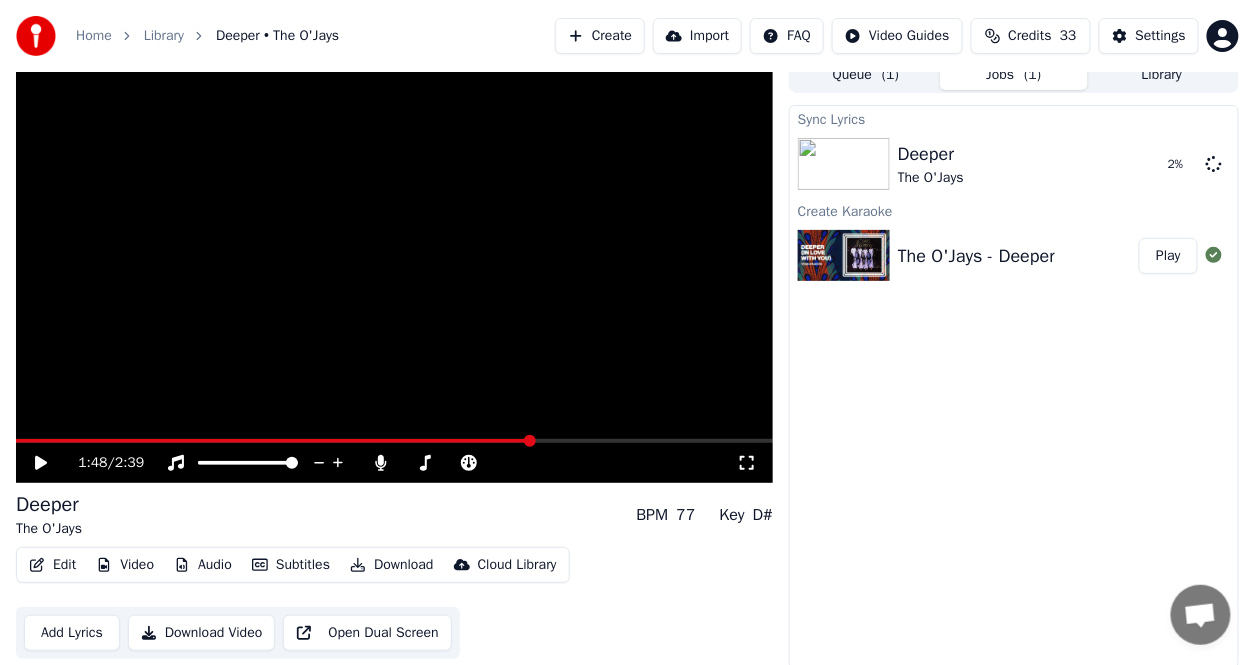 scroll, scrollTop: 19, scrollLeft: 0, axis: vertical 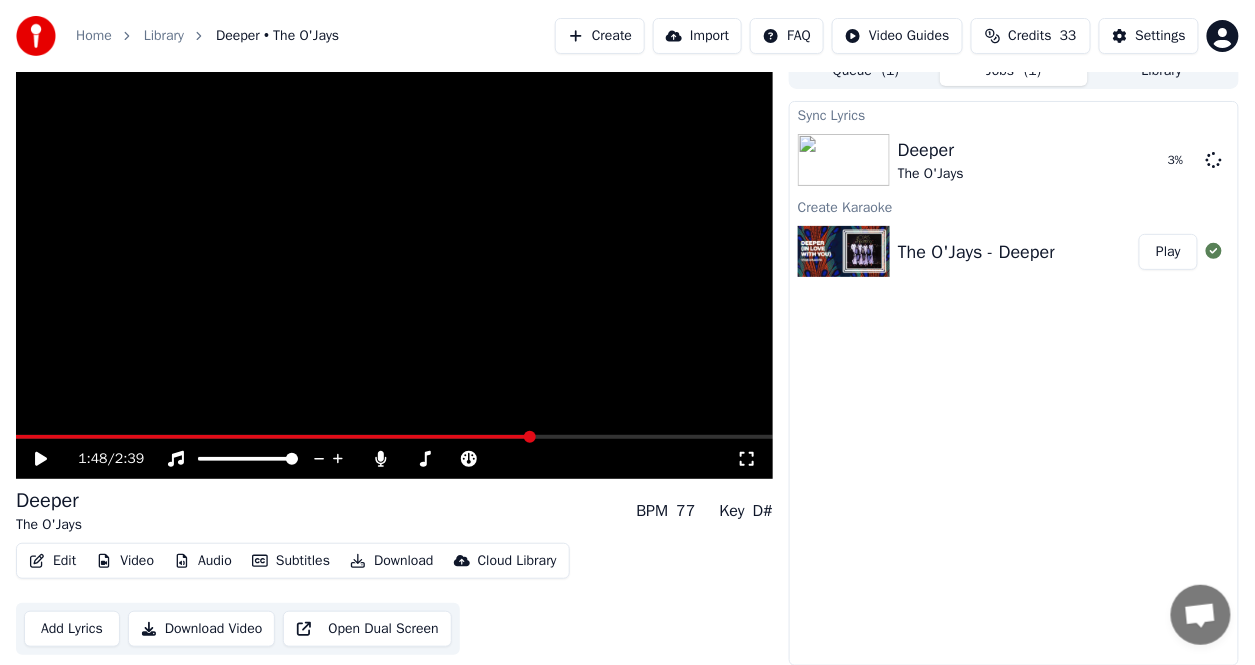 click at bounding box center (530, 437) 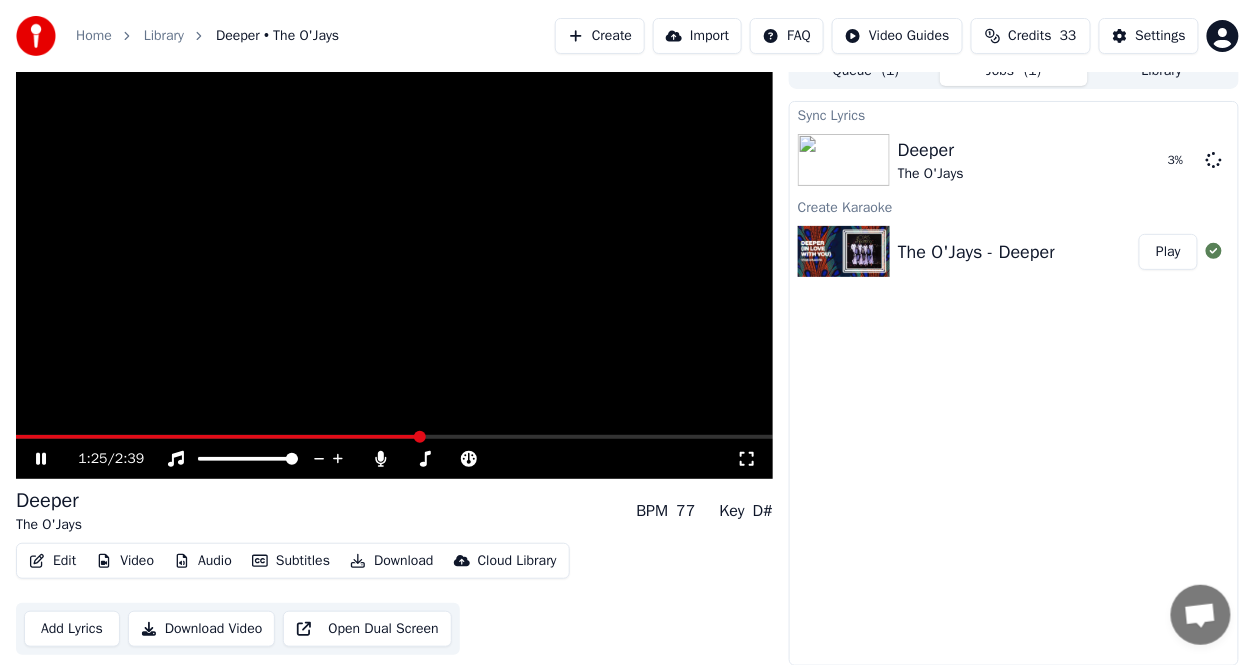 drag, startPoint x: 378, startPoint y: 444, endPoint x: 233, endPoint y: 449, distance: 145.08618 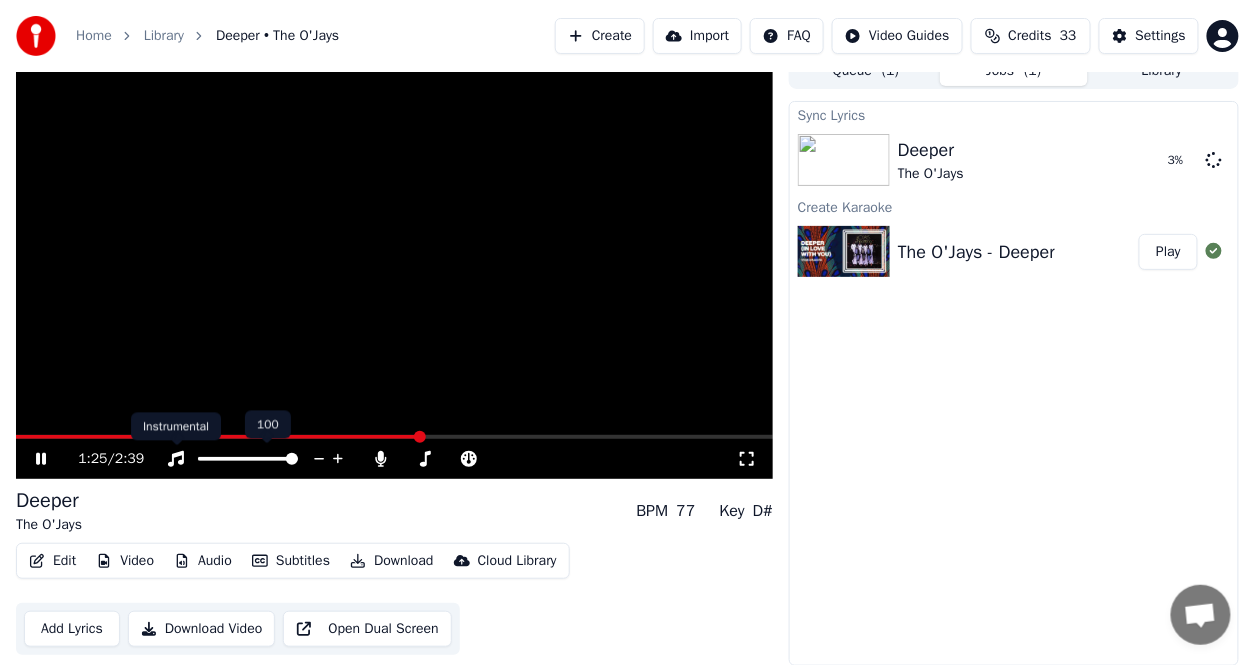drag, startPoint x: 152, startPoint y: 452, endPoint x: 77, endPoint y: 455, distance: 75.059975 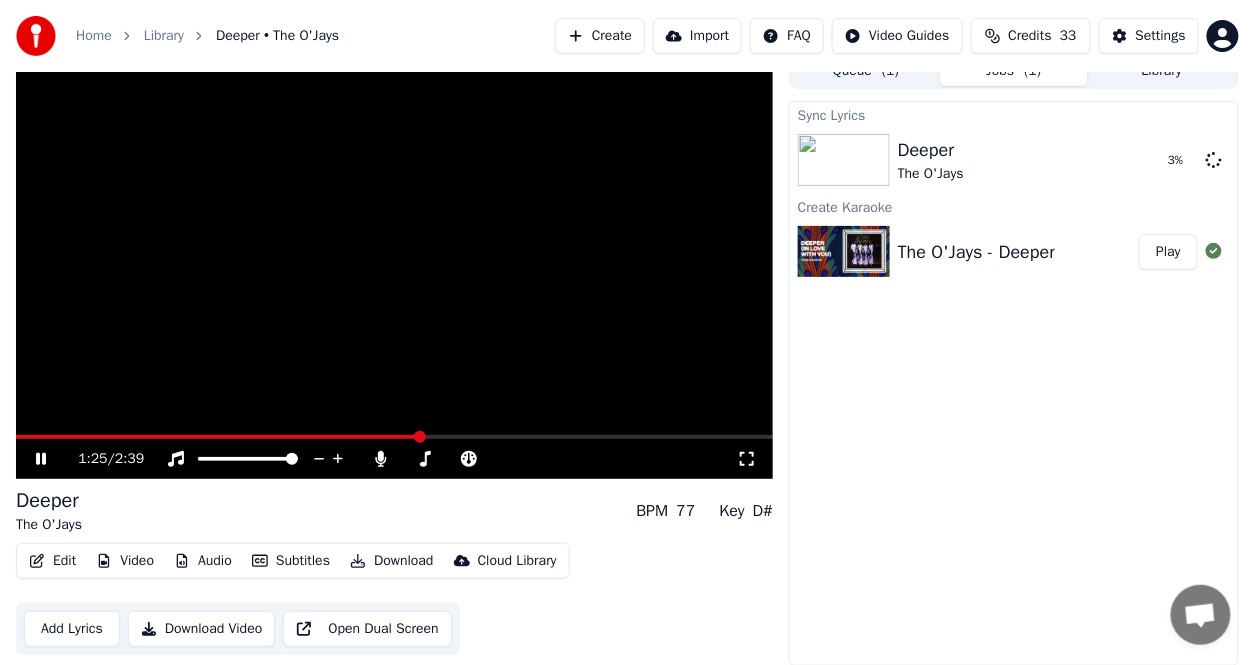 click 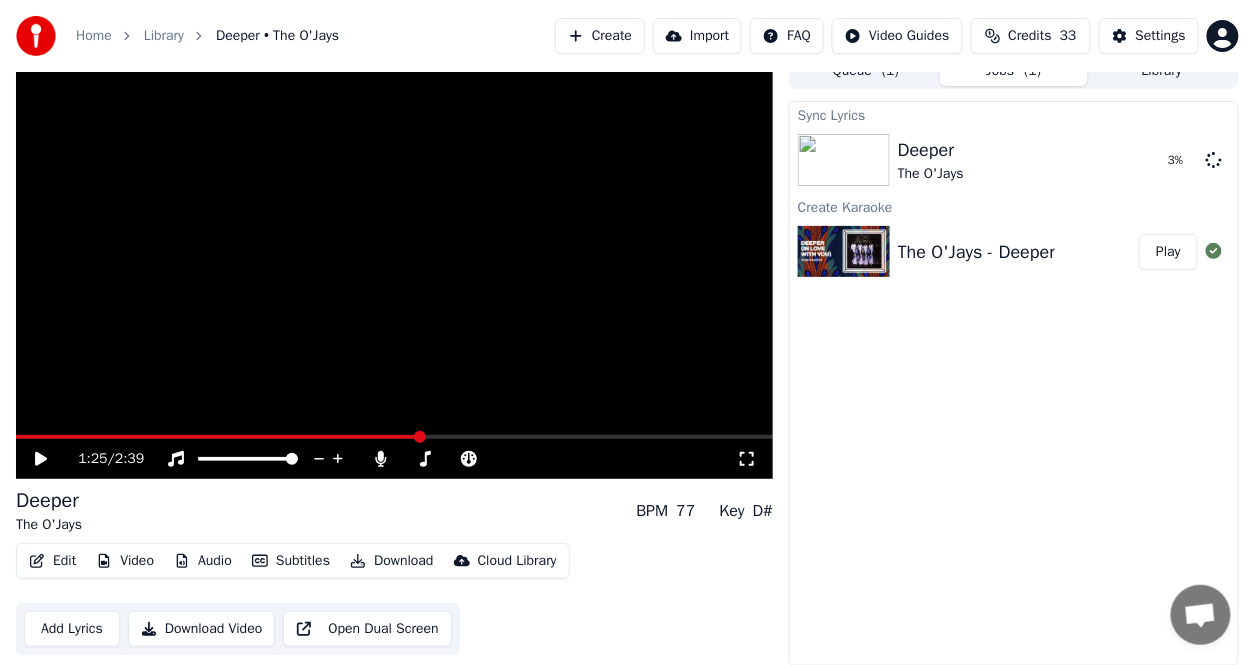 click at bounding box center [394, 266] 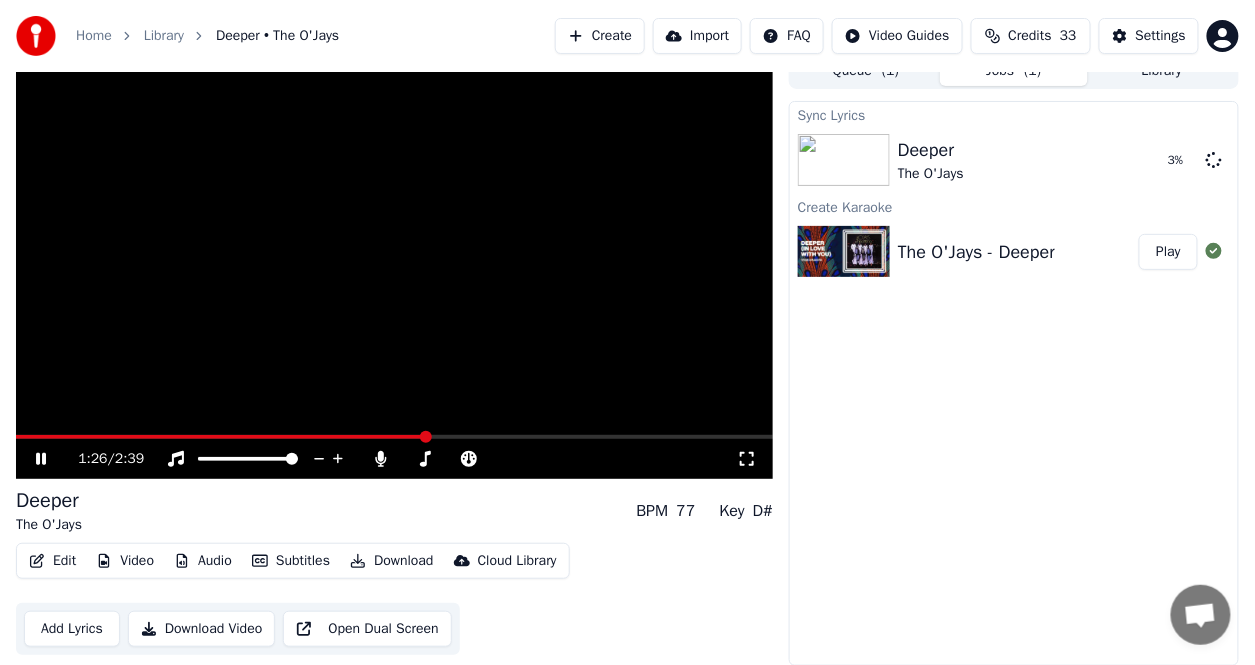 click on "1:26  /  2:39" at bounding box center (394, 266) 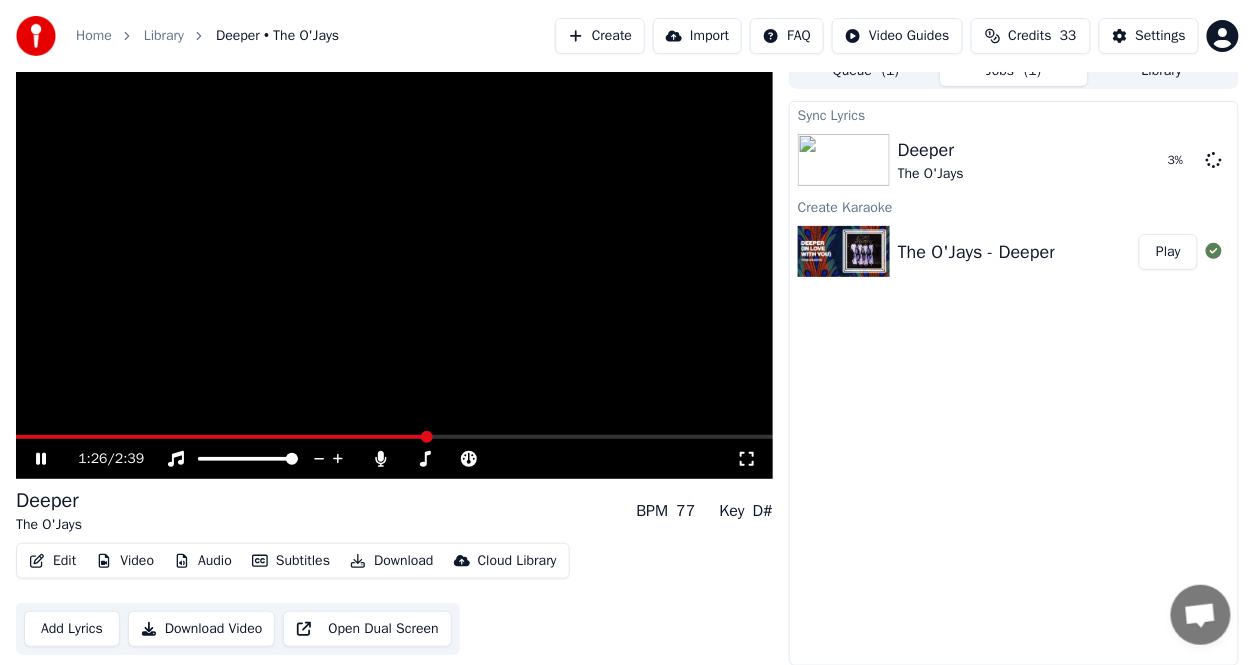 click at bounding box center [221, 437] 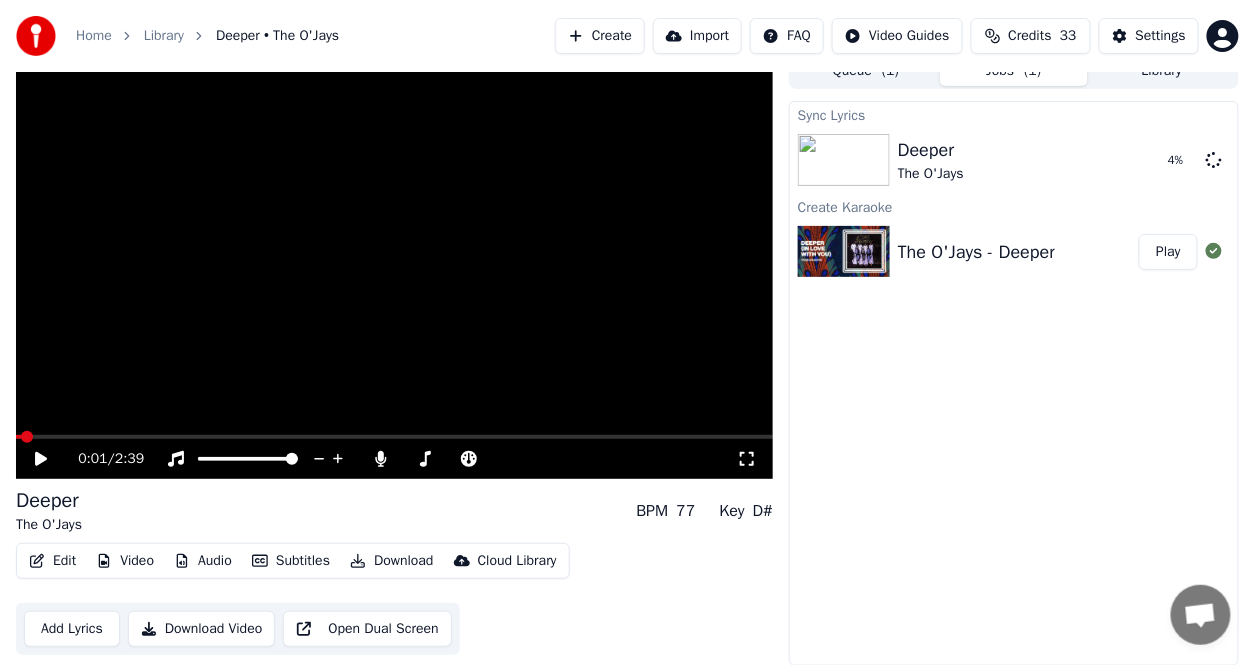 click at bounding box center [27, 437] 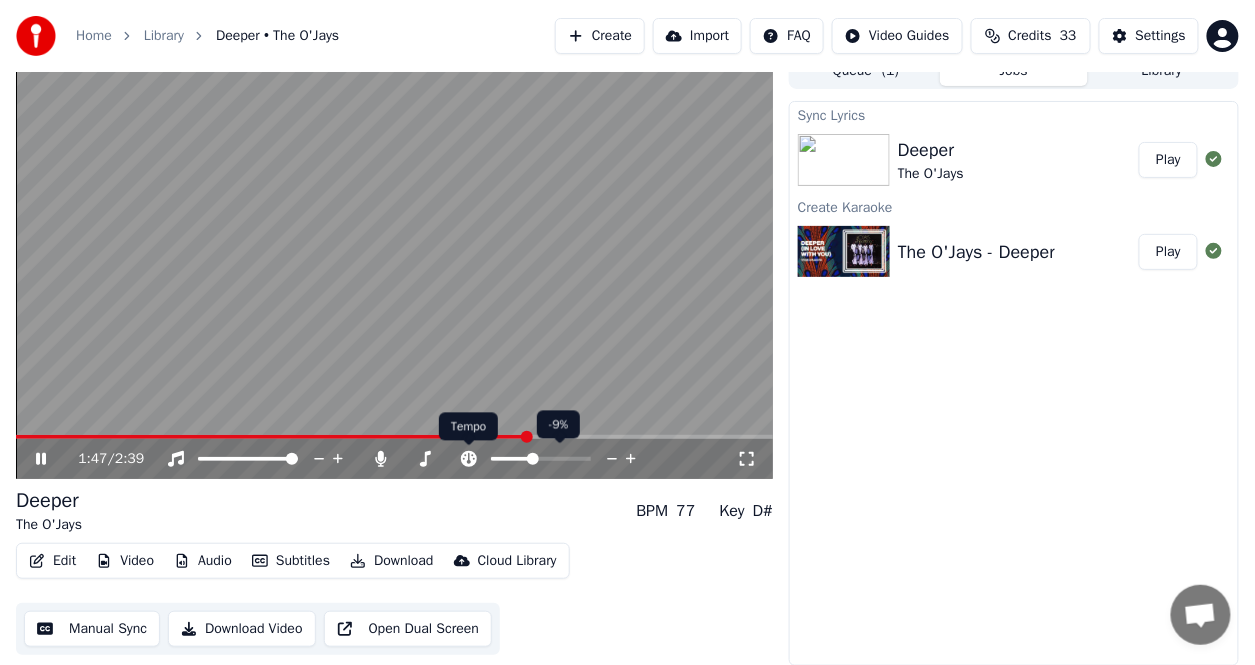 click 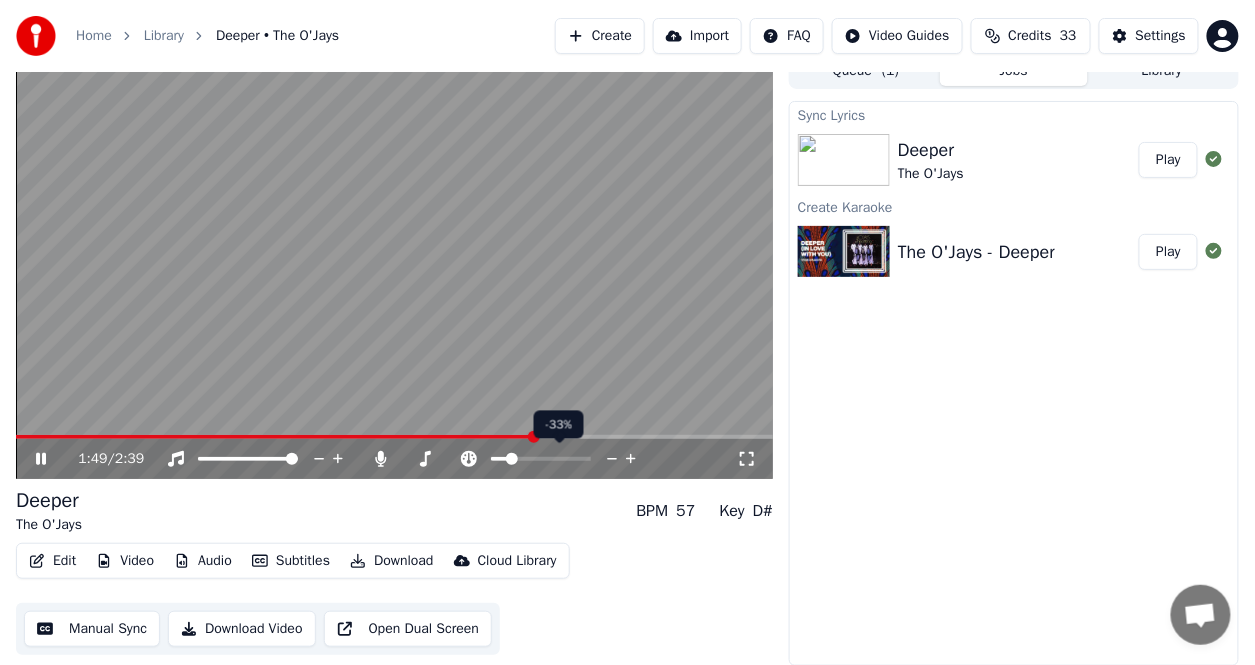 click at bounding box center (499, 459) 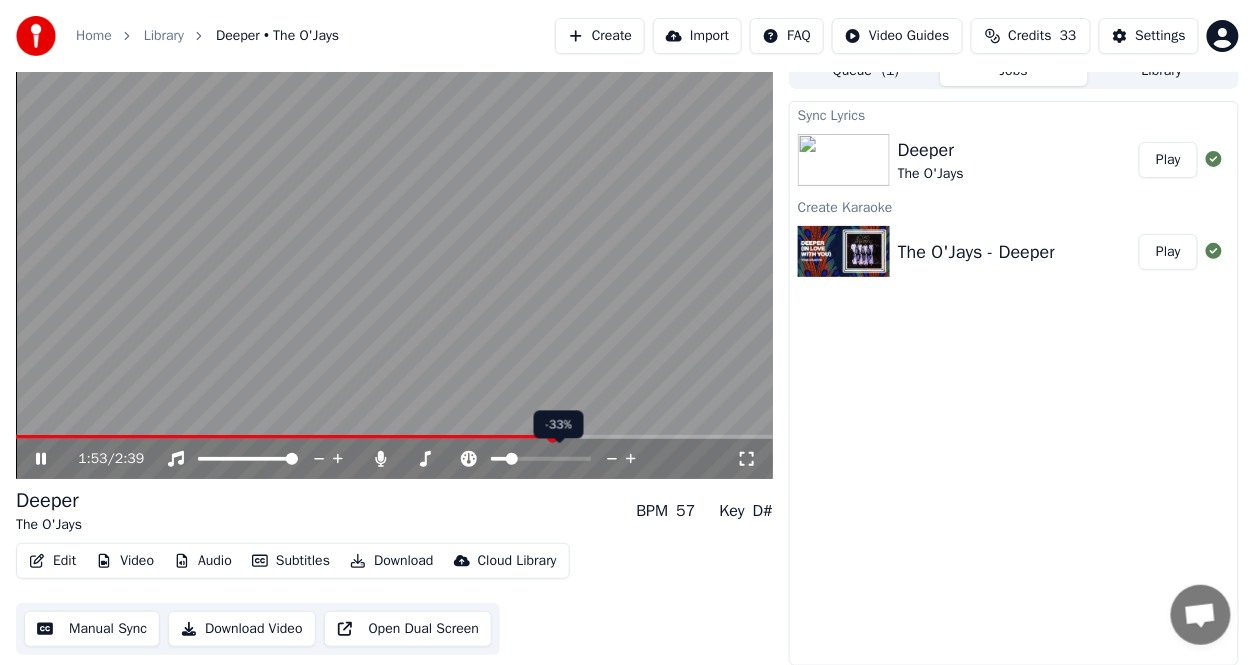 click at bounding box center [559, 459] 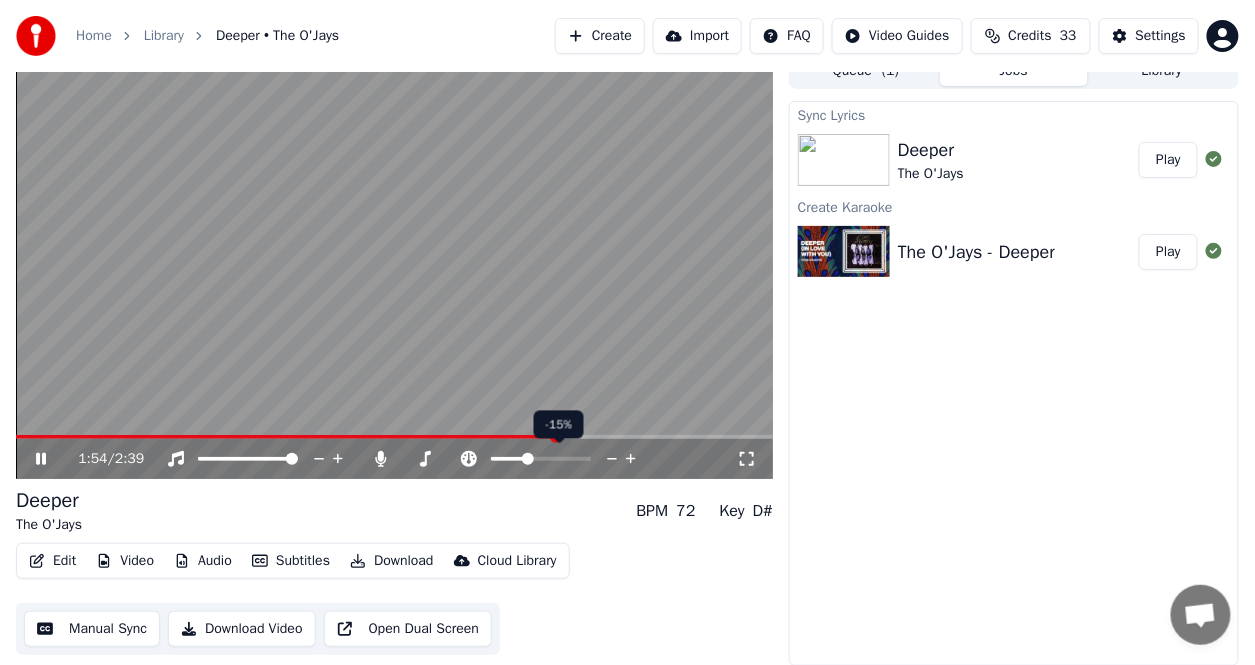 click at bounding box center (541, 459) 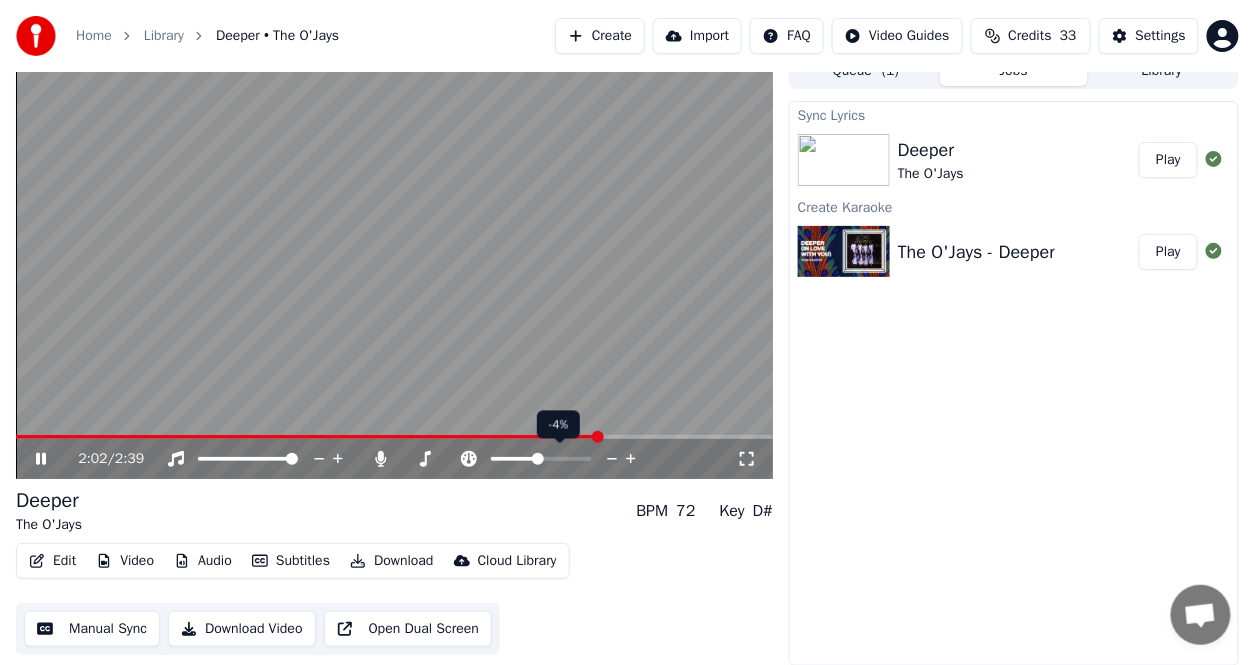 click at bounding box center (541, 459) 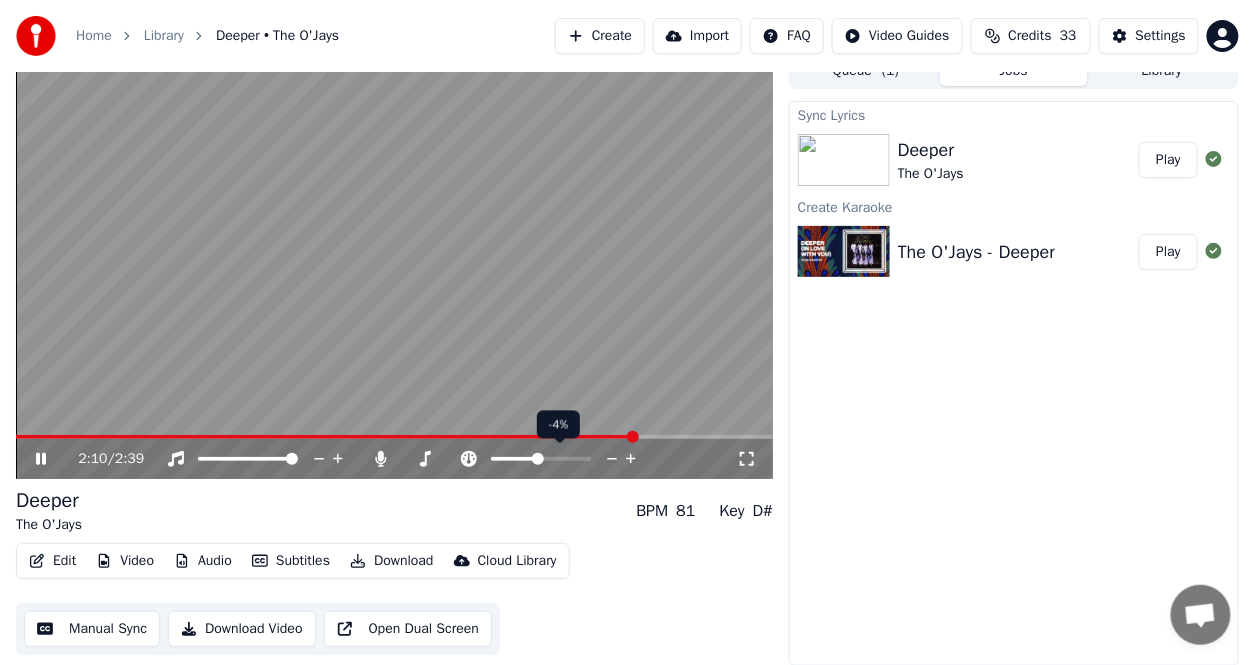 click at bounding box center (538, 459) 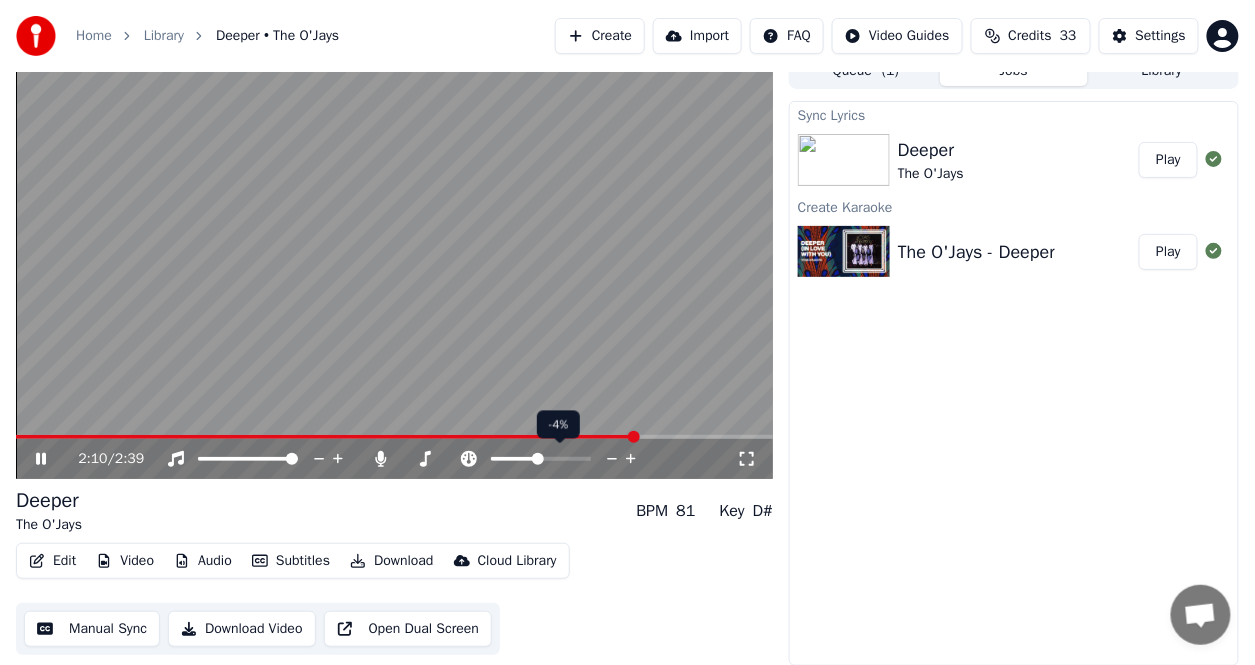 click at bounding box center (538, 459) 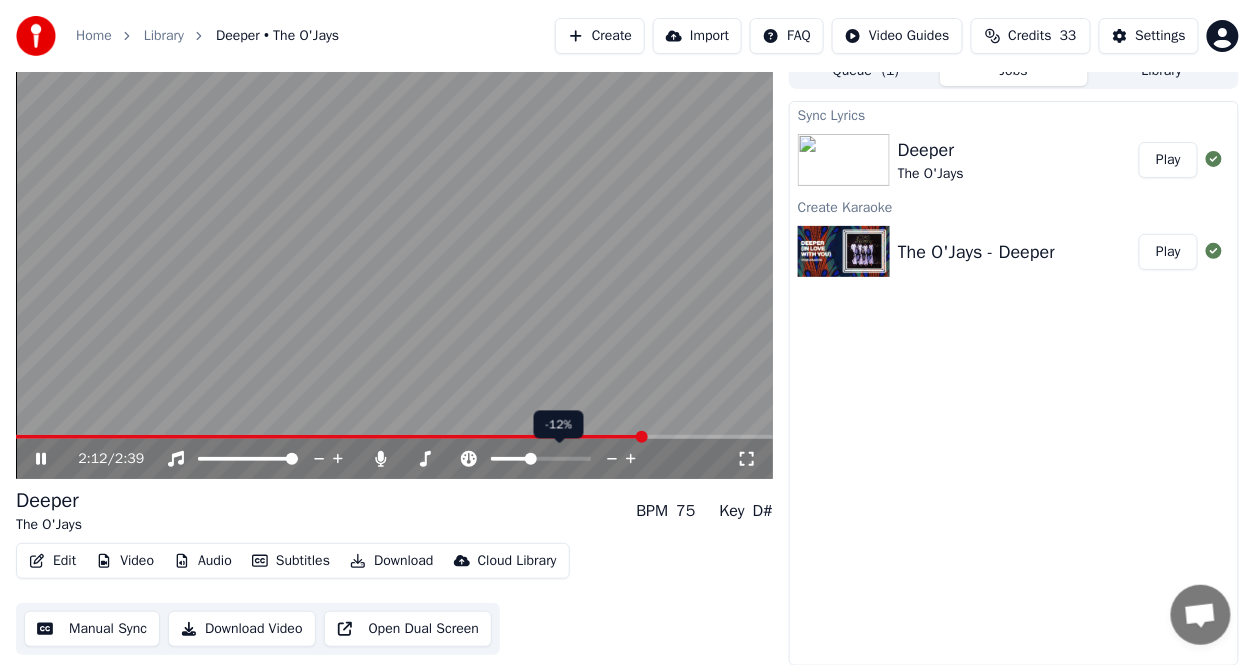 click at bounding box center [510, 459] 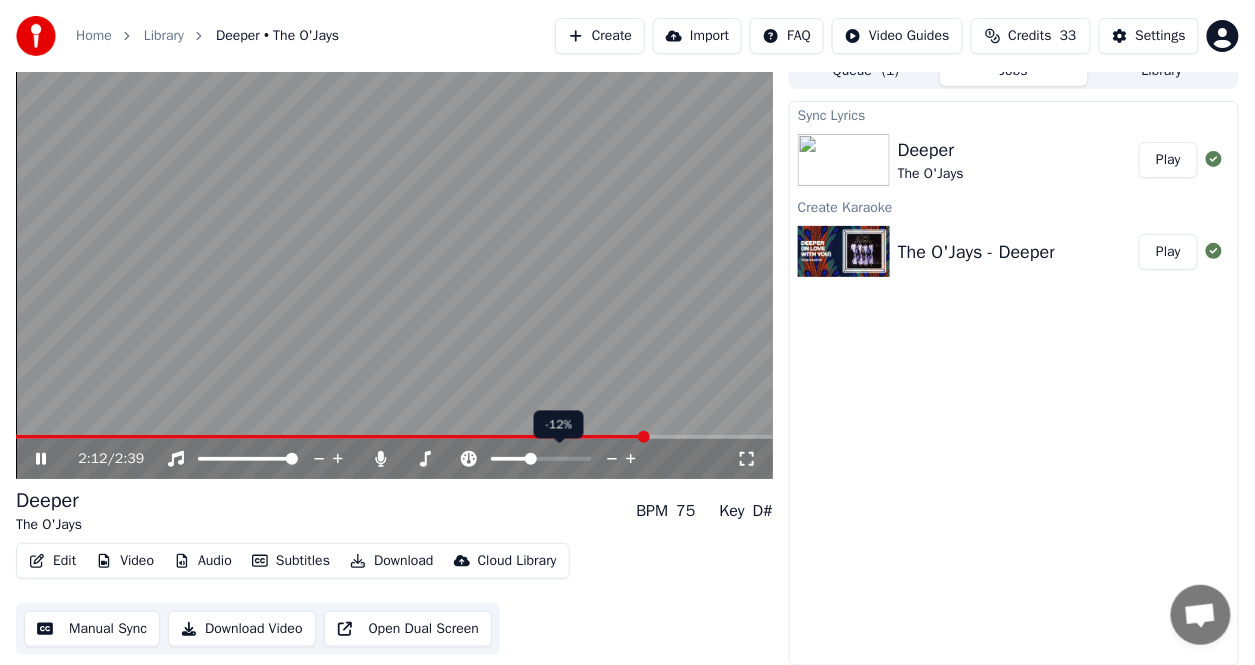 click at bounding box center [531, 459] 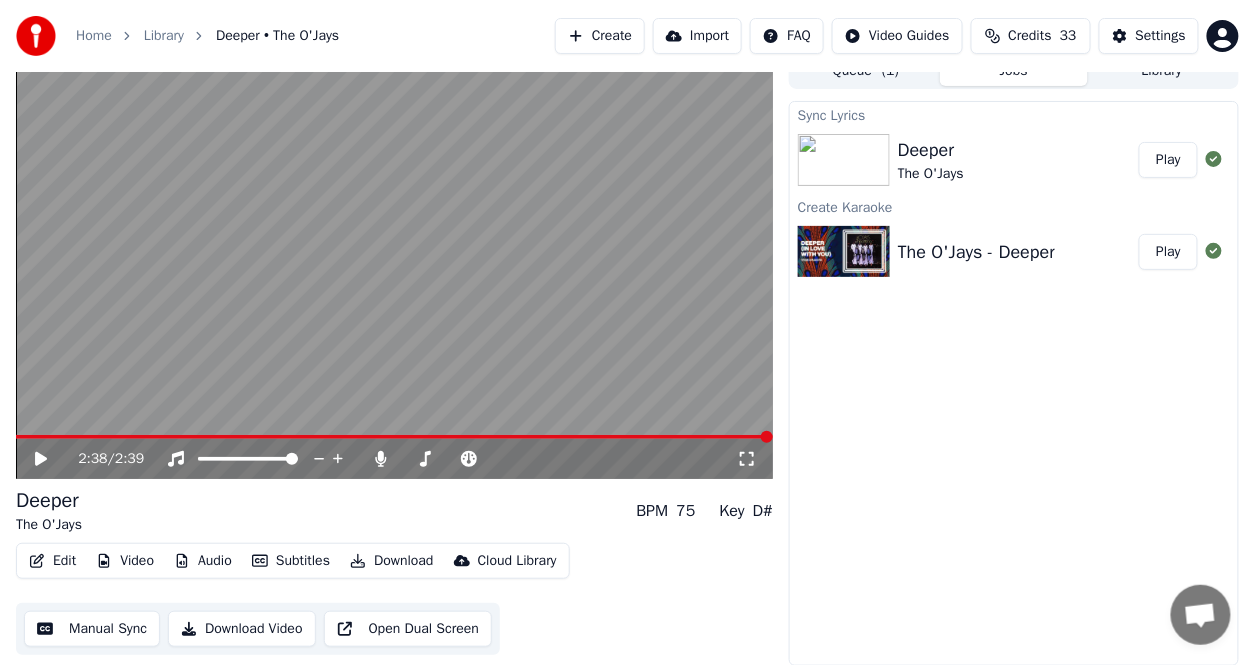 click on "Video" at bounding box center [125, 561] 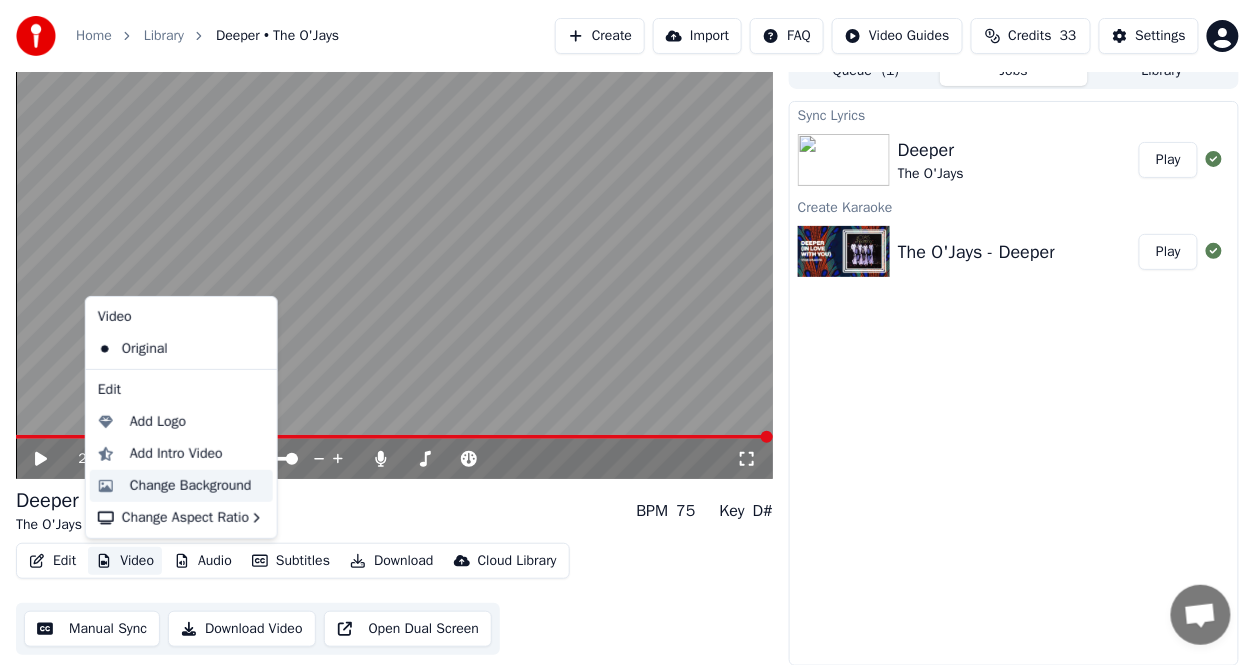 click on "Change Background" at bounding box center (191, 486) 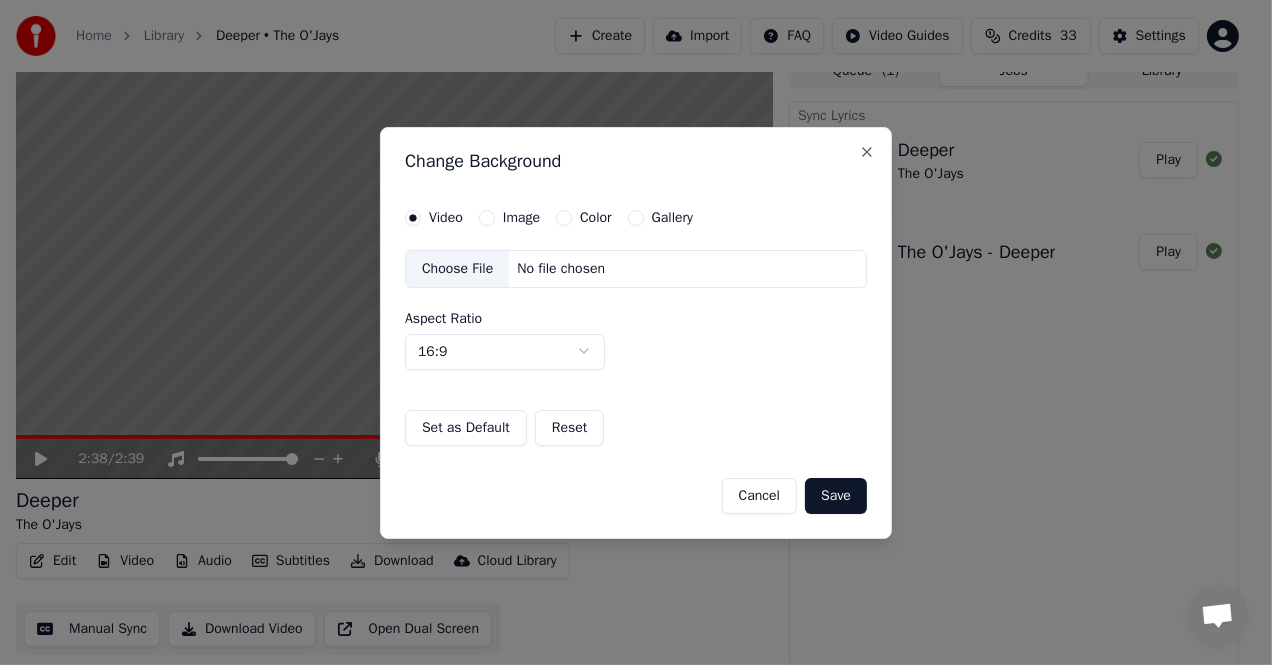 click on "Color" at bounding box center (596, 218) 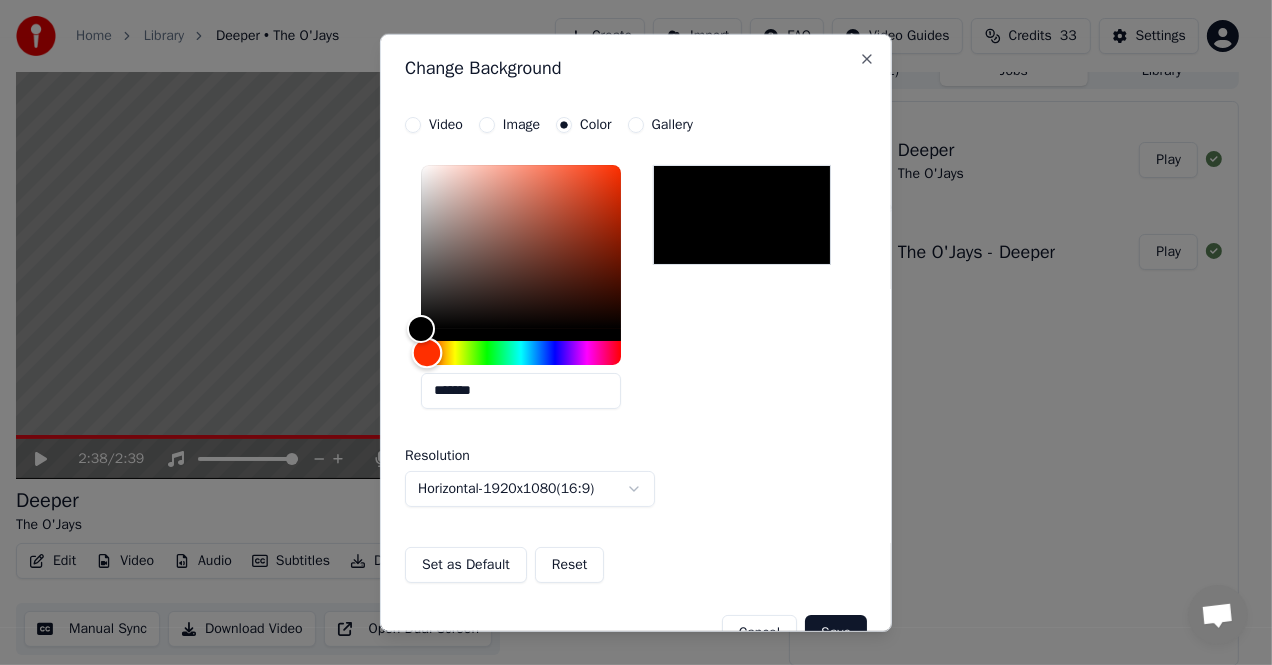 click at bounding box center (427, 352) 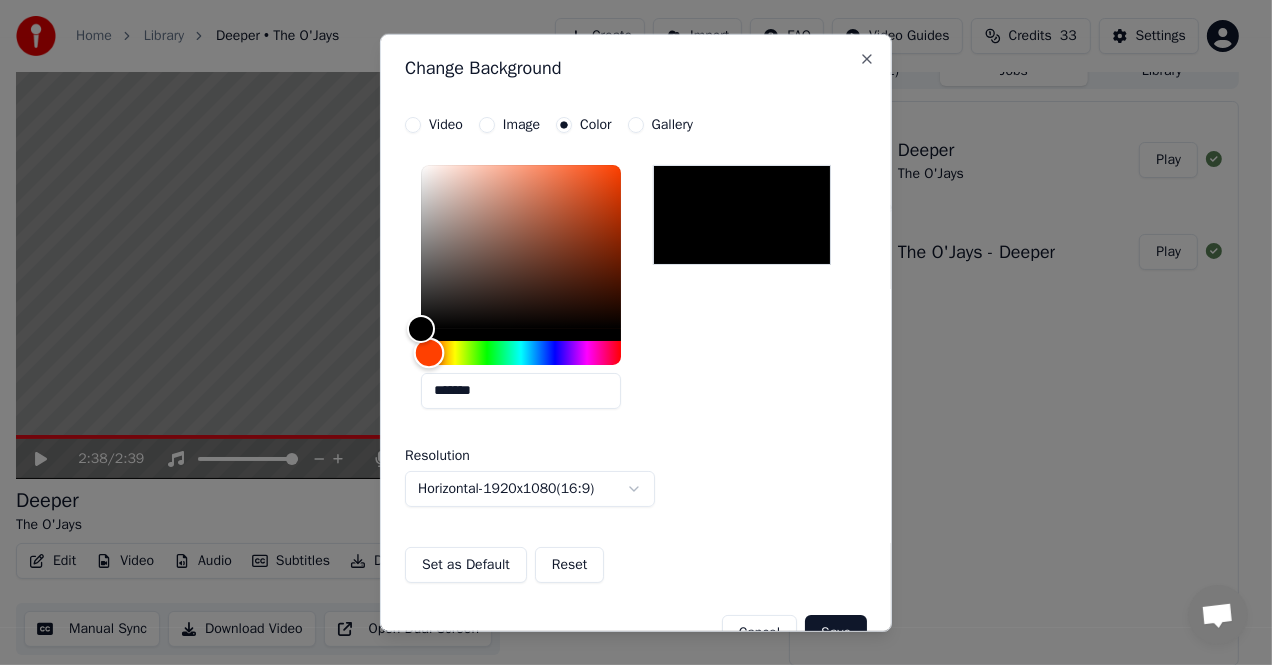 click at bounding box center [521, 352] 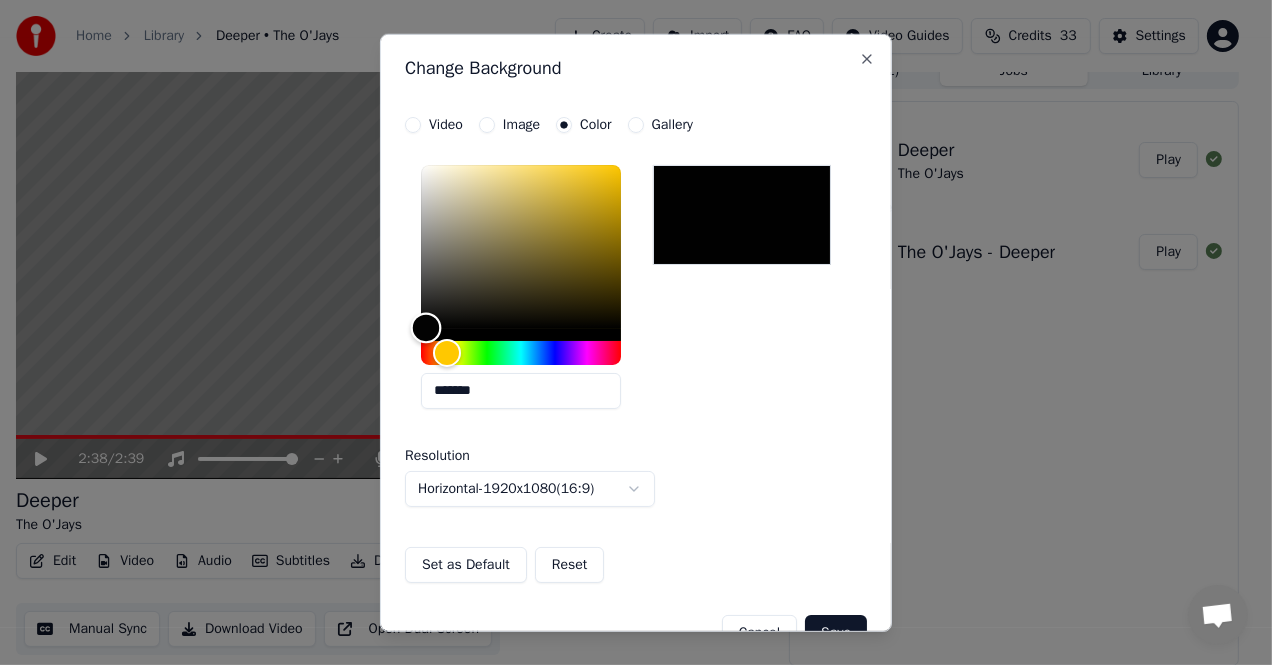 drag, startPoint x: 426, startPoint y: 327, endPoint x: 472, endPoint y: 327, distance: 46 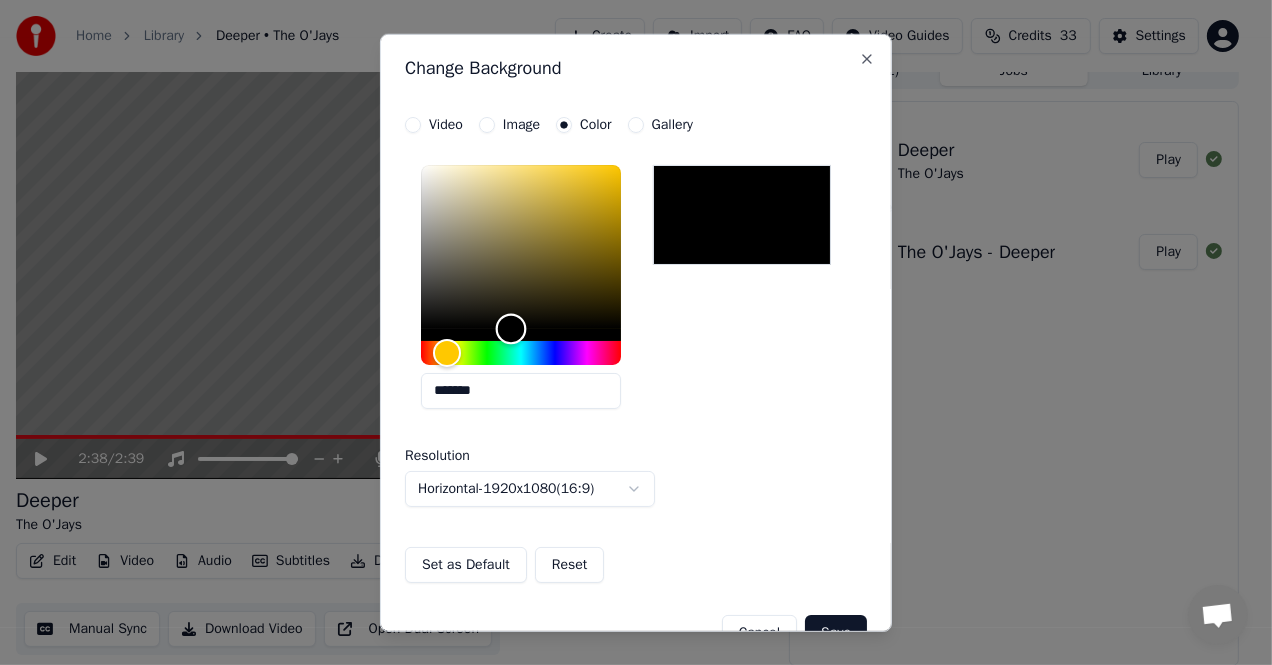 drag, startPoint x: 472, startPoint y: 327, endPoint x: 514, endPoint y: 329, distance: 42.047592 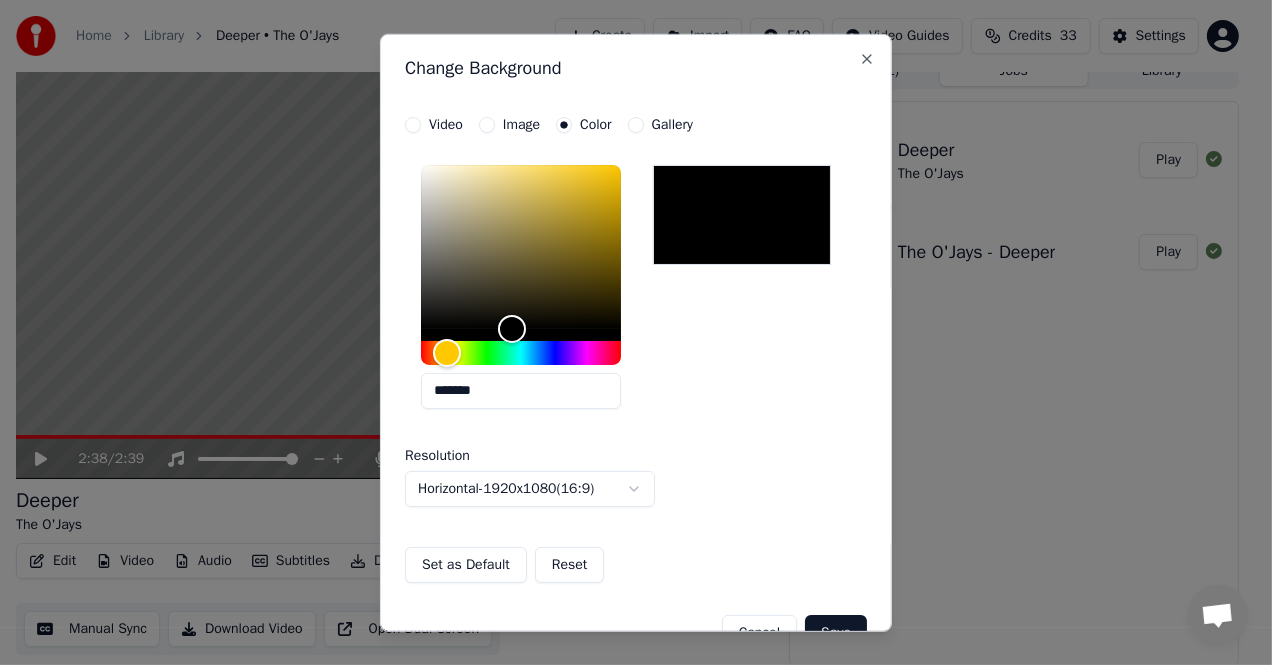 drag, startPoint x: 538, startPoint y: 331, endPoint x: 568, endPoint y: 332, distance: 30.016663 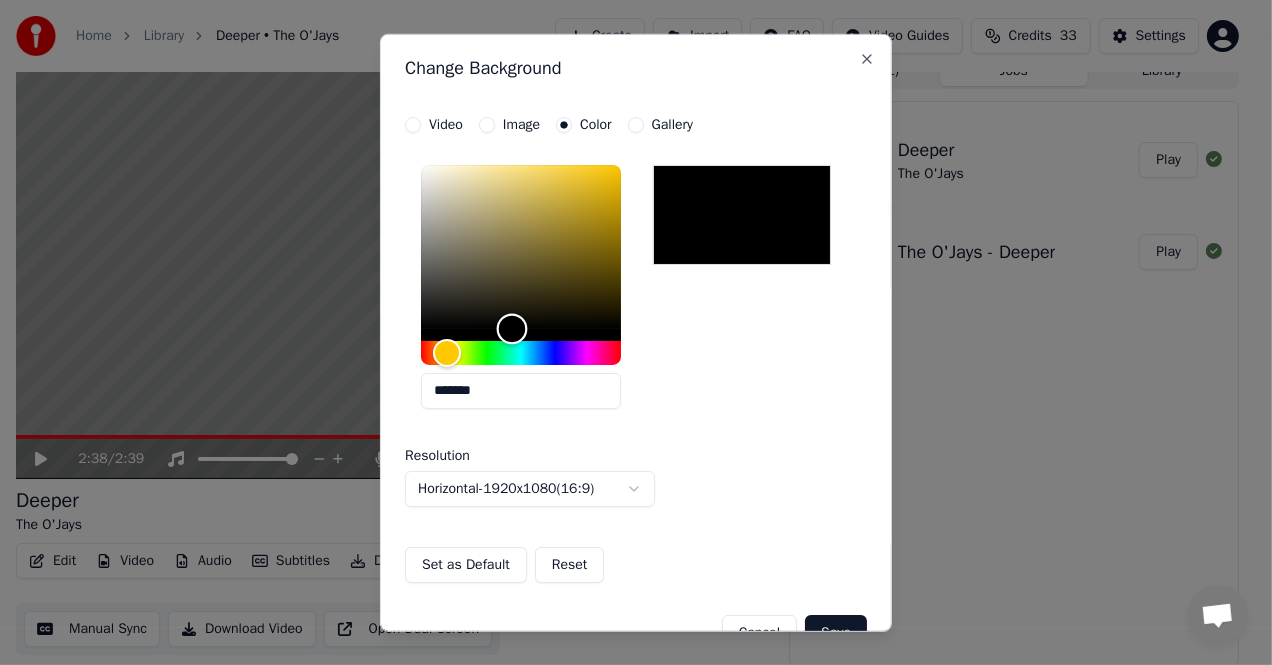 click at bounding box center (512, 328) 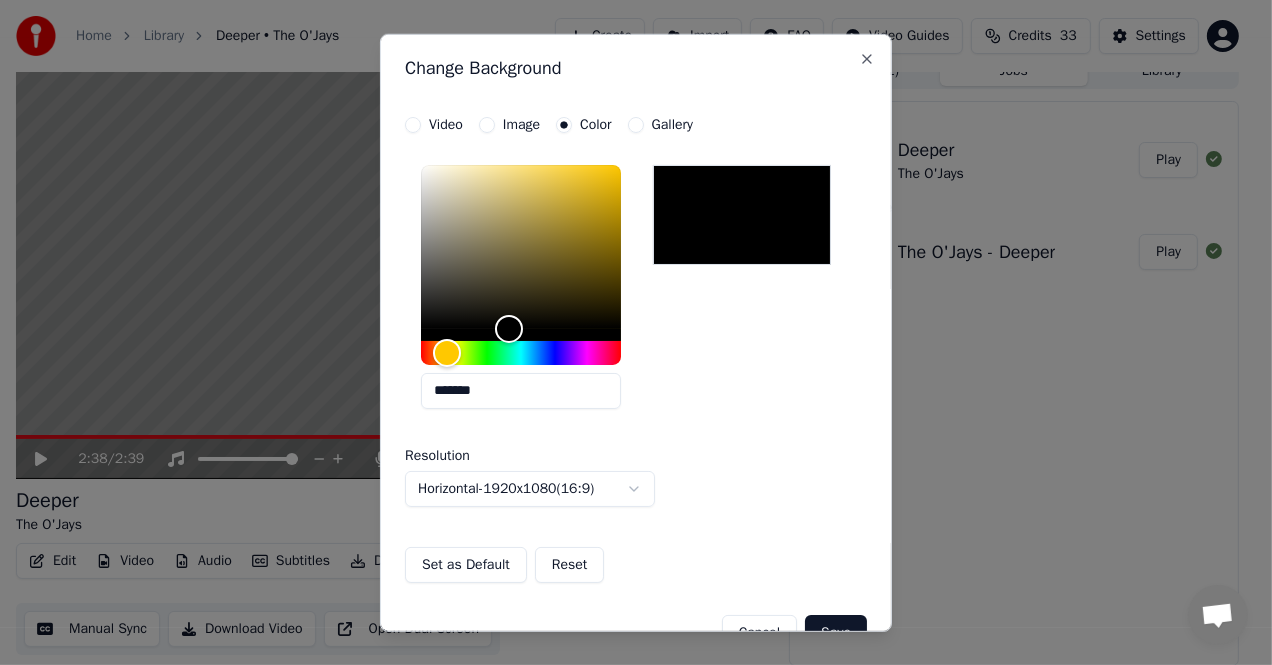 click on "*******" at bounding box center [636, 290] 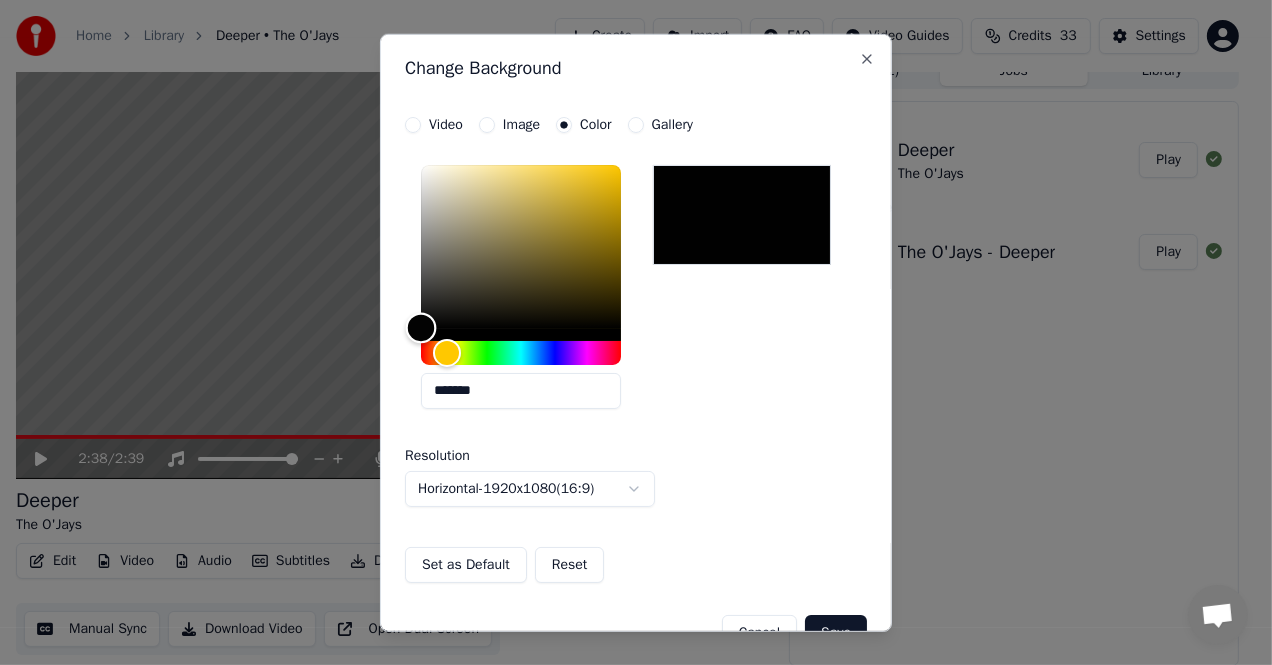 drag, startPoint x: 497, startPoint y: 329, endPoint x: 403, endPoint y: 327, distance: 94.02127 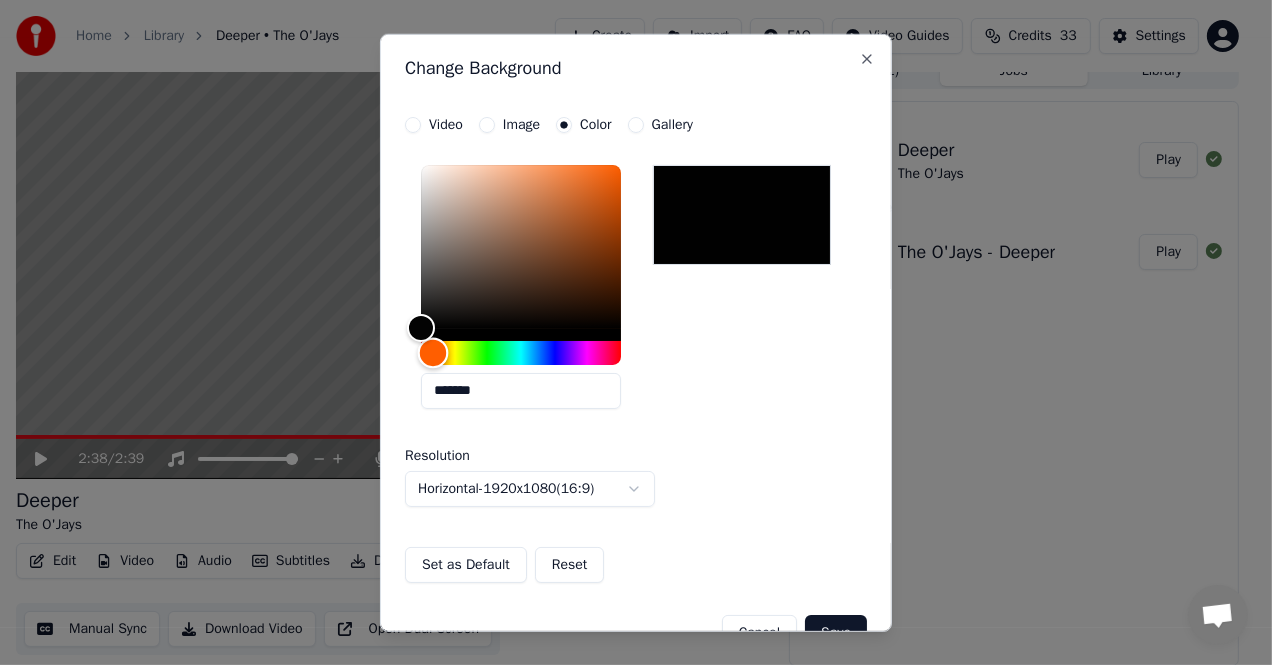 drag, startPoint x: 448, startPoint y: 359, endPoint x: 433, endPoint y: 358, distance: 15.033297 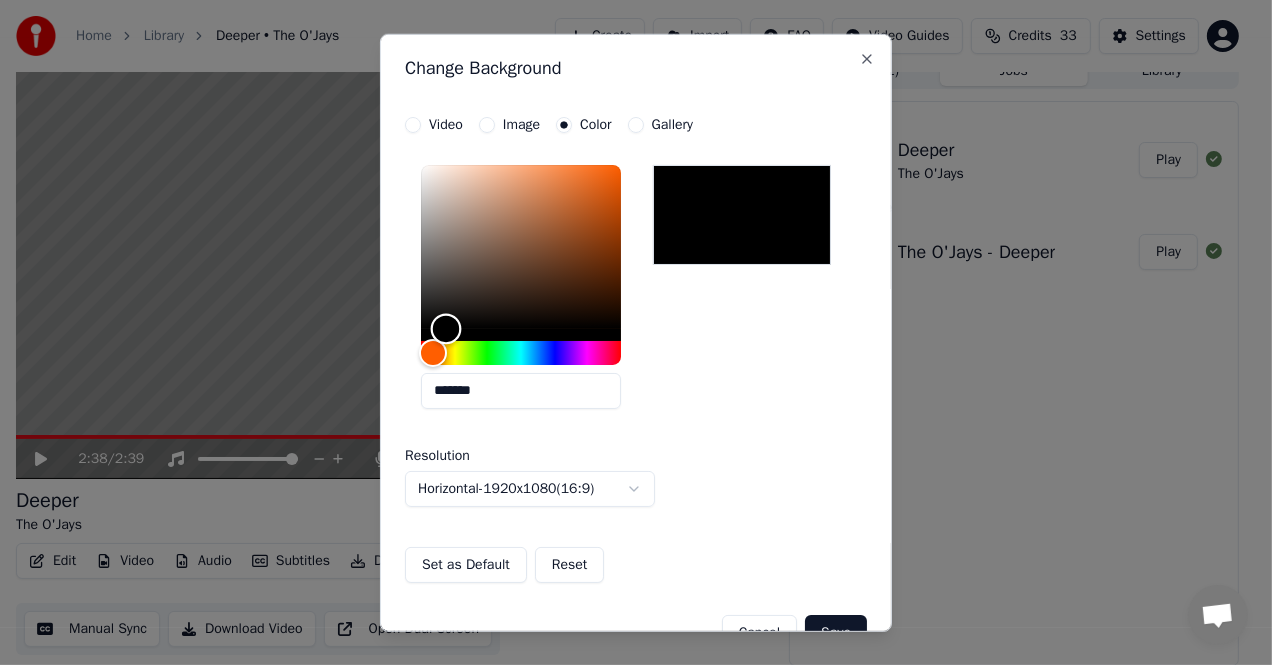 type on "*******" 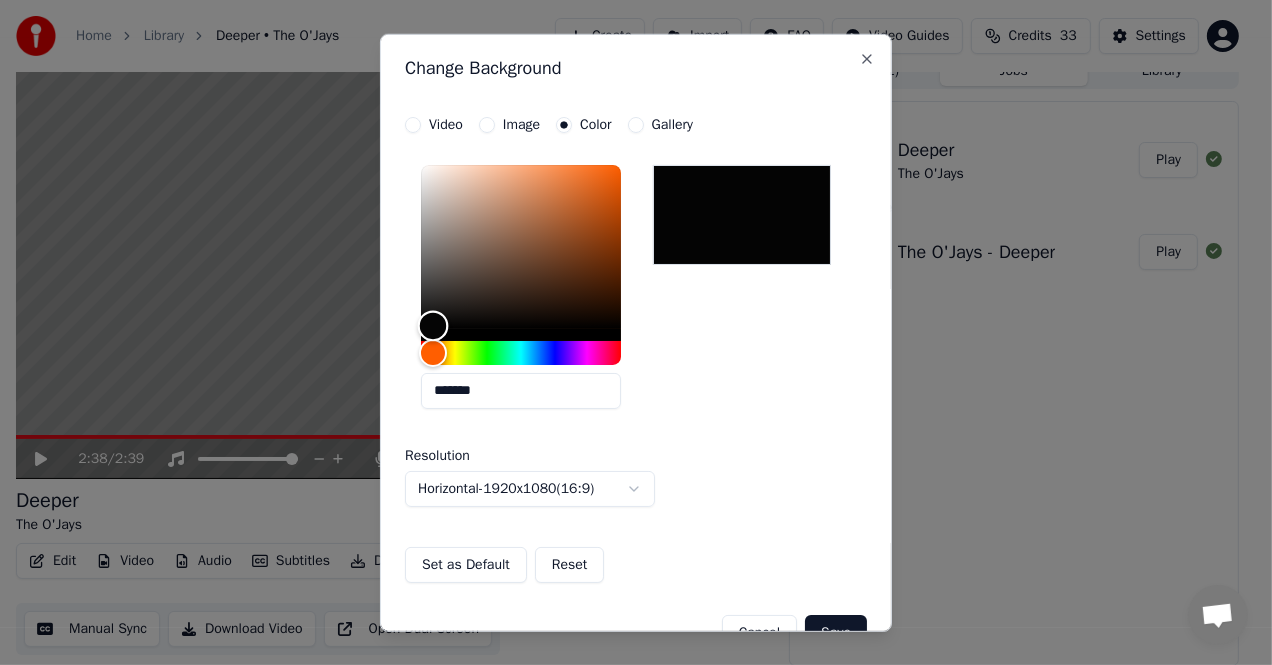 click at bounding box center (433, 325) 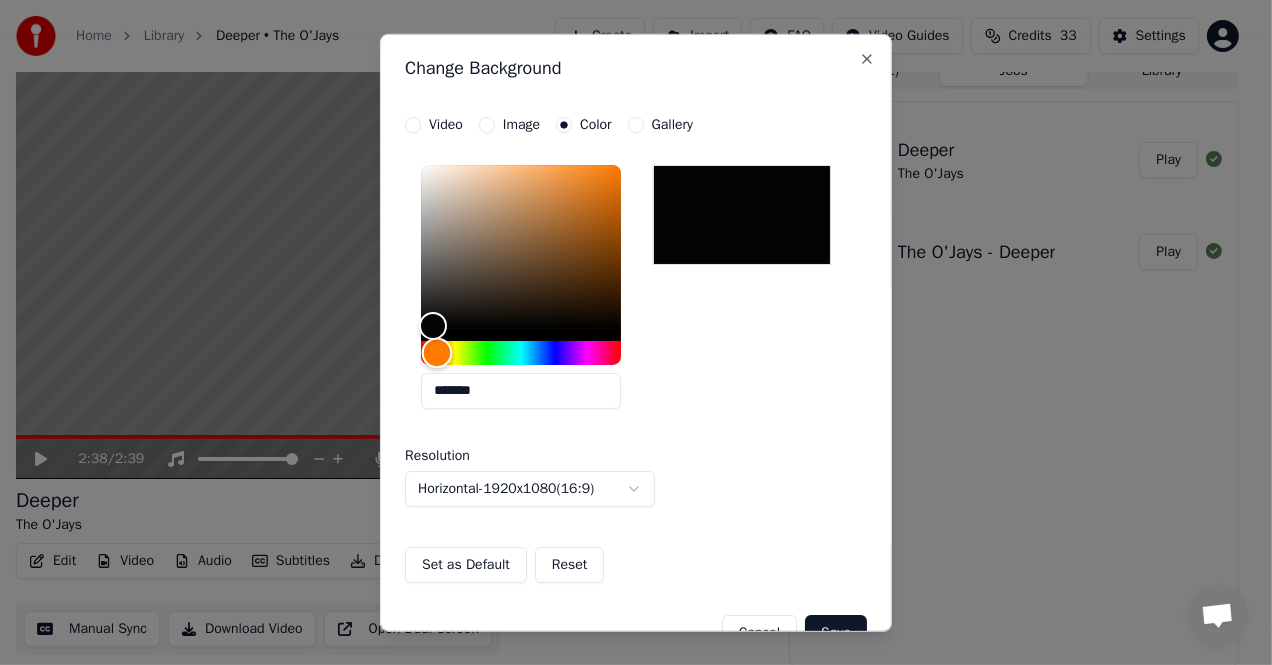 click at bounding box center (437, 352) 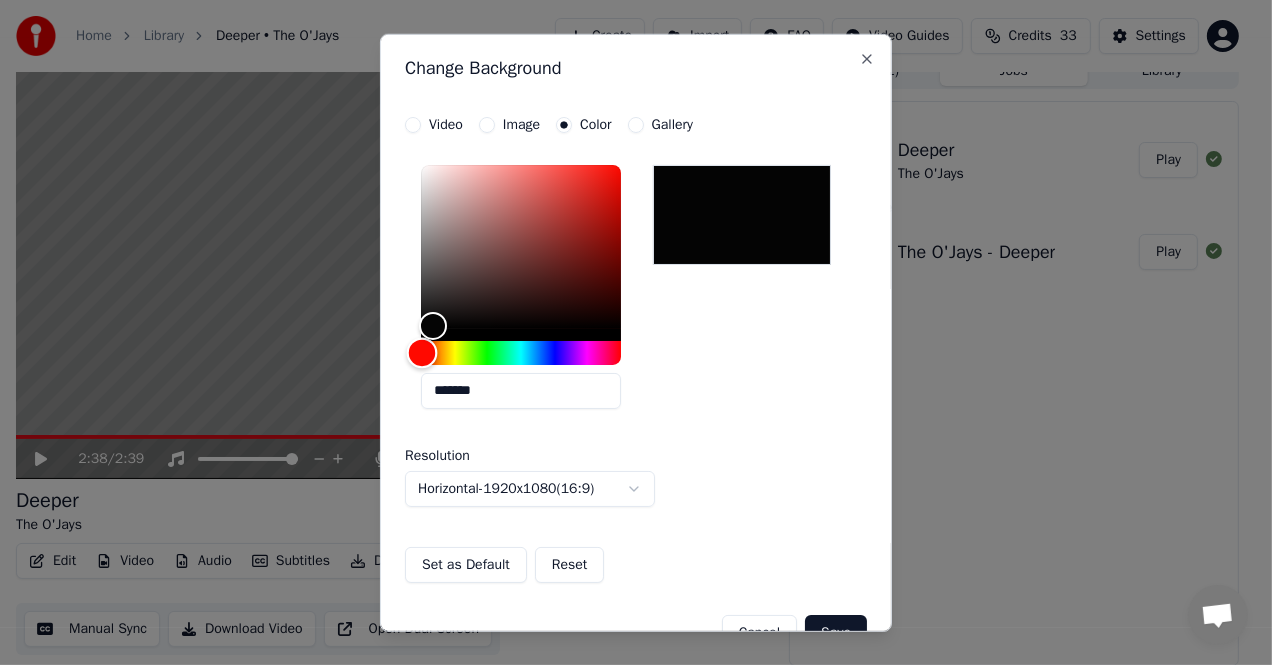 drag, startPoint x: 460, startPoint y: 350, endPoint x: 422, endPoint y: 345, distance: 38.327538 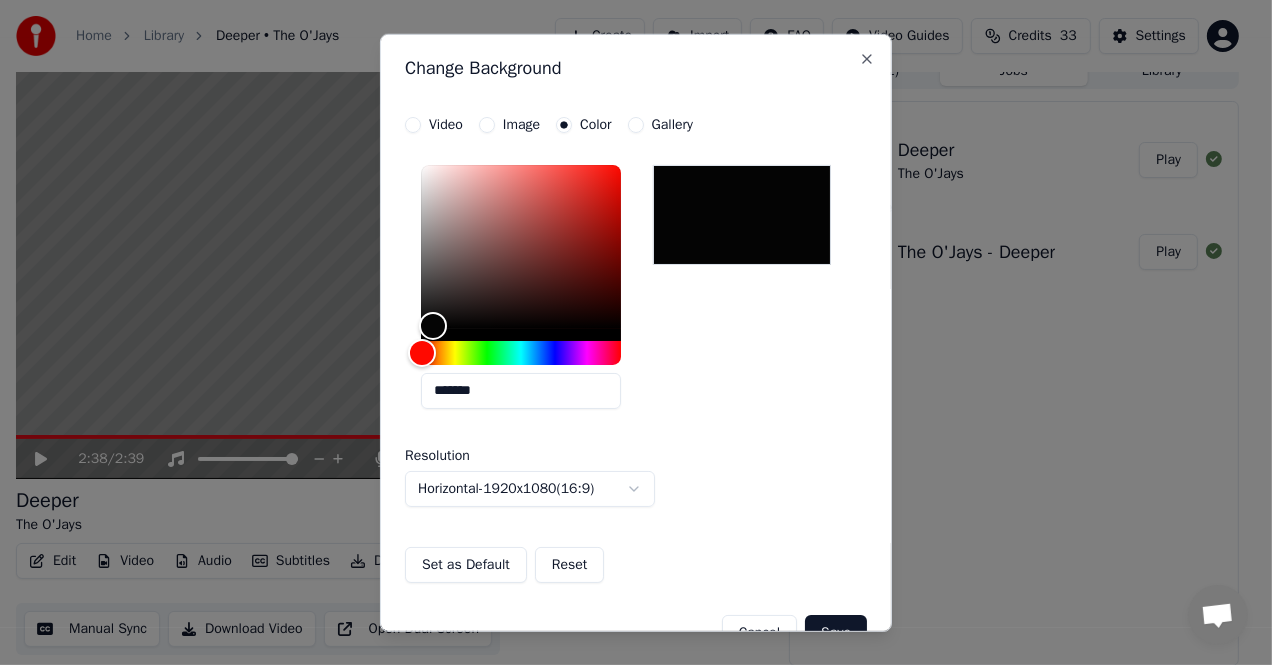 click on "Video" at bounding box center [446, 124] 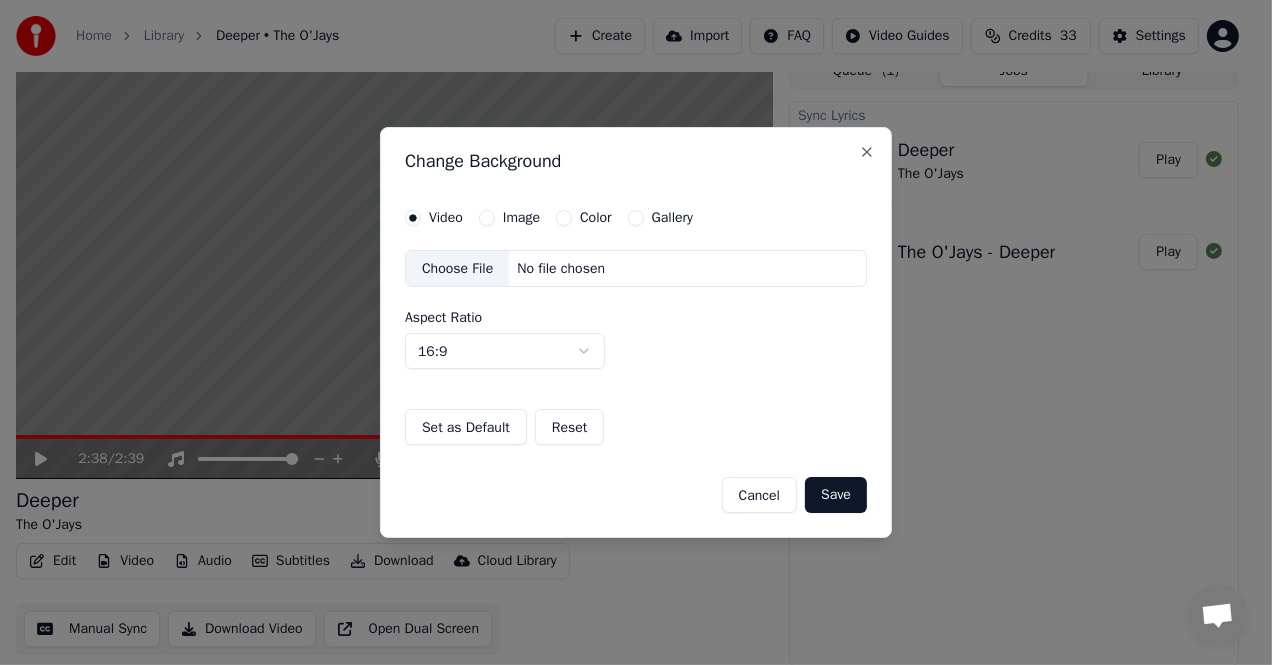 click on "Choose File" at bounding box center (457, 269) 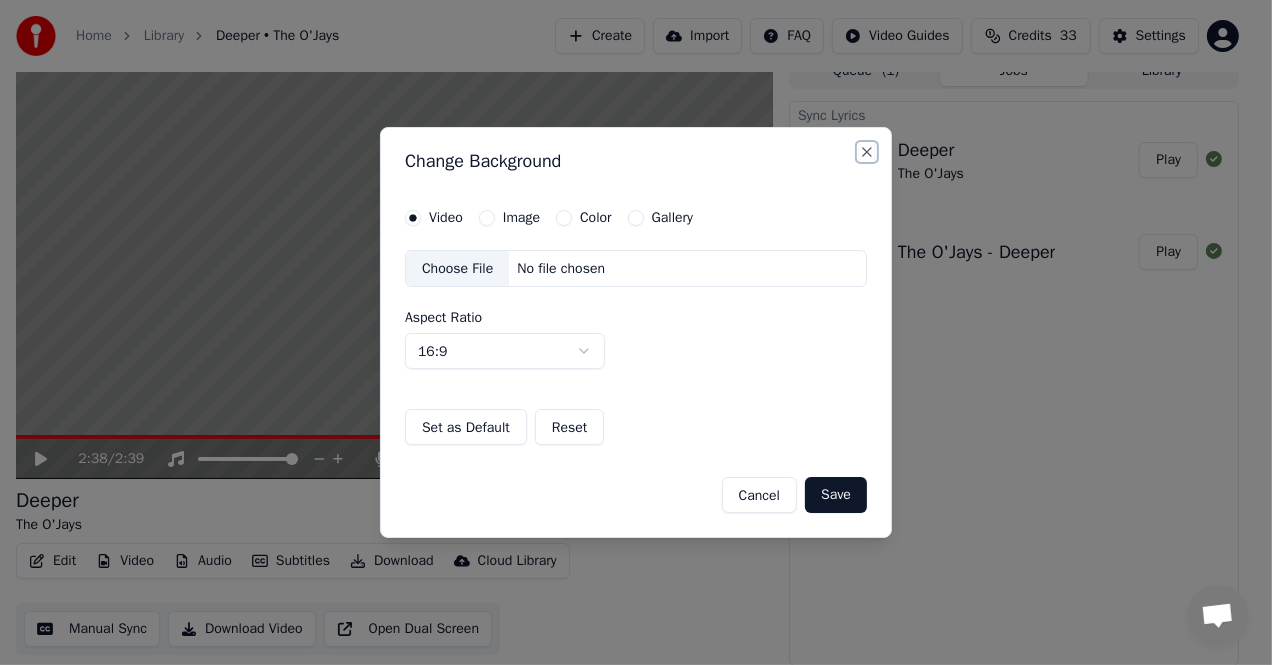 click on "Close" at bounding box center [867, 152] 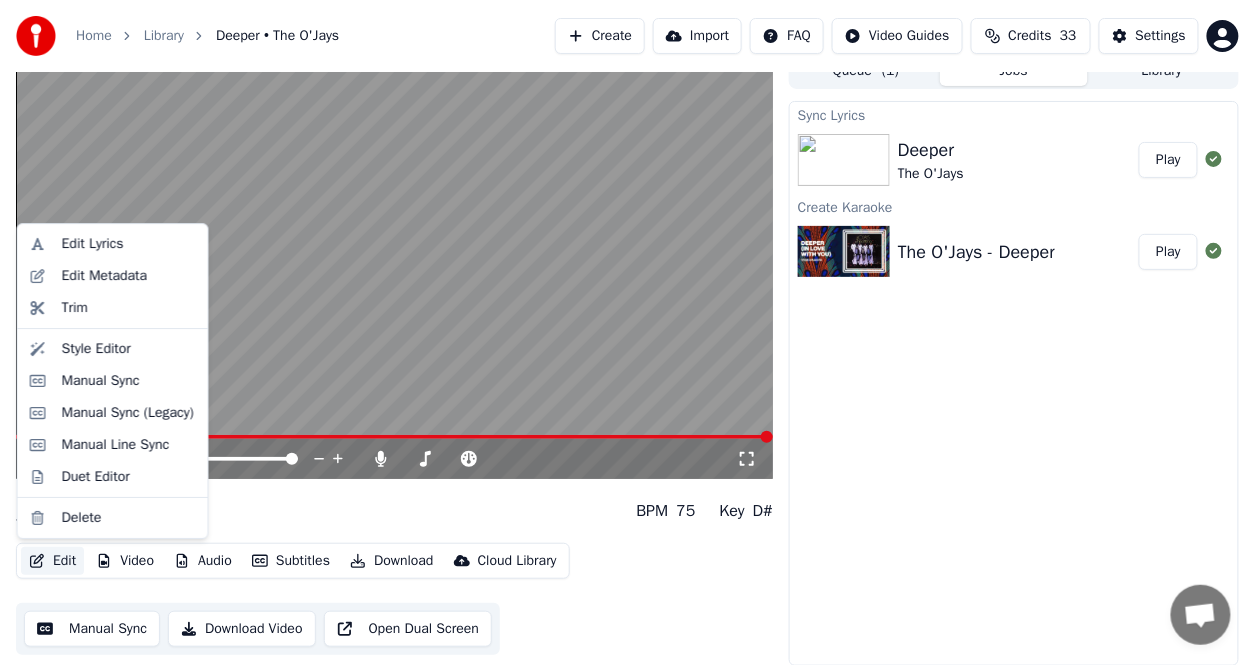 click on "Edit" at bounding box center (52, 561) 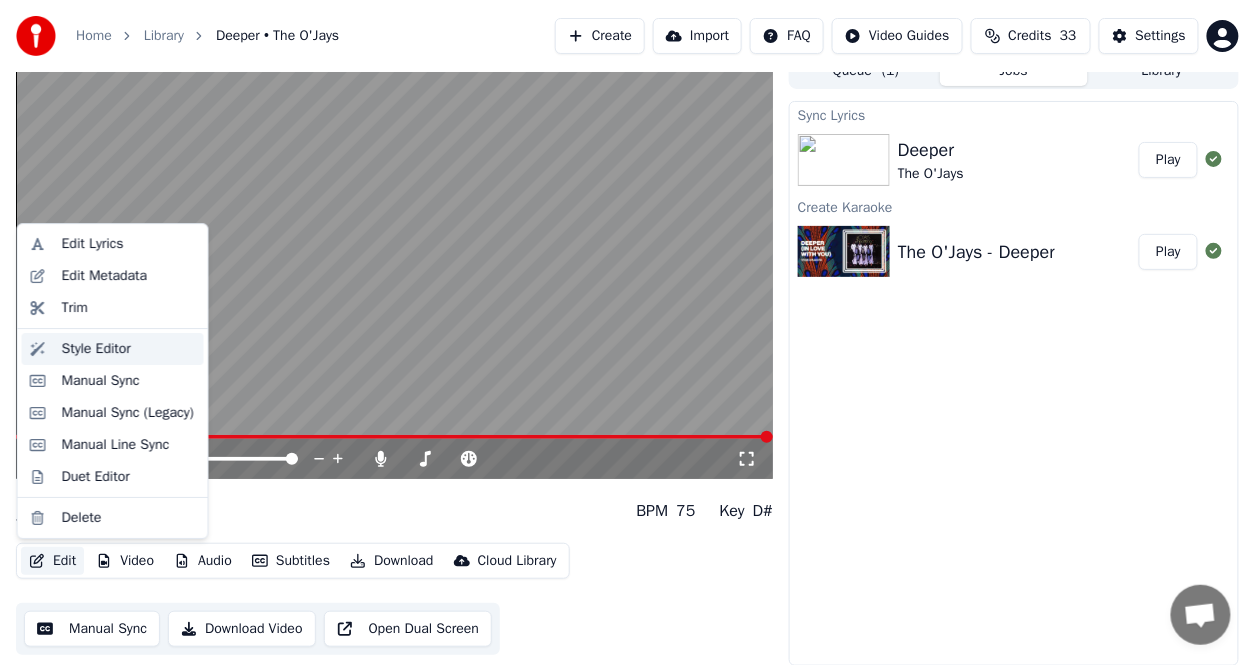 click on "Style Editor" at bounding box center [96, 349] 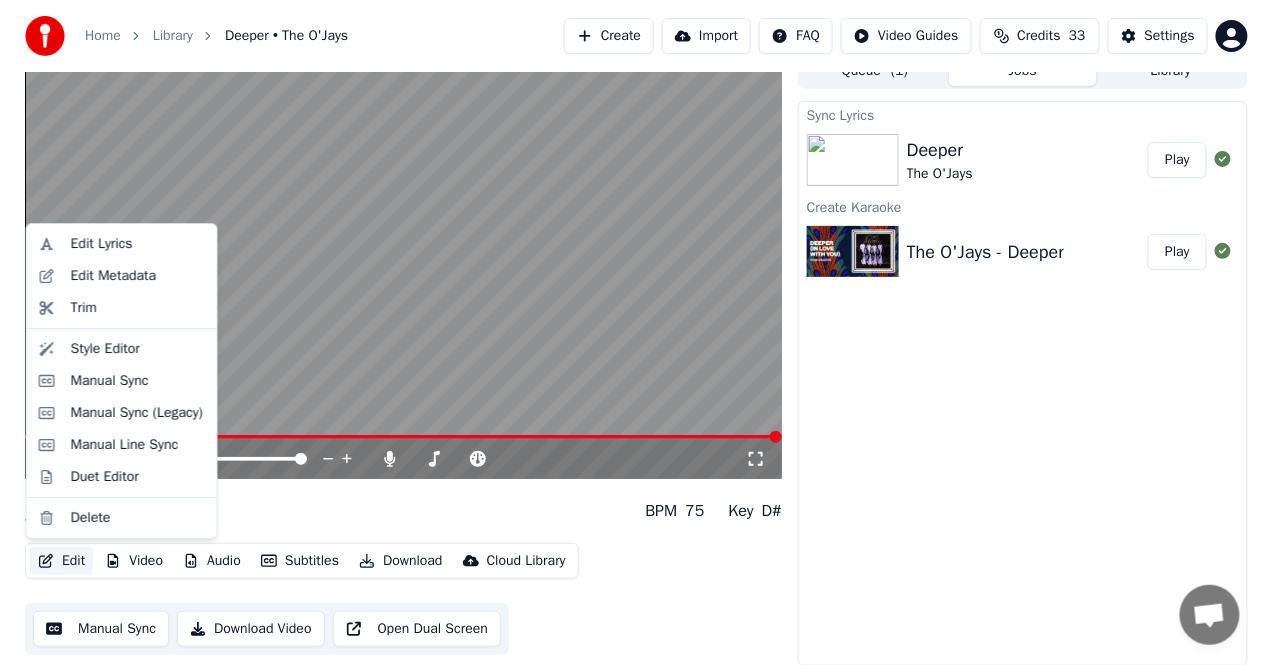 scroll, scrollTop: 0, scrollLeft: 0, axis: both 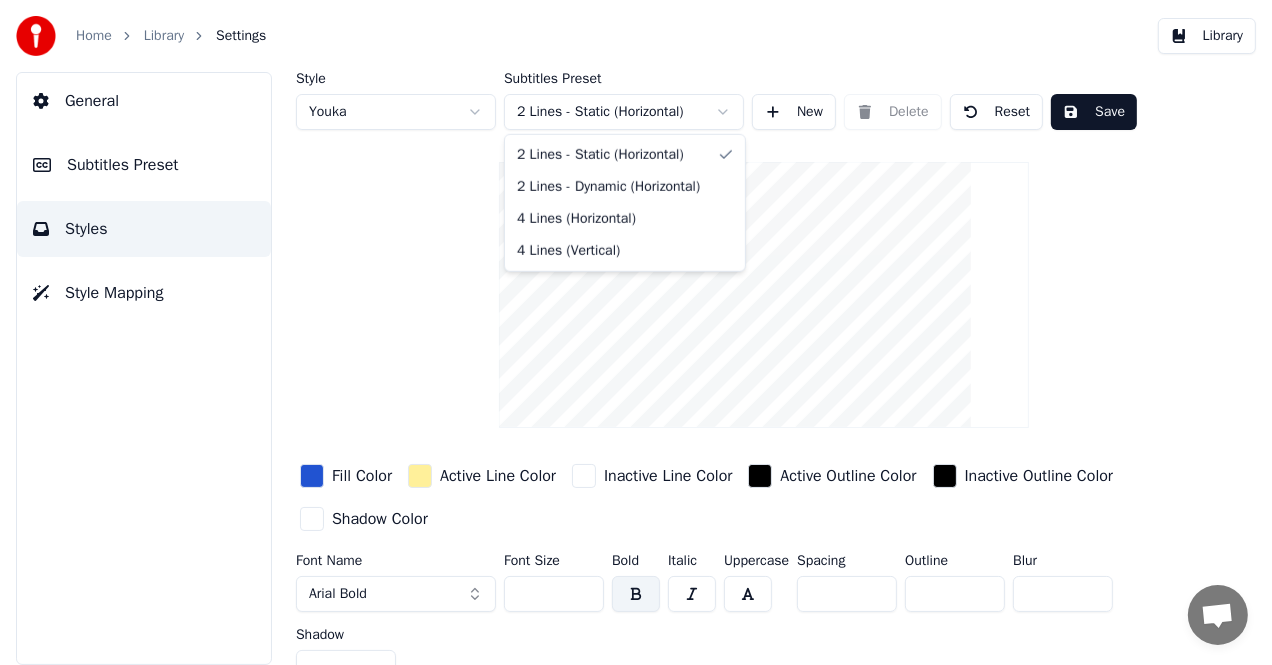 click on "Home Library Settings Library General Subtitles Preset Styles Style Mapping Style Youka Subtitles Preset 2 Lines - Static (Horizontal) New Delete Reset Save Fill Color Active Line Color Inactive Line Color Active Outline Color Inactive Outline Color Shadow Color Font Name Arial Bold Font Size ** Bold Italic Uppercase Spacing * Outline * Blur * Shadow * 2 Lines - Static (Horizontal) 2 Lines - Dynamic (Horizontal) 4 Lines (Horizontal) 4 Lines (Vertical)" at bounding box center (636, 332) 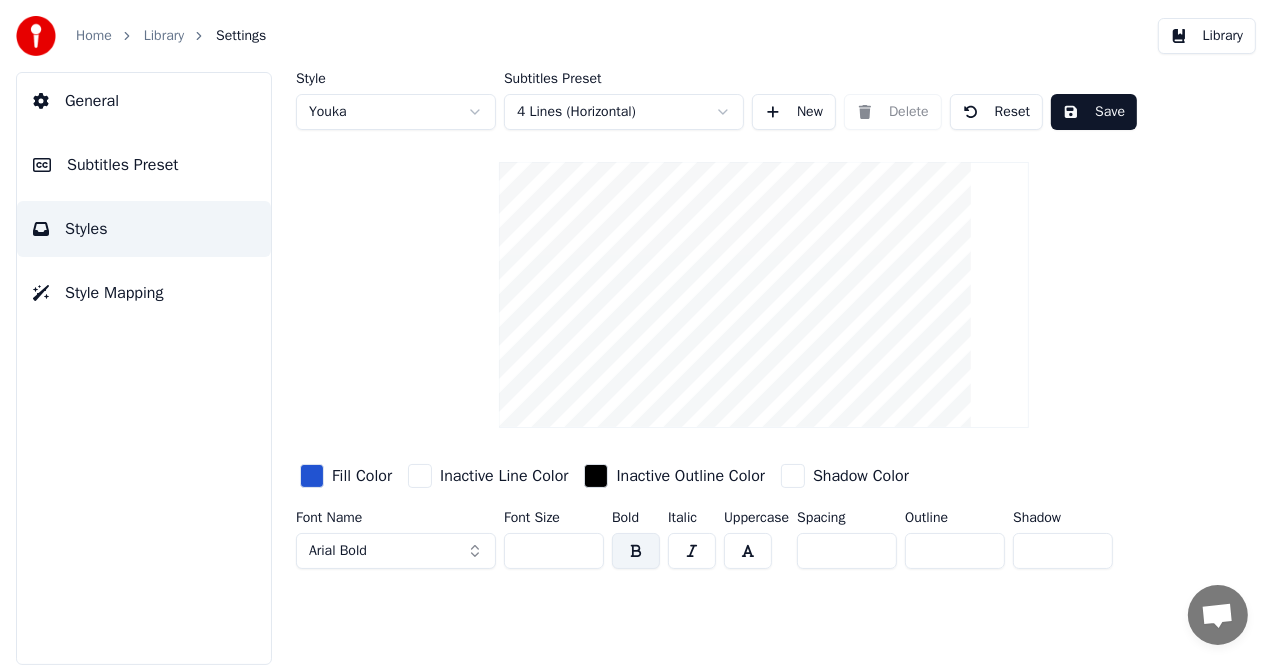click on "New" at bounding box center (794, 112) 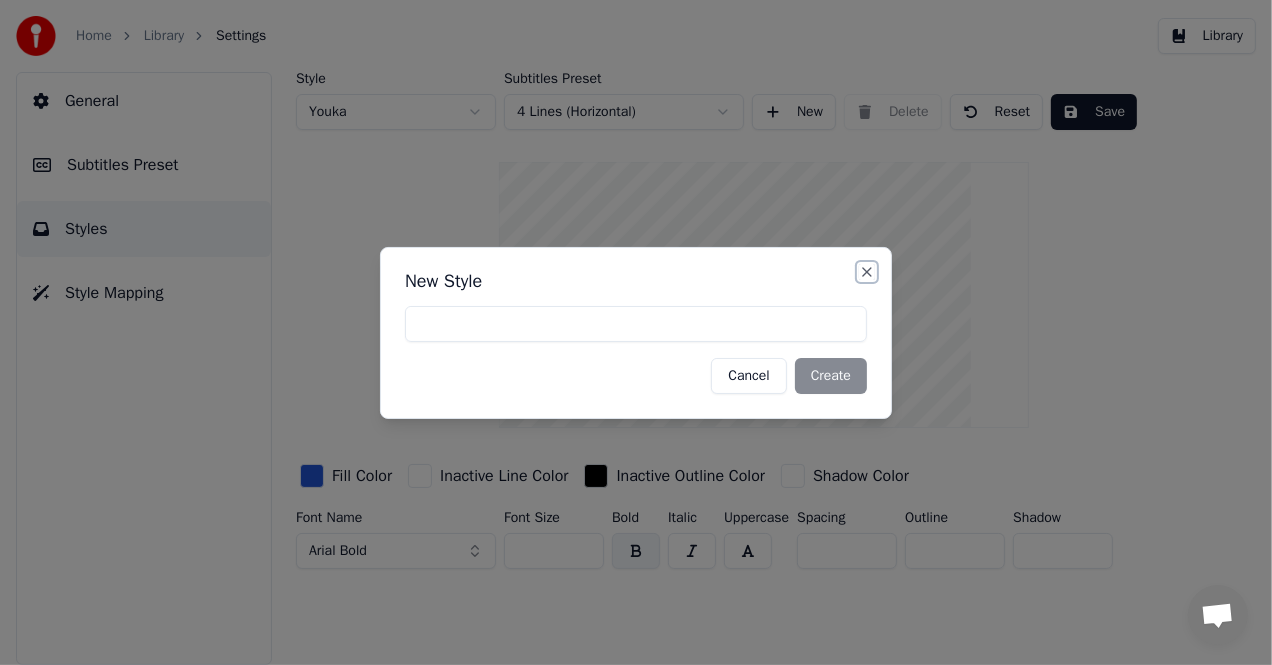 click on "Close" at bounding box center [867, 272] 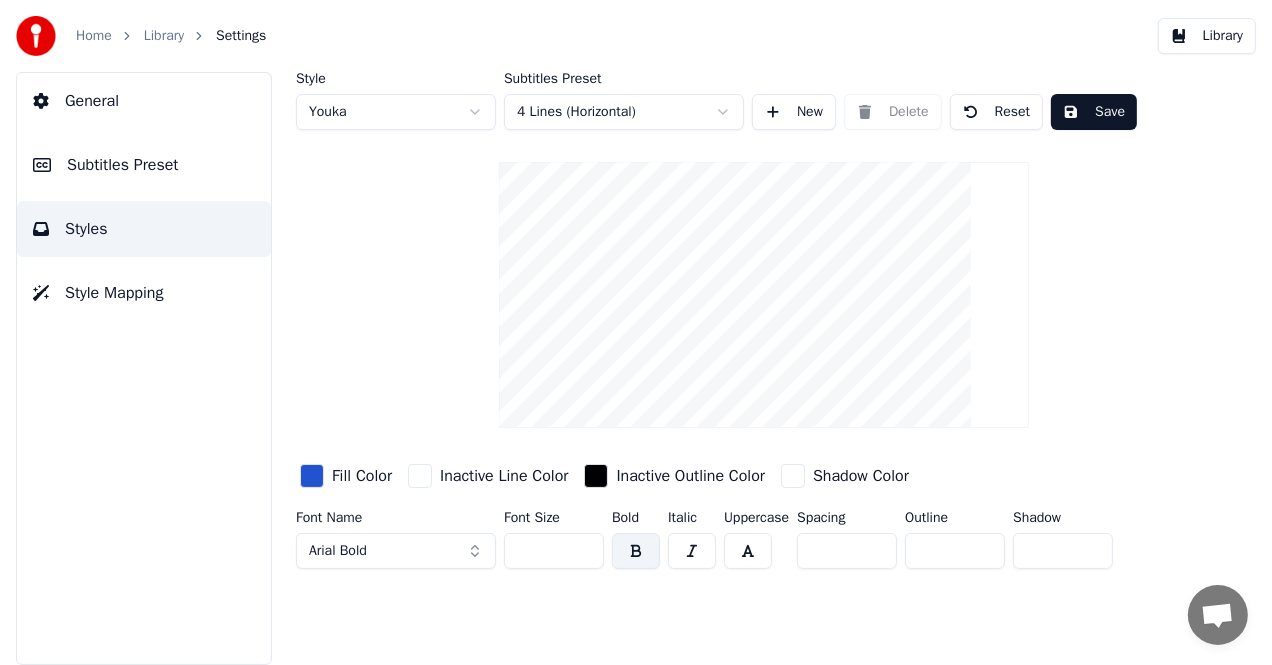 click on "Reset" at bounding box center [997, 112] 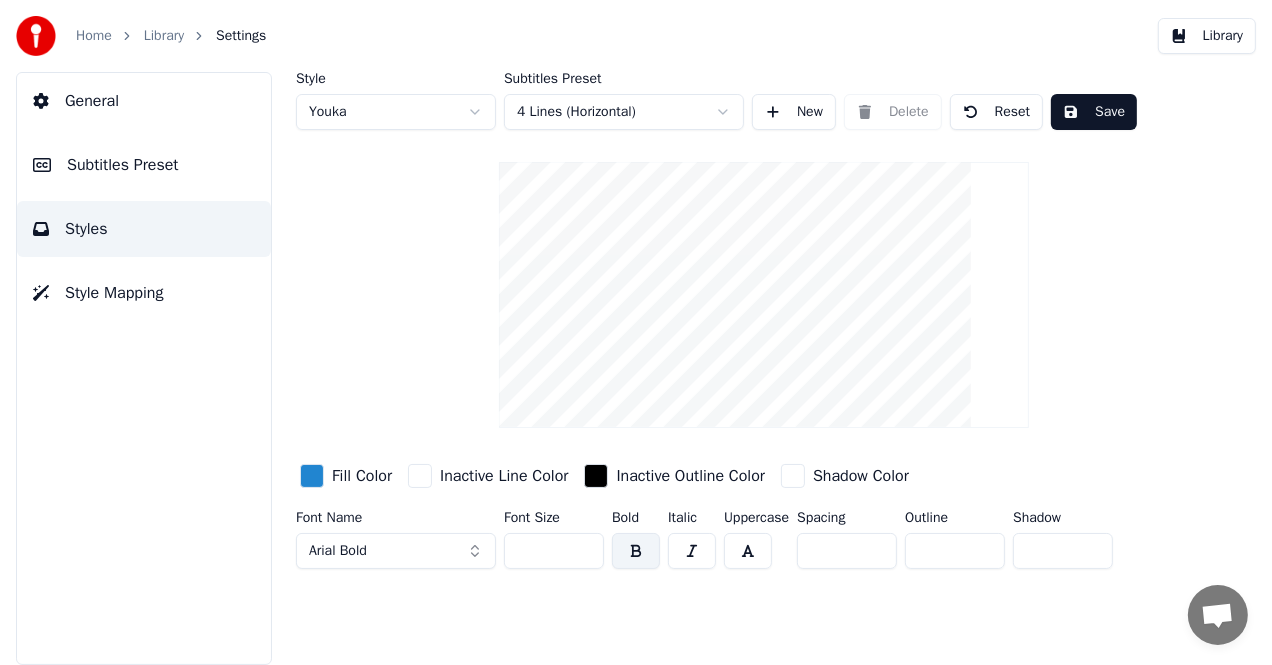 click on "Save" at bounding box center [1094, 112] 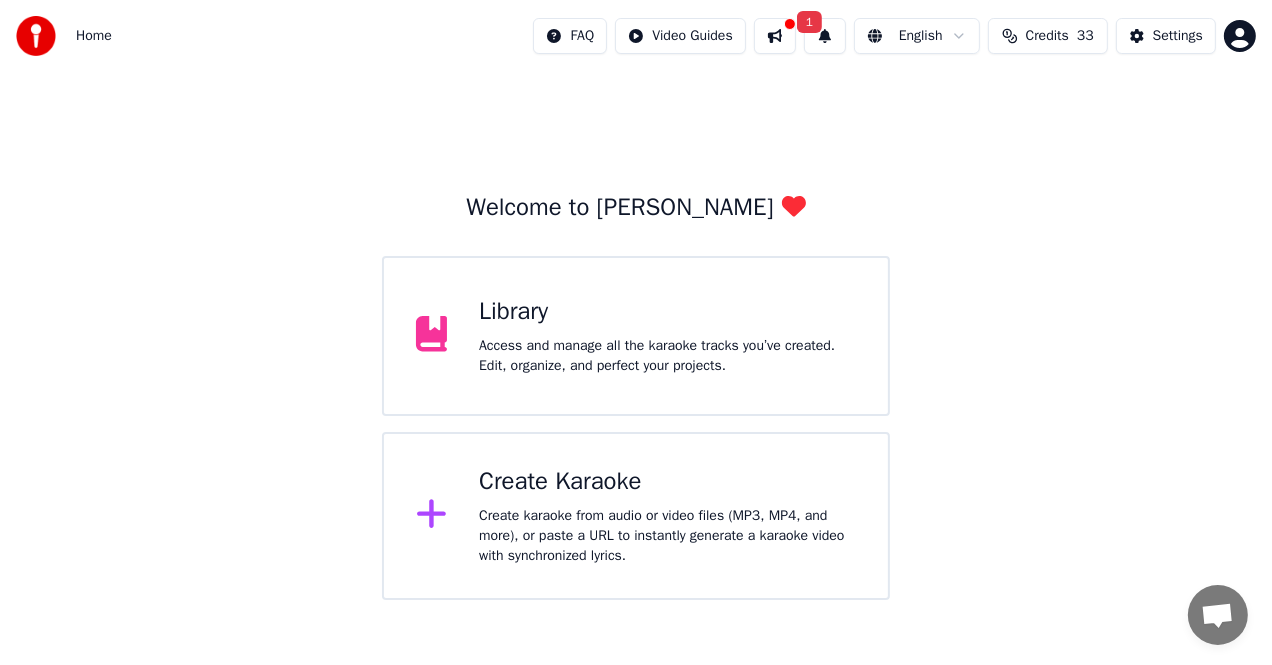 click on "Home" at bounding box center [94, 36] 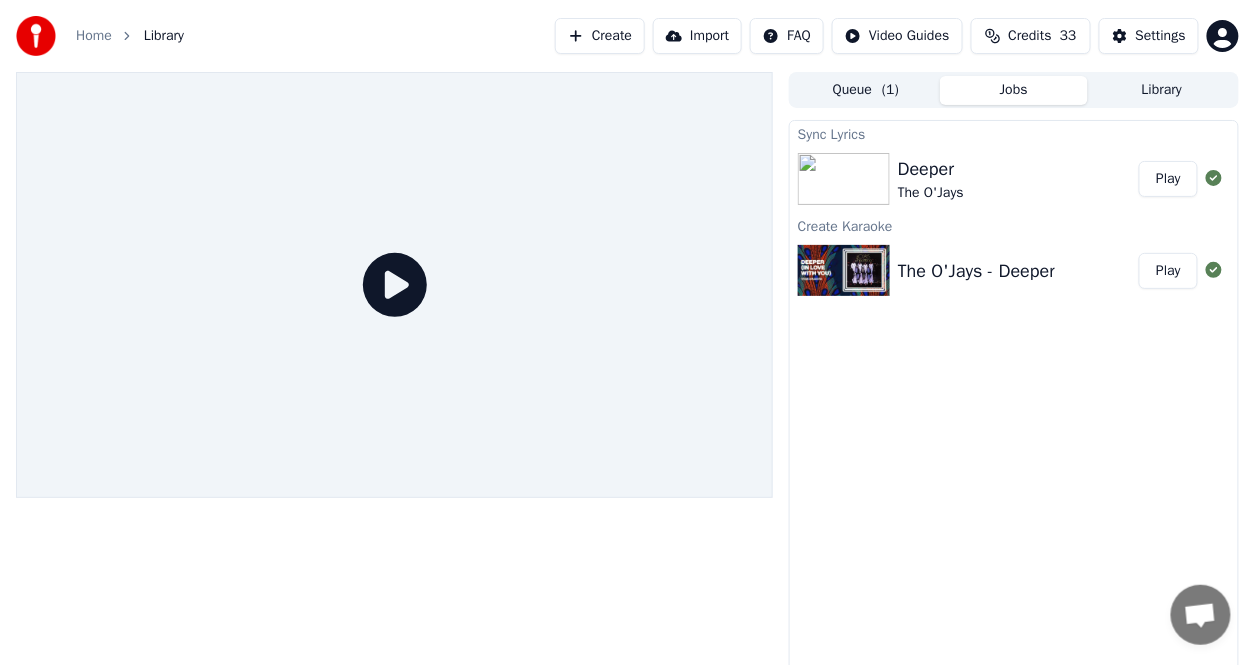 click 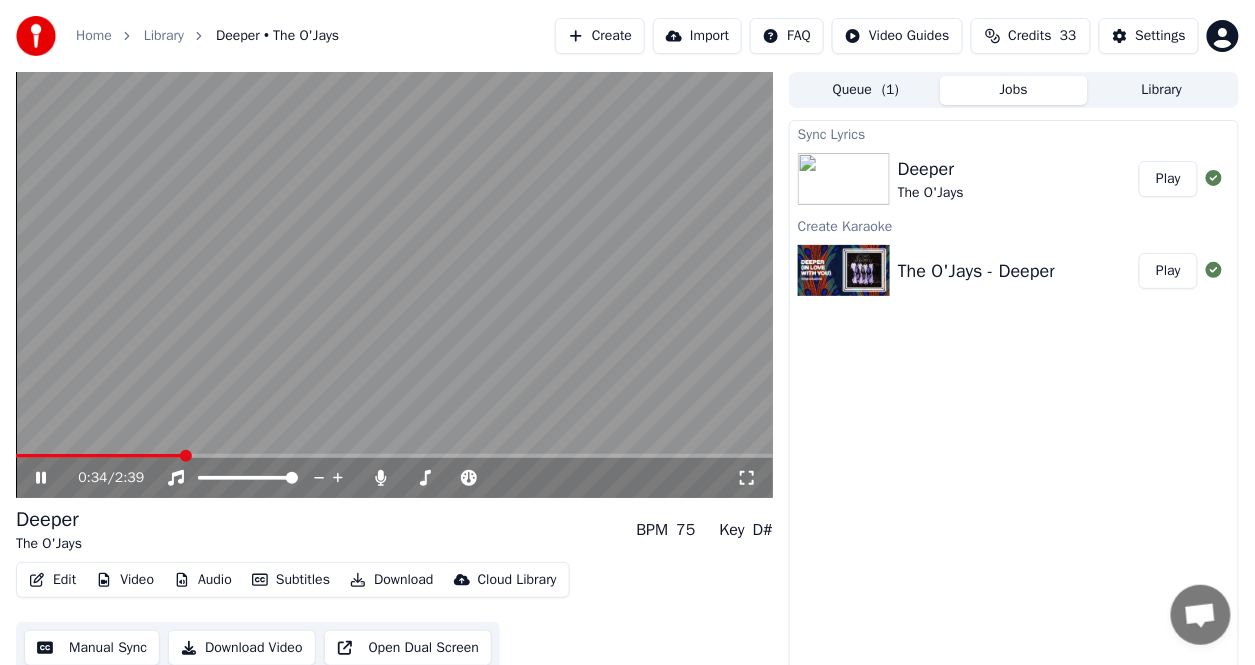 click on "Library" at bounding box center (1162, 90) 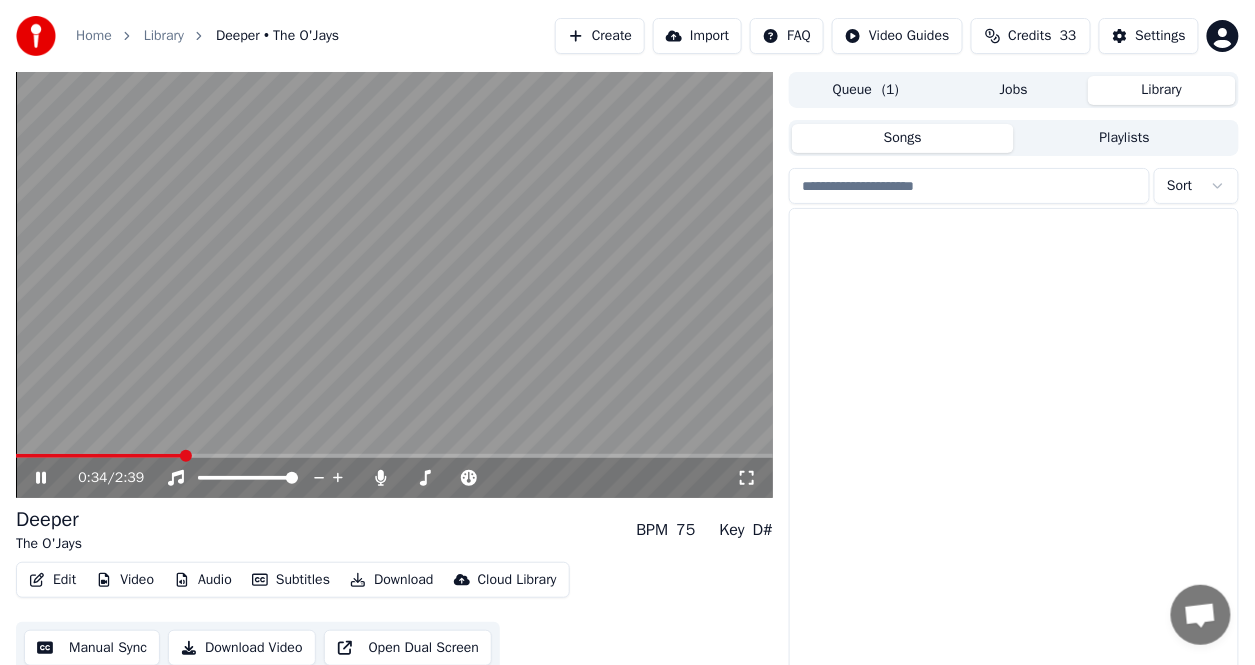 click on "Library" at bounding box center (1162, 90) 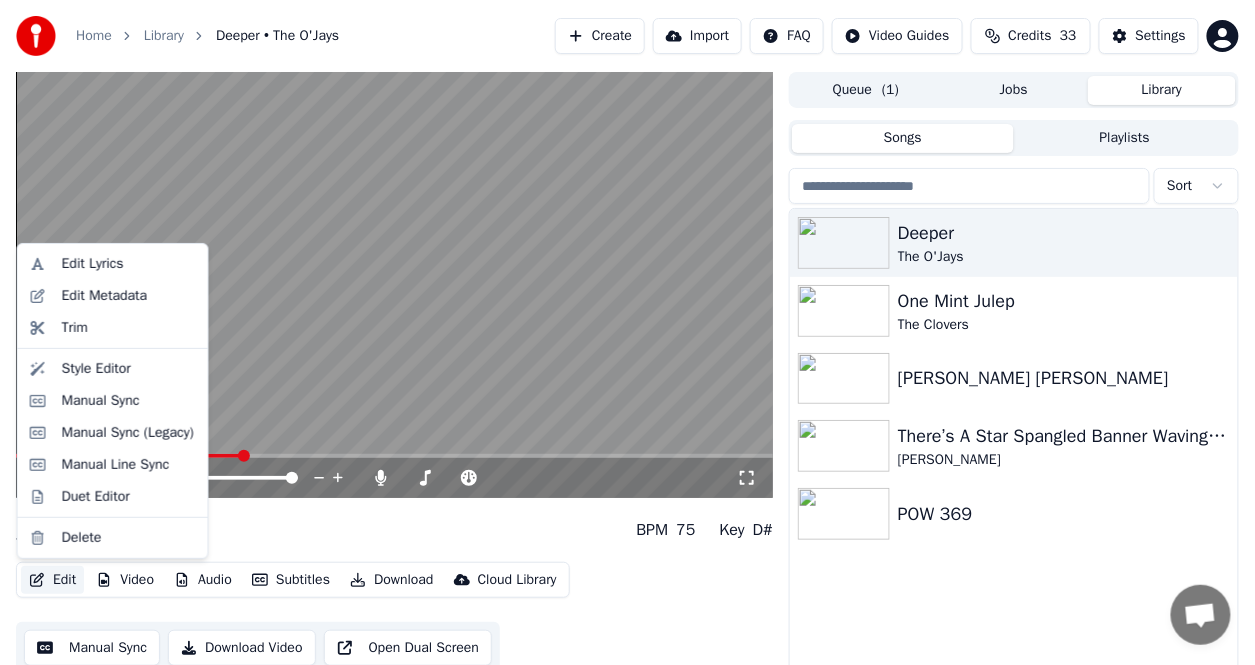 click on "Edit" at bounding box center [52, 580] 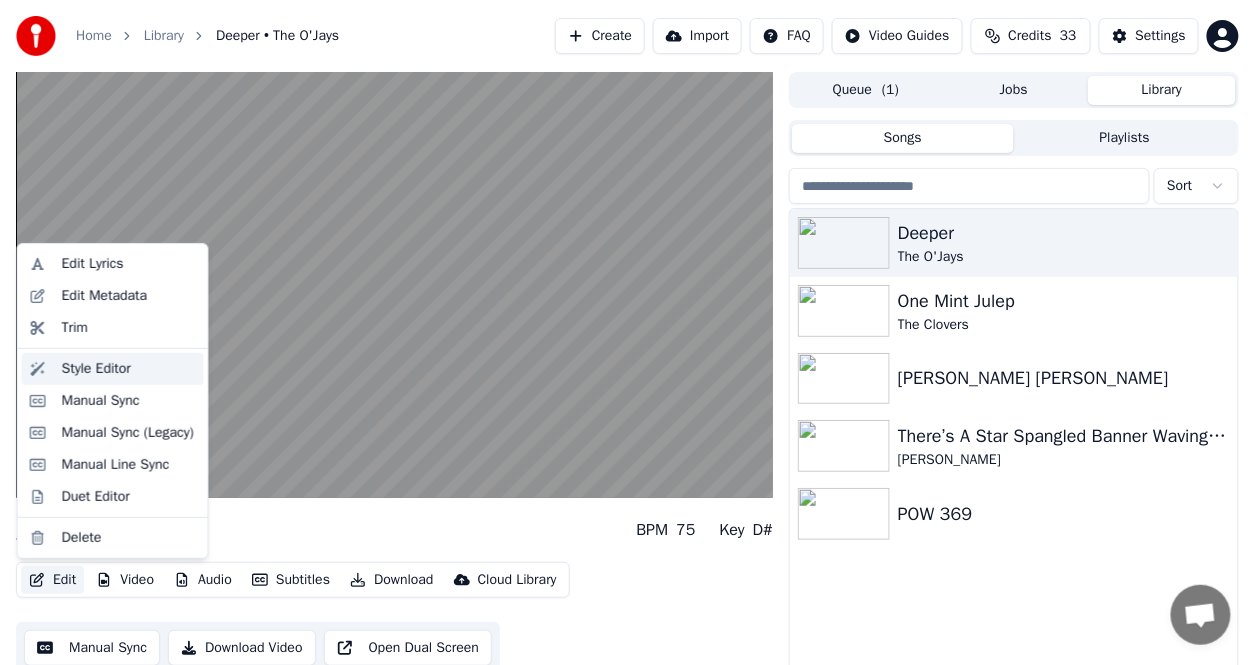 click on "Style Editor" at bounding box center (96, 369) 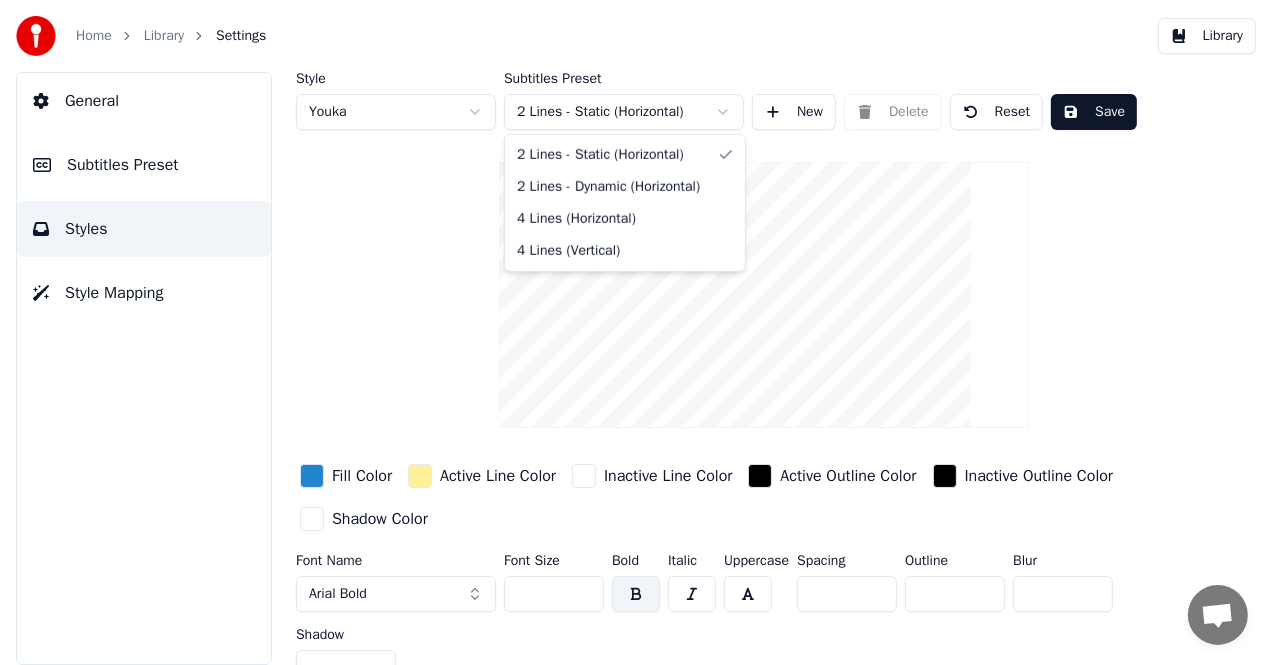 click on "Home Library Settings Library General Subtitles Preset Styles Style Mapping Style Youka Subtitles Preset 2 Lines - Static (Horizontal) New Delete Reset Save Fill Color Active Line Color Inactive Line Color Active Outline Color Inactive Outline Color Shadow Color Font Name Arial Bold Font Size ** Bold Italic Uppercase Spacing * Outline * Blur * Shadow * 2 Lines - Static (Horizontal) 2 Lines - Dynamic (Horizontal) 4 Lines (Horizontal) 4 Lines (Vertical)" at bounding box center [636, 332] 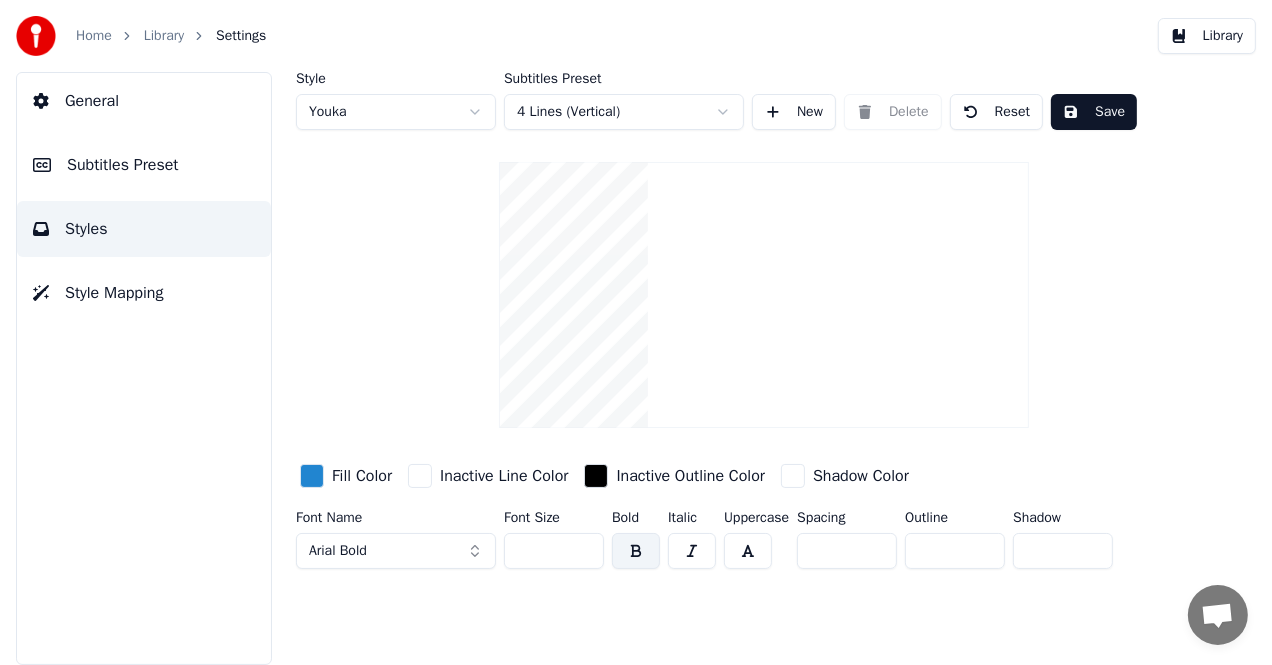 click on "Home Library Settings Library General Subtitles Preset Styles Style Mapping Style Youka Subtitles Preset 4 Lines (Vertical) New Delete Reset Save Fill Color Inactive Line Color Inactive Outline Color Shadow Color Font Name Arial Bold Font Size ** Bold Italic Uppercase Spacing * Outline * Shadow *" at bounding box center [636, 332] 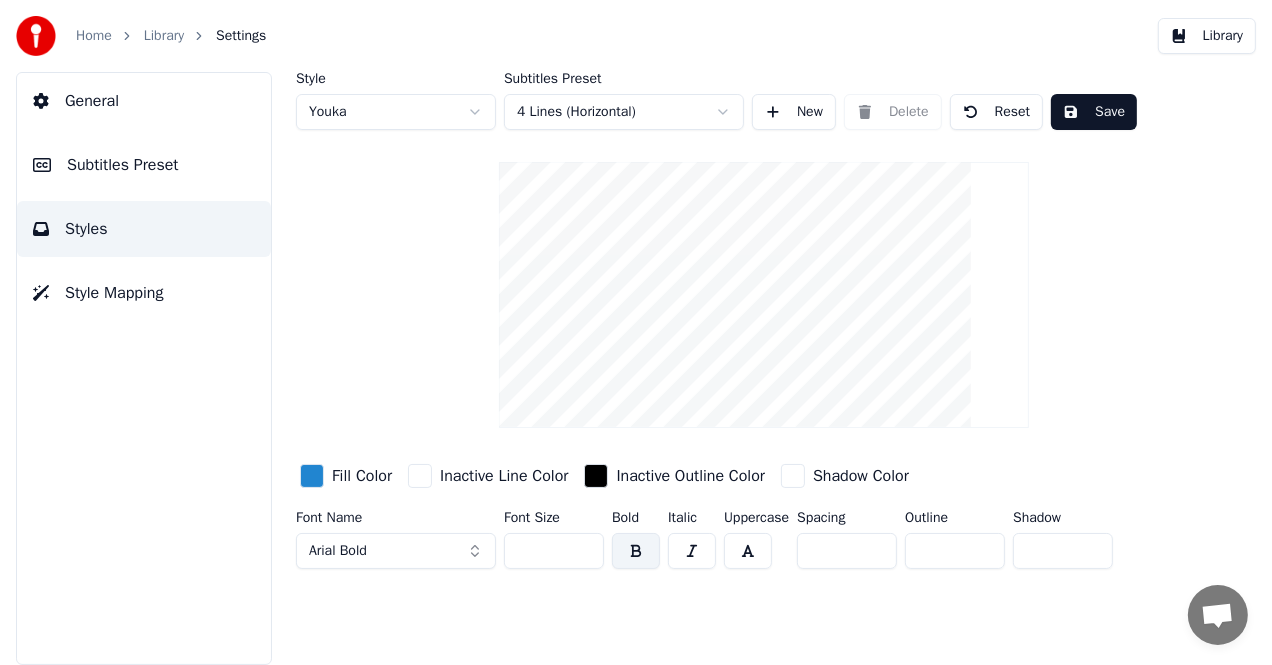 click on "Style Mapping" at bounding box center [114, 293] 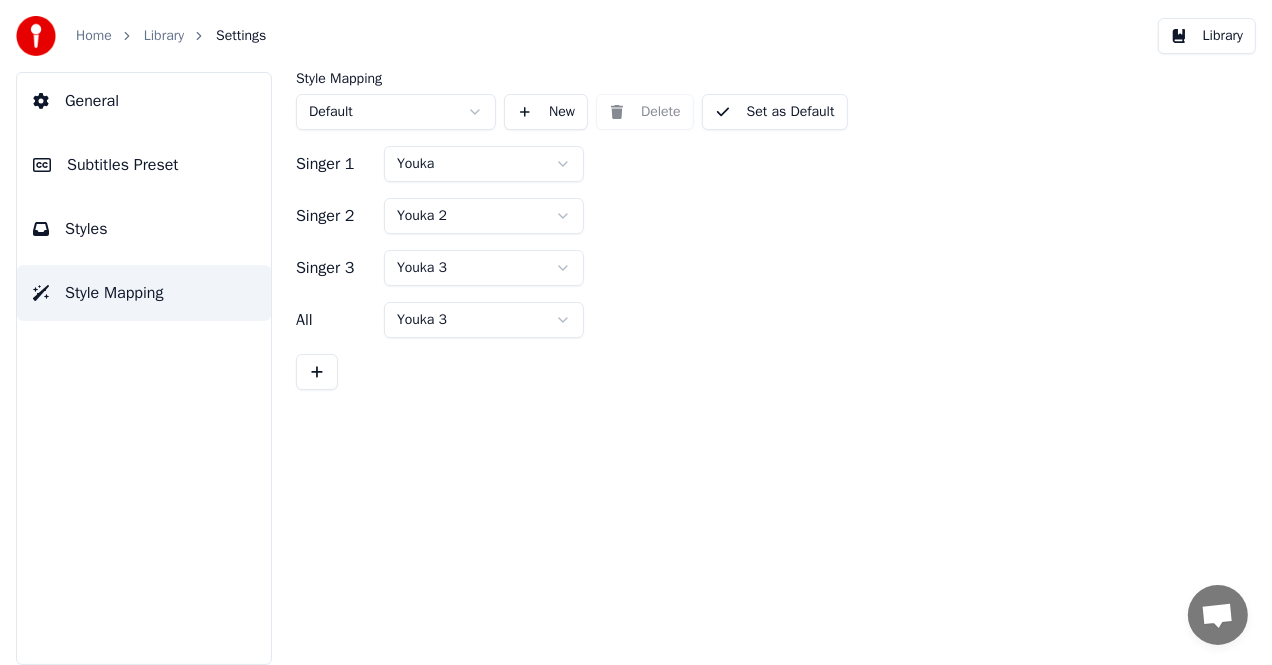 click on "Styles" at bounding box center [144, 229] 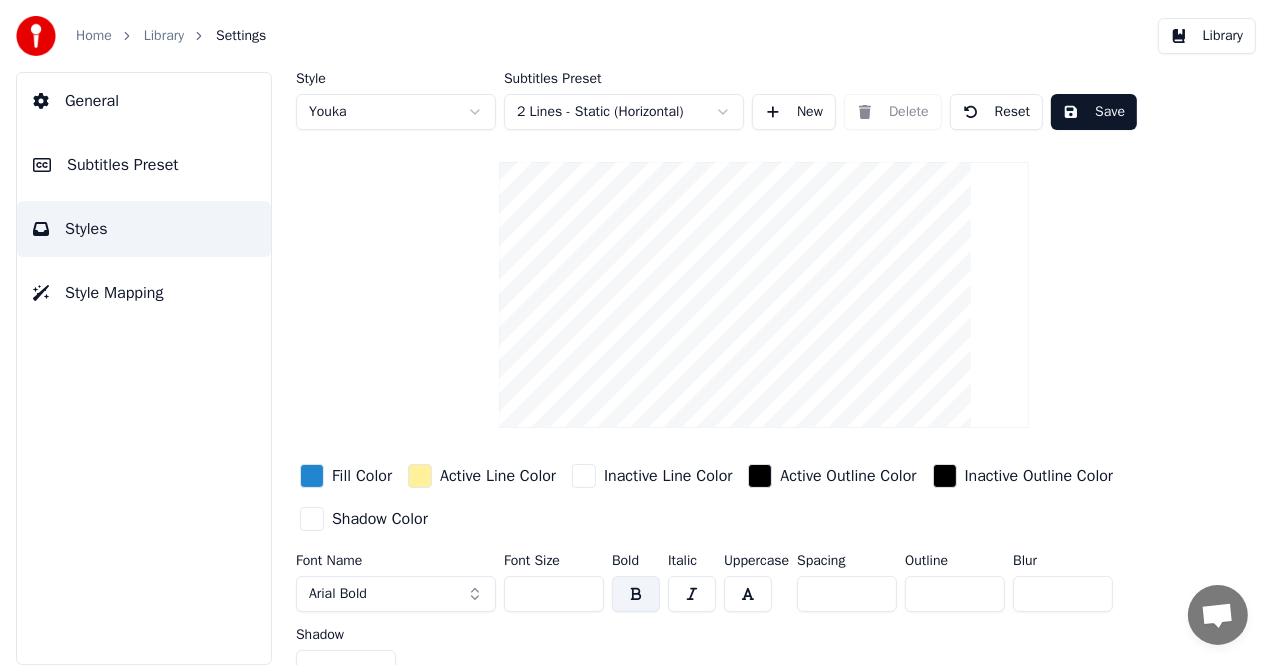 click on "General" at bounding box center (144, 101) 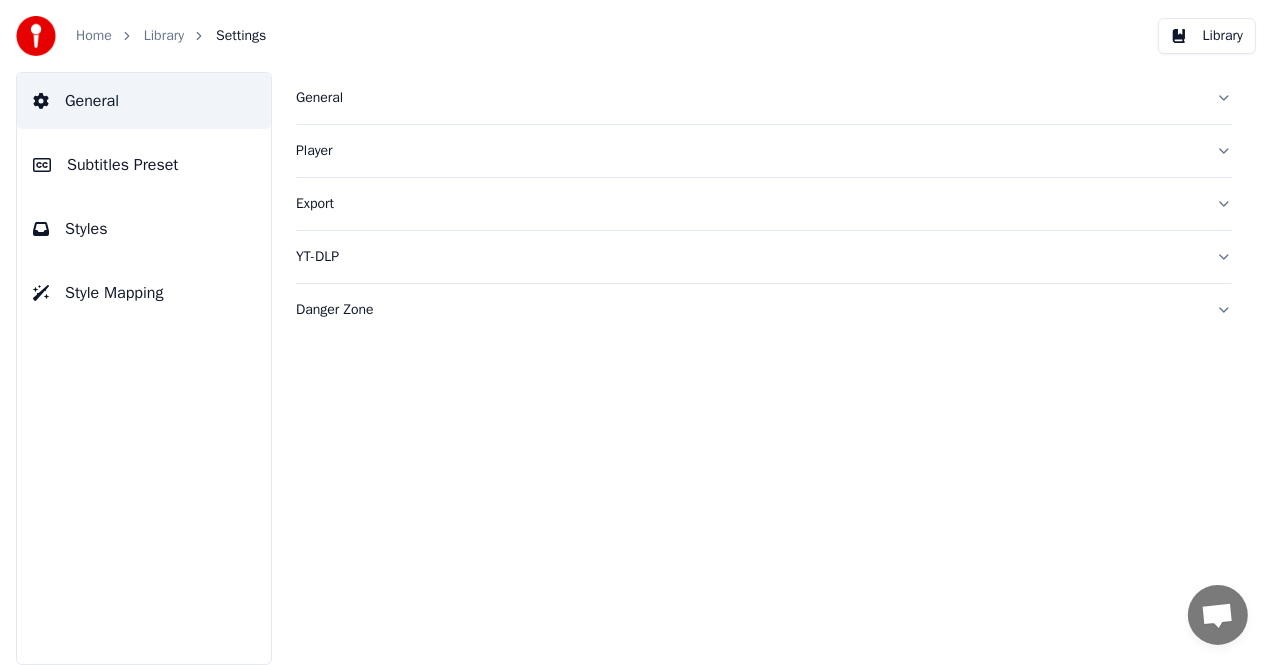 click on "Subtitles Preset" at bounding box center [123, 165] 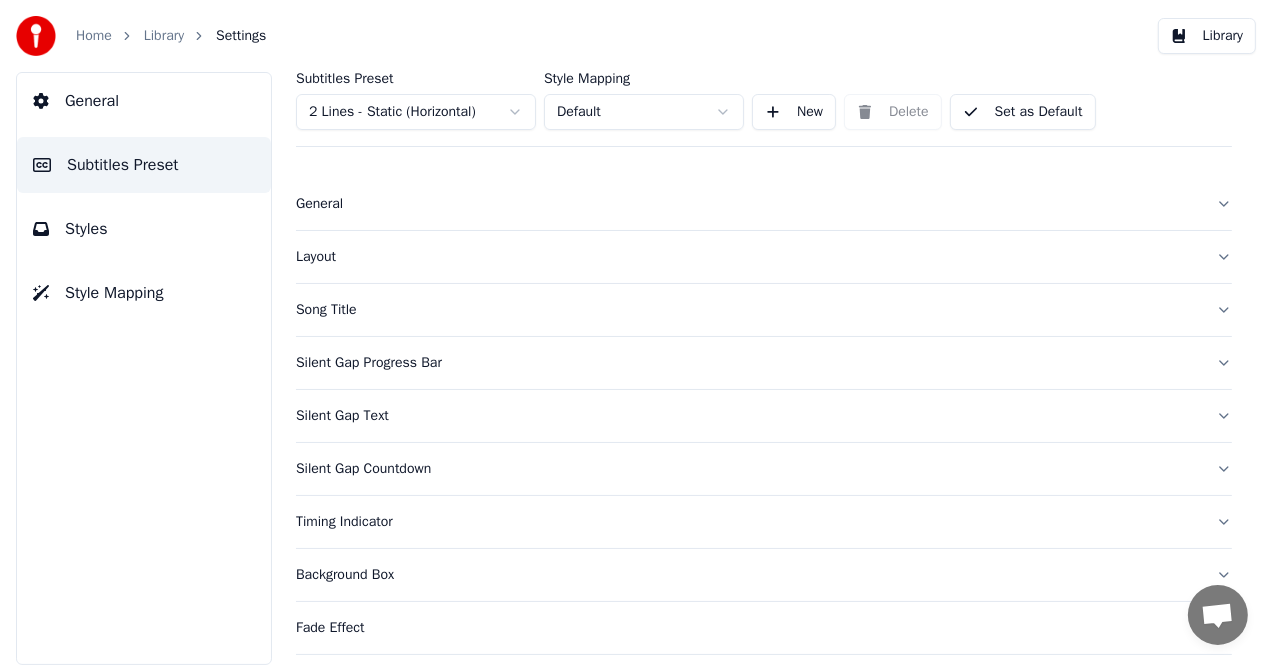 scroll, scrollTop: 0, scrollLeft: 0, axis: both 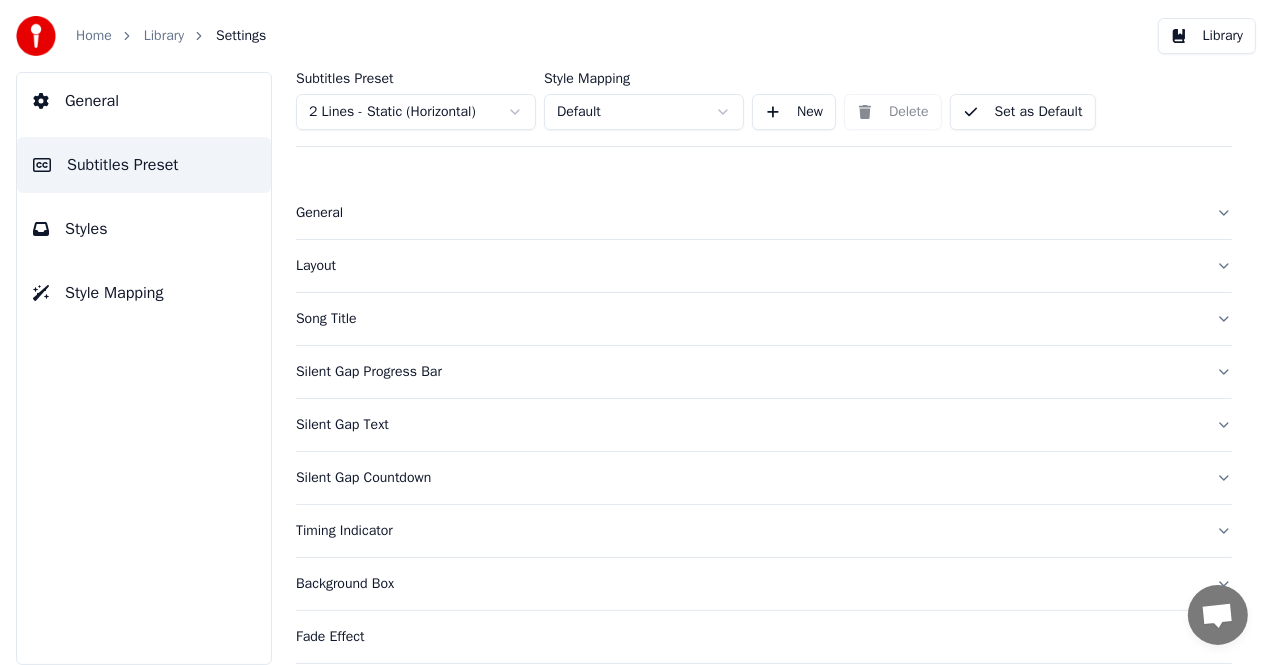 click on "Home Library Settings Library General Subtitles Preset Styles Style Mapping Subtitles Preset 2 Lines - Static (Horizontal) Style Mapping Default New Delete Set as Default General Layout Song Title Silent Gap Progress Bar Silent Gap Text Silent Gap Countdown Timing Indicator Background Box Fade Effect Offset Max Characters Per Line Auto Line Break Advanced Settings" at bounding box center (636, 332) 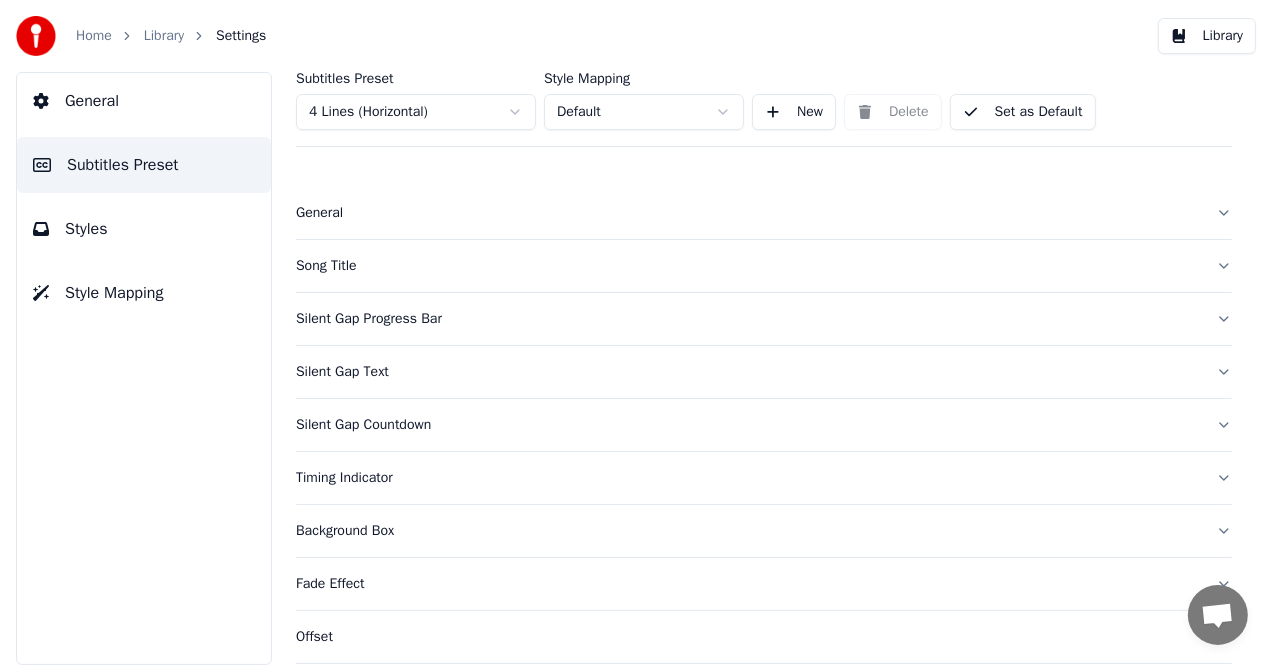 click on "Set as Default" at bounding box center (1023, 112) 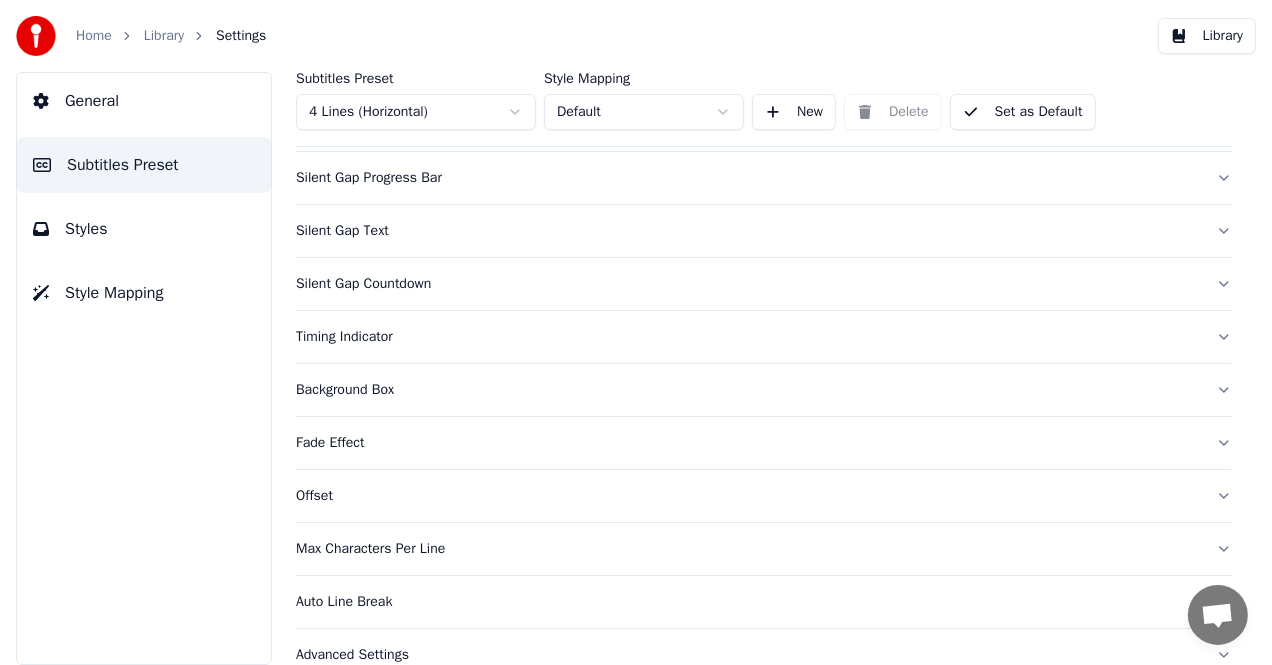 scroll, scrollTop: 168, scrollLeft: 0, axis: vertical 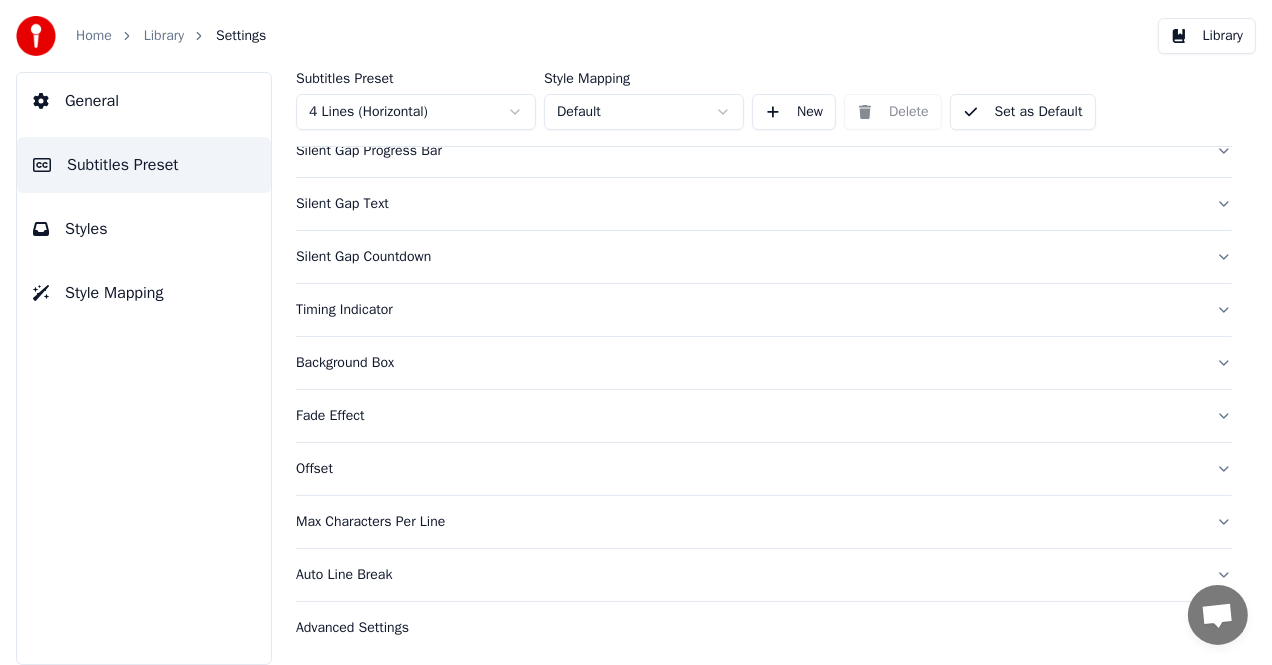click on "General" at bounding box center (144, 101) 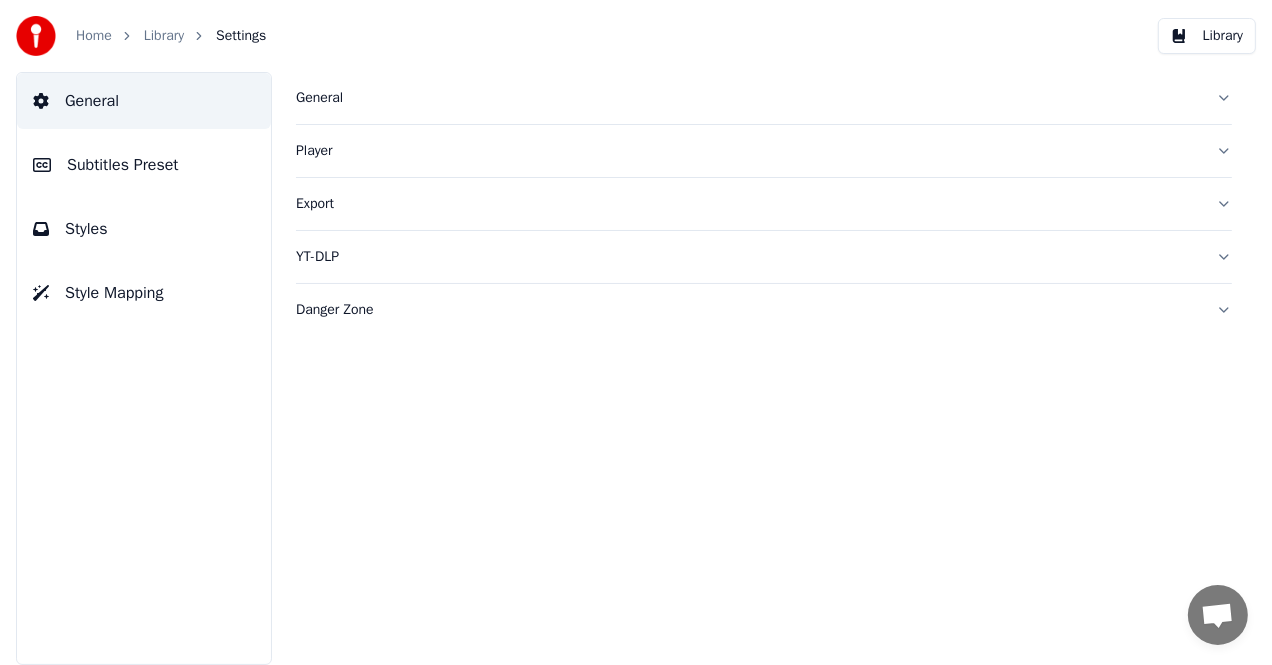 click at bounding box center (36, 36) 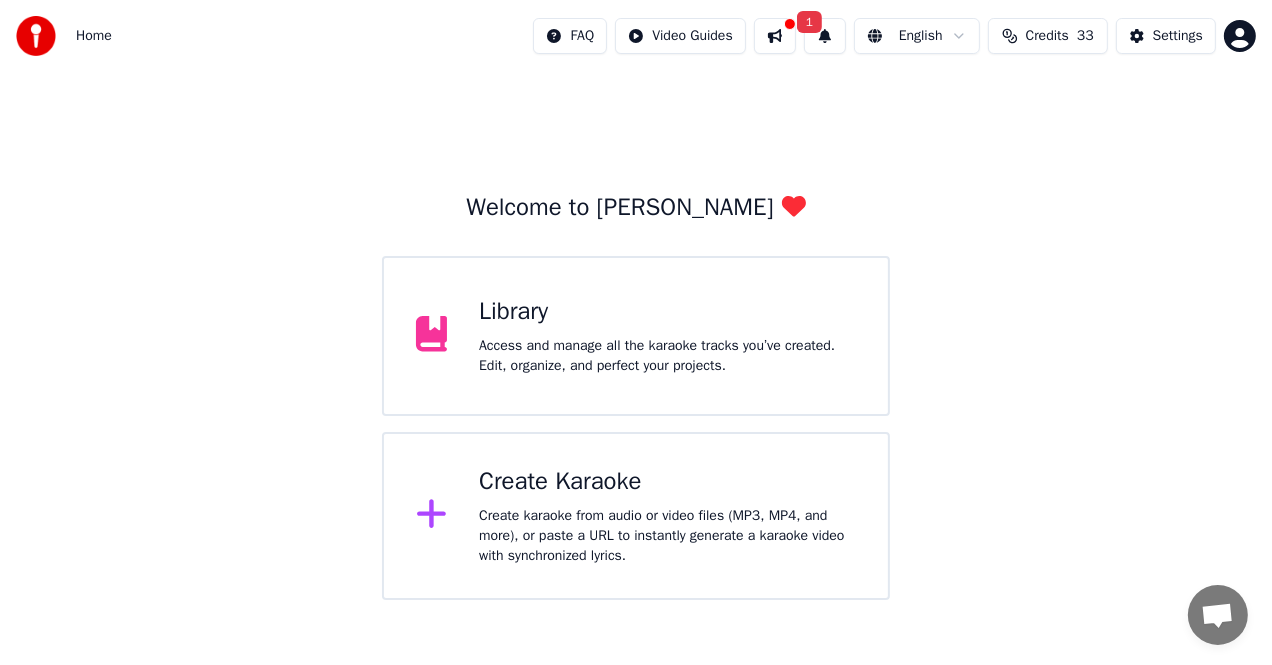 click on "Access and manage all the karaoke tracks you’ve created. Edit, organize, and perfect your projects." at bounding box center [667, 356] 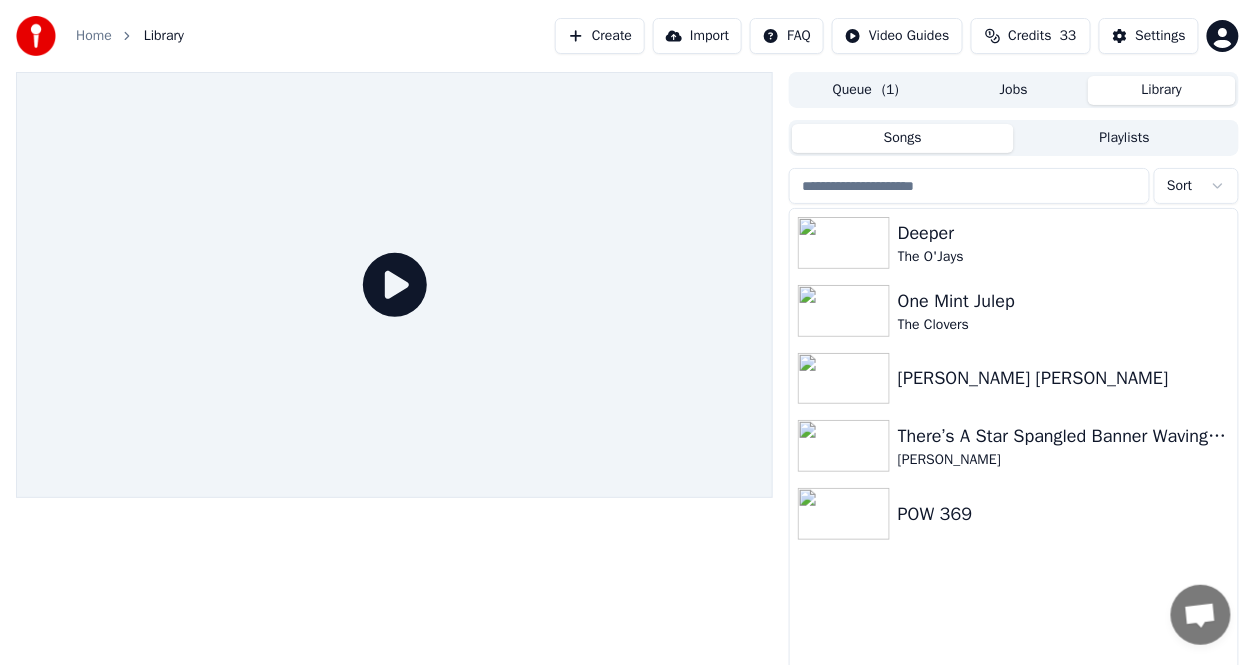 click on "Library" at bounding box center (1162, 90) 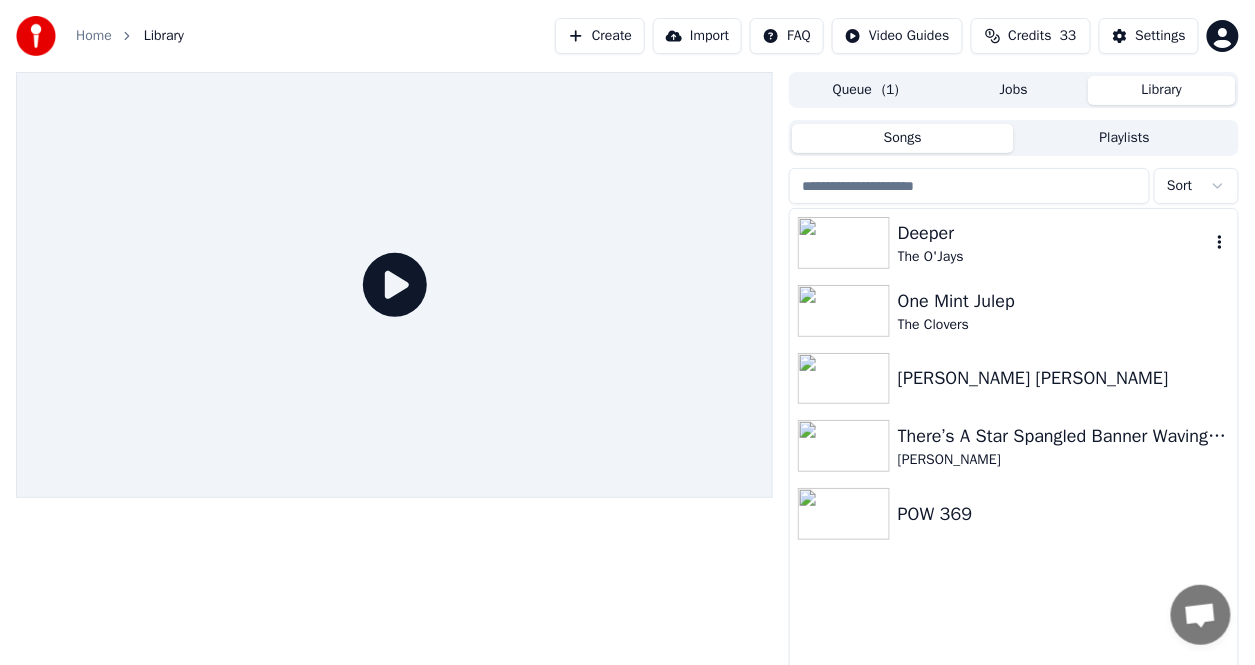 click on "Deeper" at bounding box center (1054, 233) 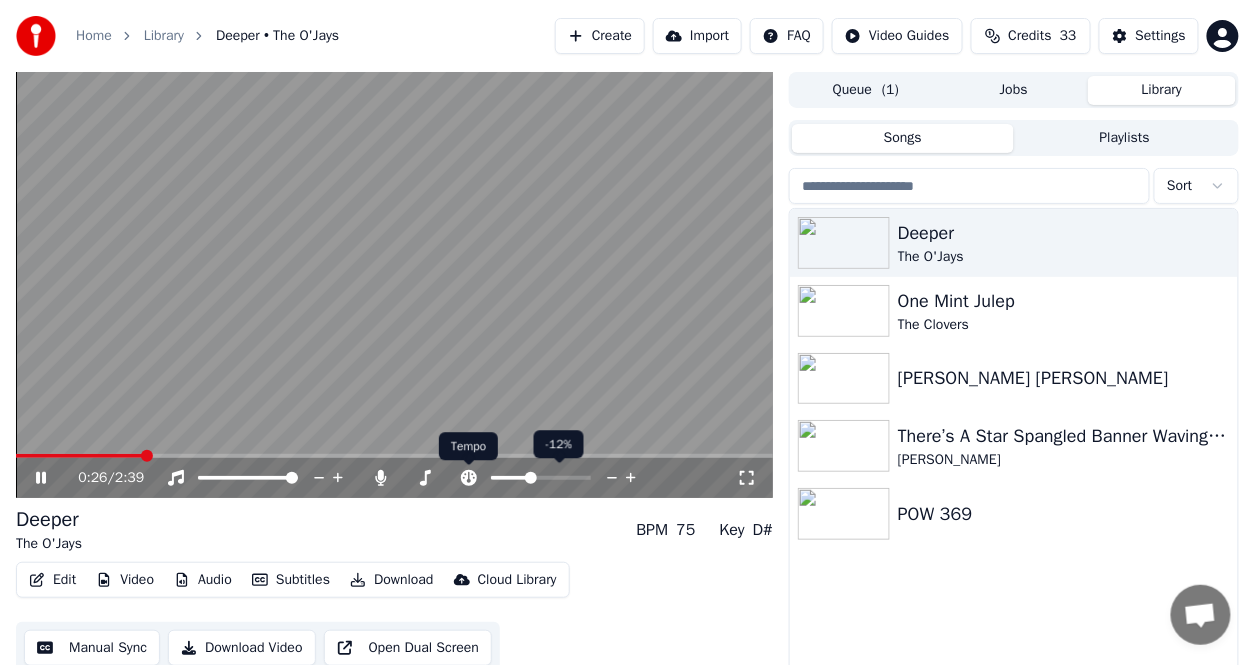 click 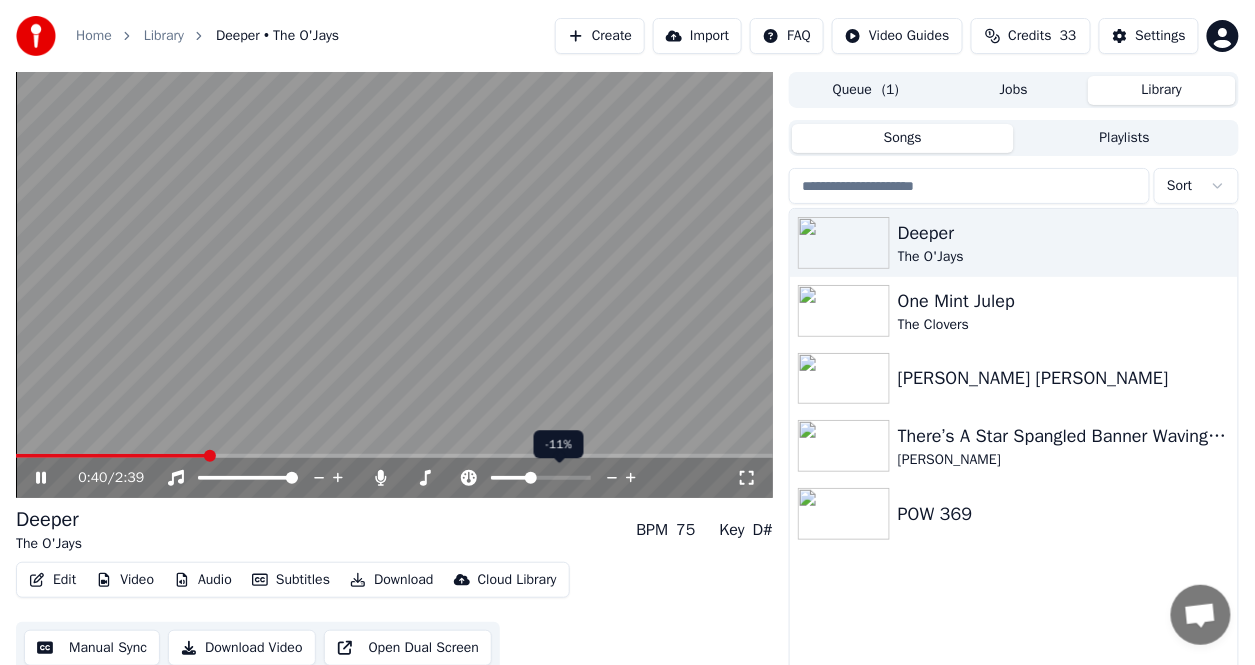 click at bounding box center (510, 478) 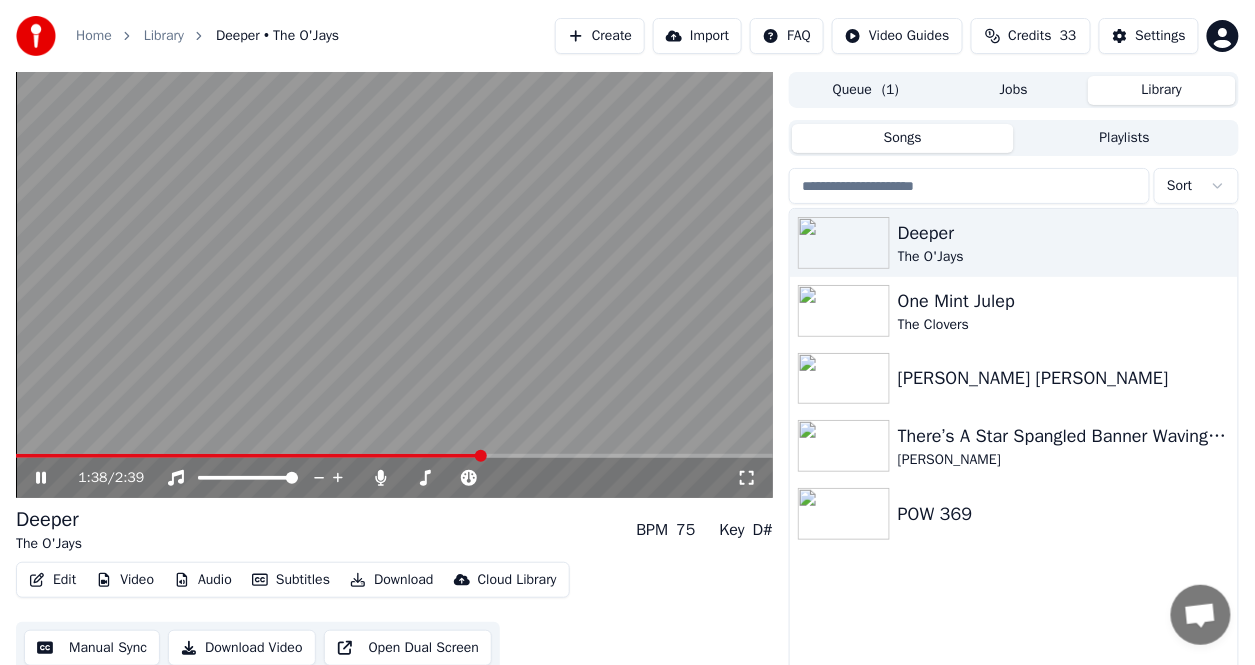 click on "Video" at bounding box center [125, 580] 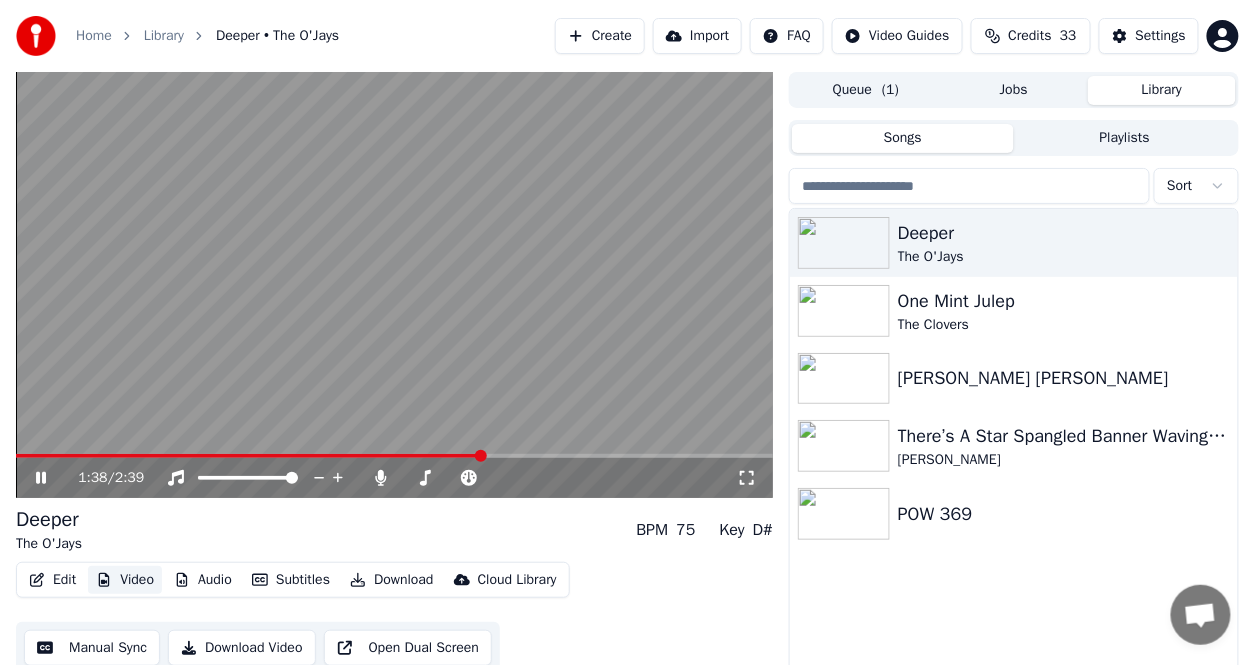 click on "Video" at bounding box center (125, 580) 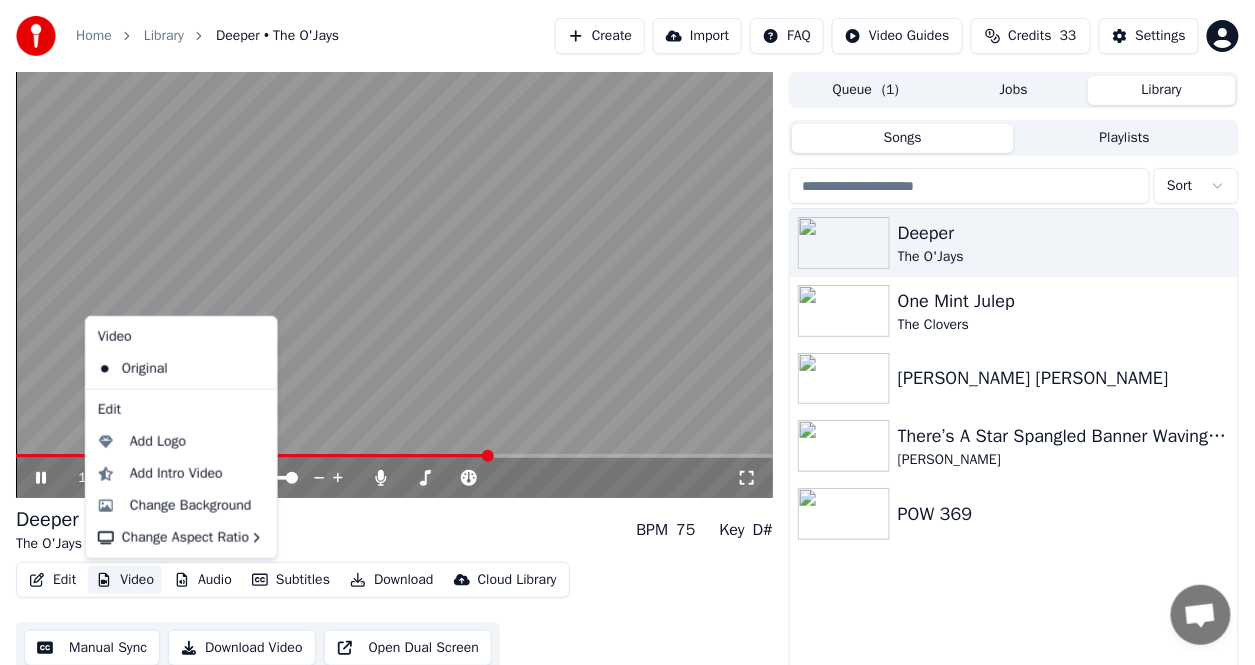 click on "Video" at bounding box center [125, 580] 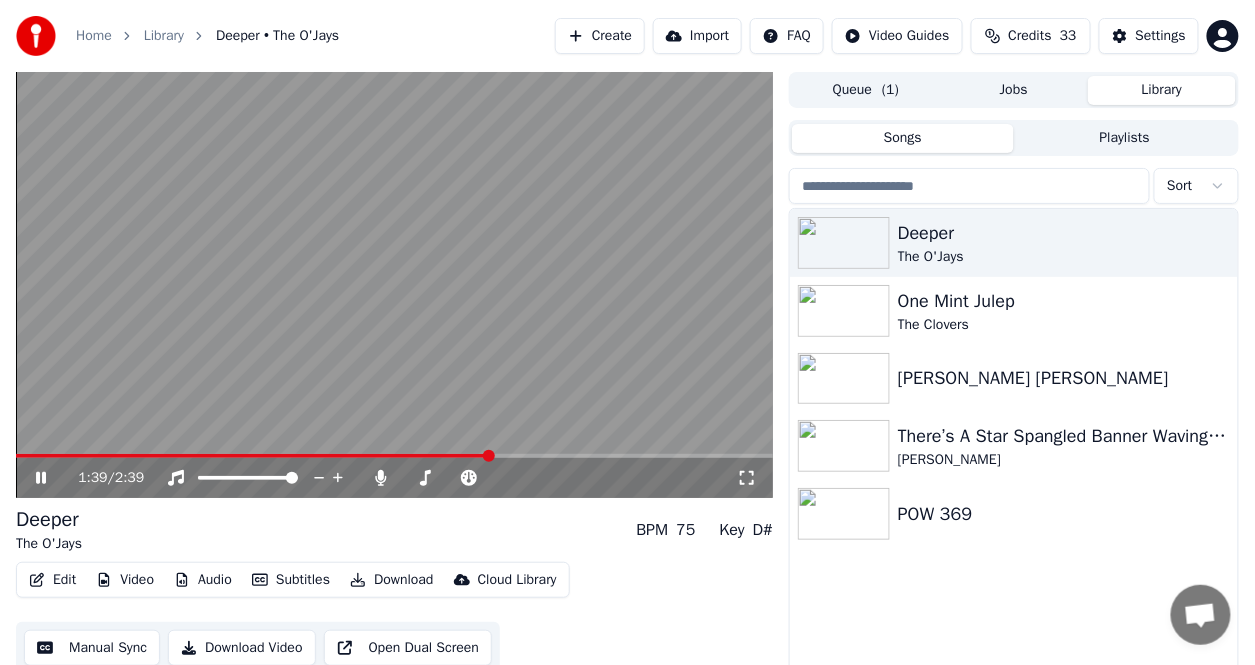 click on "Video" at bounding box center [125, 580] 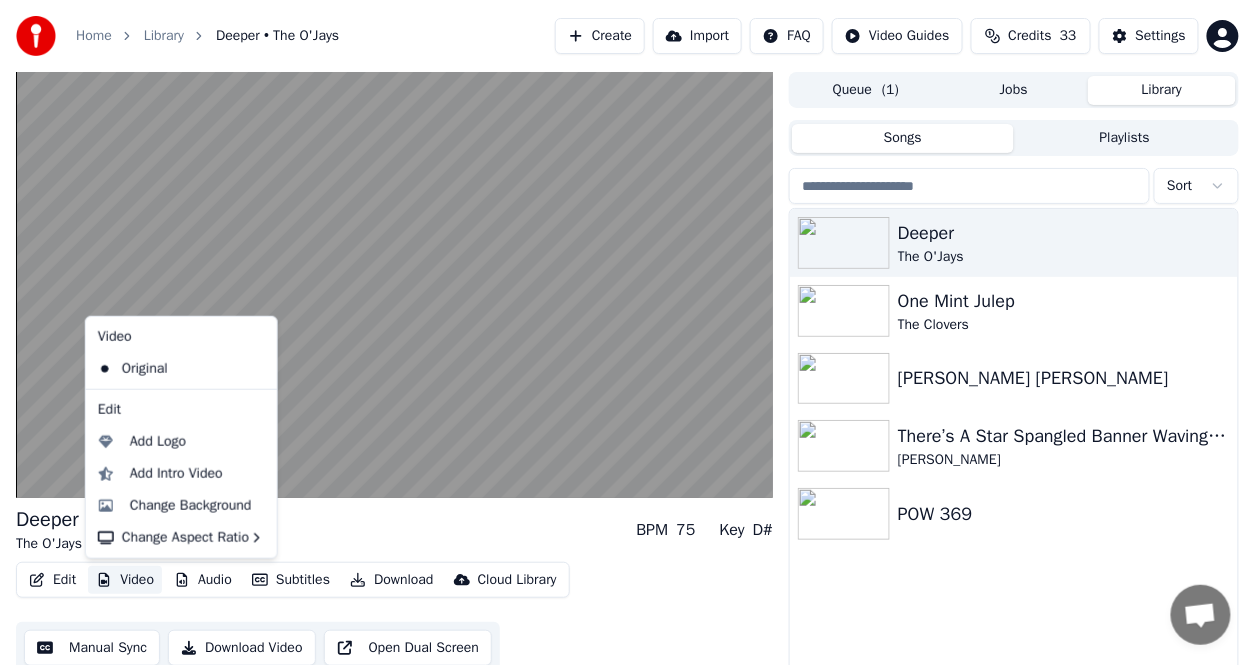 click on "Video" at bounding box center (125, 580) 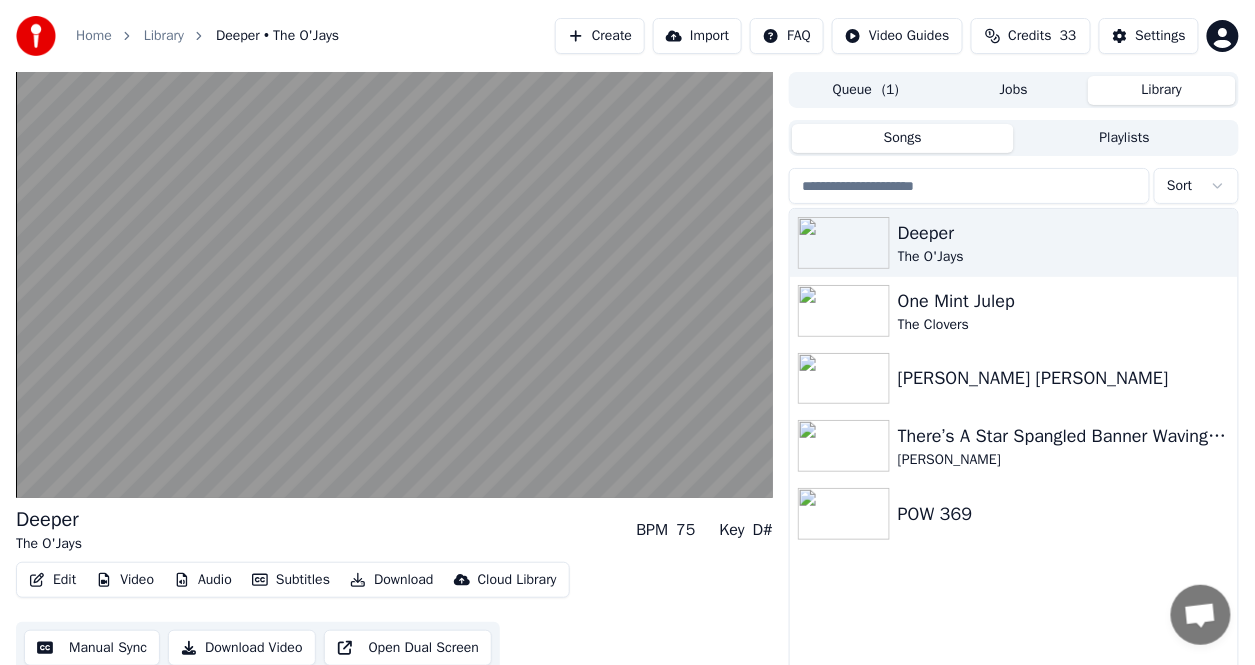 click on "Video" at bounding box center [125, 580] 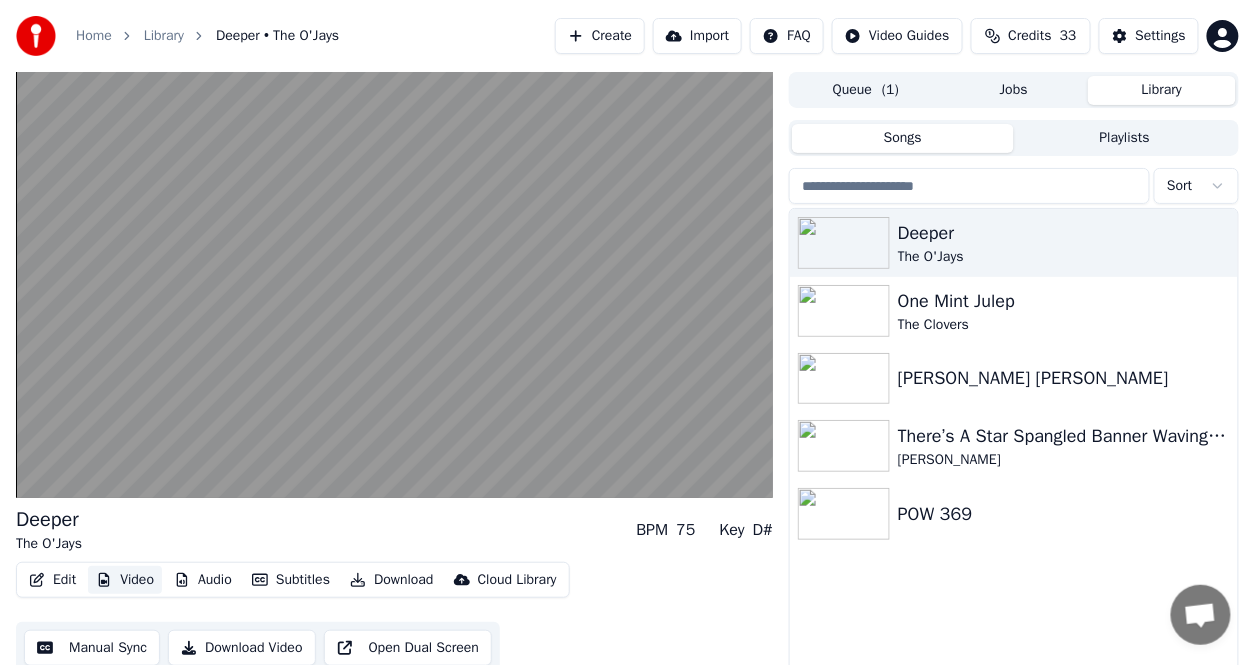 click on "Video" at bounding box center [125, 580] 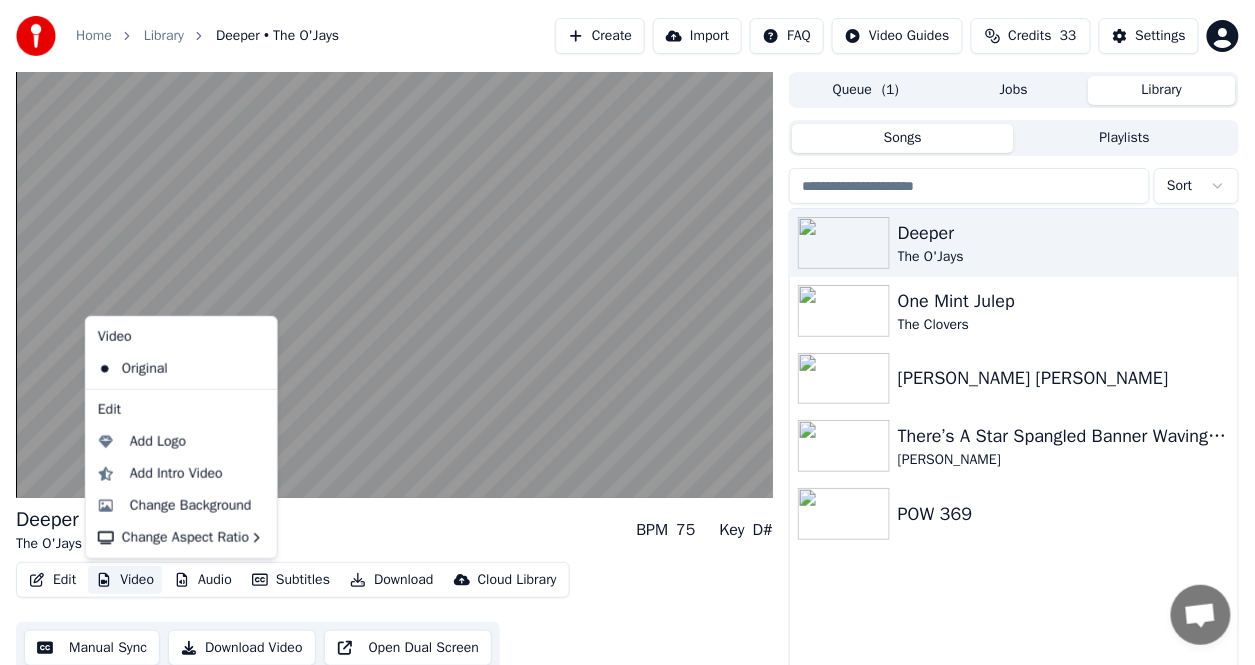 click on "Video" at bounding box center [125, 580] 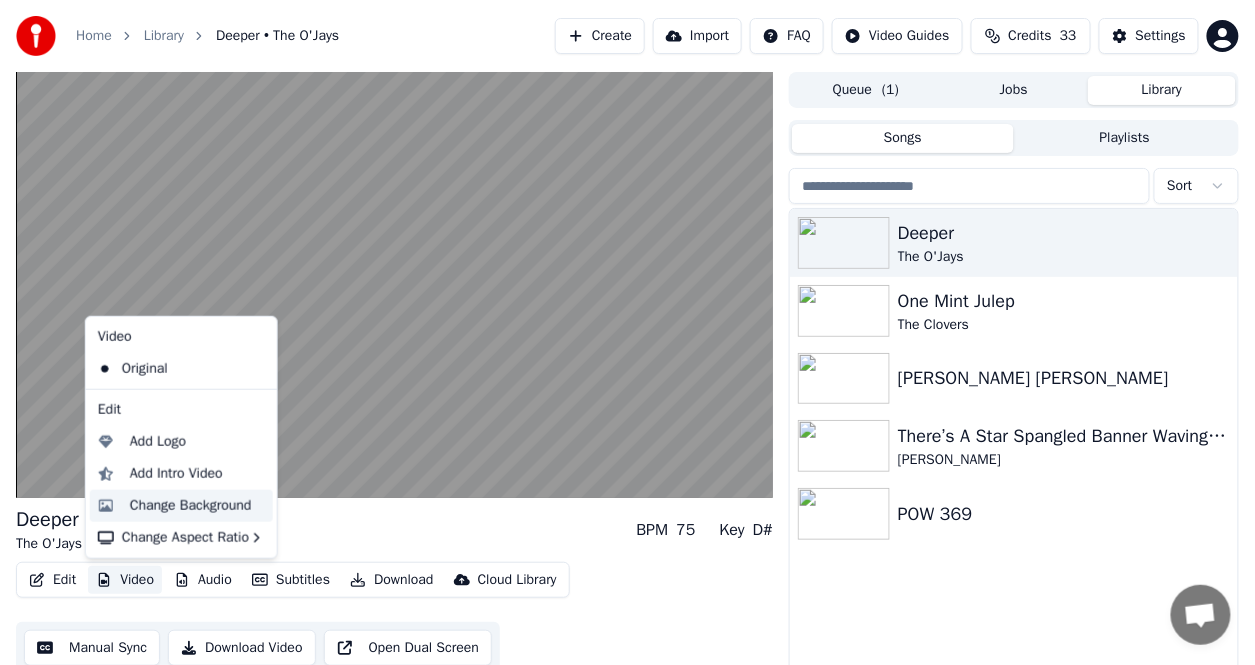 click on "Change Background" at bounding box center (191, 506) 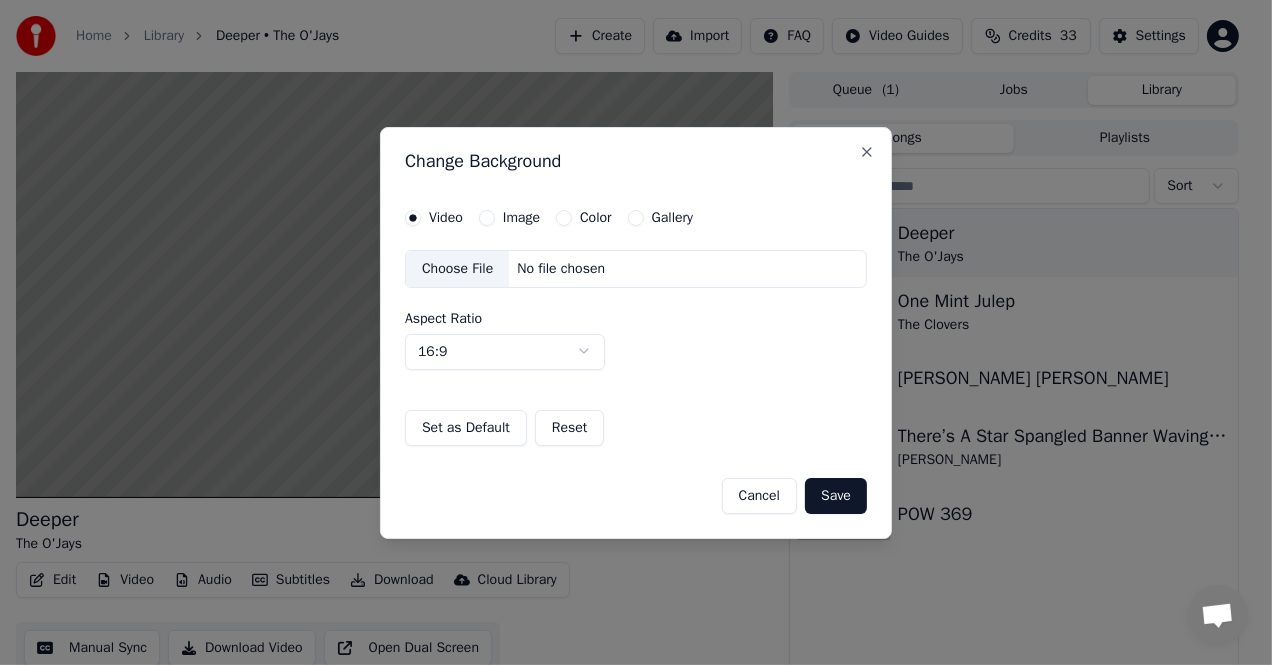 click on "Video Image Color Gallery" at bounding box center (549, 218) 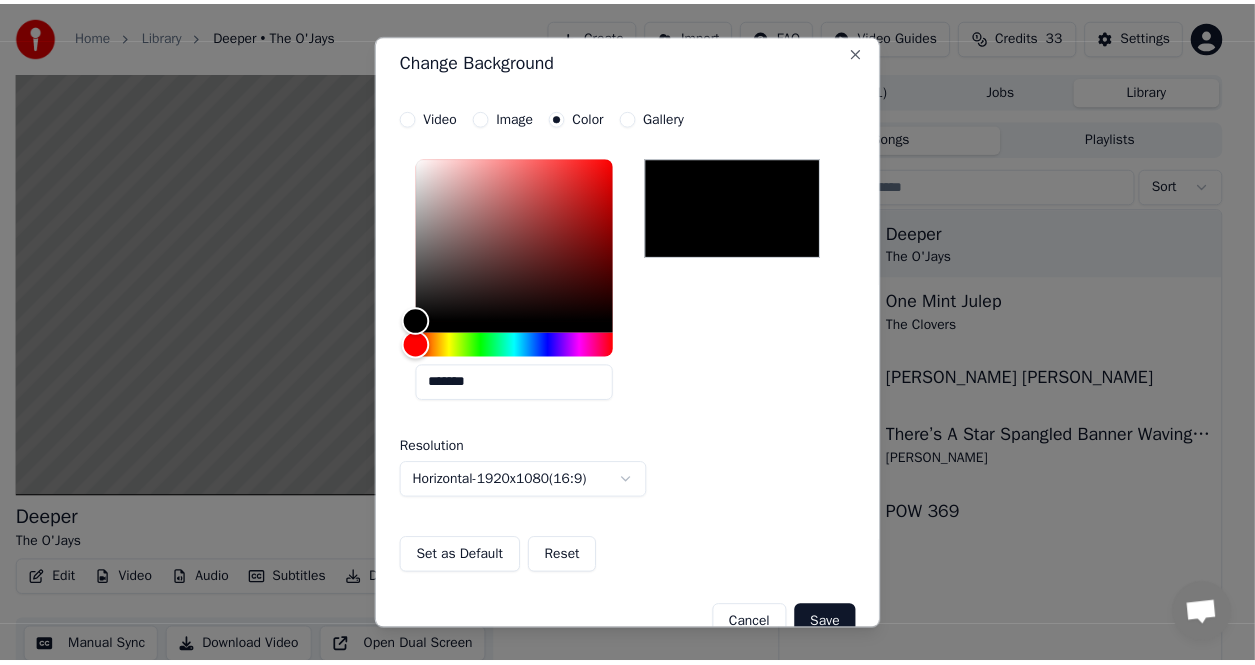 scroll, scrollTop: 0, scrollLeft: 0, axis: both 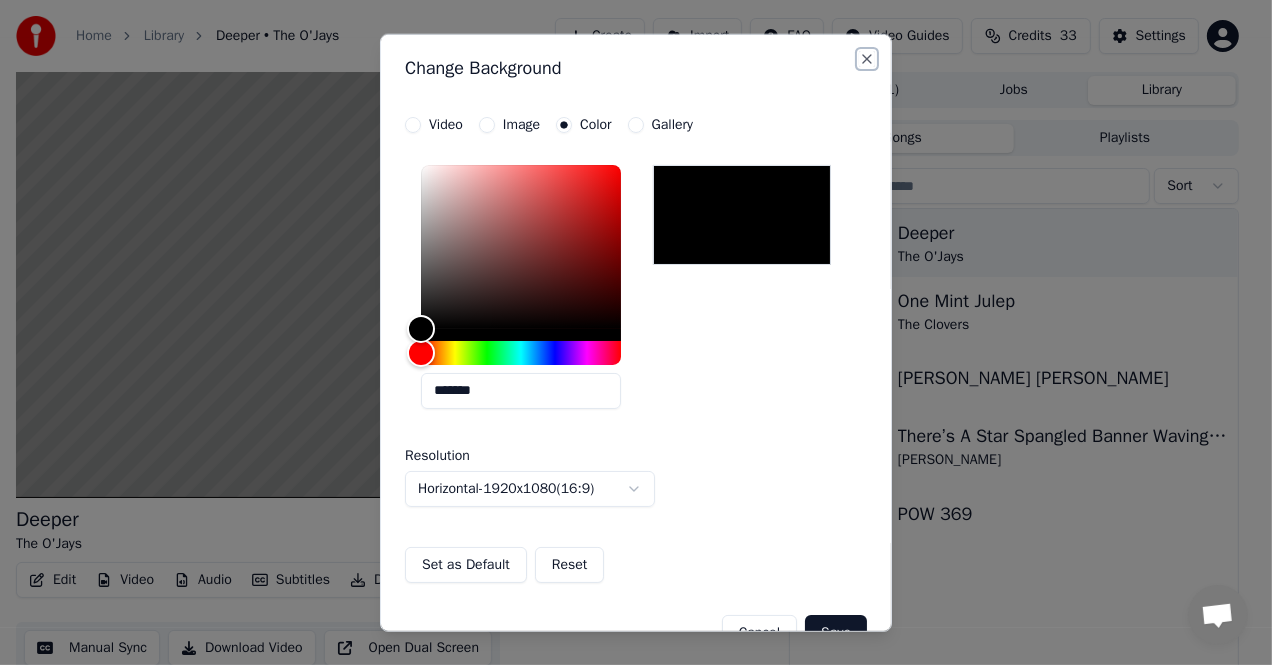 click on "Close" at bounding box center [867, 58] 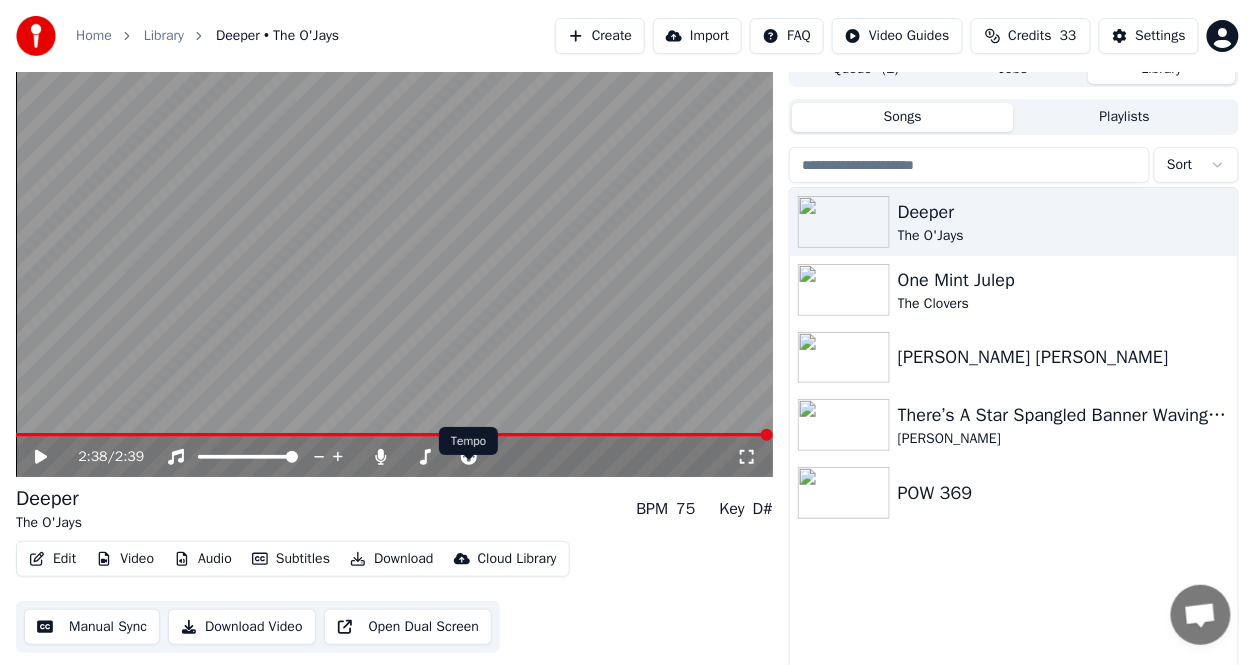 scroll, scrollTop: 41, scrollLeft: 0, axis: vertical 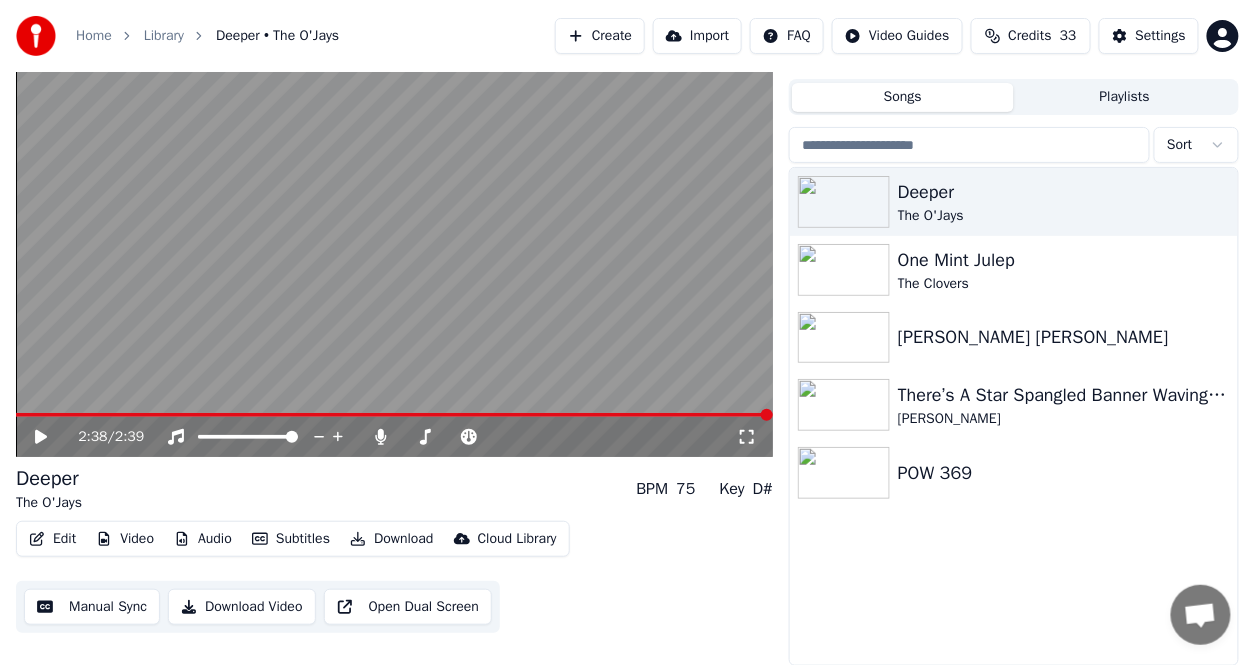 click on "Edit" at bounding box center (52, 539) 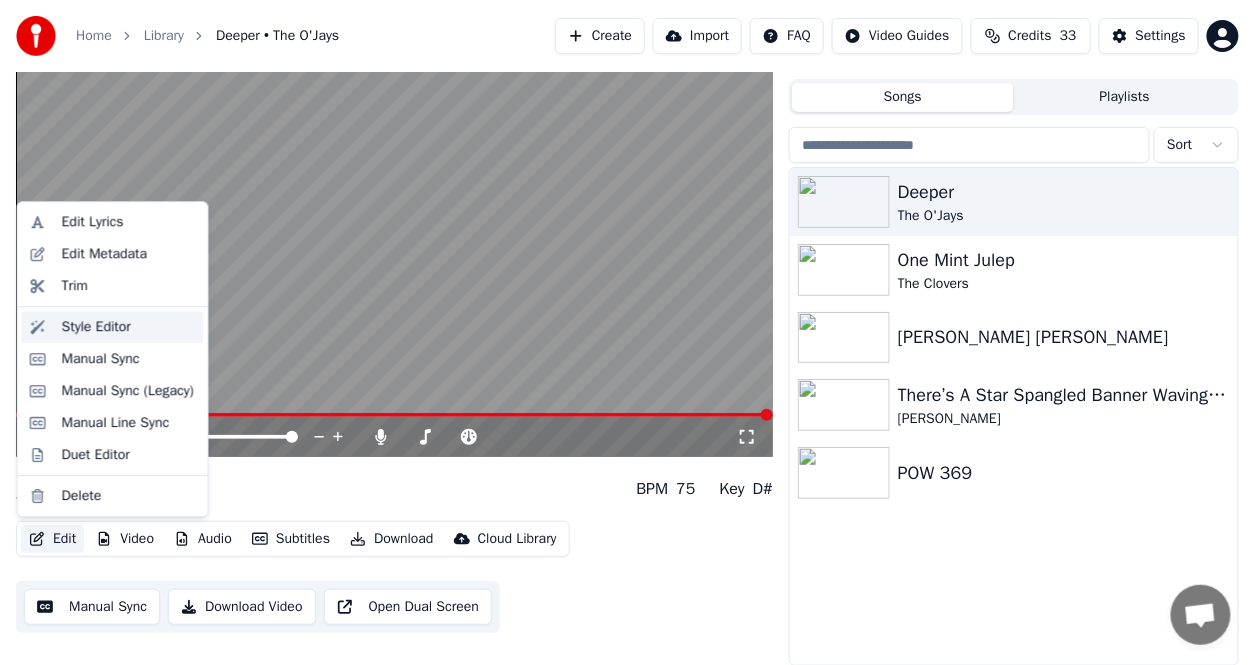 click on "Style Editor" at bounding box center [96, 327] 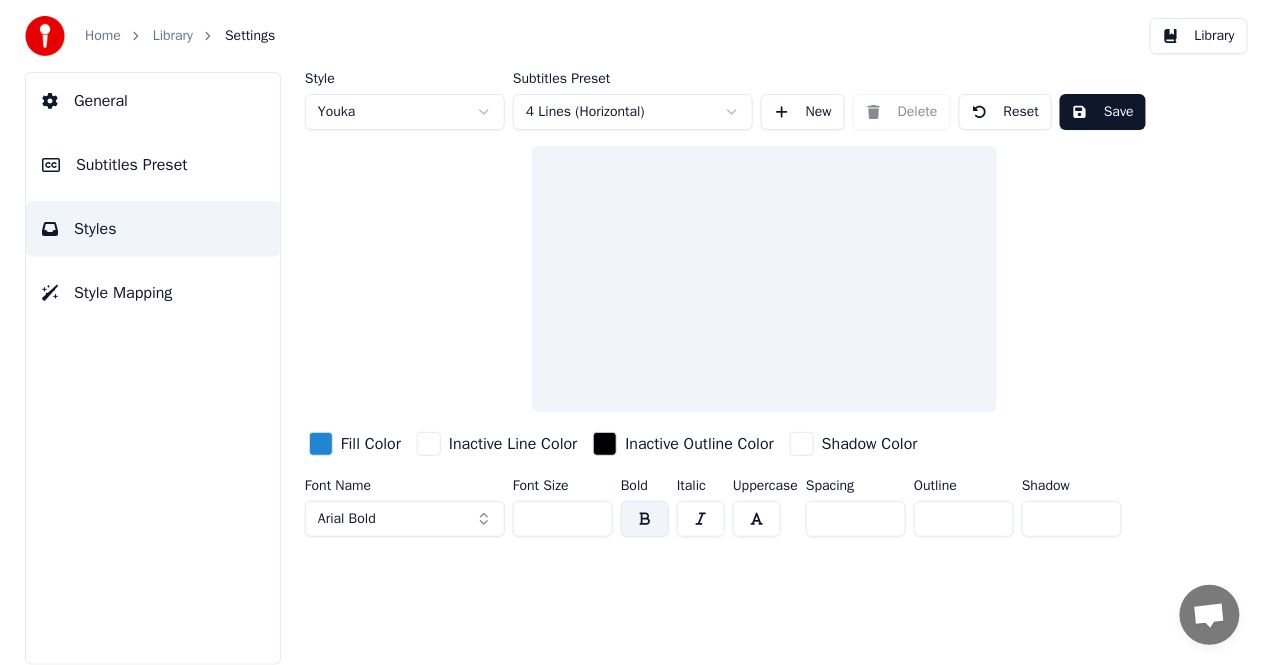 scroll, scrollTop: 0, scrollLeft: 0, axis: both 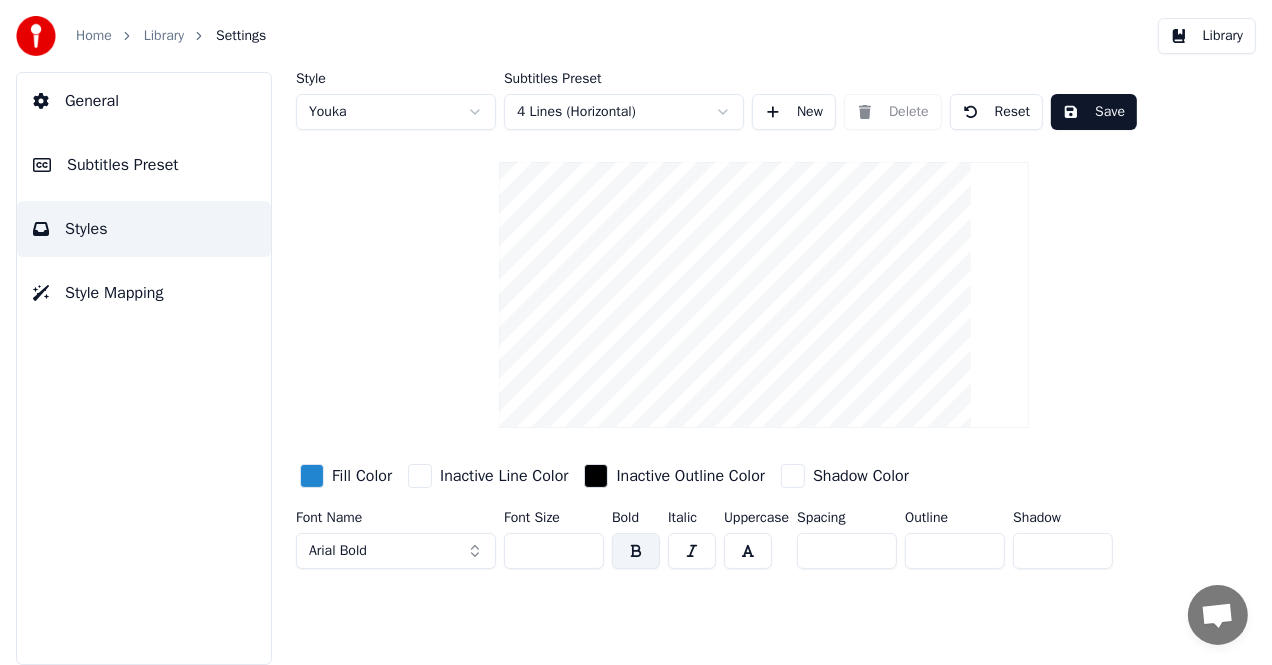 click at bounding box center [36, 36] 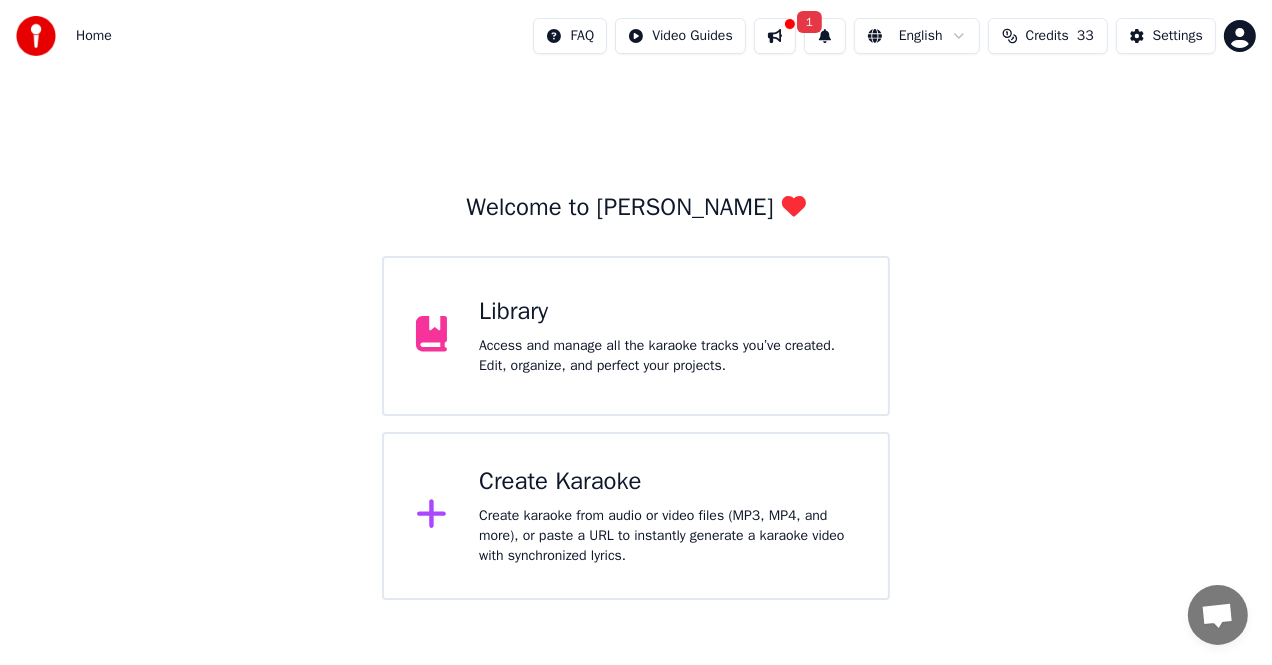 click on "Access and manage all the karaoke tracks you’ve created. Edit, organize, and perfect your projects." at bounding box center [667, 356] 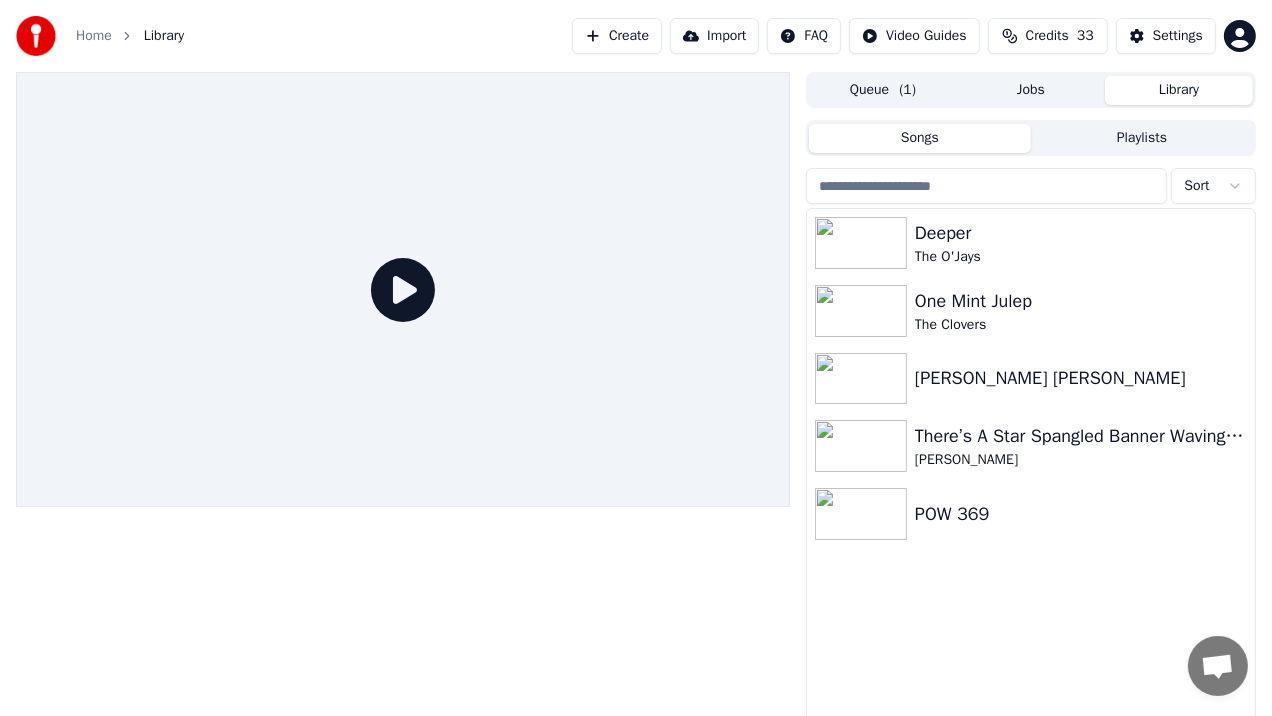 click at bounding box center (403, 289) 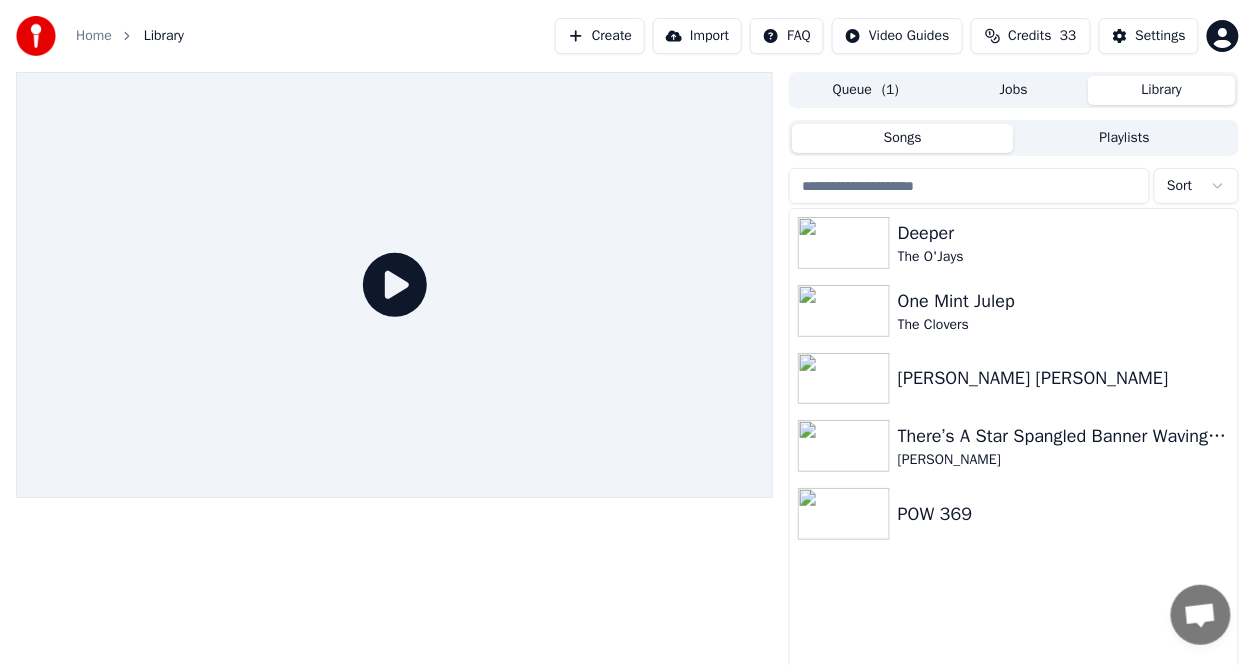 click 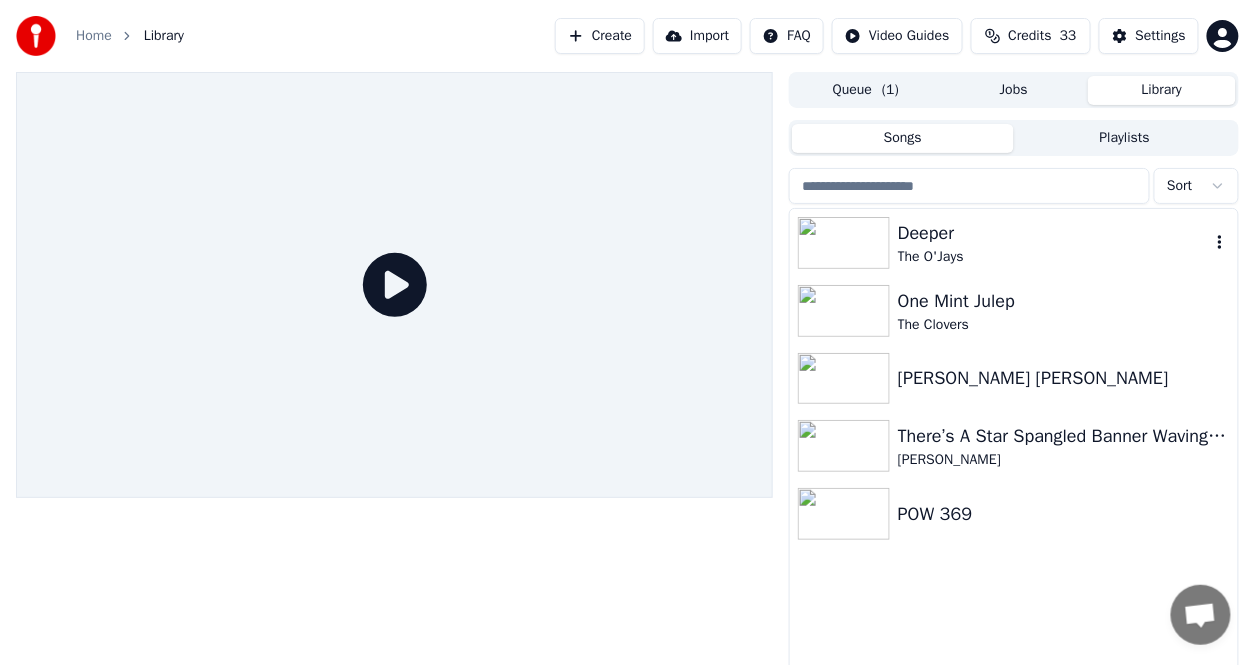 click on "Deeper" at bounding box center (1054, 233) 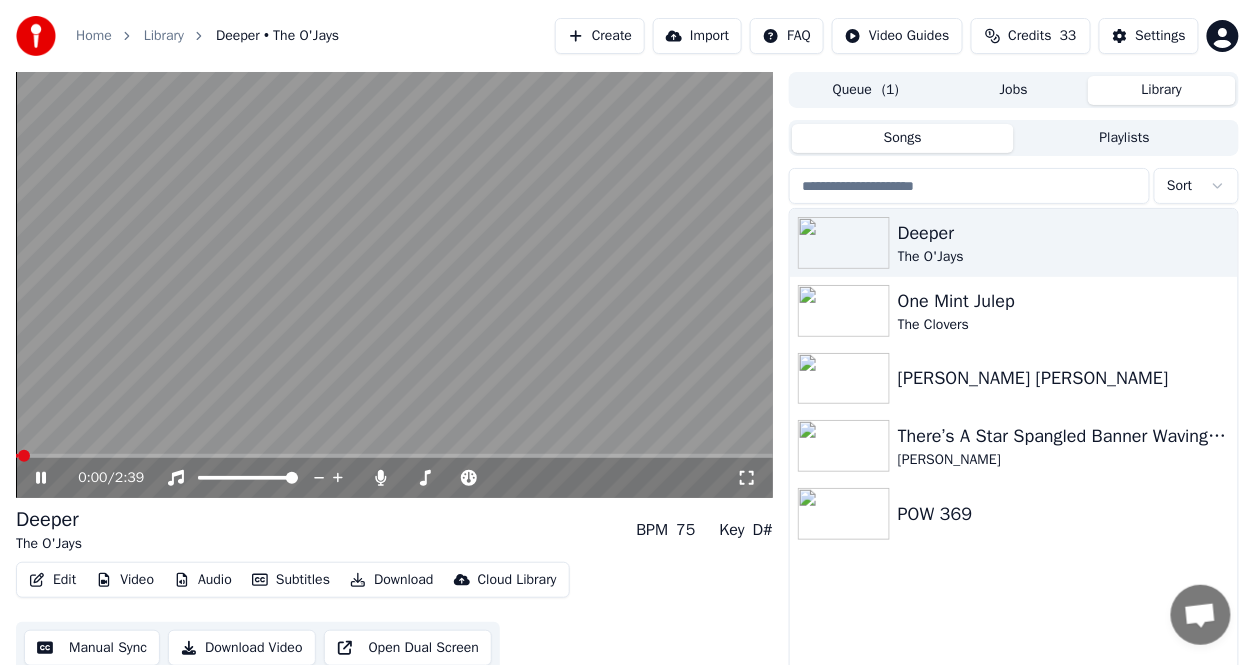 click 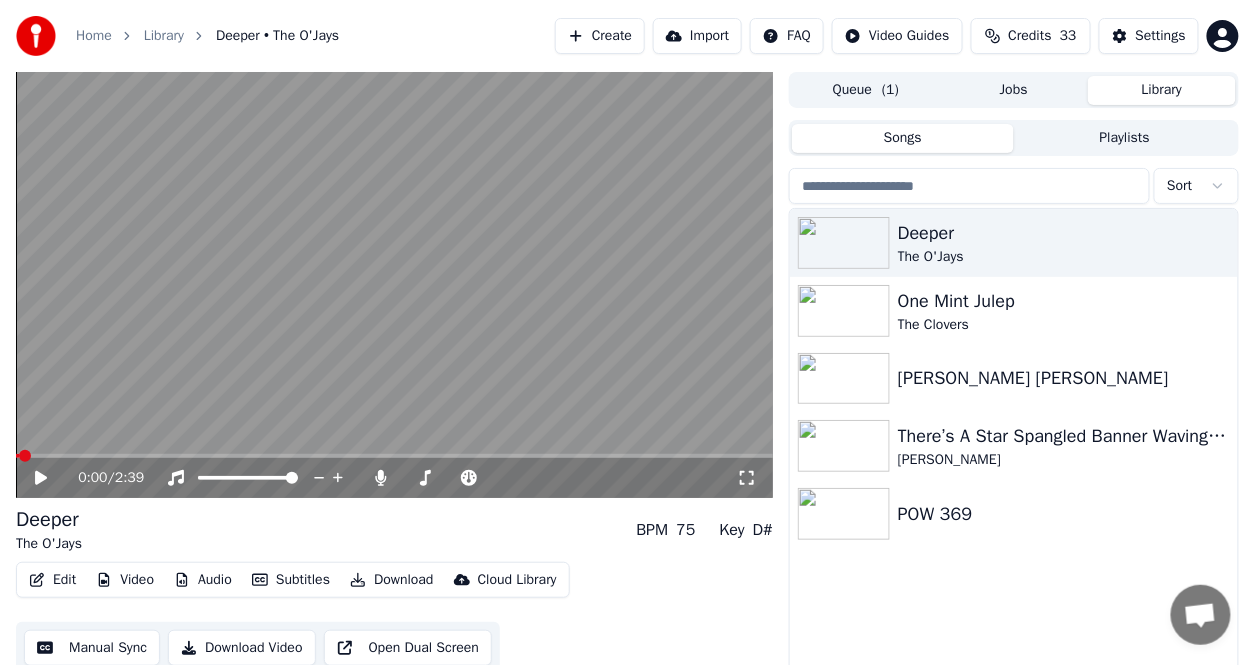 click on "Edit" at bounding box center [52, 580] 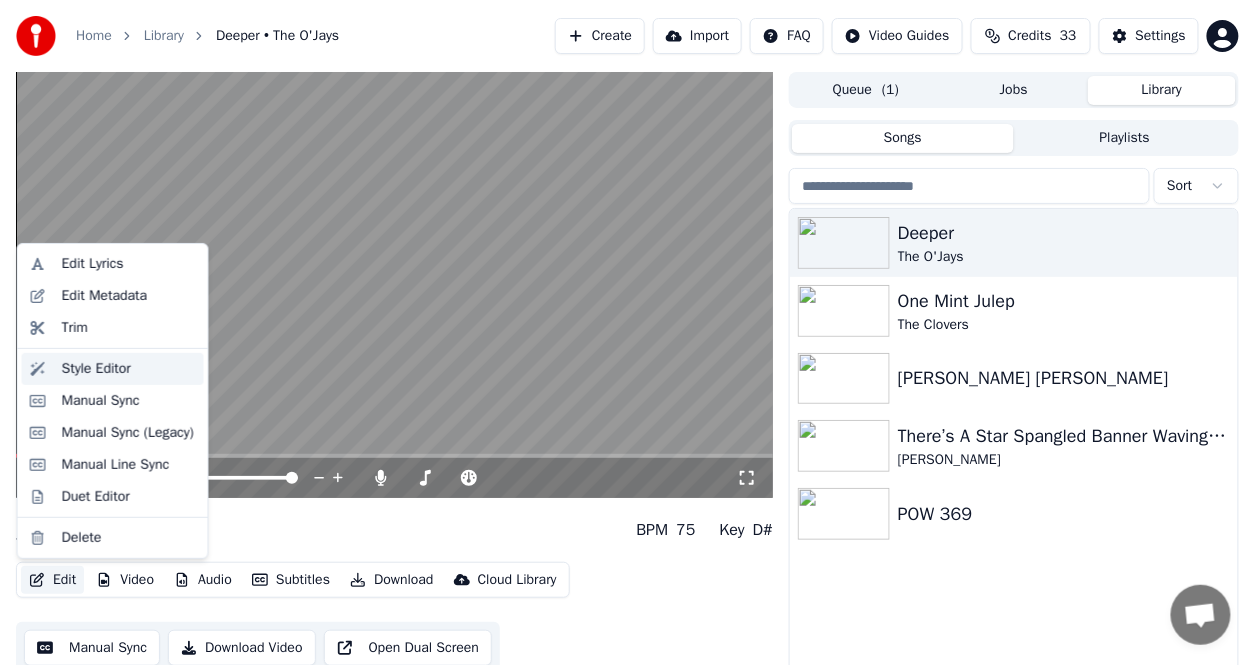 click on "Style Editor" at bounding box center (96, 369) 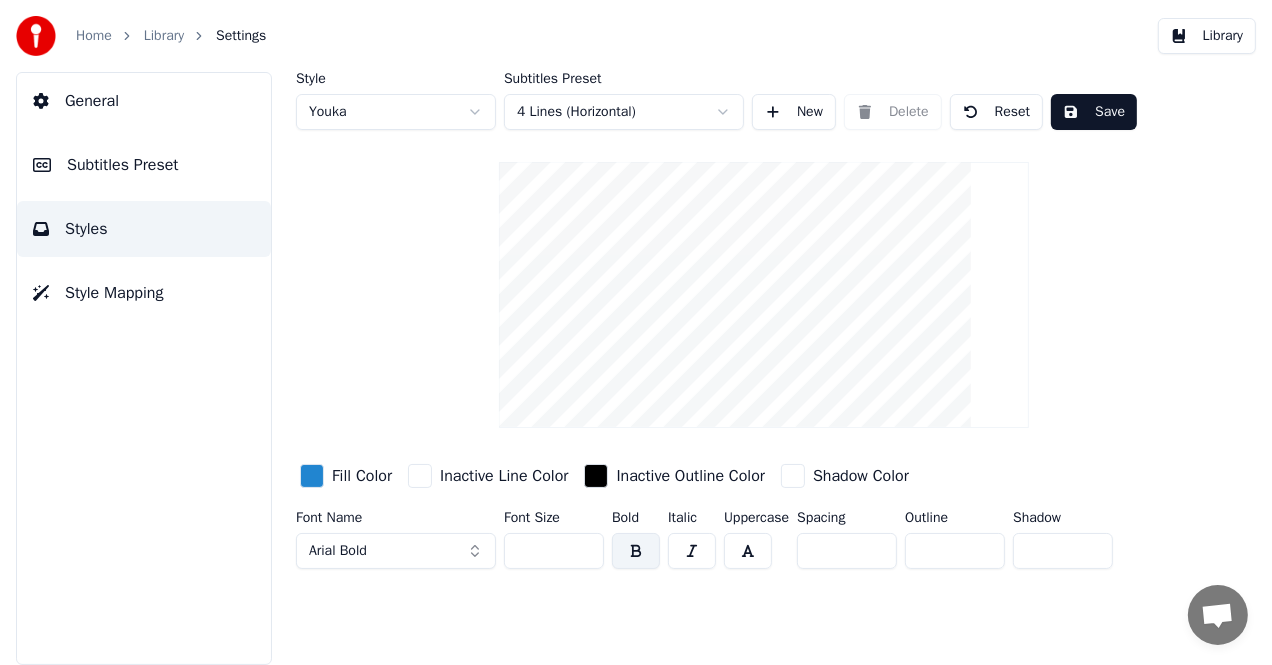 click on "Styles" at bounding box center (86, 229) 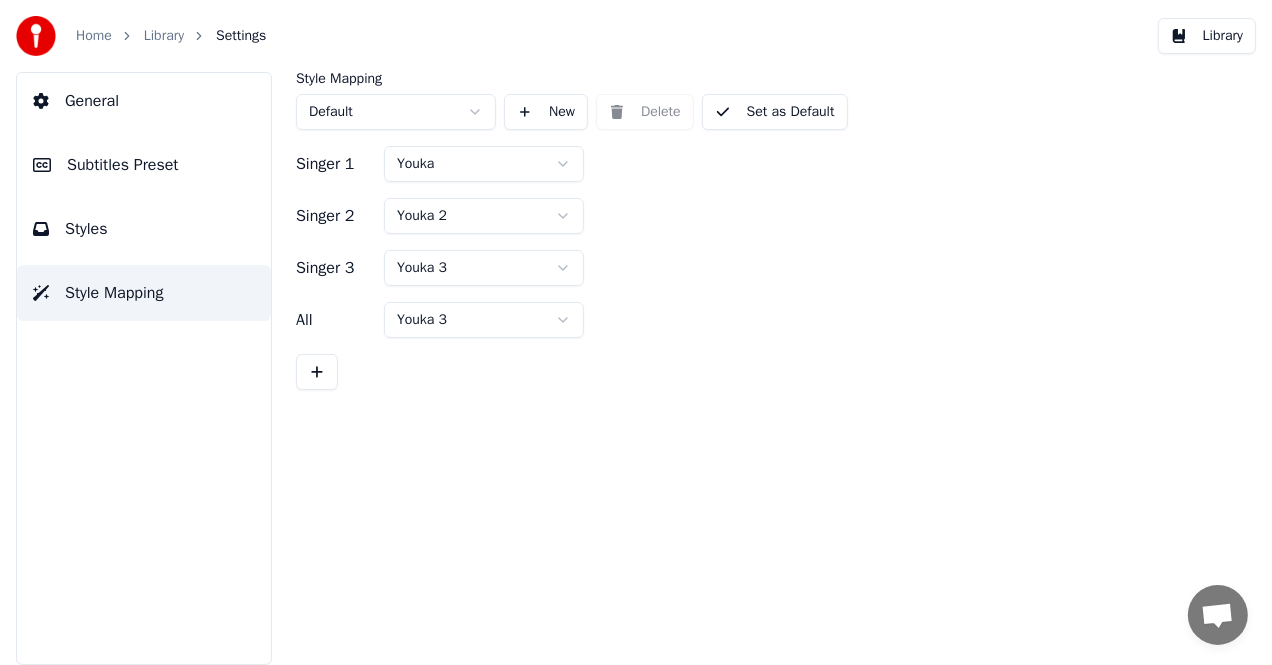 click on "Styles" at bounding box center (144, 229) 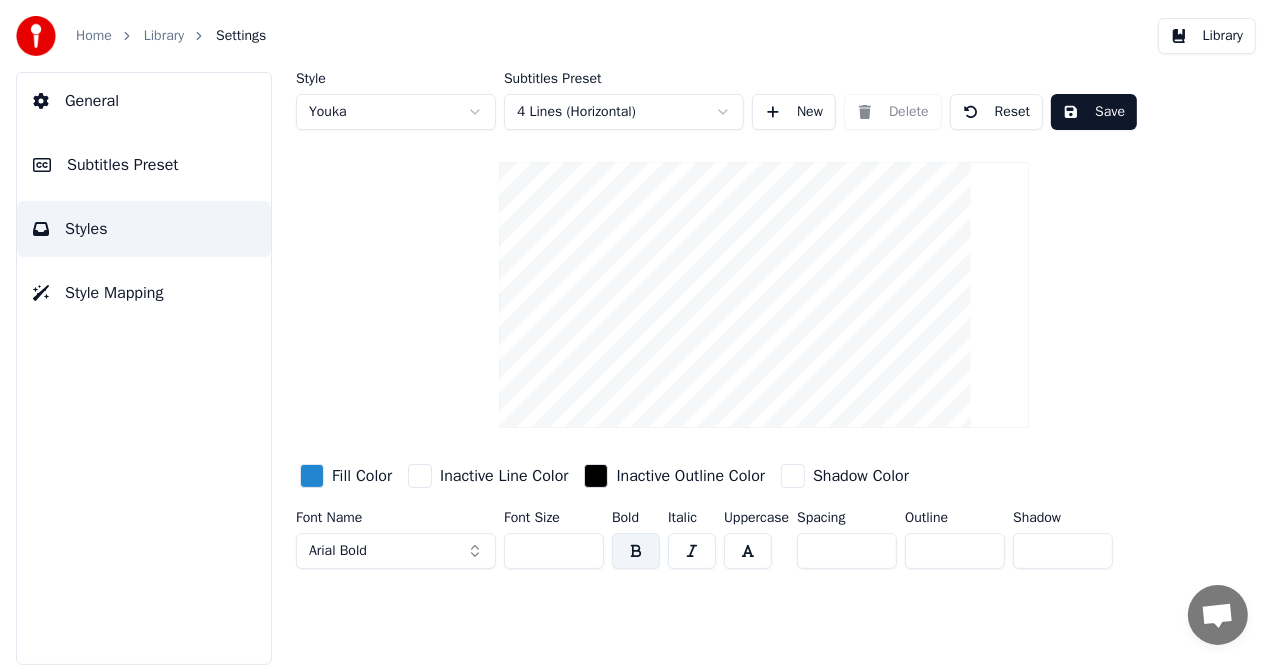 click on "General" at bounding box center (92, 101) 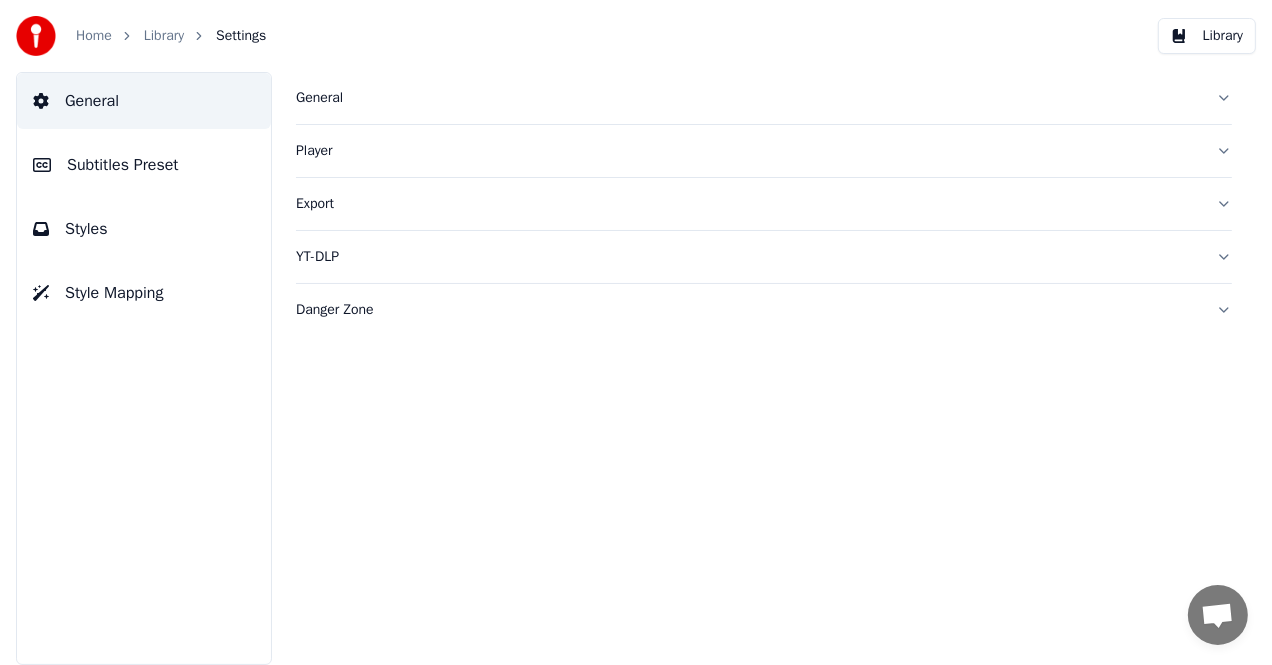 click on "Home" at bounding box center [94, 36] 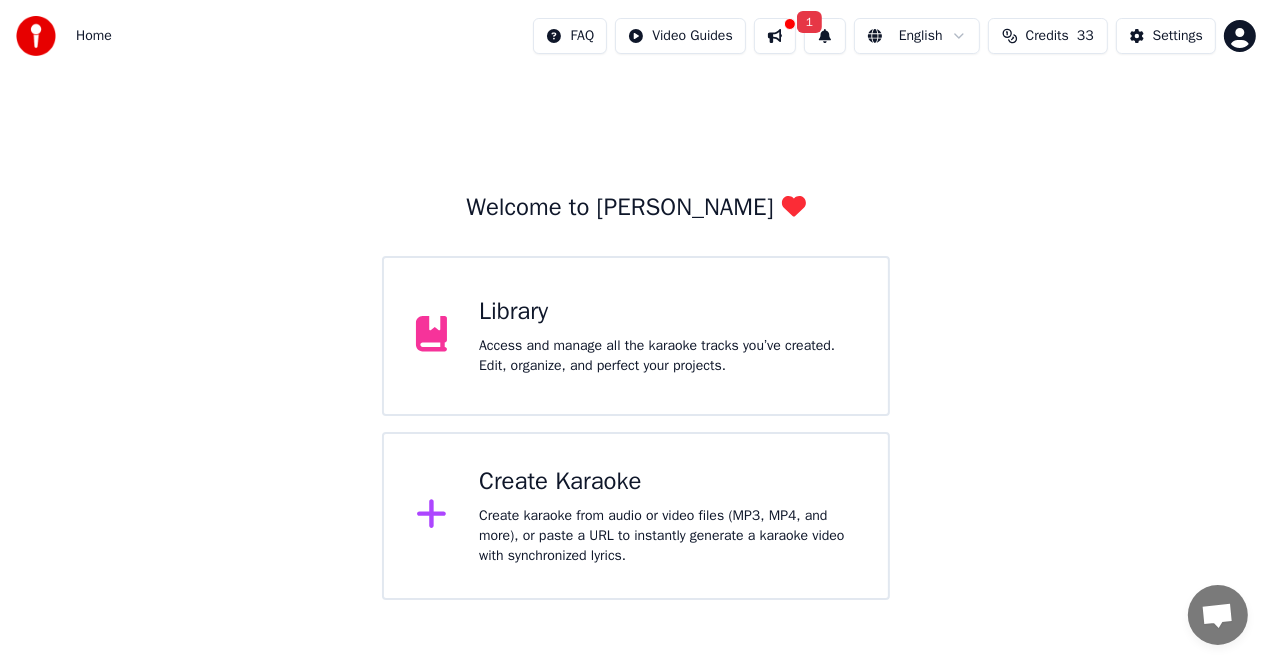 click on "Library Access and manage all the karaoke tracks you’ve created. Edit, organize, and perfect your projects." at bounding box center [636, 336] 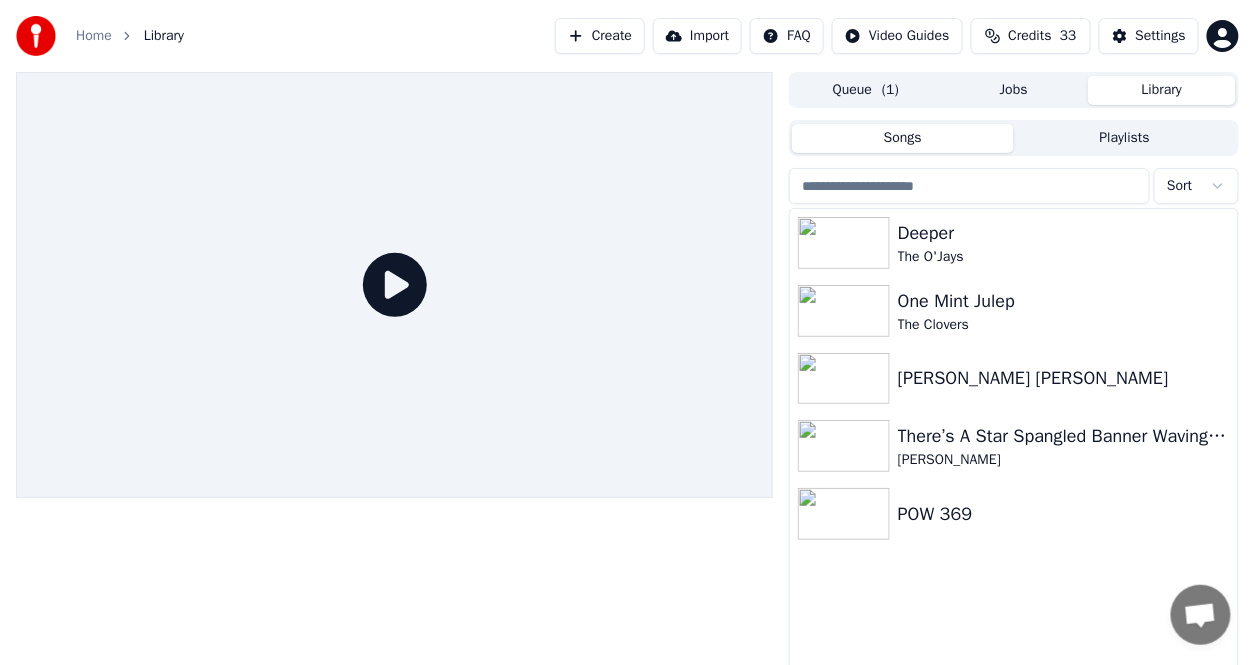 click 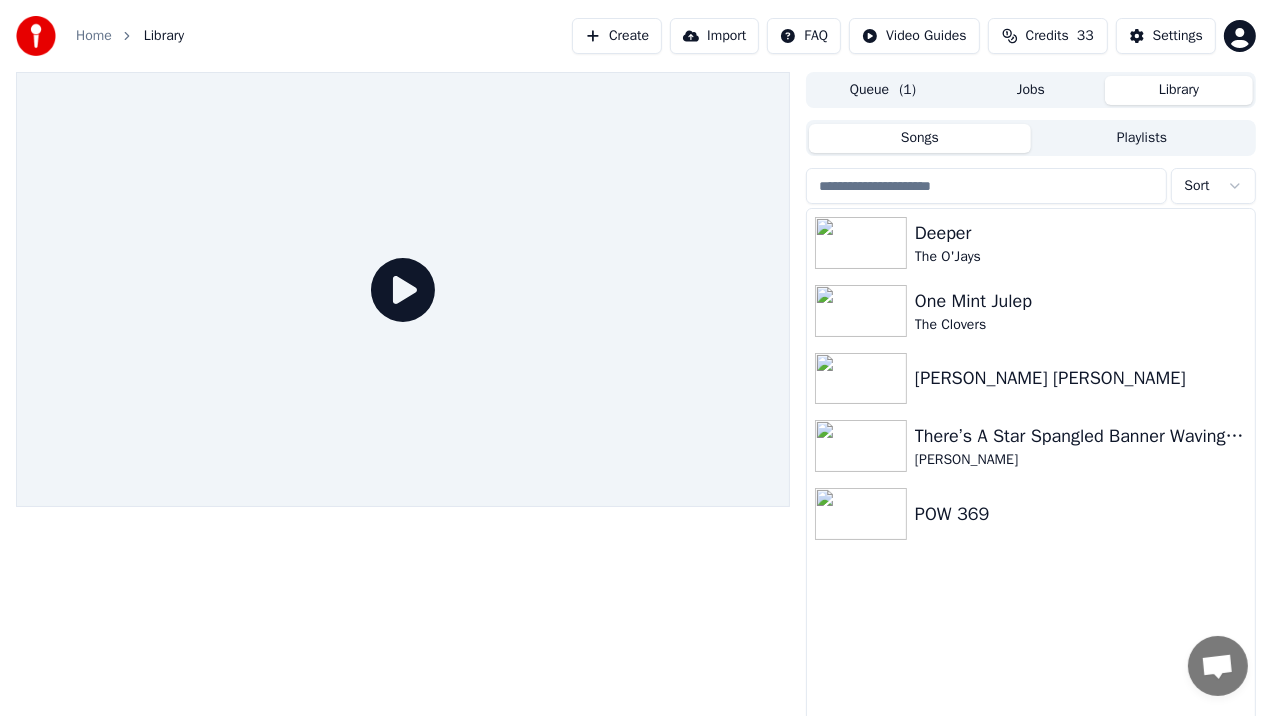 click 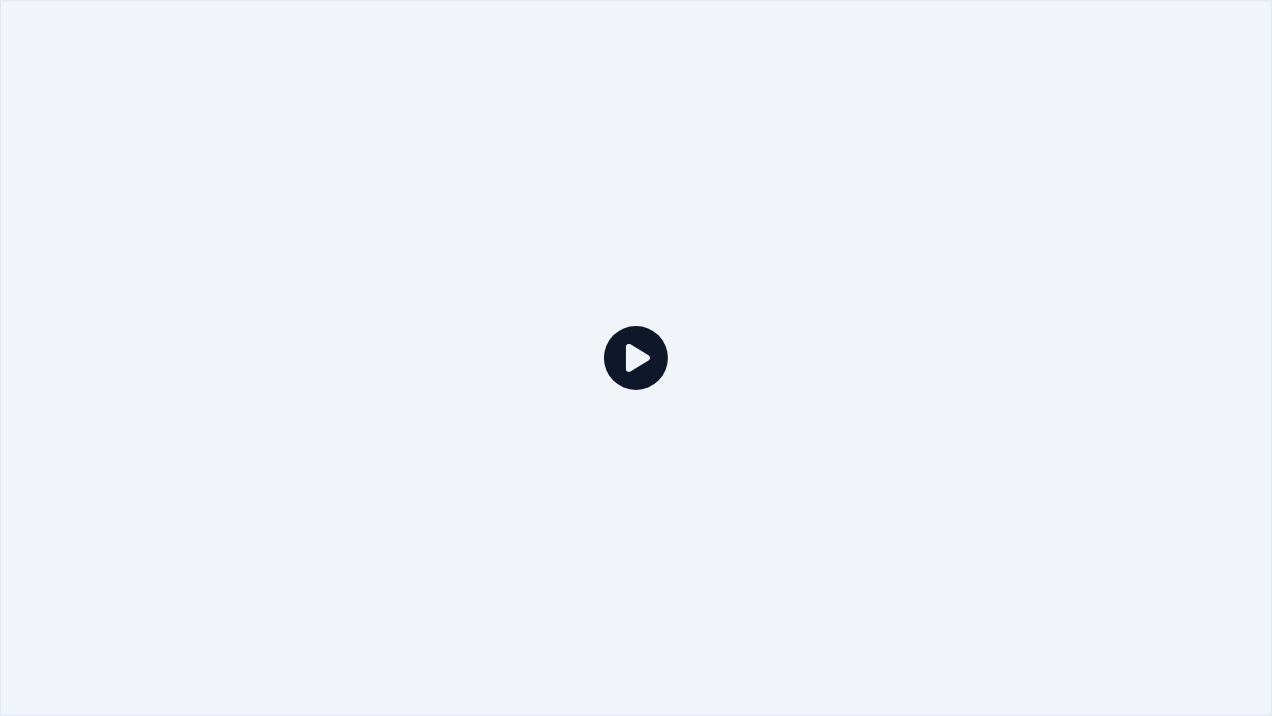 click 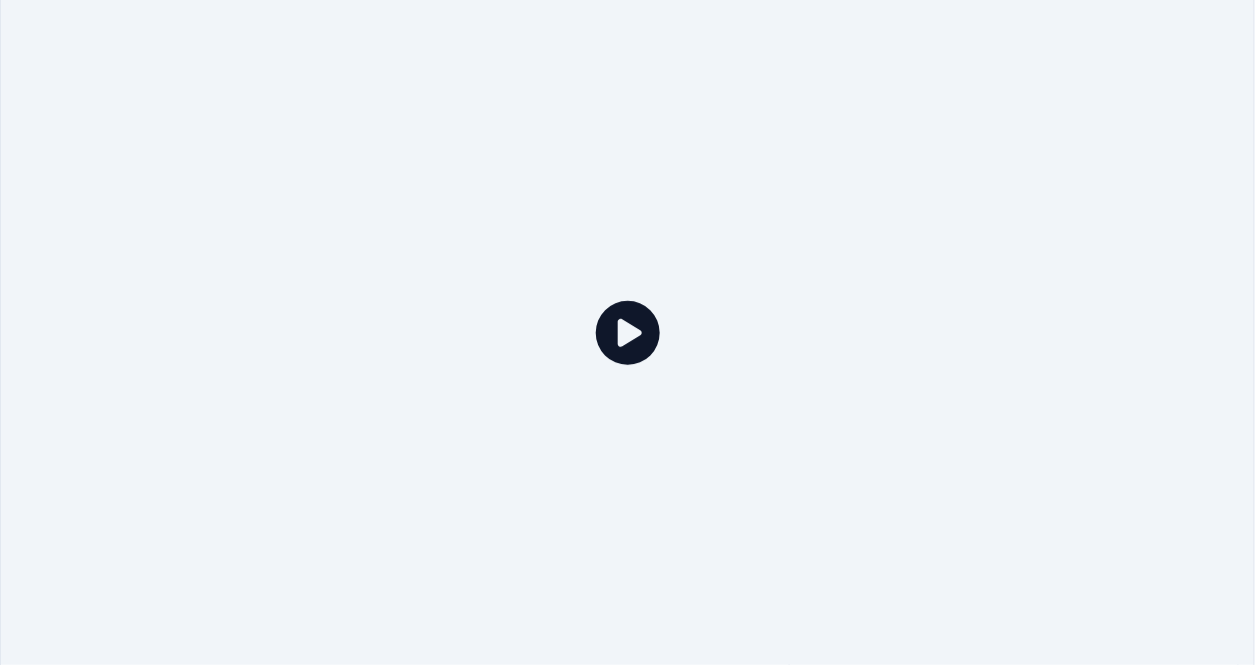 click at bounding box center [627, 333] 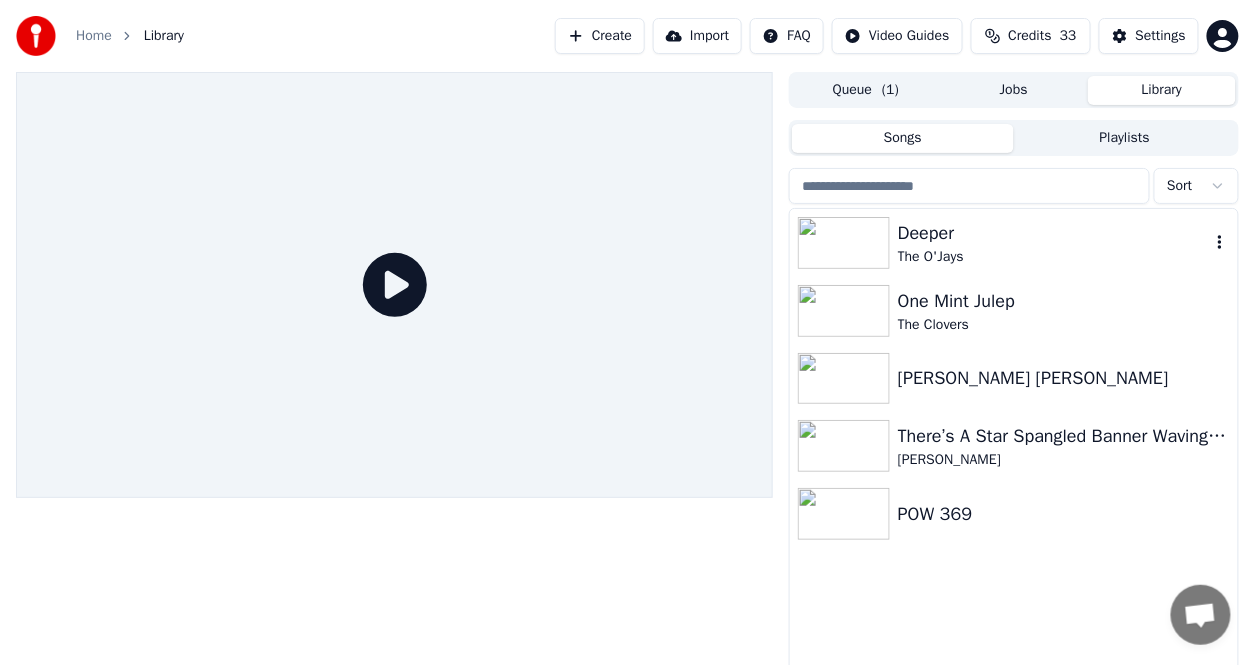 click on "The O'Jays" at bounding box center (1054, 257) 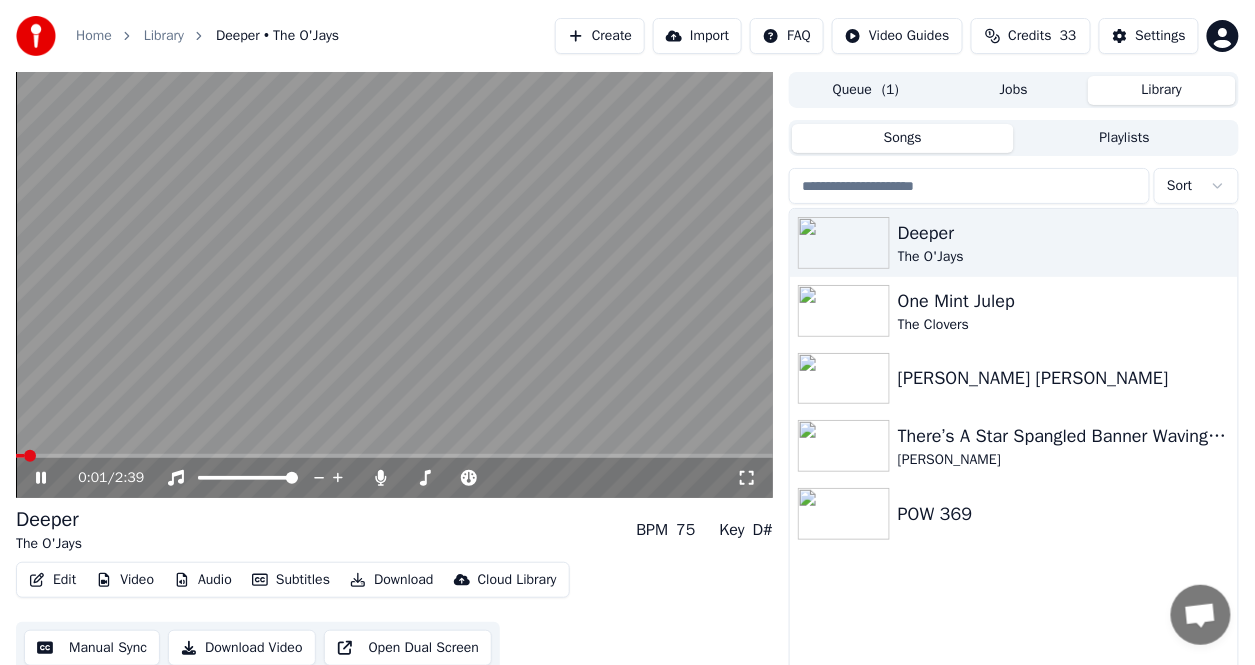 click 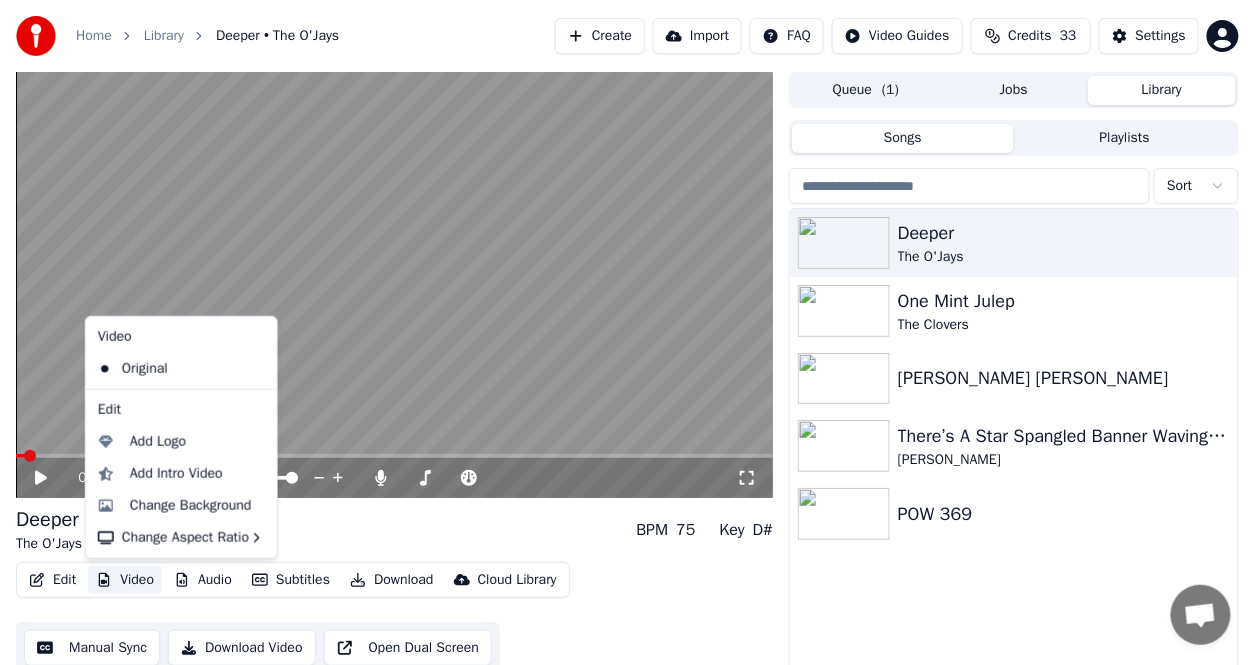 click on "Video" at bounding box center [125, 580] 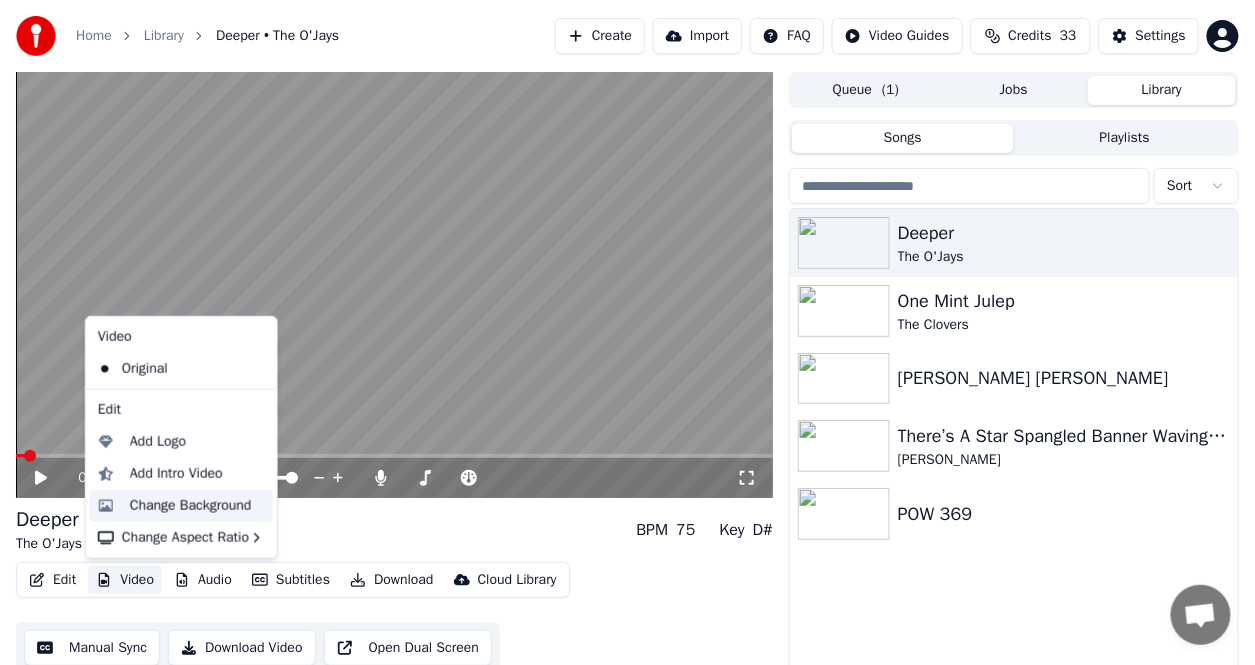 click on "Change Background" at bounding box center [191, 506] 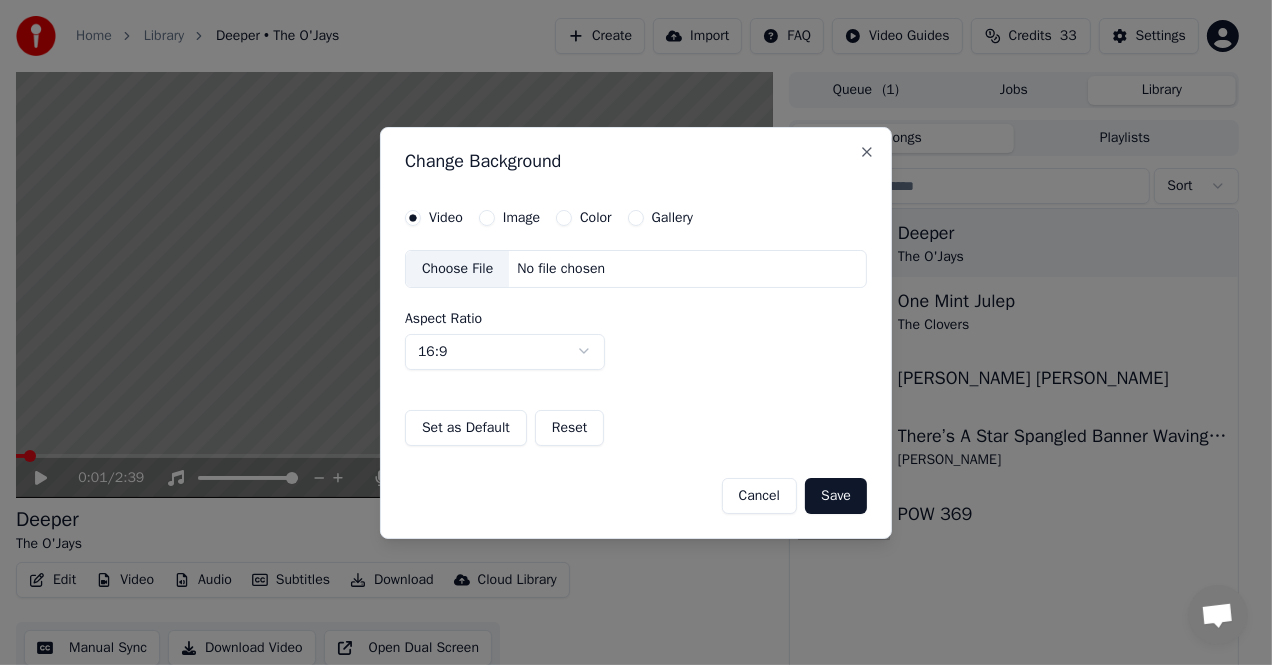 click on "Change Background Video Image Color Gallery Choose File No file chosen Aspect Ratio 16:9 **** **** *** *** *** Set as Default Reset Cancel Save Close" at bounding box center [636, 333] 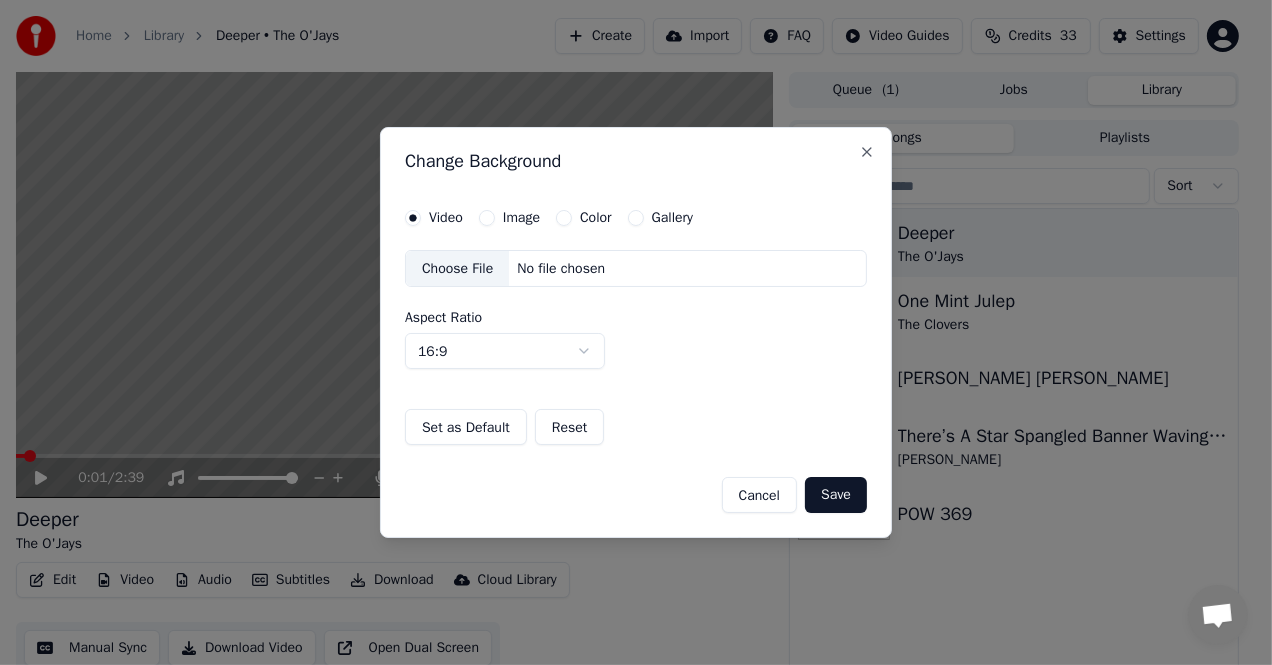 click on "Image" at bounding box center (521, 218) 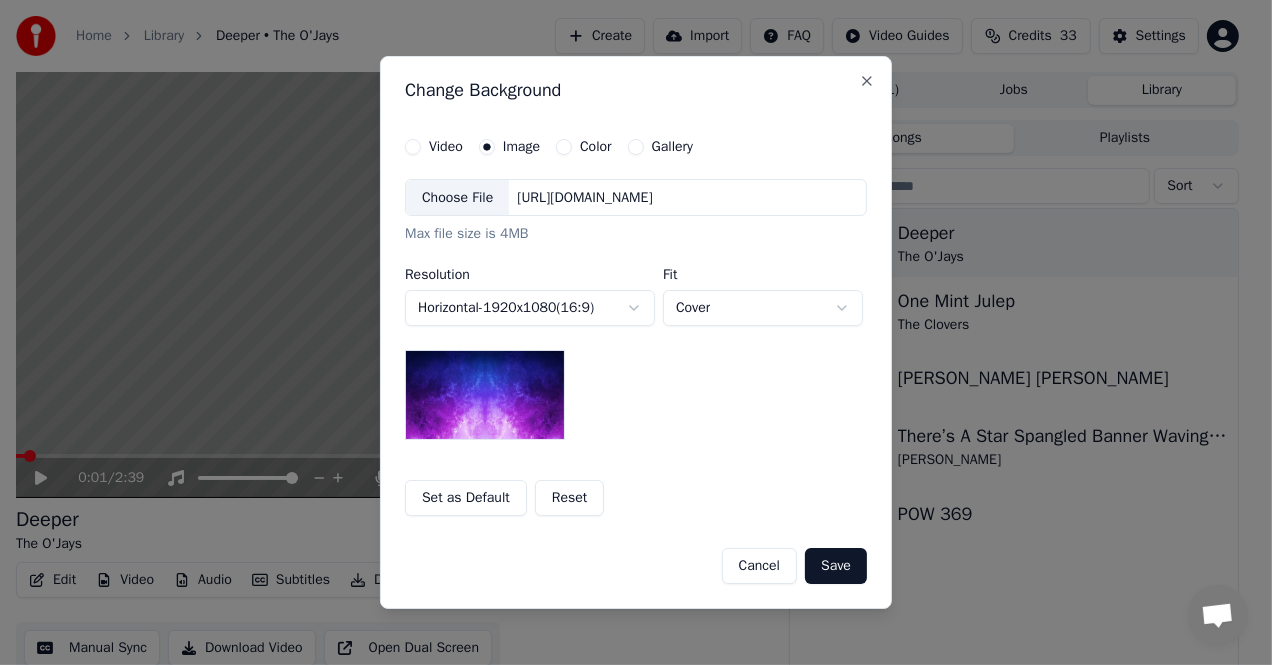 click at bounding box center [485, 395] 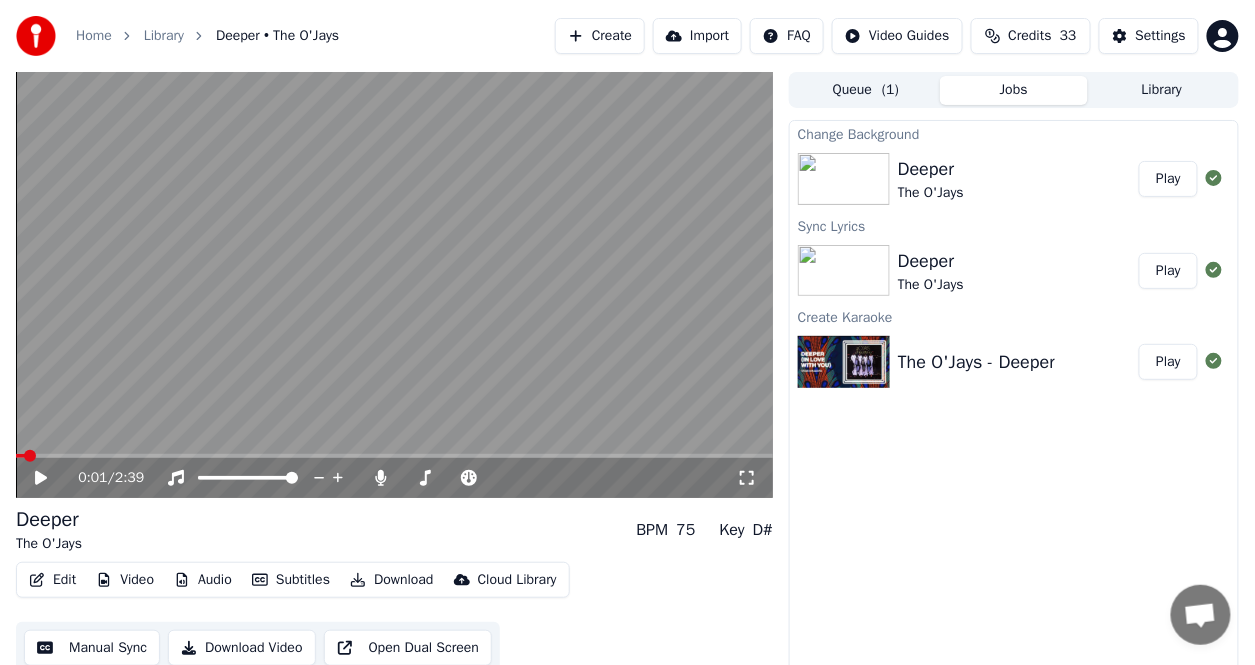click on "Play" at bounding box center [1168, 179] 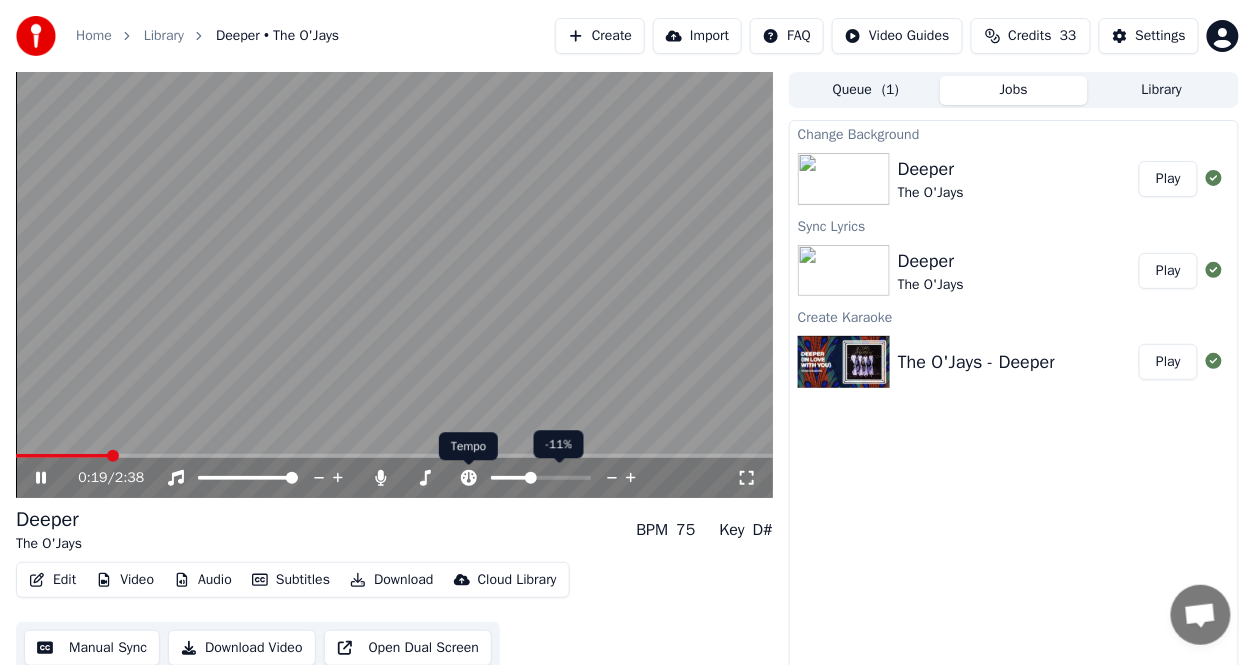 click 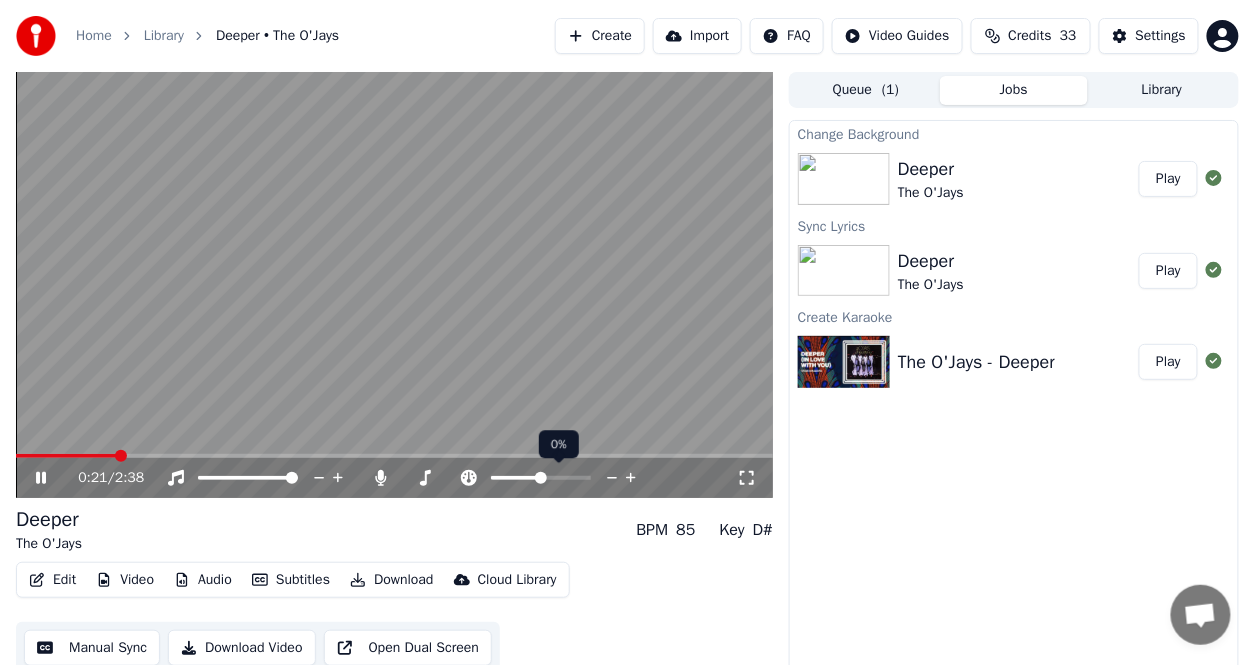 click at bounding box center (516, 478) 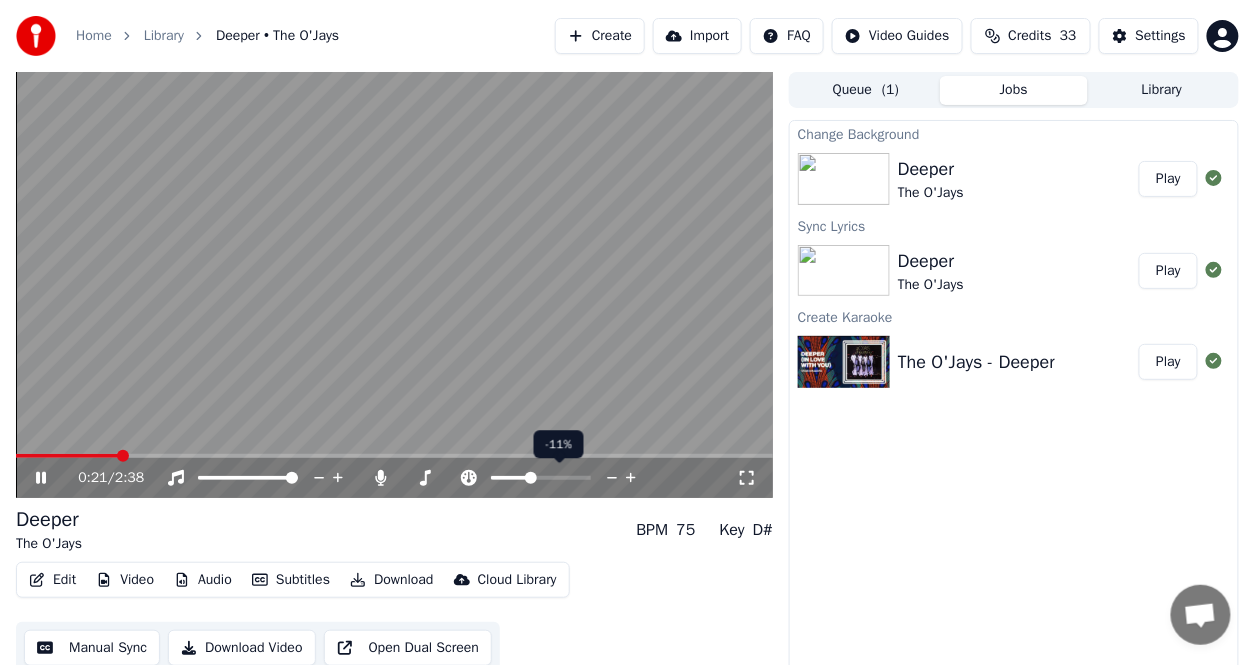 click at bounding box center [531, 478] 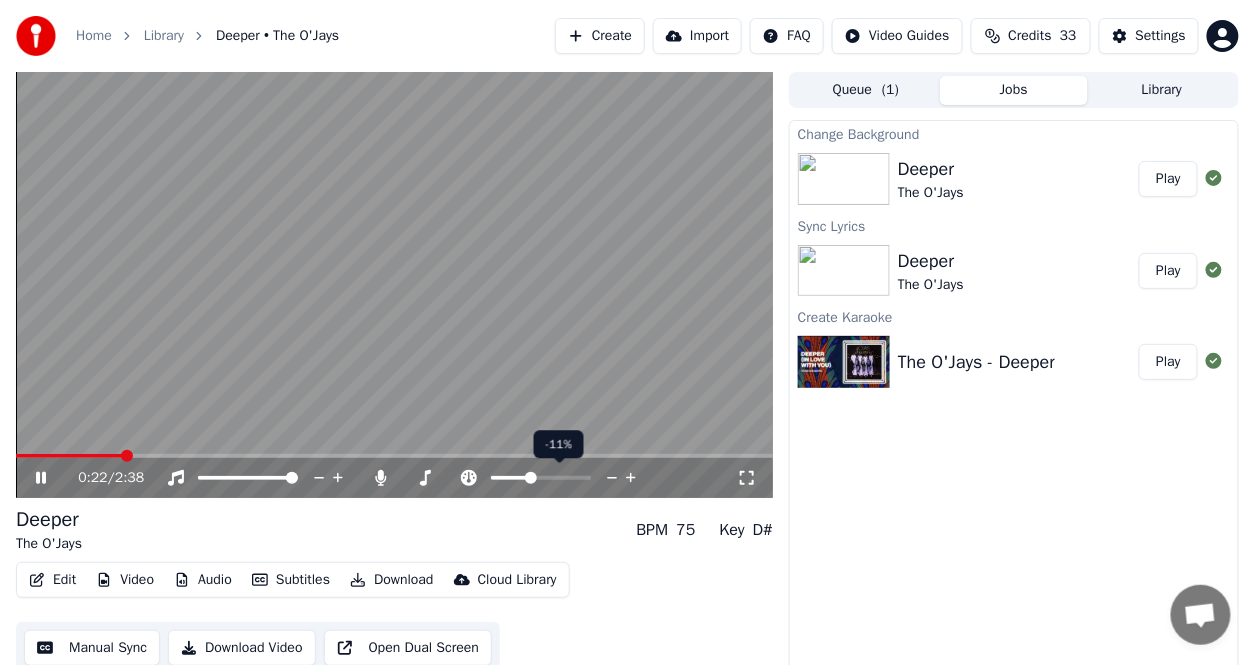 click at bounding box center (559, 478) 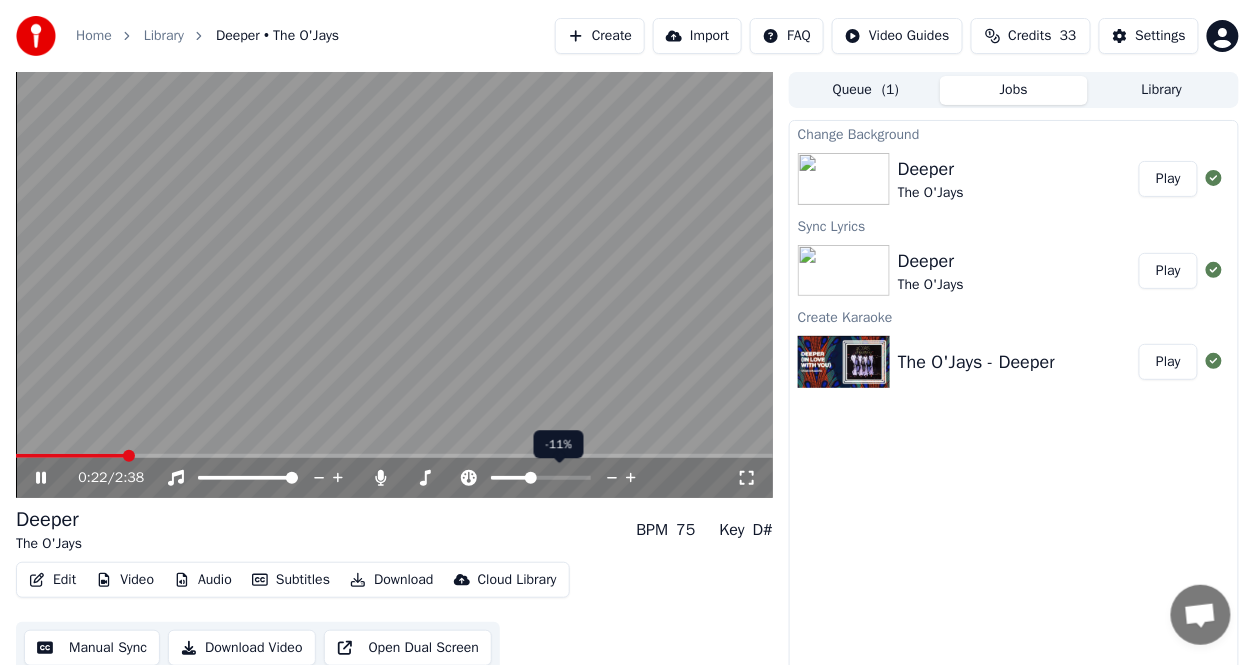 click at bounding box center (559, 478) 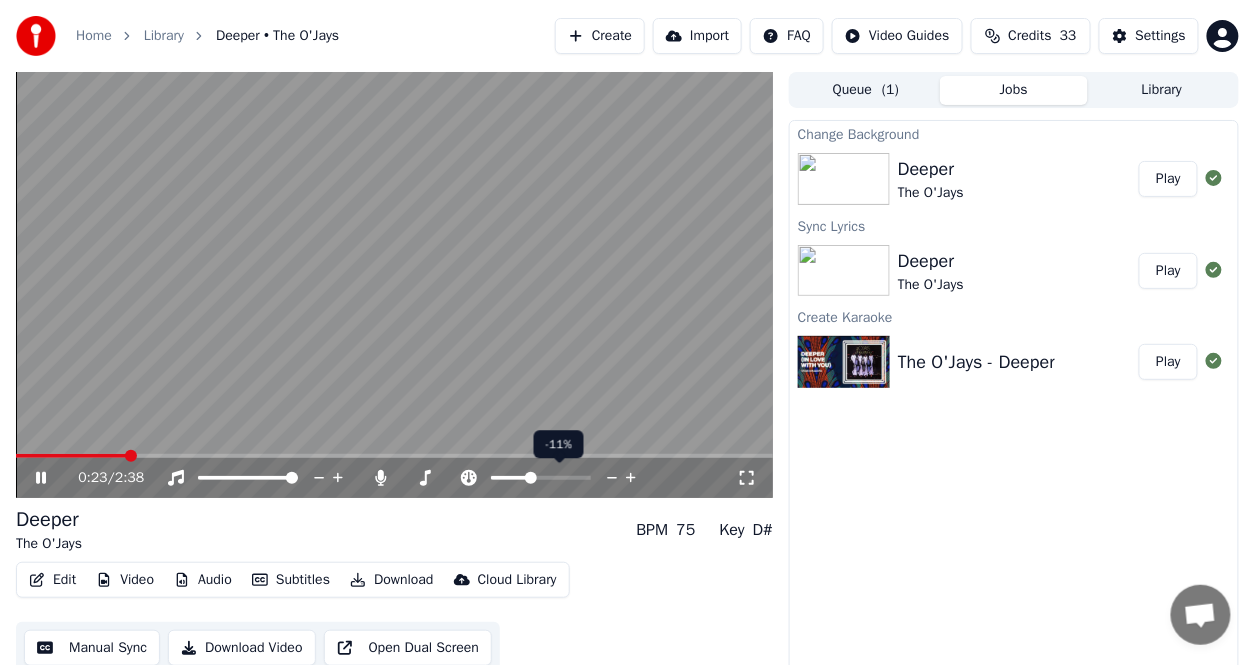 click at bounding box center [541, 478] 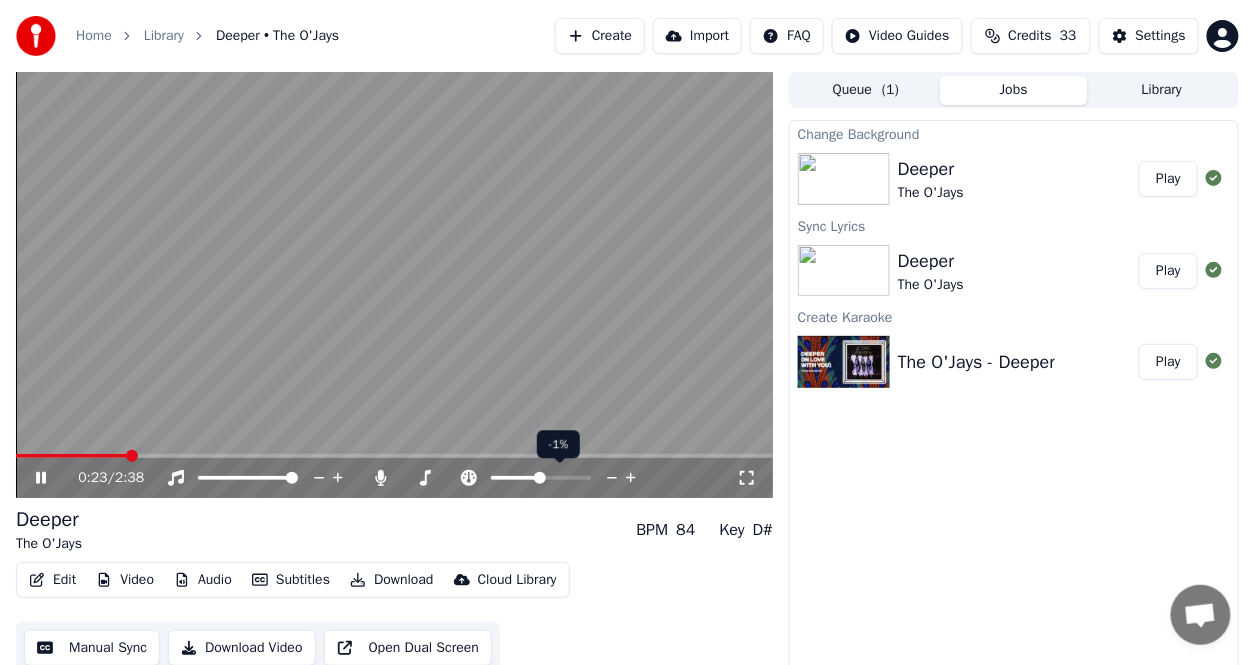 click at bounding box center [540, 478] 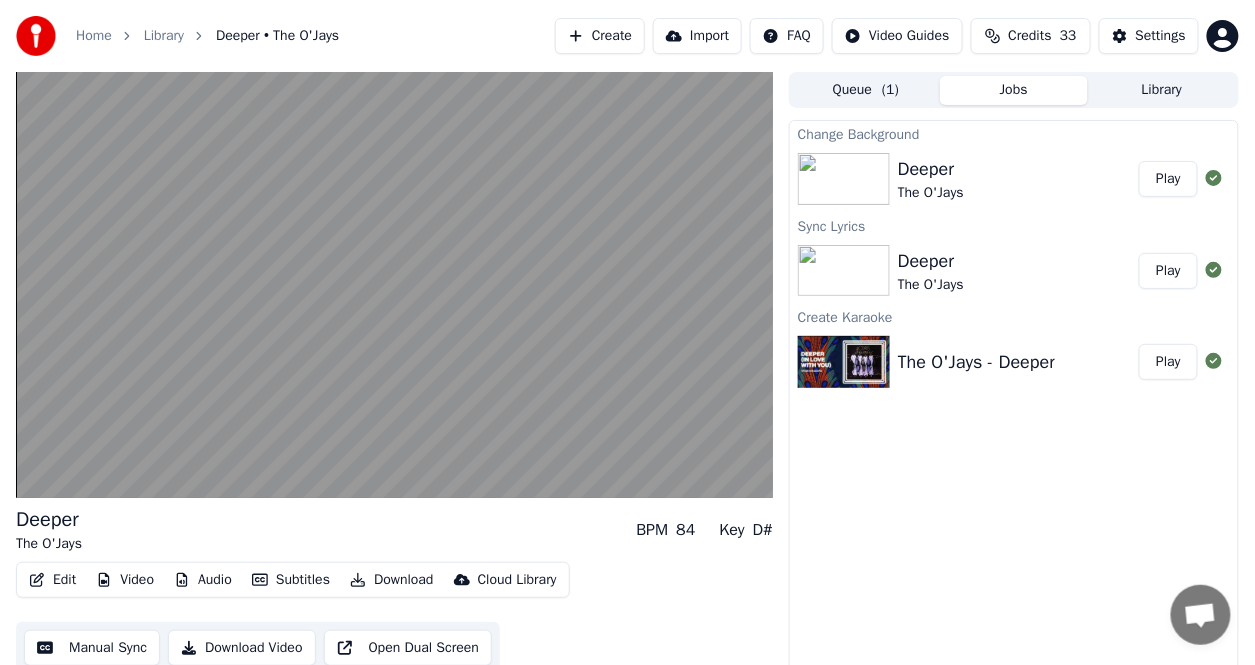 click on "Video" at bounding box center (125, 580) 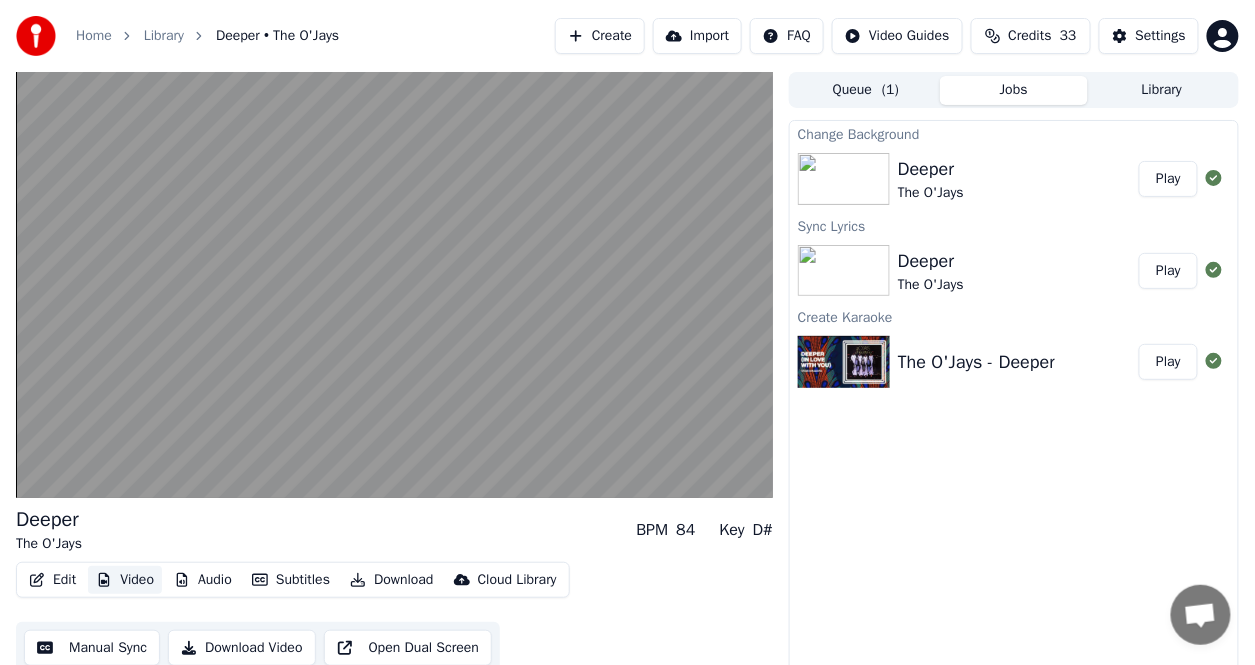 click on "Video" at bounding box center (125, 580) 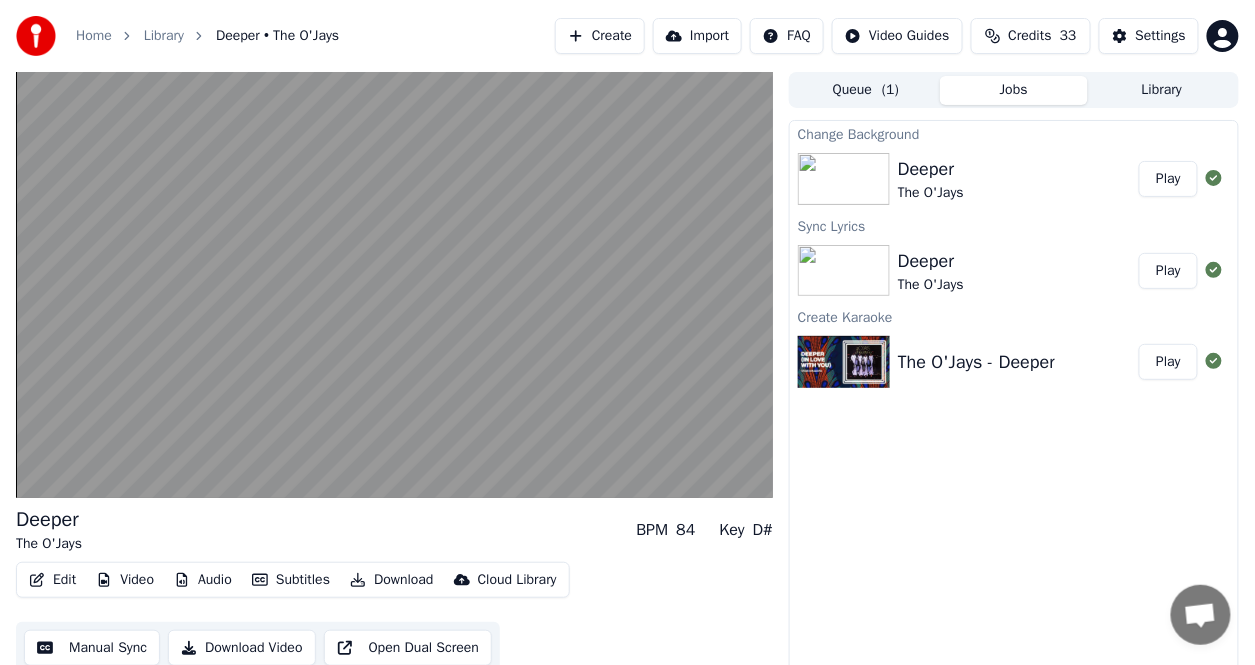 click on "Video" at bounding box center (125, 580) 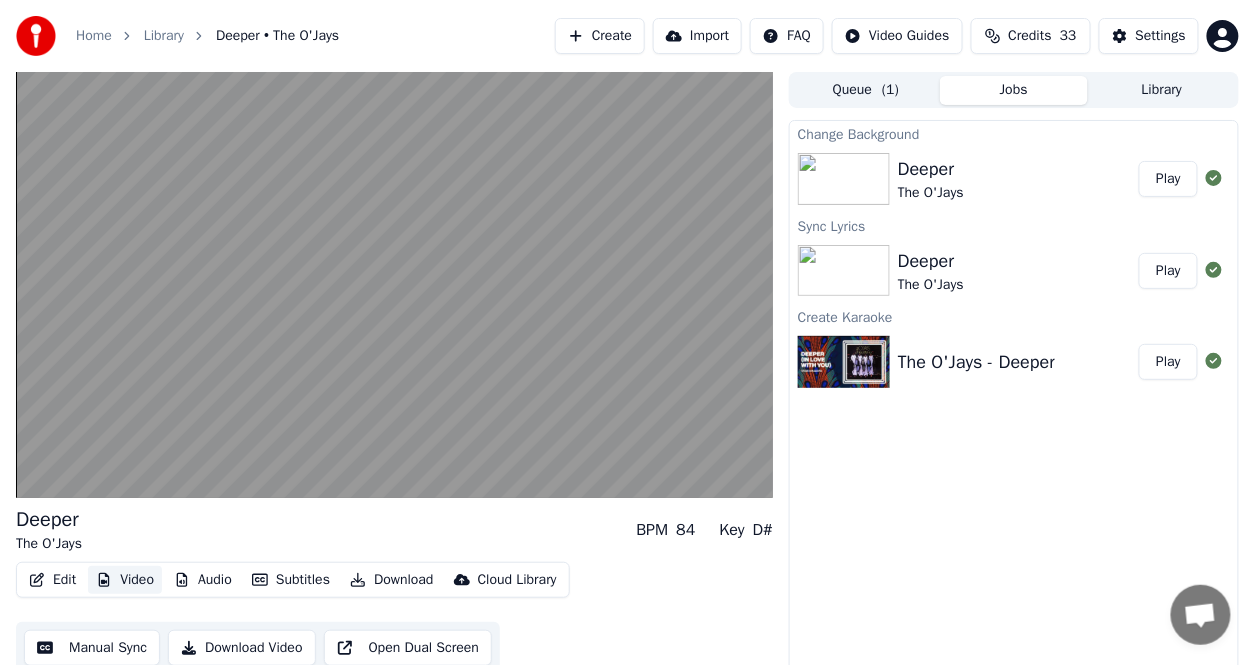 click on "Video" at bounding box center (125, 580) 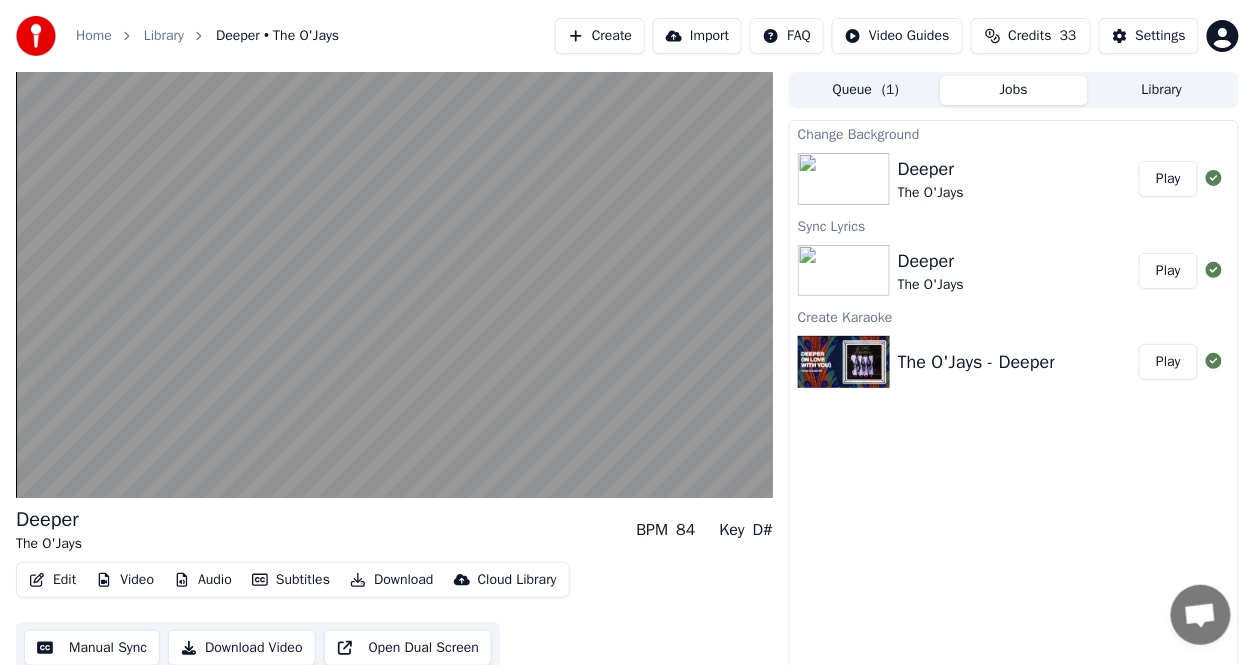 click on "Video" at bounding box center [125, 580] 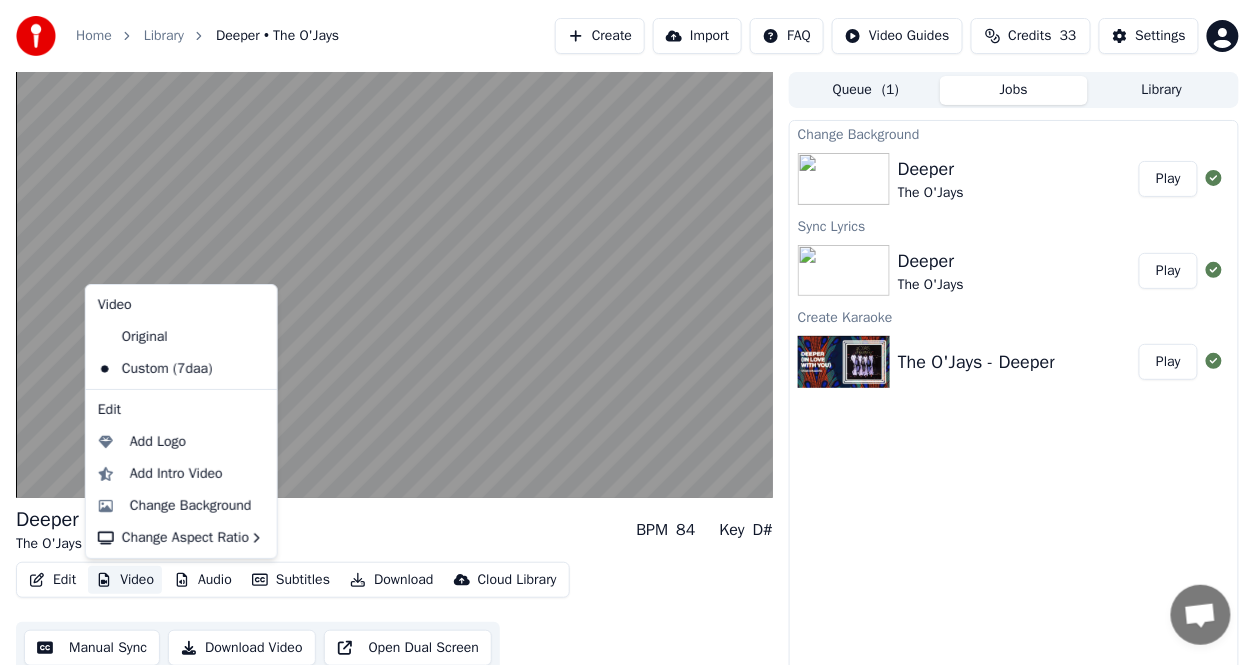 click on "Video" at bounding box center (125, 580) 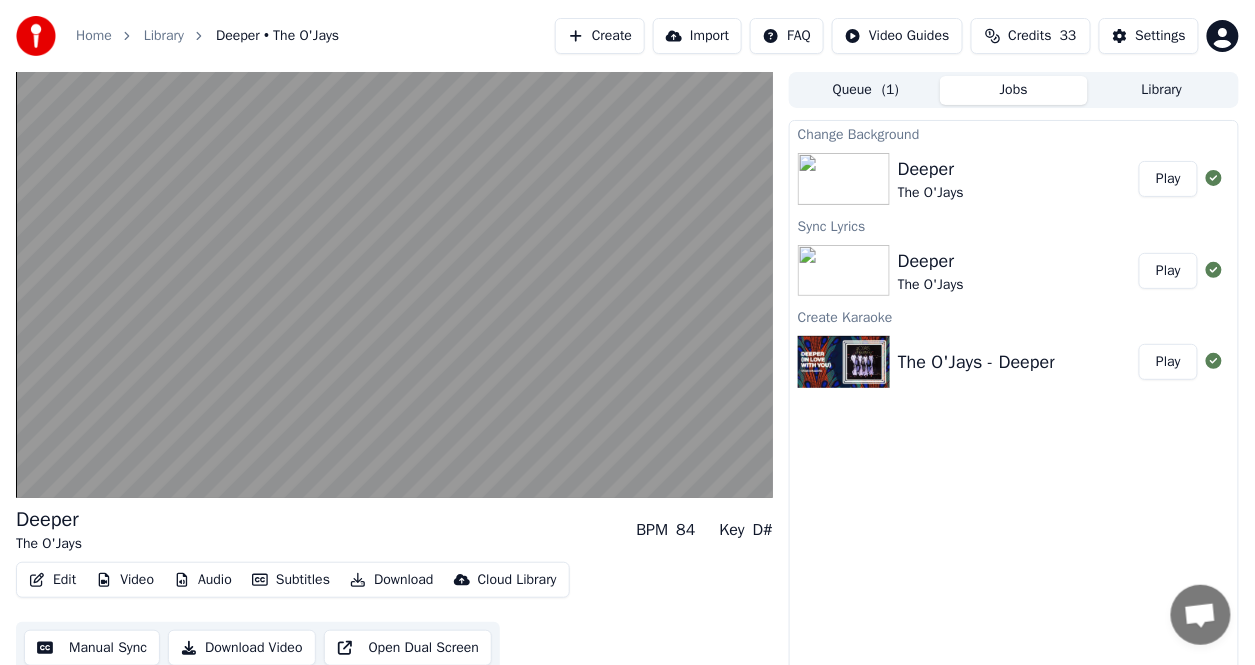 click on "Video" at bounding box center [125, 580] 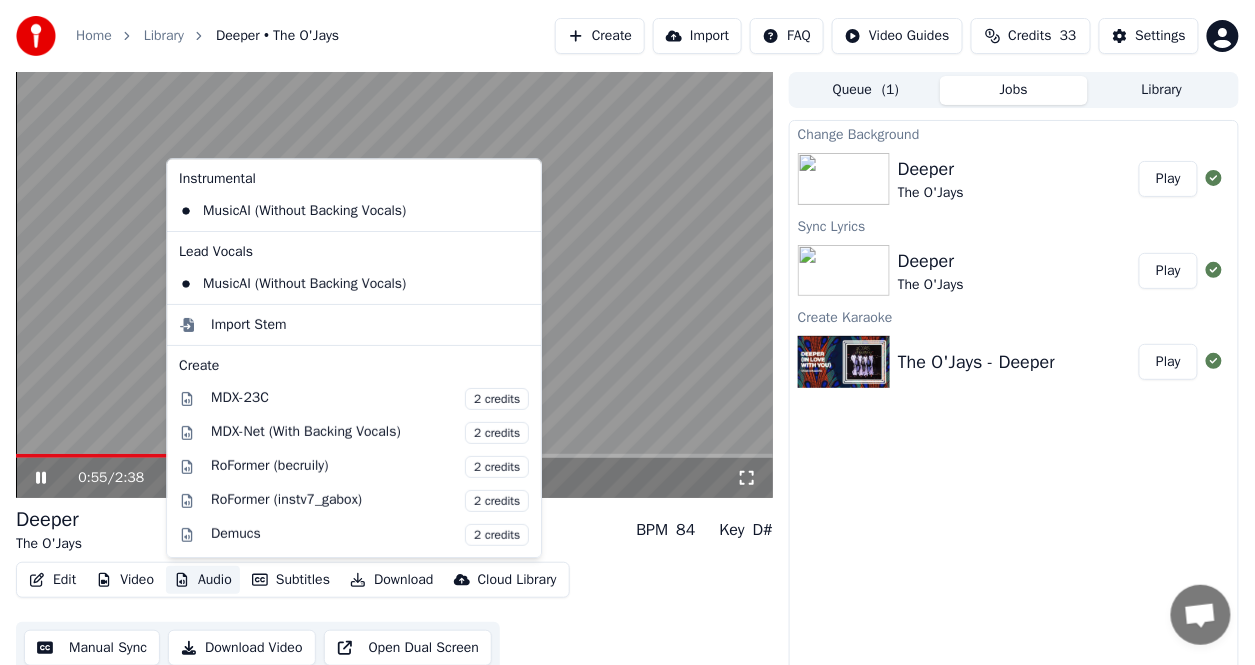 click on "Edit Video Audio Subtitles Download Cloud Library Manual Sync Download Video Open Dual Screen" at bounding box center [394, 618] 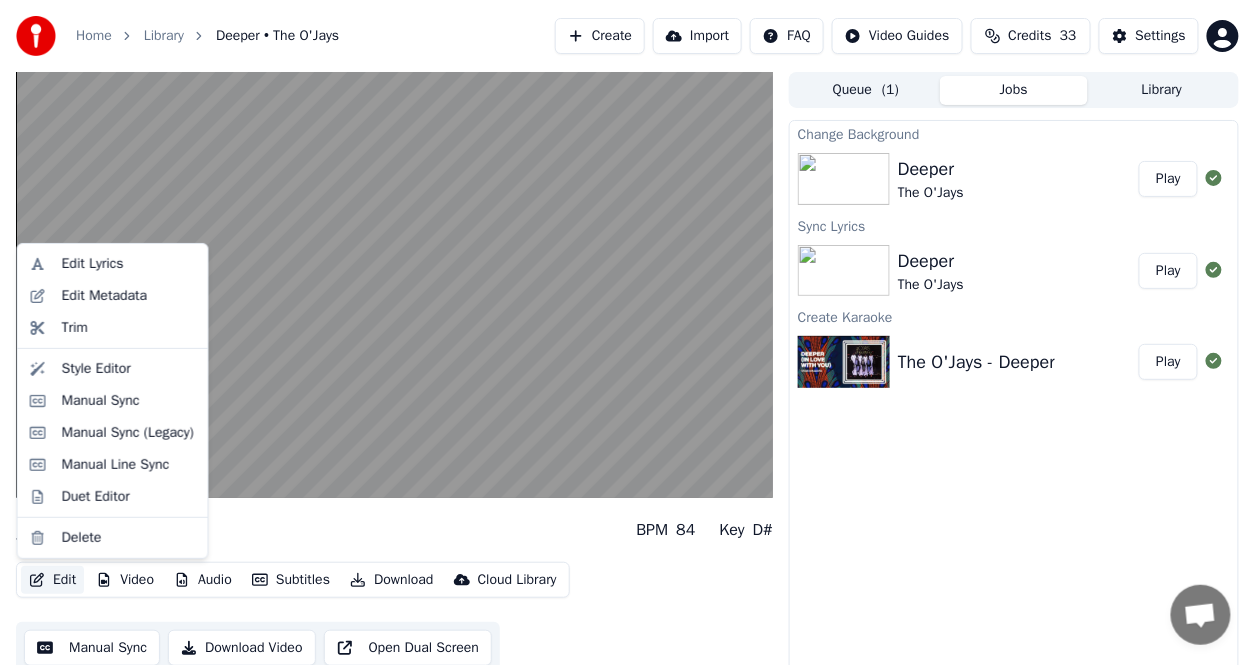 click on "Edit" at bounding box center [52, 580] 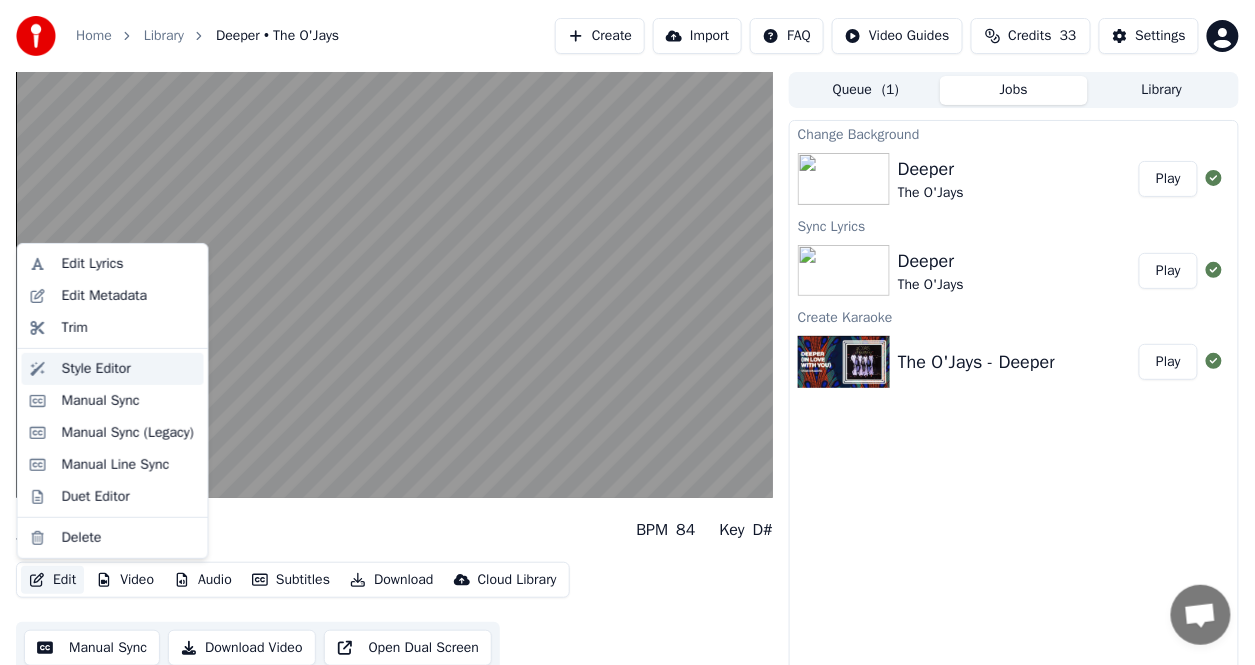 click on "Style Editor" at bounding box center [96, 369] 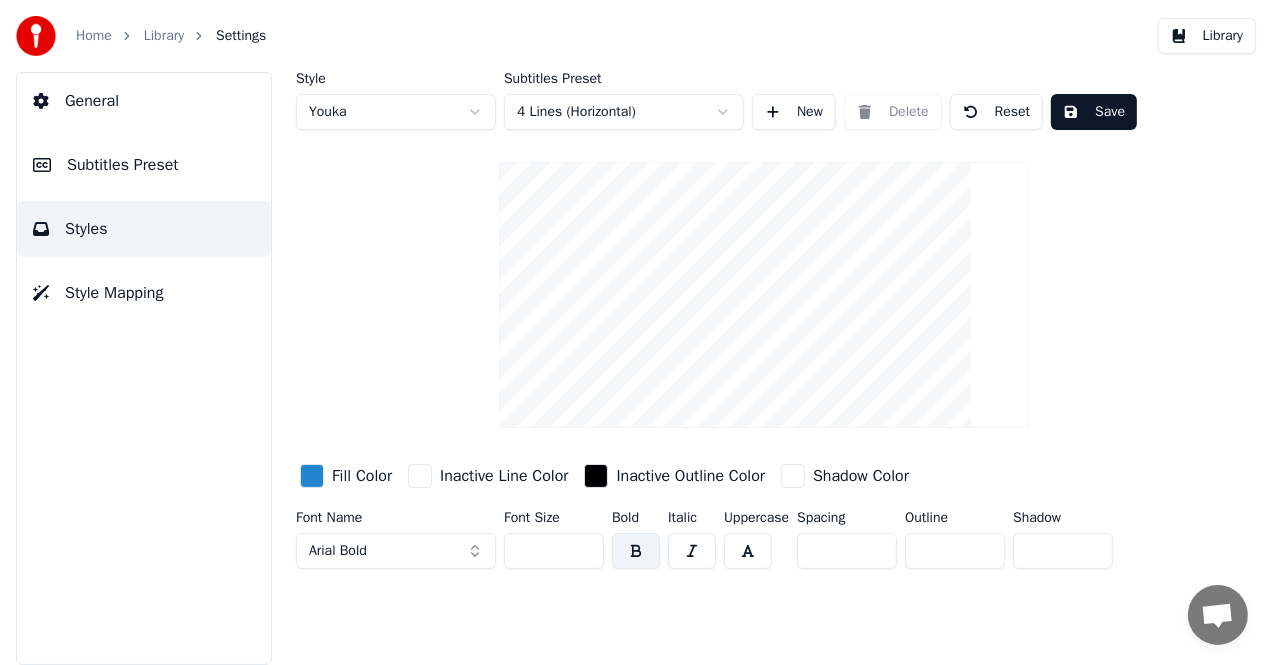 click on "Styles" at bounding box center (144, 229) 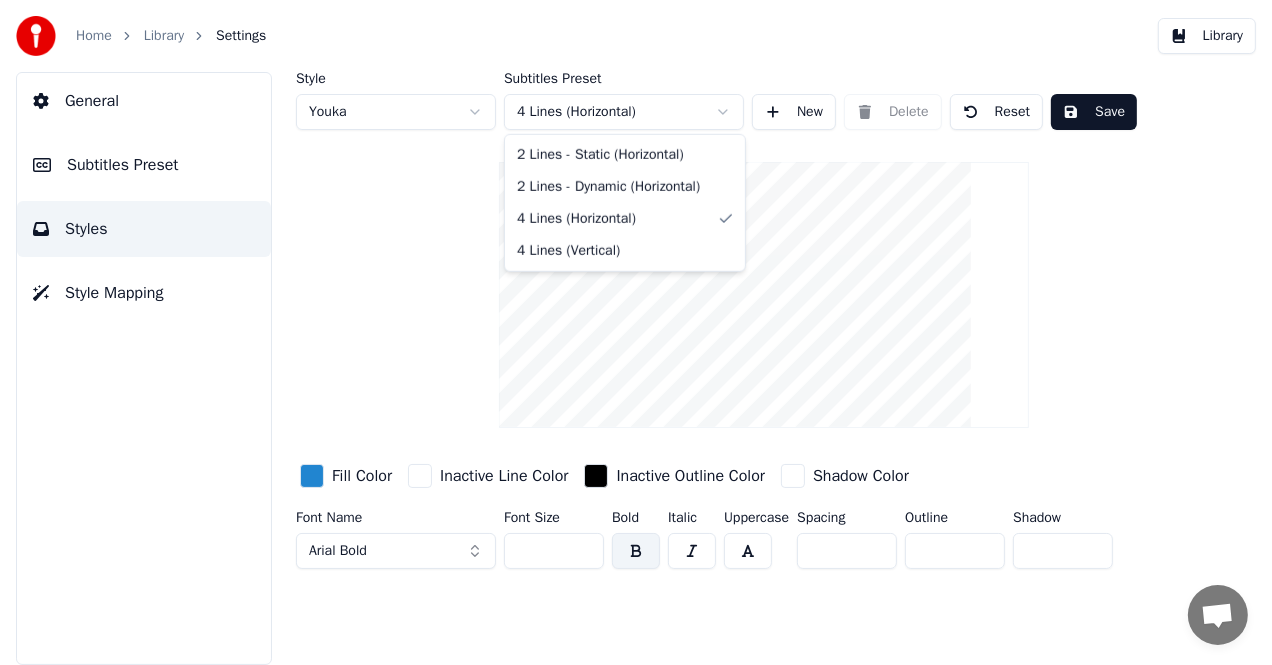 click on "Home Library Settings Library General Subtitles Preset Styles Style Mapping Style Youka Subtitles Preset 4 Lines (Horizontal) New Delete Reset Save Fill Color Inactive Line Color Inactive Outline Color Shadow Color Font Name Arial Bold Font Size ** Bold Italic Uppercase Spacing * Outline * Shadow * 2 Lines - Static (Horizontal) 2 Lines - Dynamic (Horizontal) 4 Lines (Horizontal) 4 Lines (Vertical)" at bounding box center [636, 332] 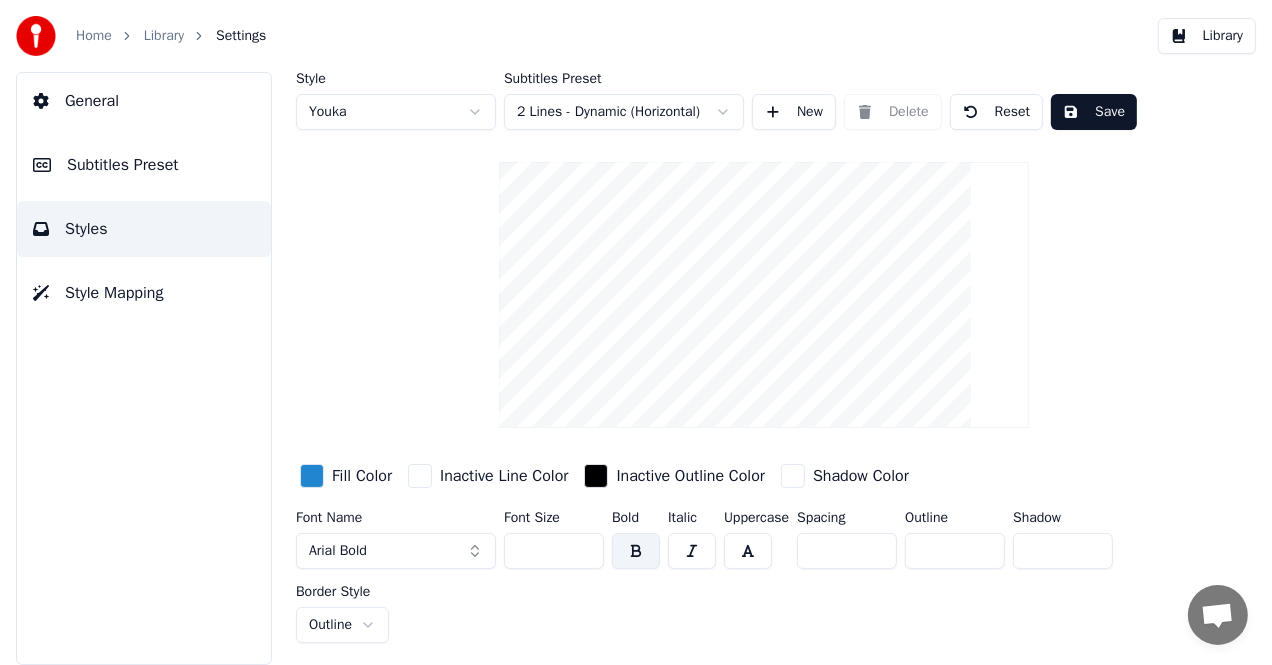 click at bounding box center (764, 295) 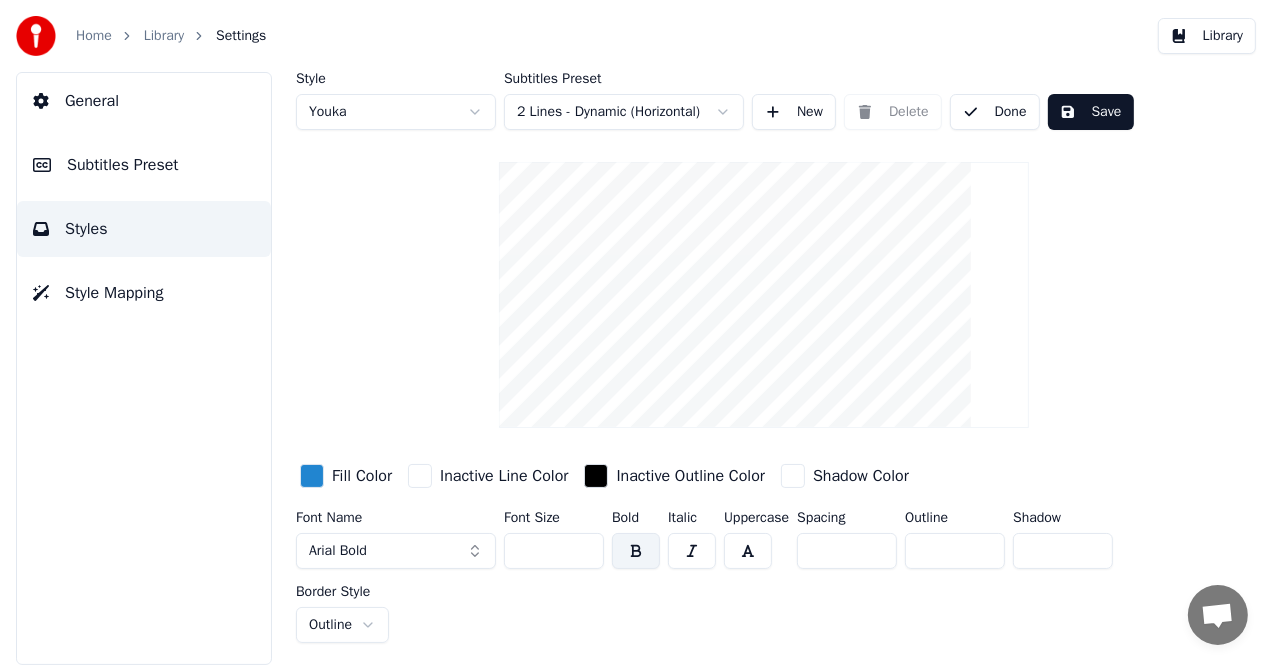 click on "Save" at bounding box center [1091, 112] 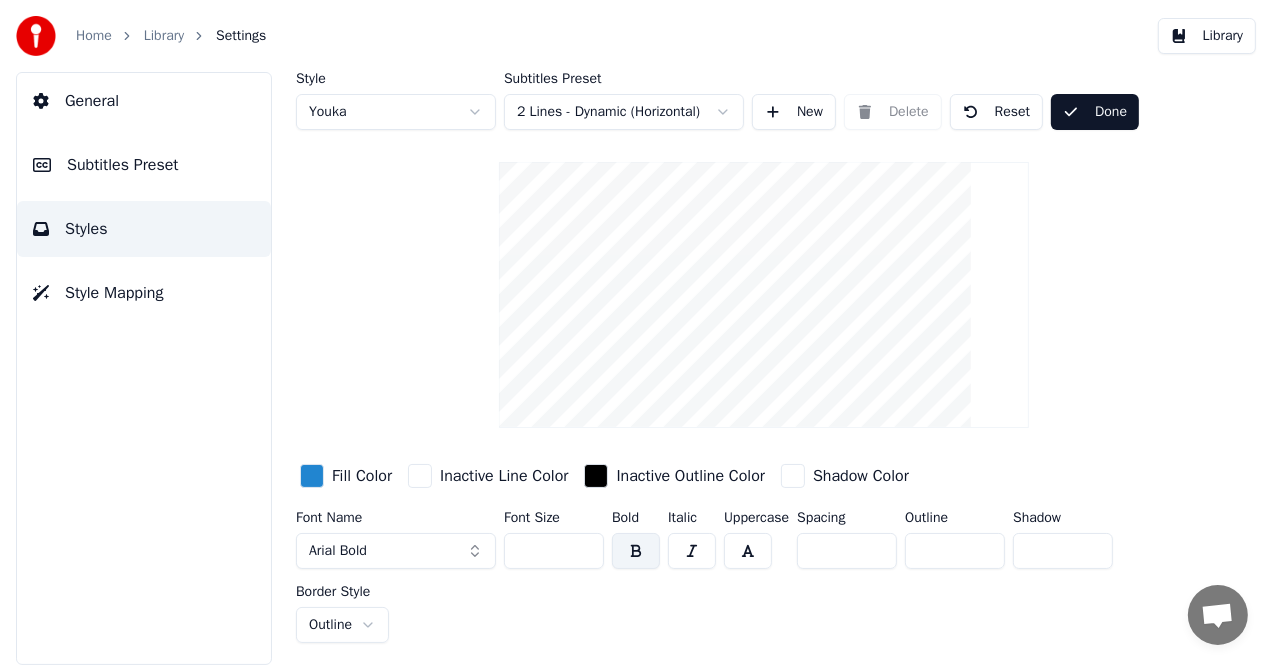 click on "Done" at bounding box center (1095, 112) 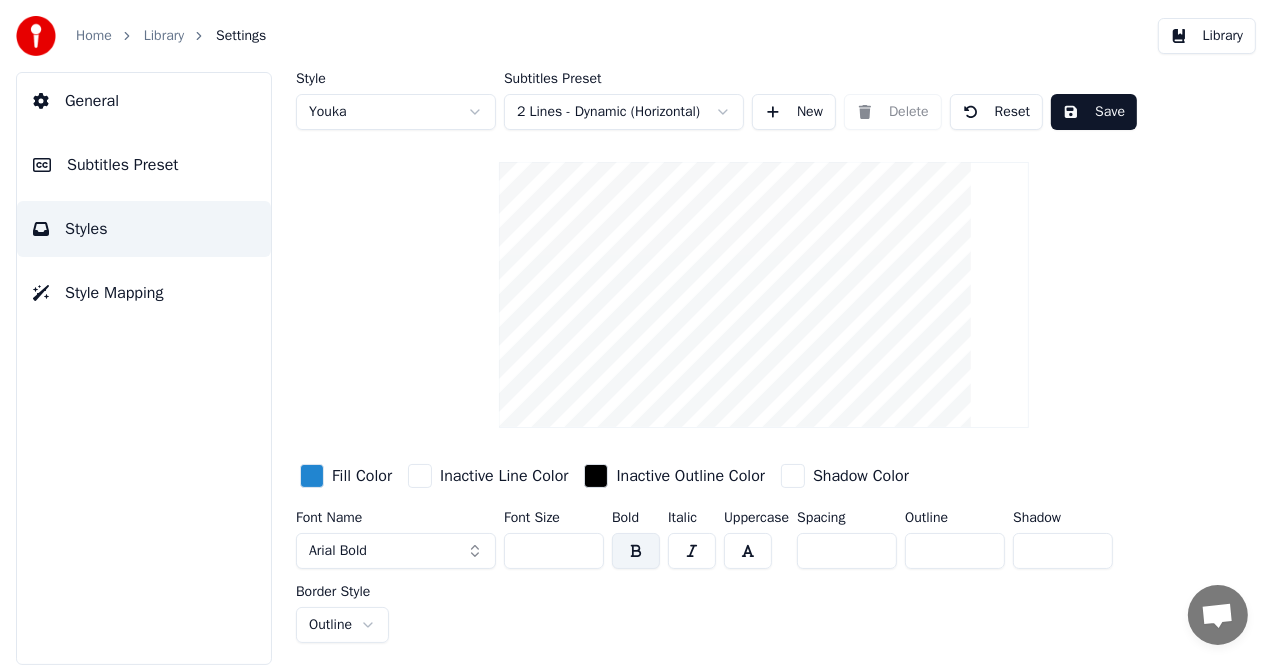 click on "General" at bounding box center [92, 101] 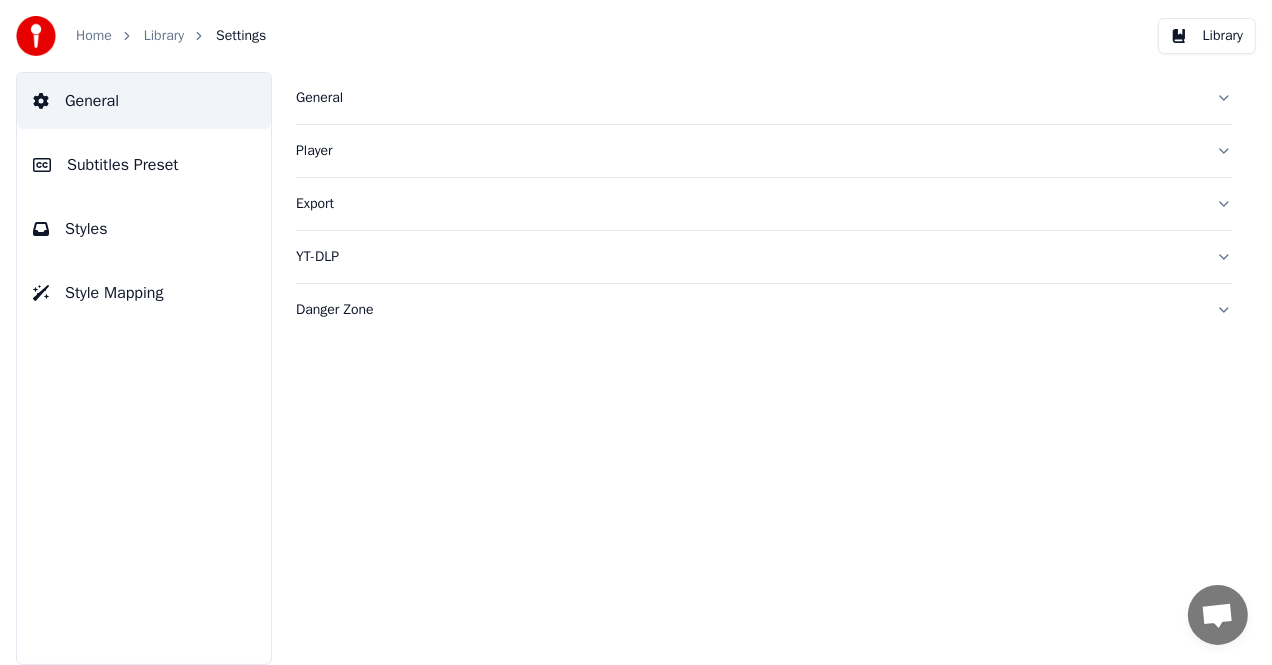 click at bounding box center [36, 36] 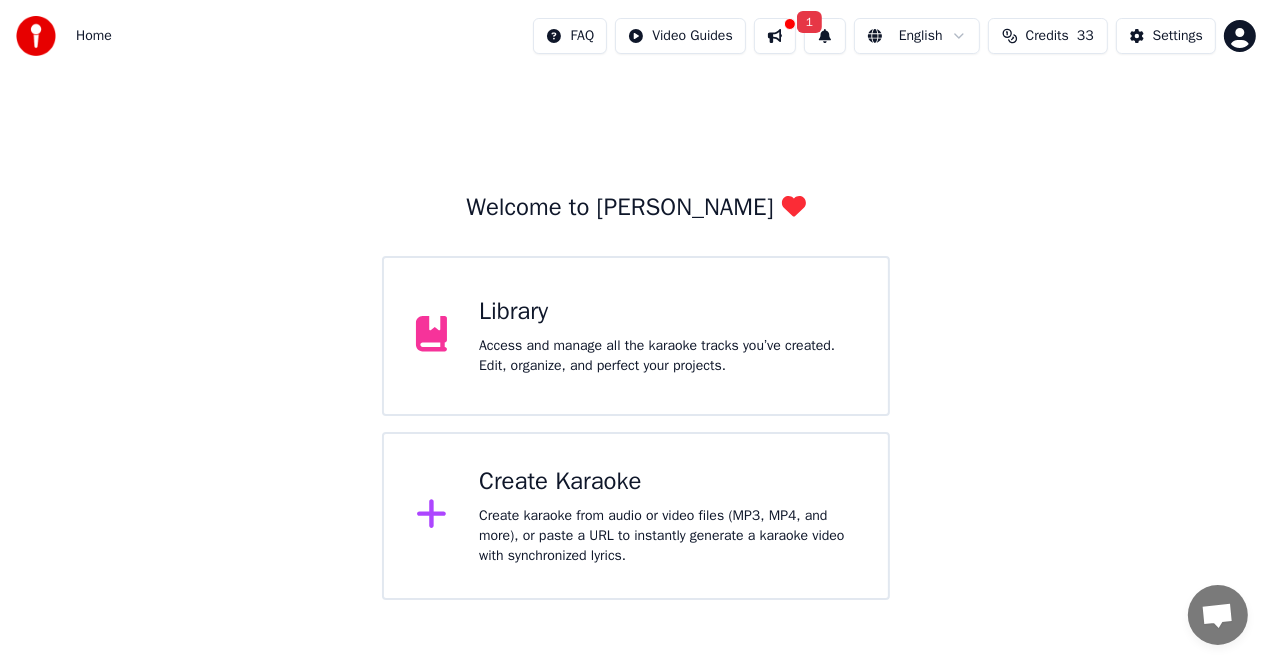 click on "Access and manage all the karaoke tracks you’ve created. Edit, organize, and perfect your projects." at bounding box center [667, 356] 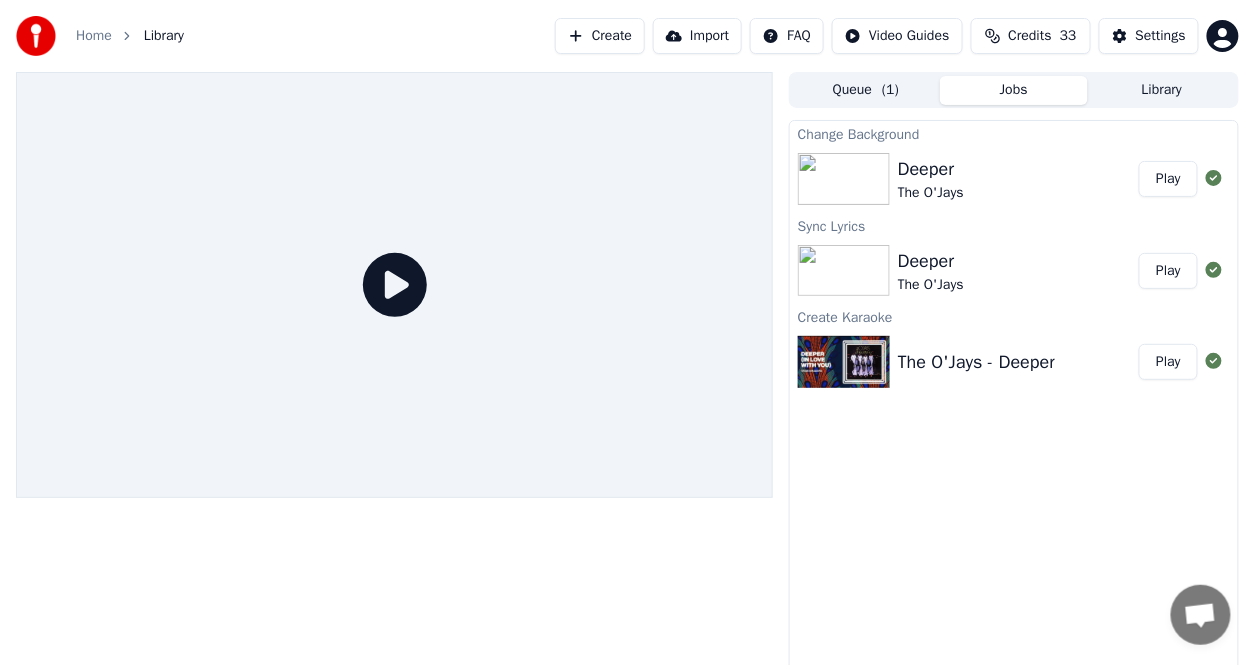 click on "Play" at bounding box center [1168, 179] 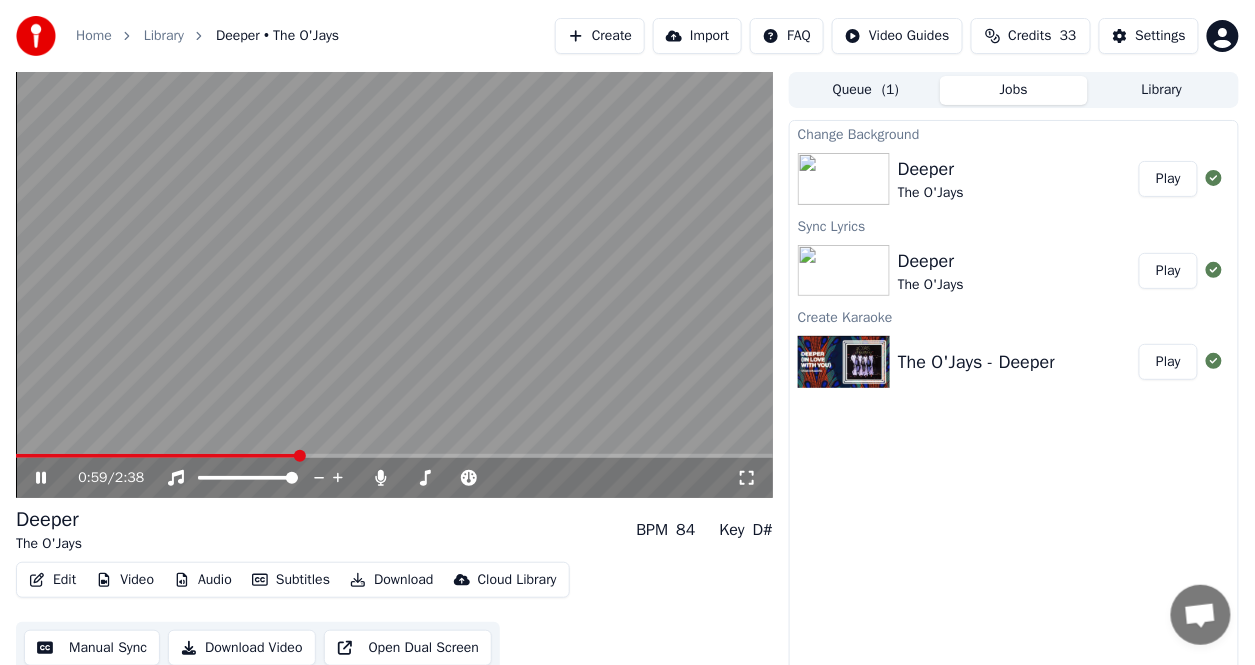 click at bounding box center [157, 456] 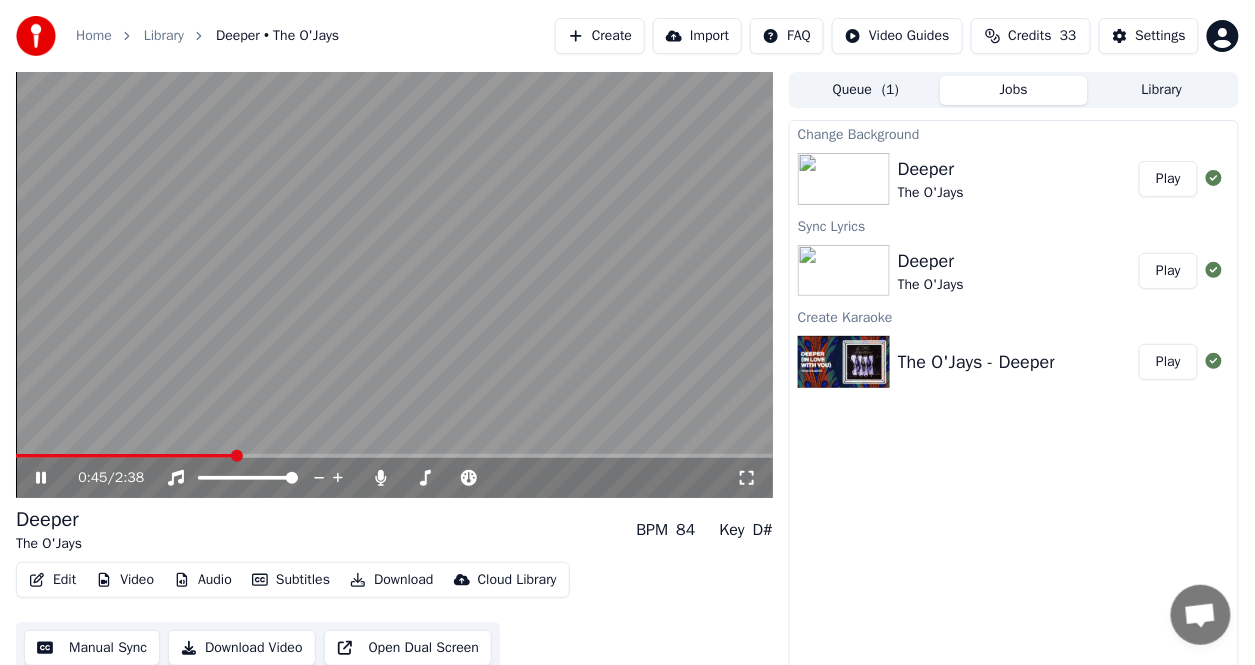 click 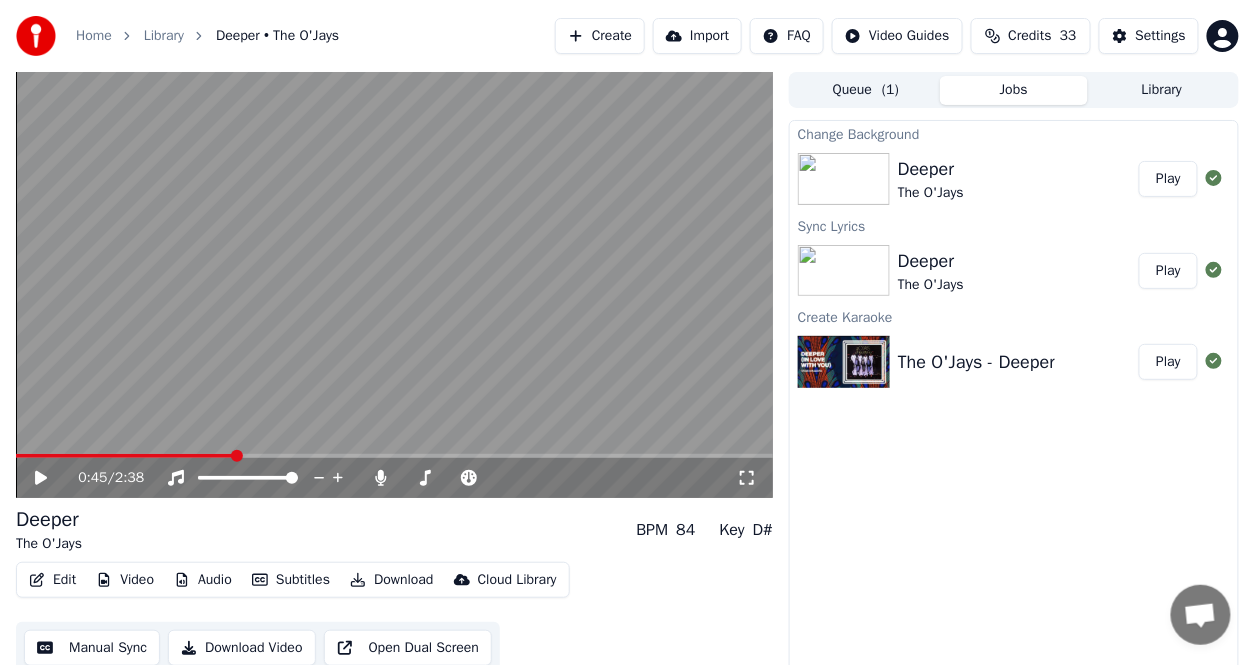 click on "Deeper" at bounding box center (49, 520) 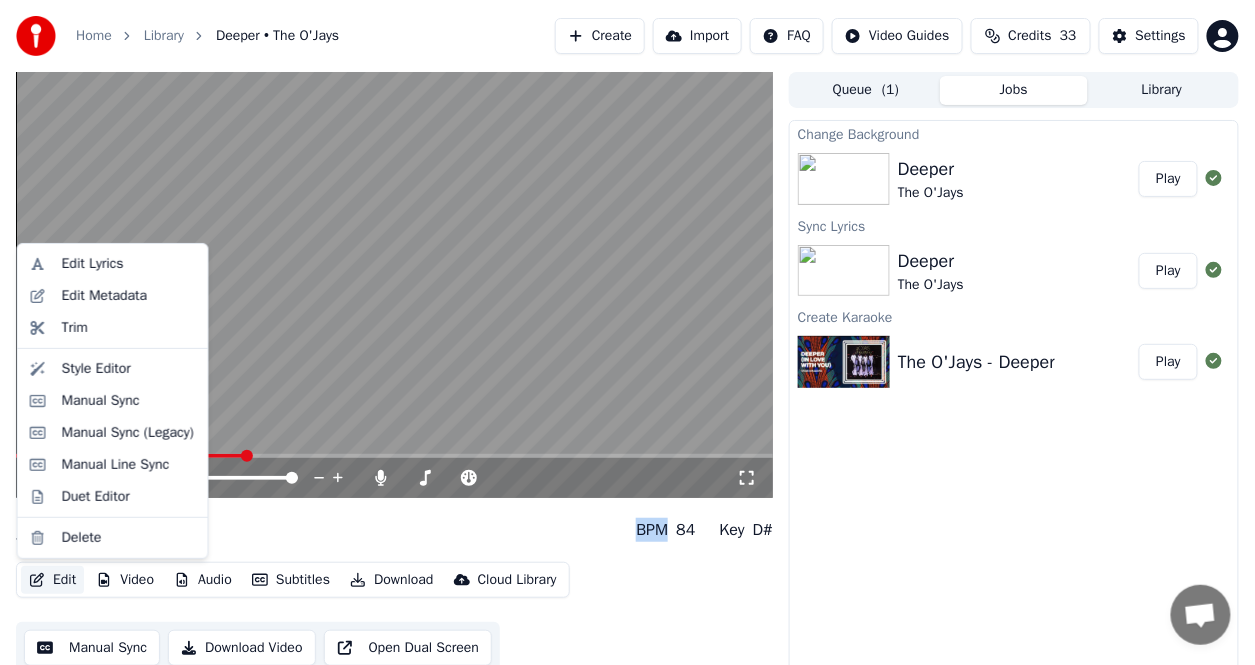click on "Edit" at bounding box center (52, 580) 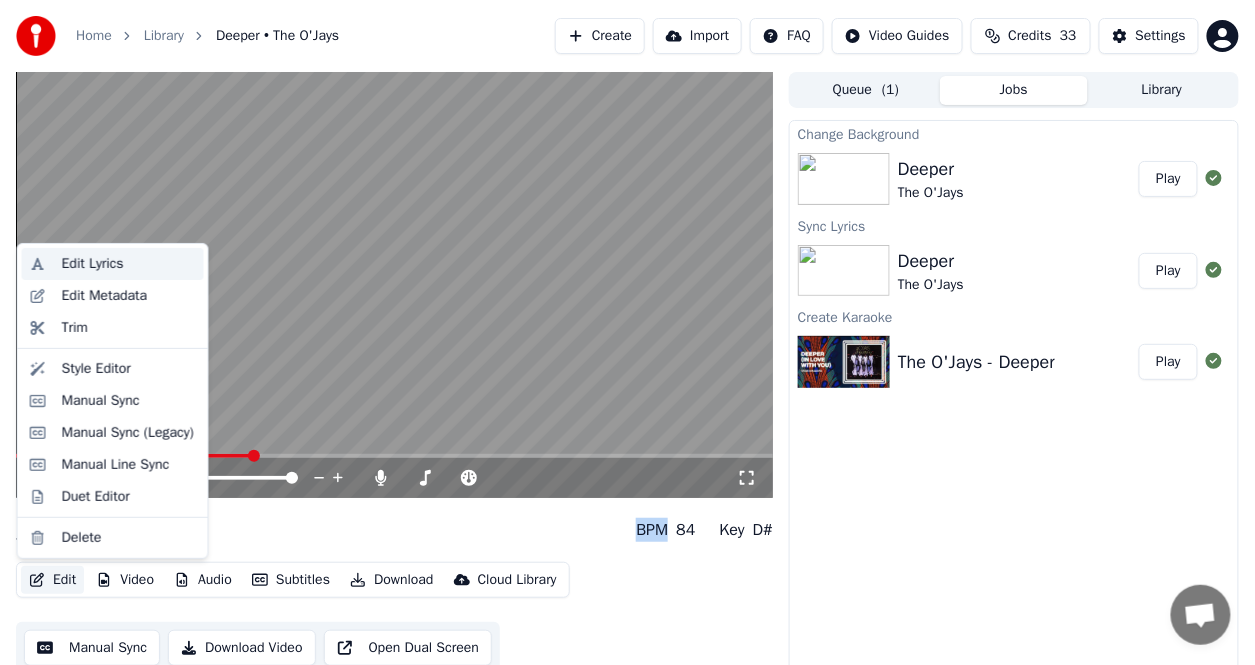 click on "Edit Lyrics" at bounding box center (93, 264) 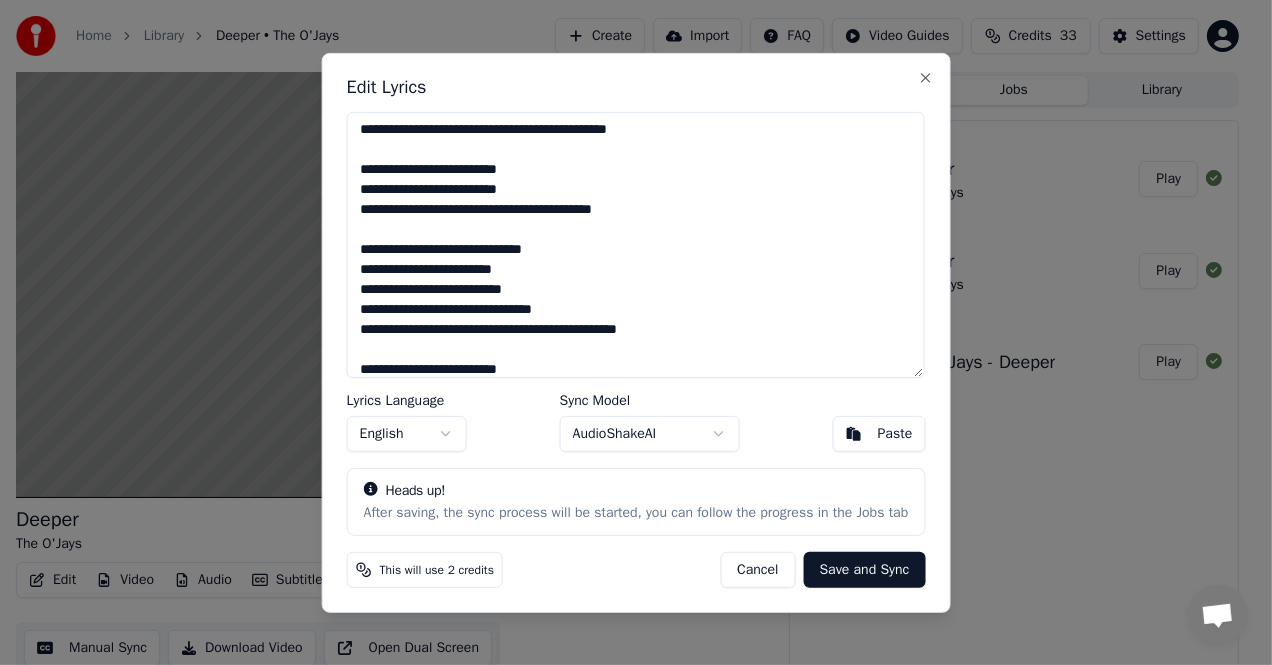 scroll, scrollTop: 200, scrollLeft: 0, axis: vertical 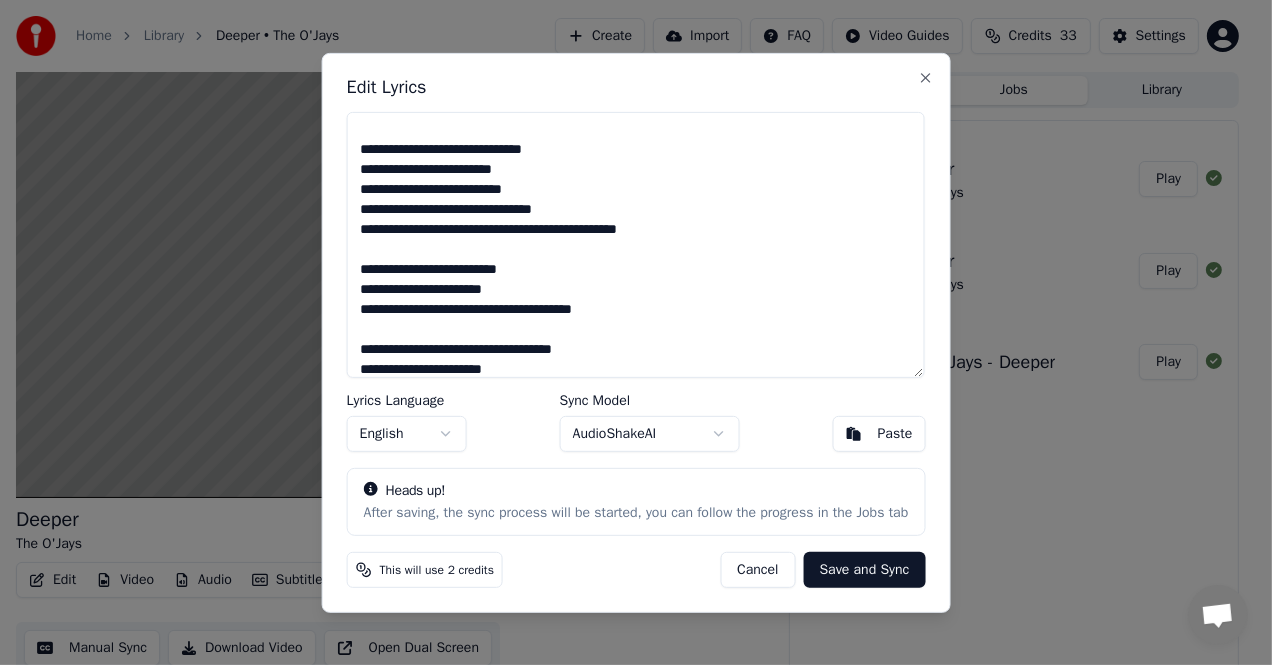click at bounding box center [636, 244] 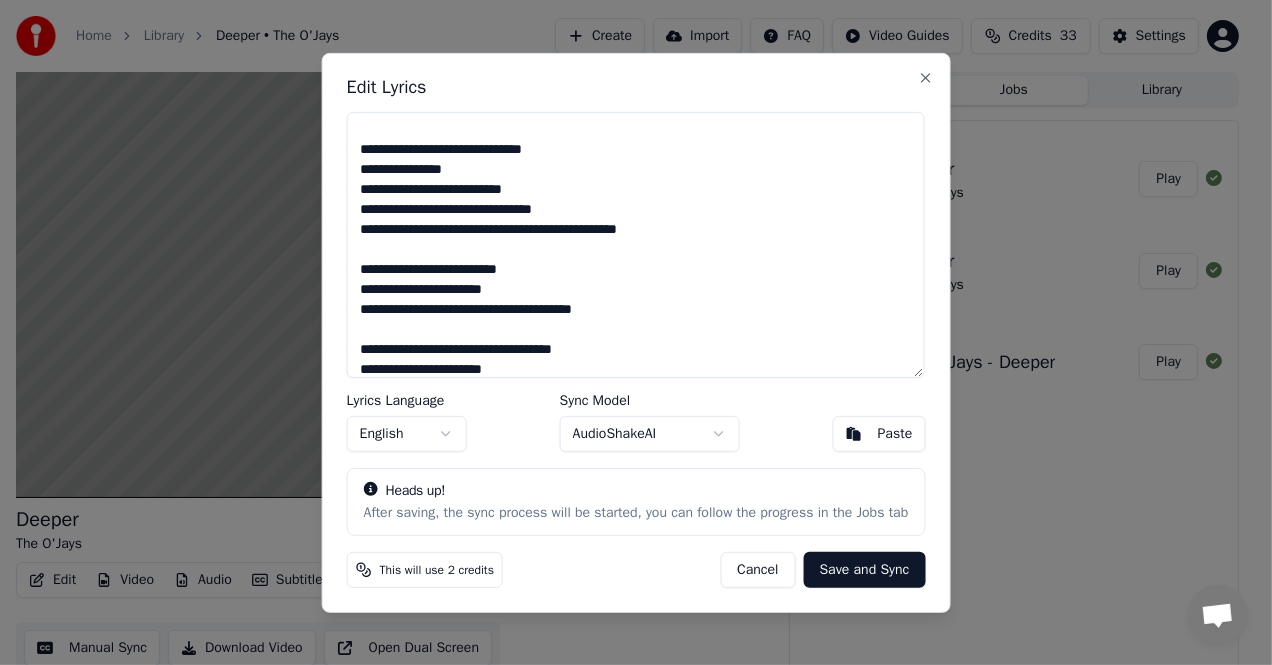 type on "**********" 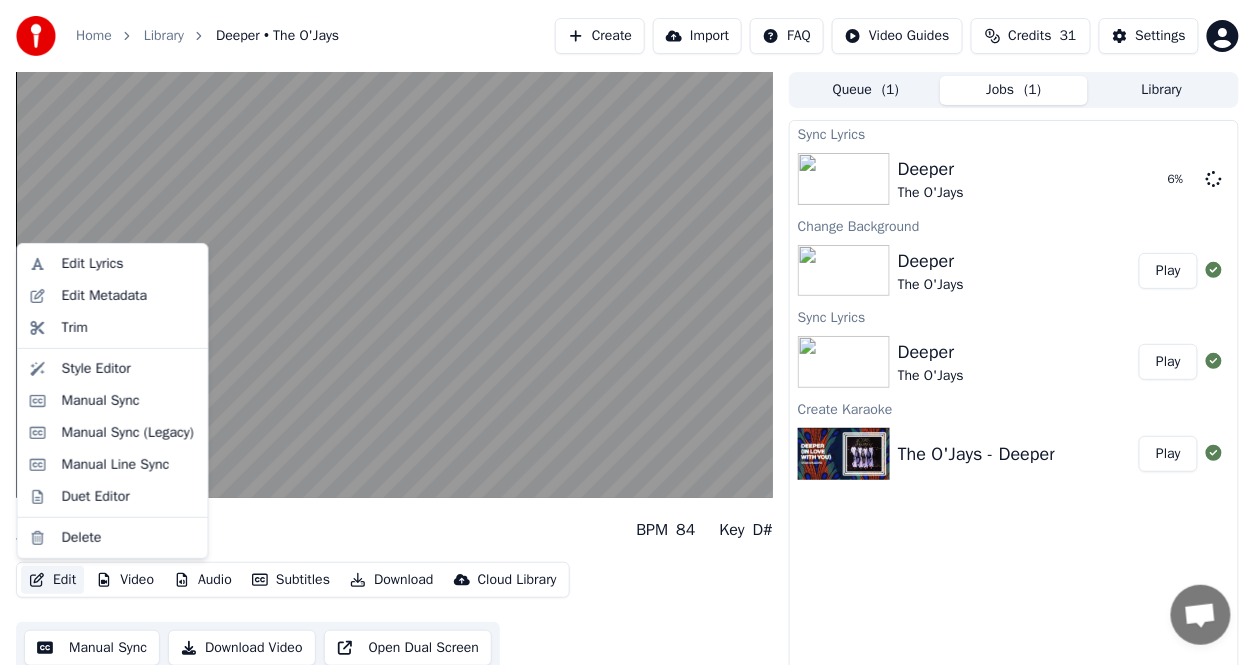 click on "Edit" at bounding box center (52, 580) 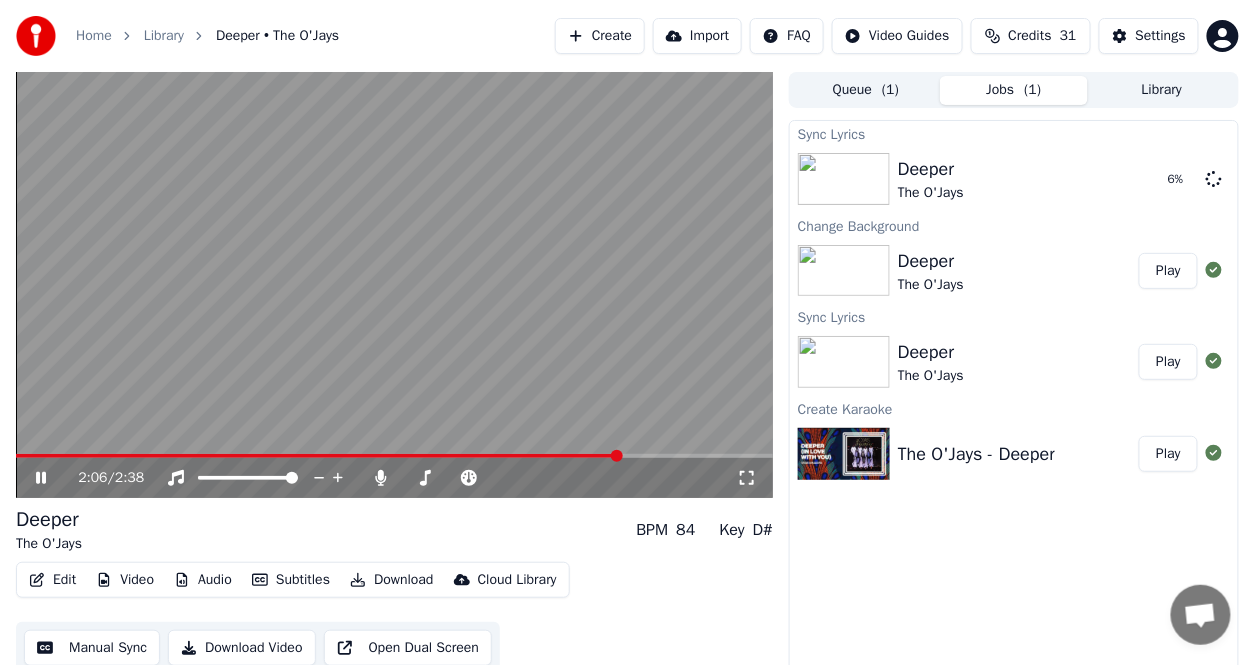 click on "Edit" at bounding box center (52, 580) 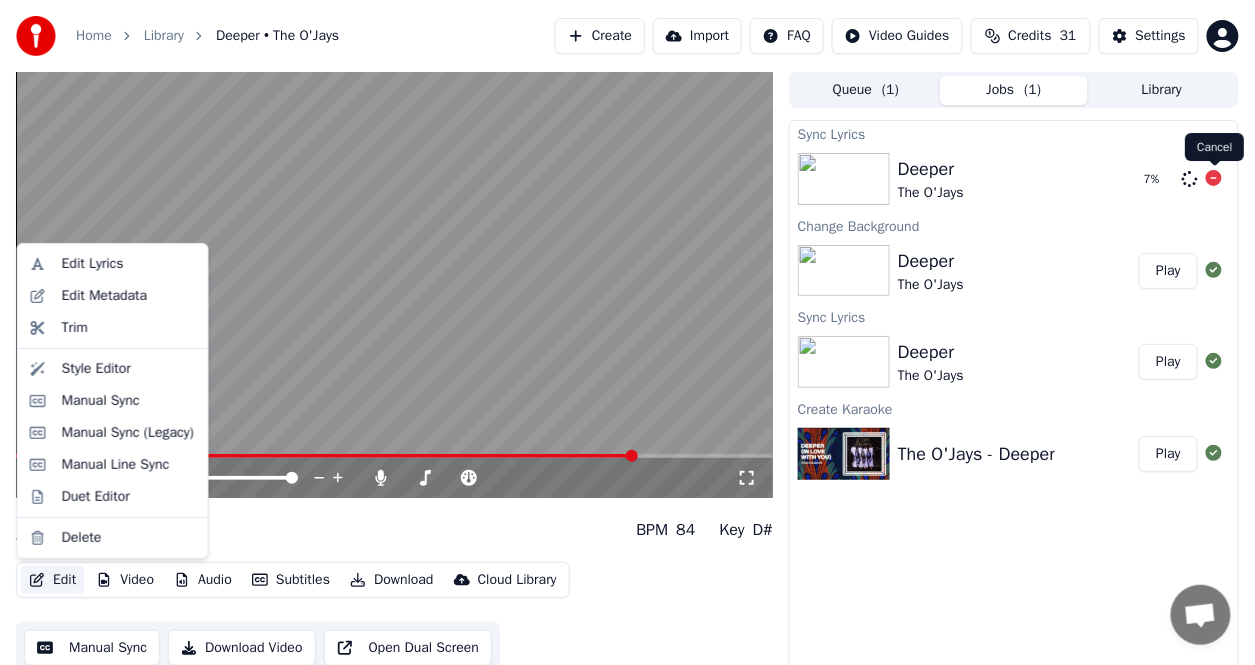click 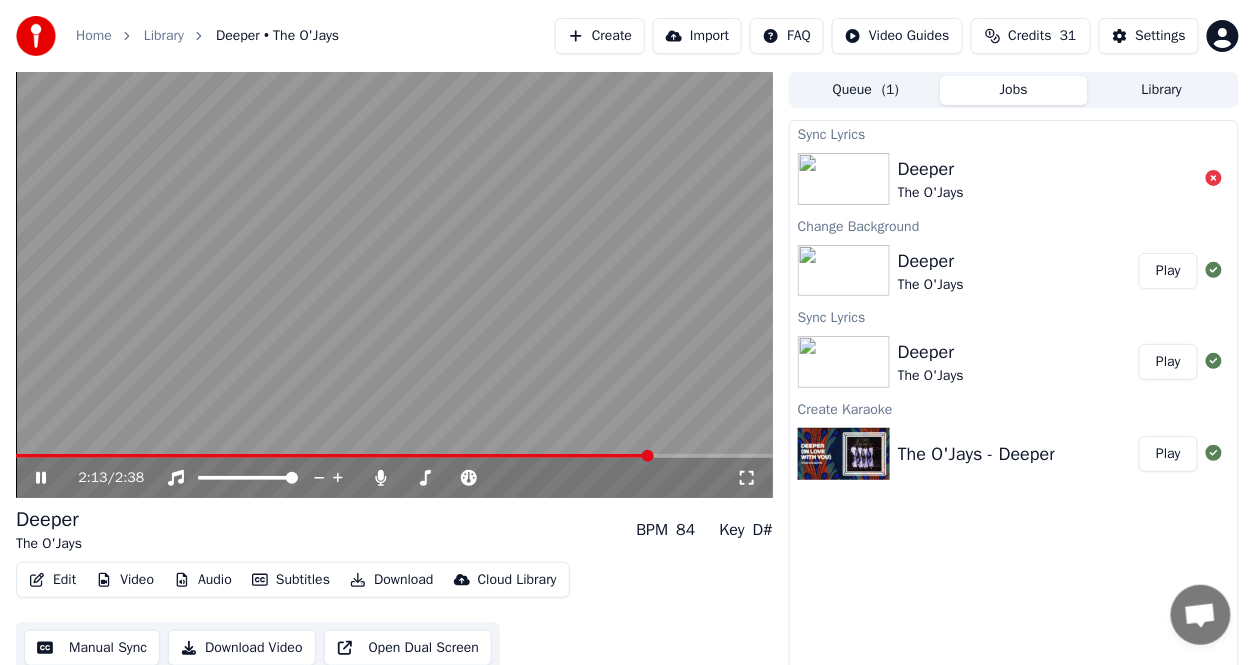 click on "Edit" at bounding box center [52, 580] 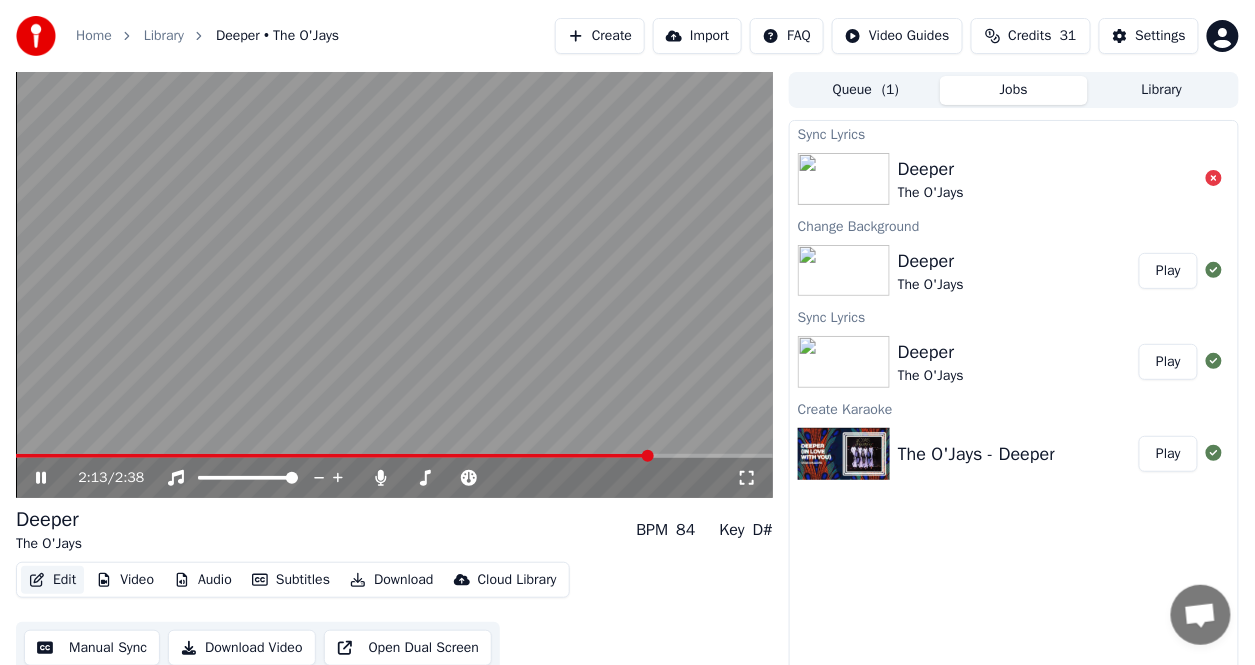 click on "Edit" at bounding box center (52, 580) 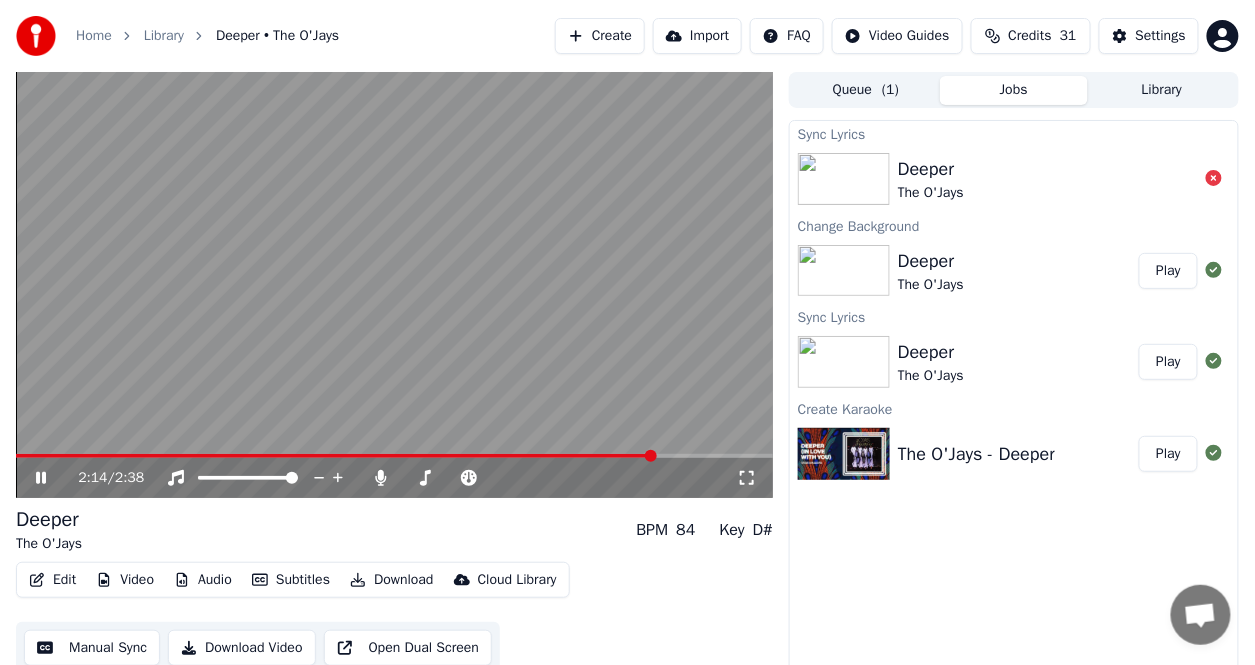 click on "Edit" at bounding box center (52, 580) 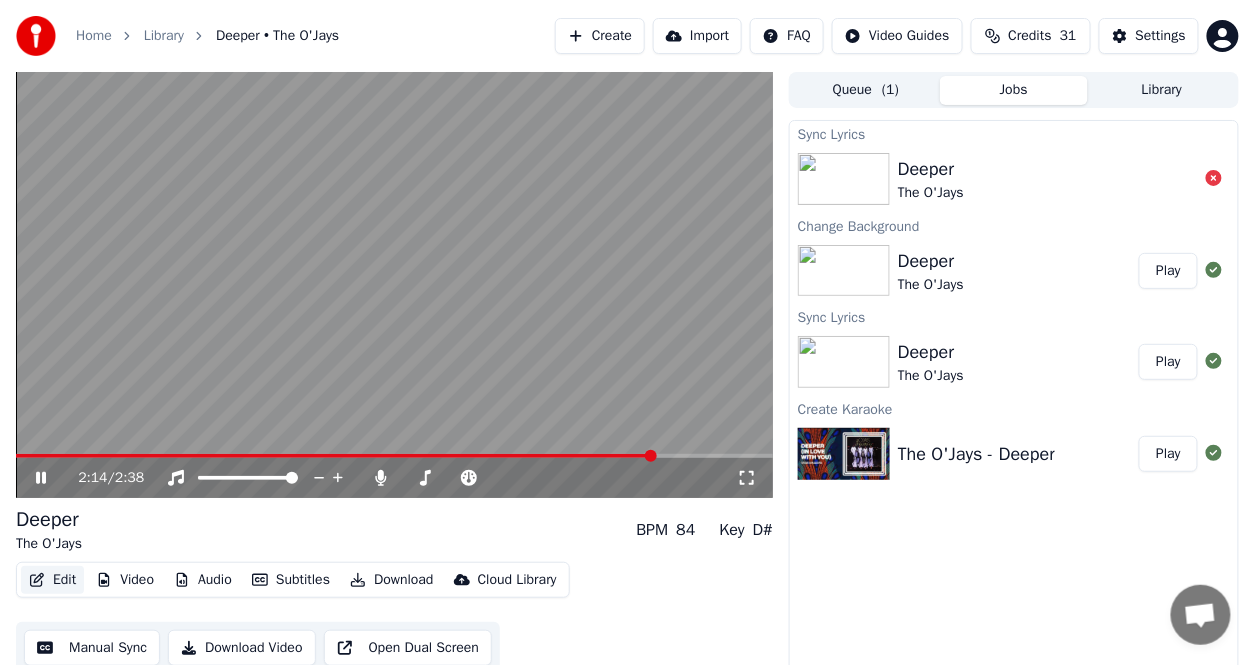 click on "Edit" at bounding box center [52, 580] 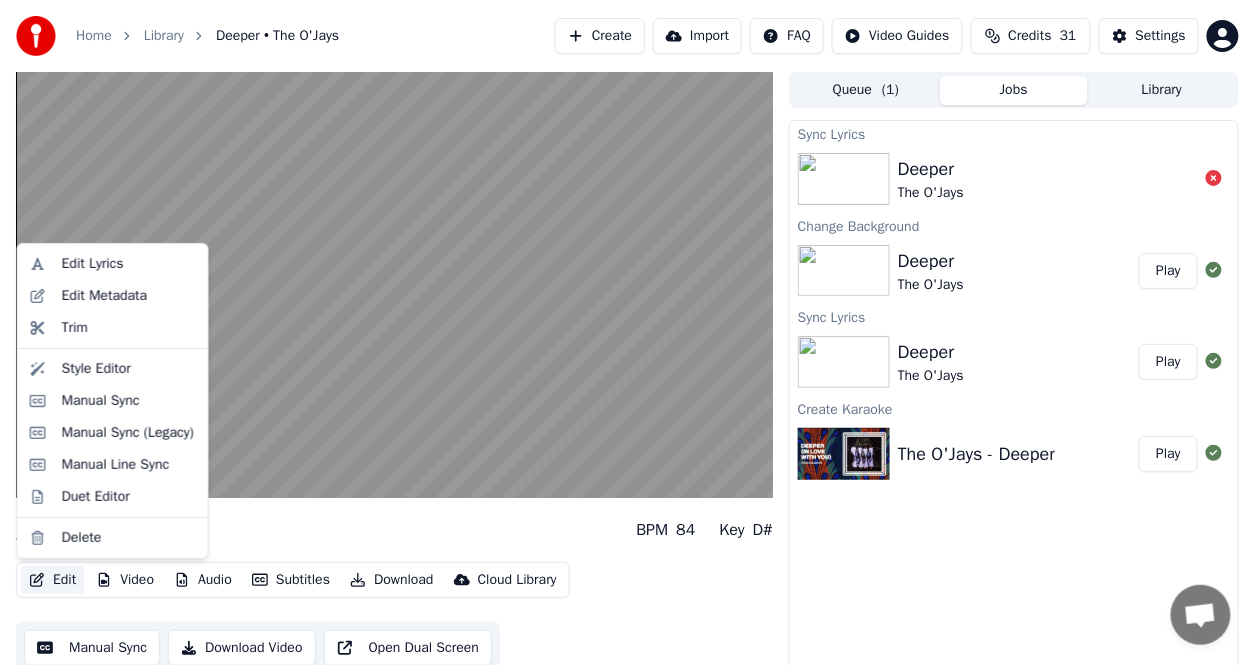 click on "Edit" at bounding box center [52, 580] 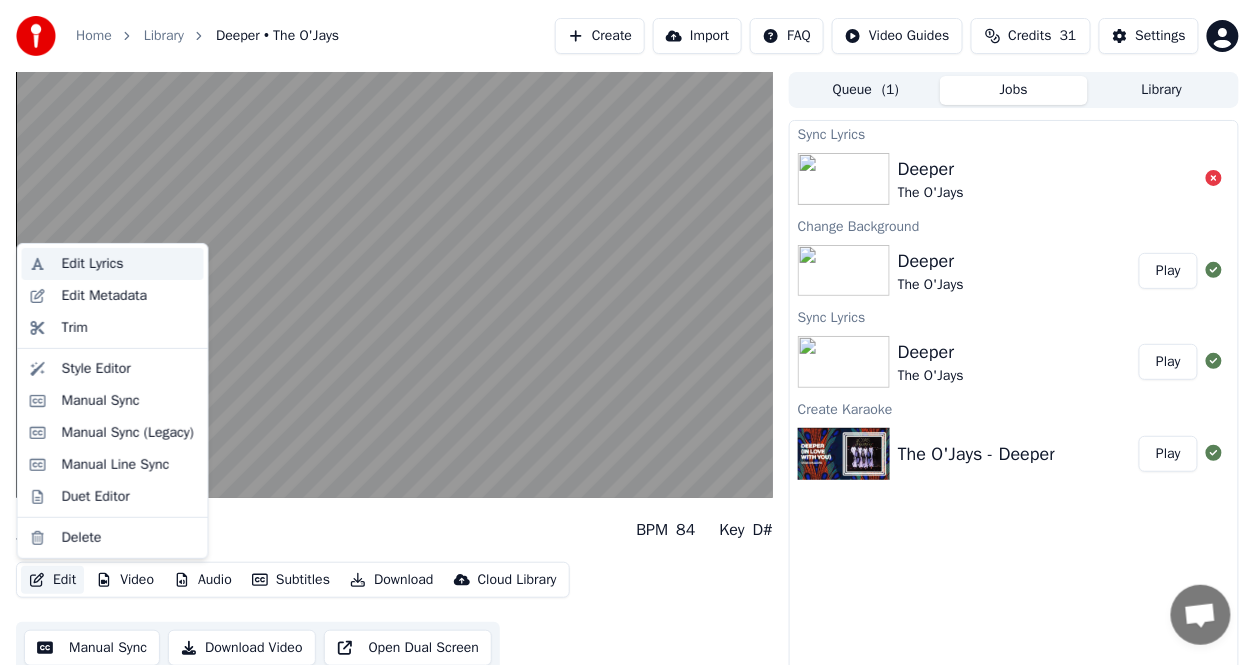 click on "Edit Lyrics" at bounding box center (93, 264) 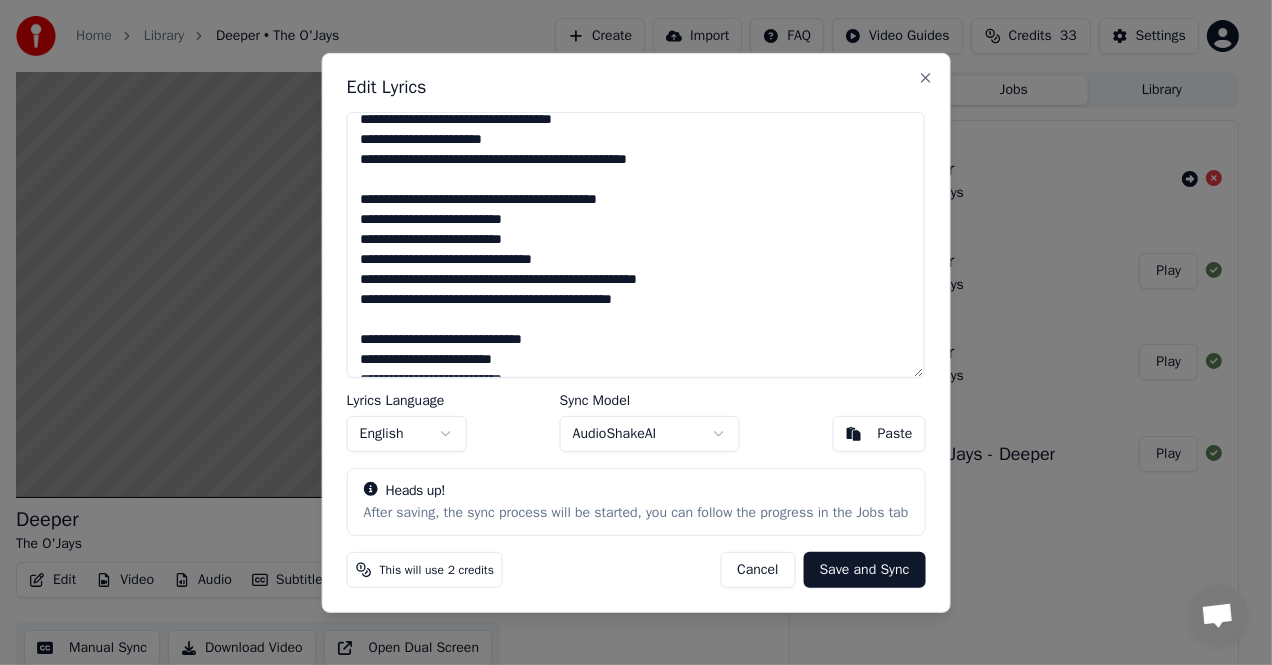scroll, scrollTop: 400, scrollLeft: 0, axis: vertical 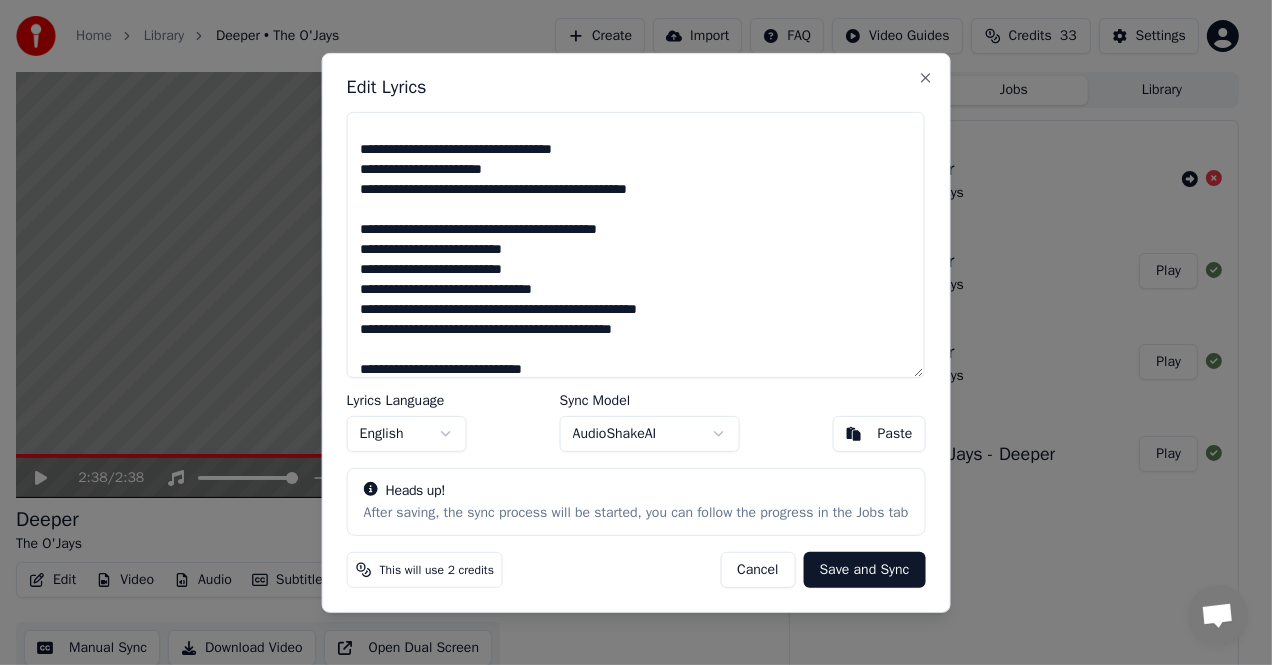 click at bounding box center [636, 244] 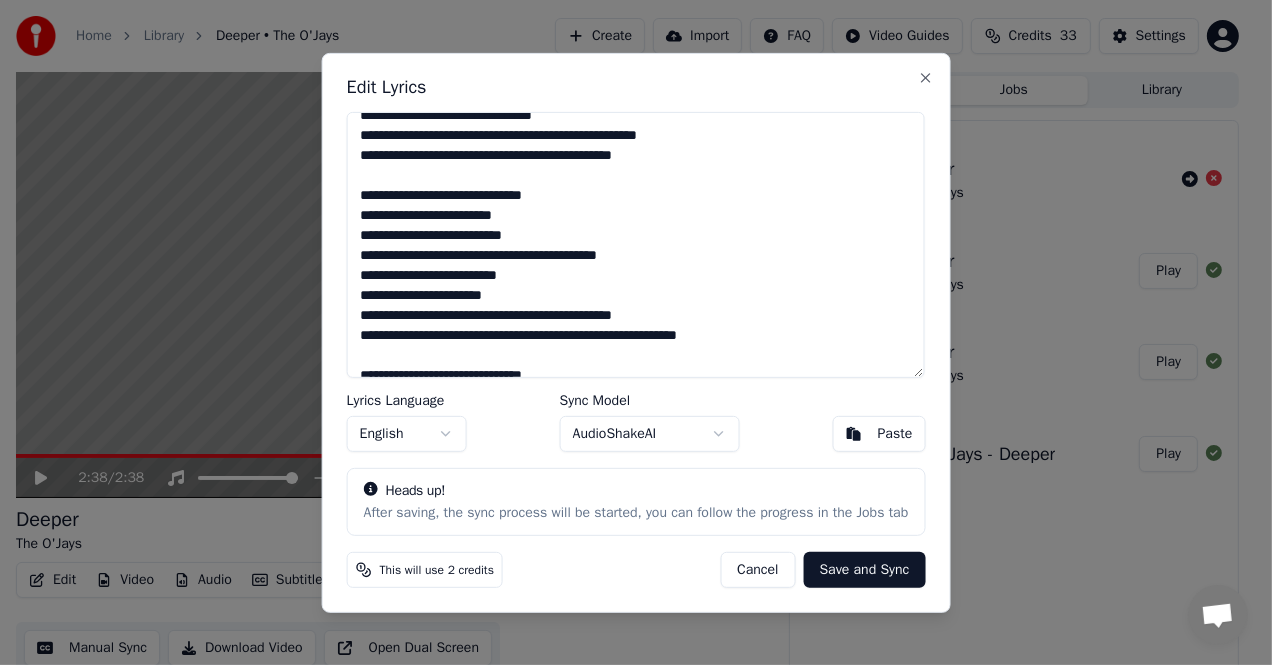 scroll, scrollTop: 600, scrollLeft: 0, axis: vertical 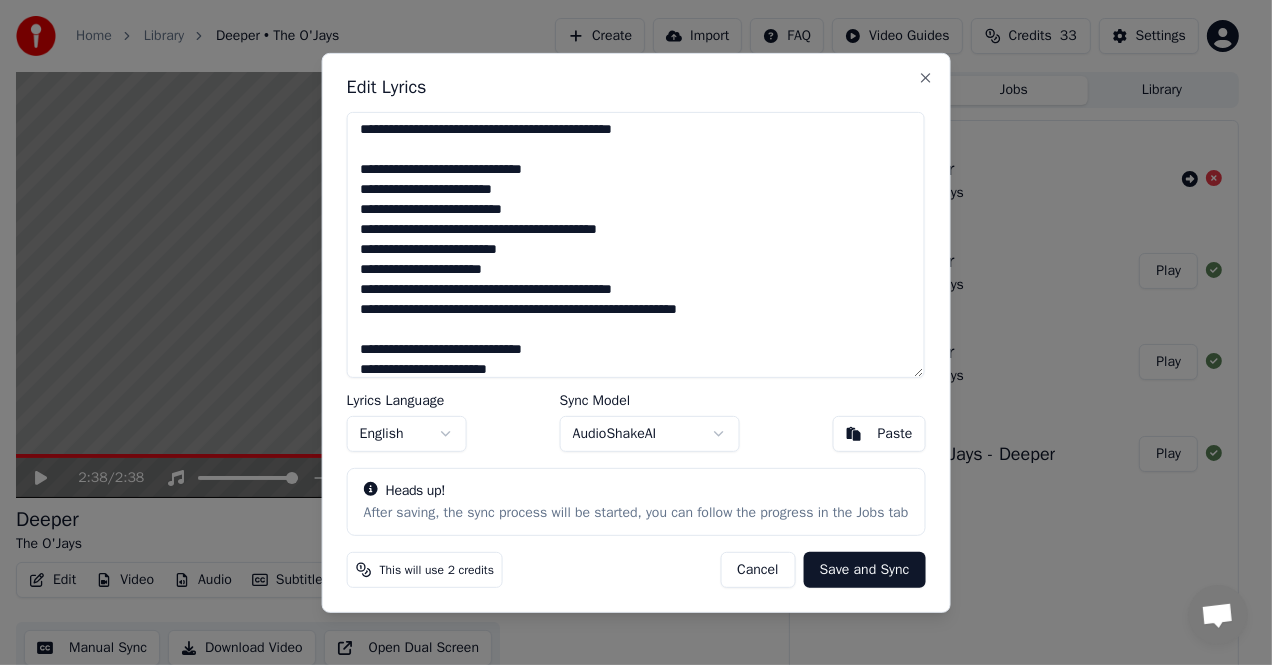 click at bounding box center (636, 244) 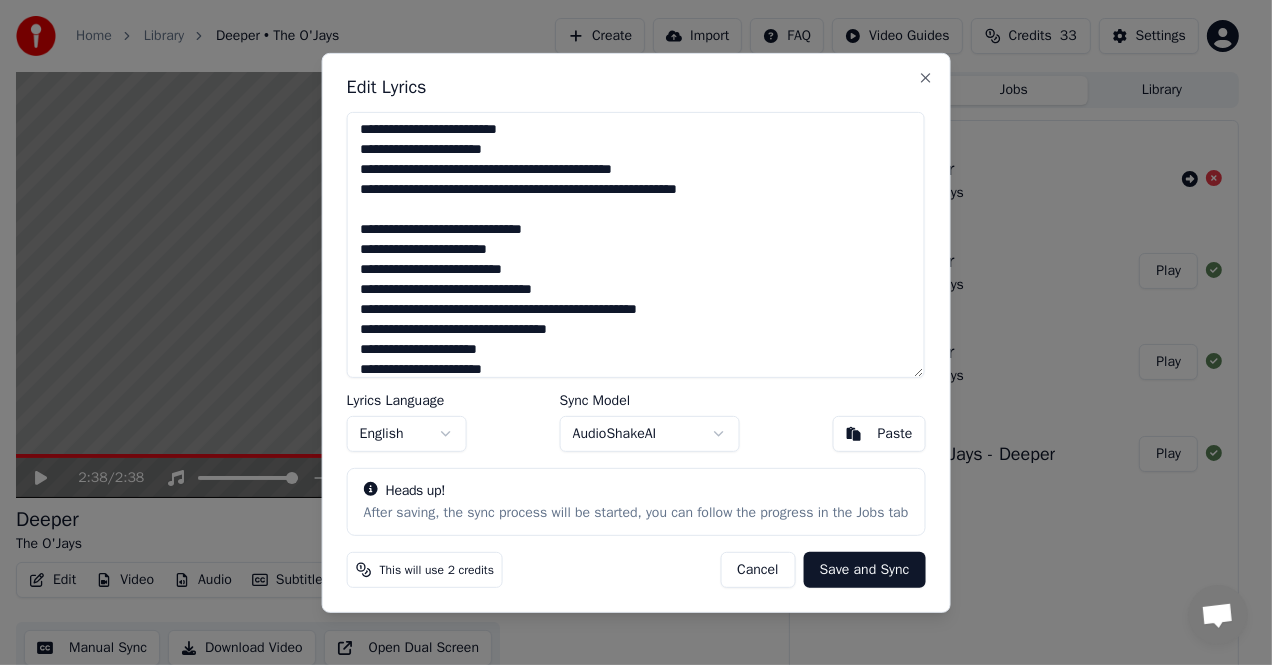 scroll, scrollTop: 730, scrollLeft: 0, axis: vertical 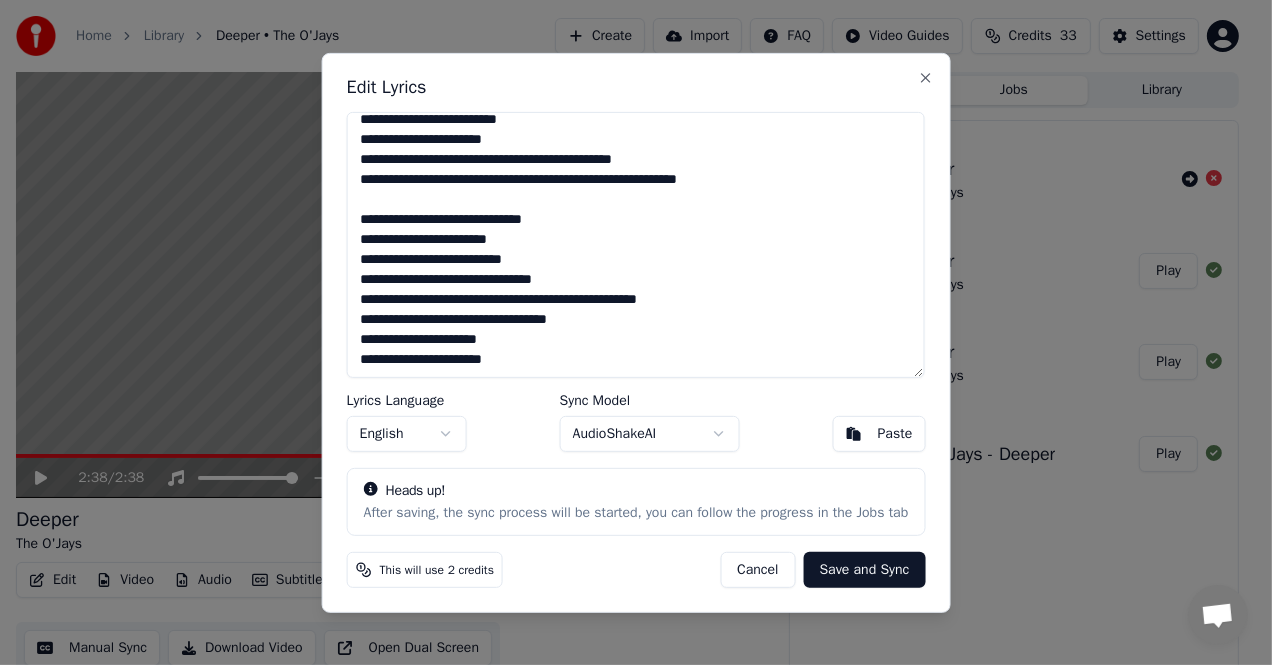 click at bounding box center (636, 244) 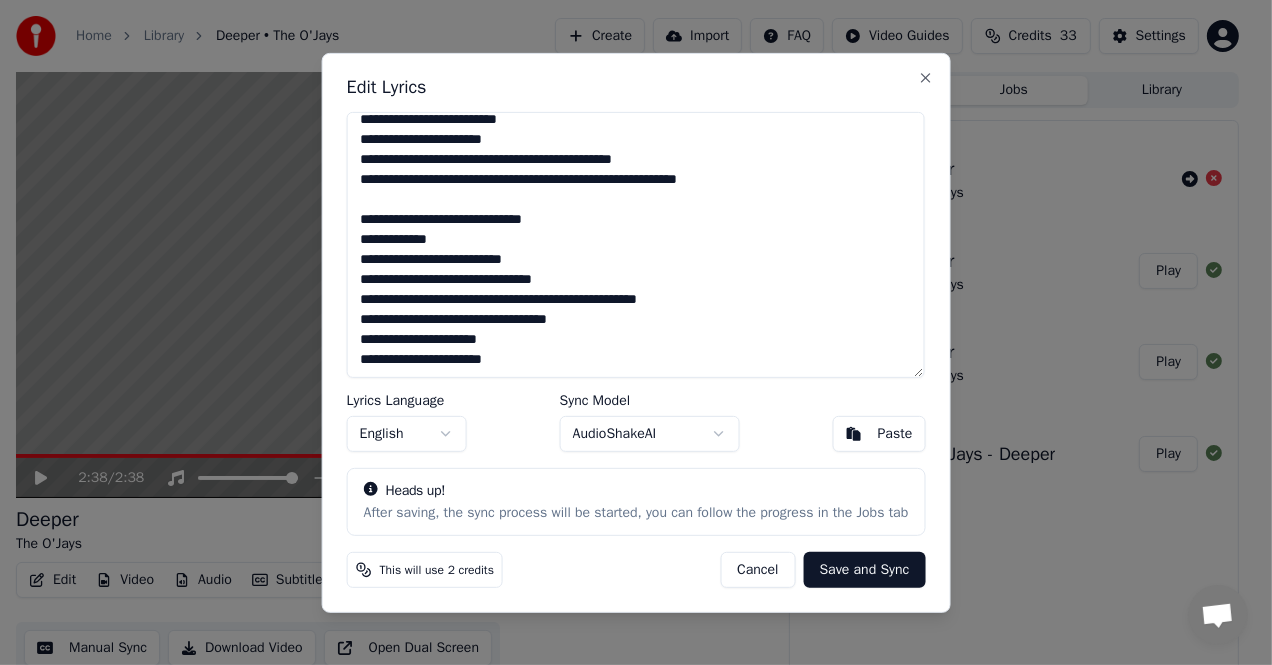 type on "**********" 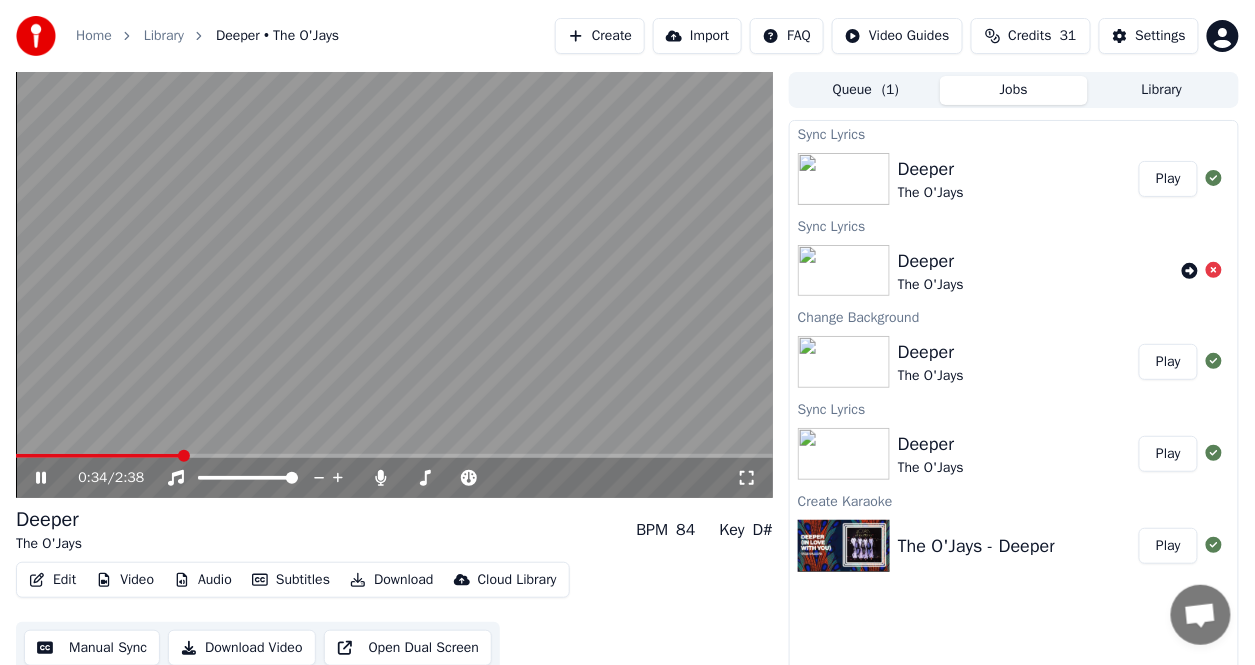 click 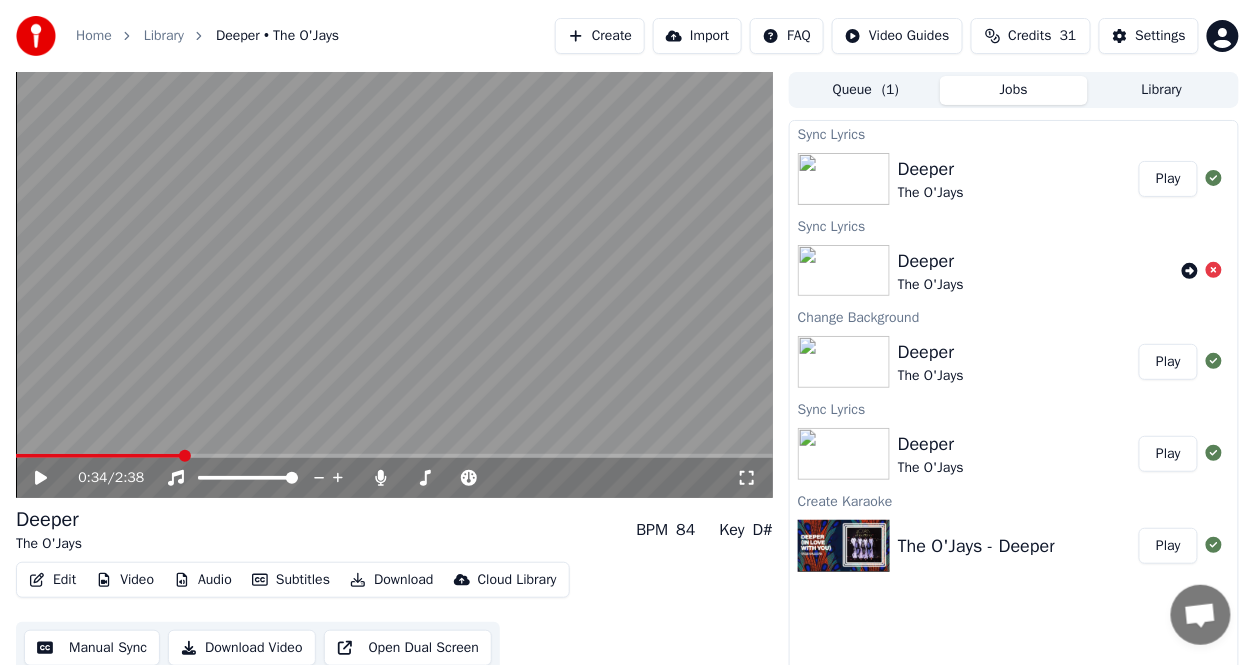 click at bounding box center [185, 456] 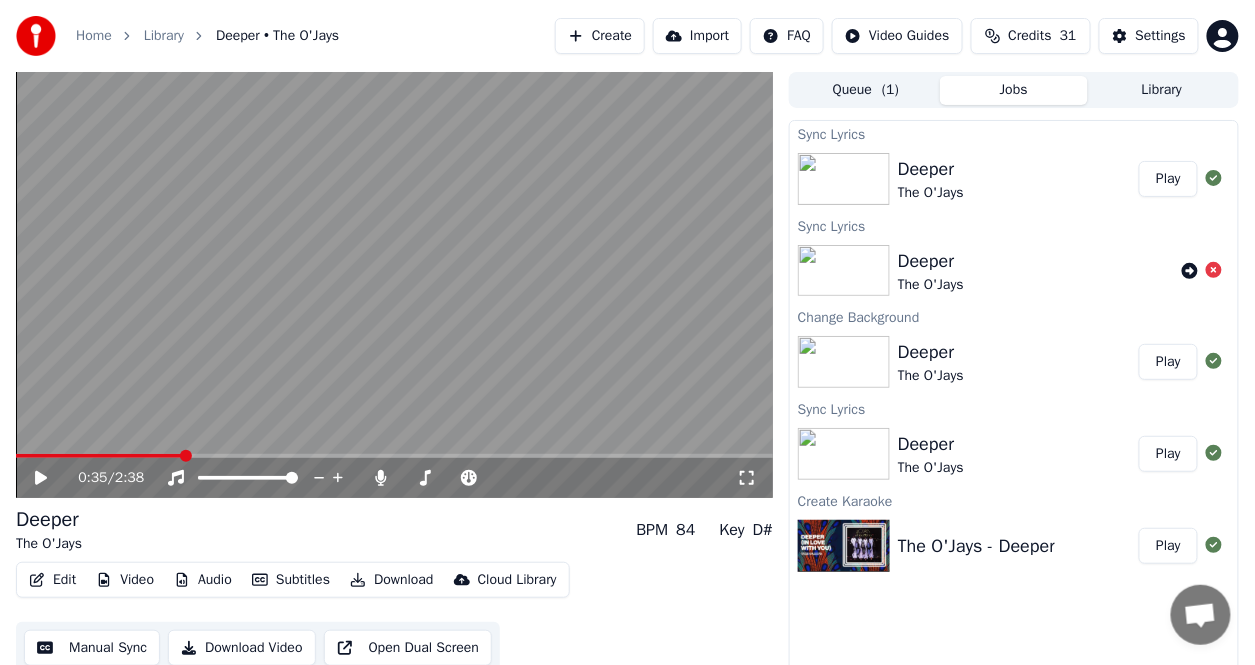 click on "0:35  /  2:38" at bounding box center [394, 478] 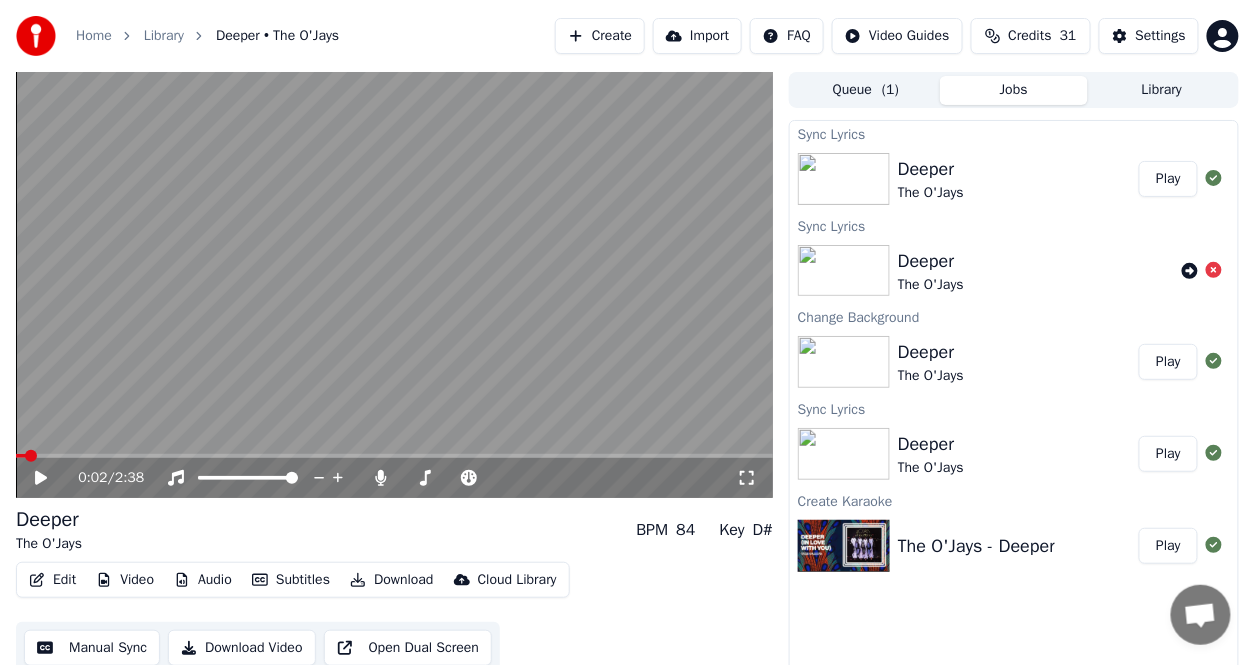 click at bounding box center [21, 456] 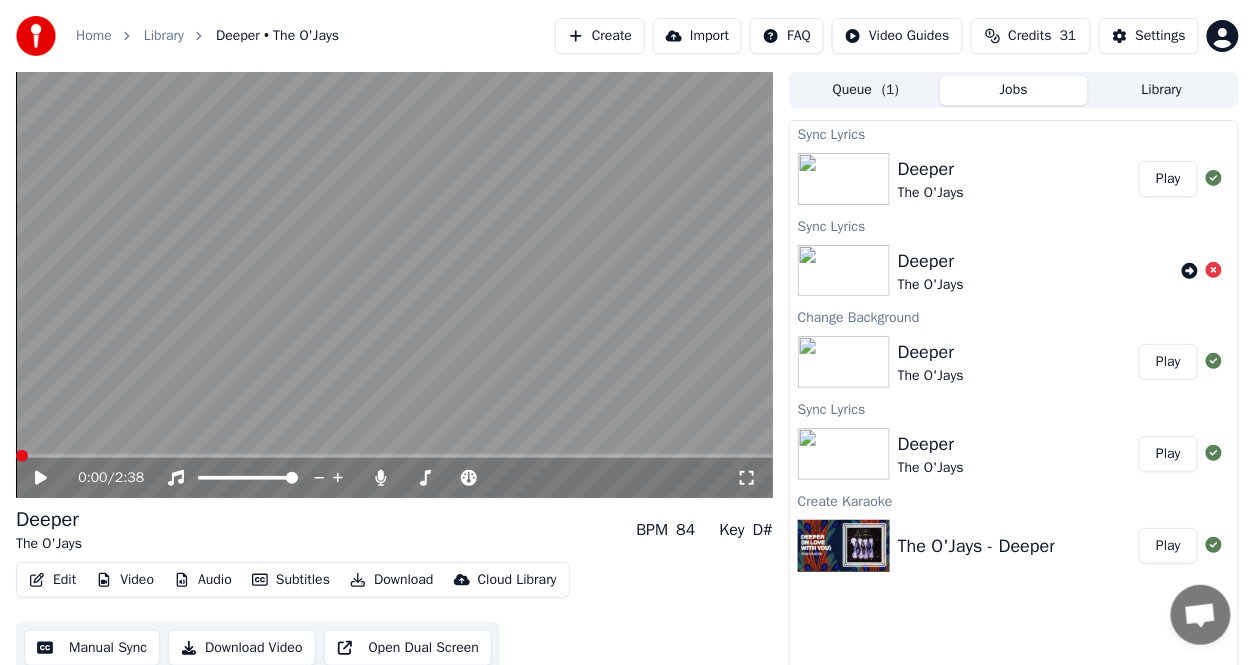 click at bounding box center (22, 456) 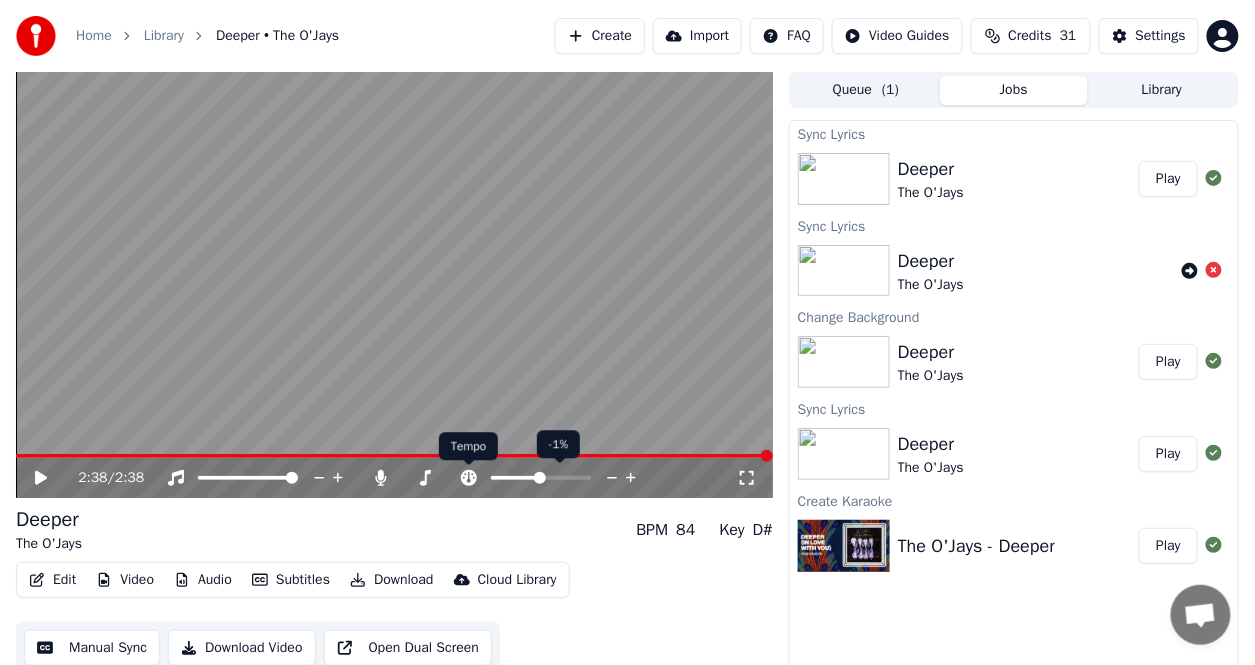 click 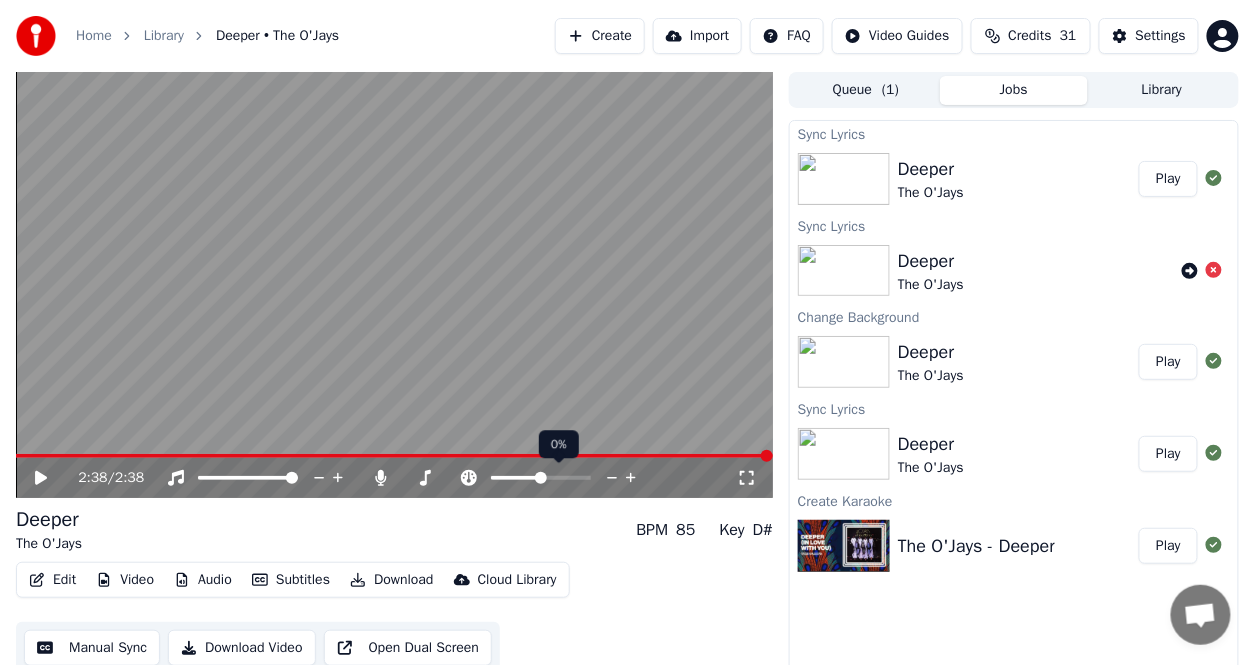 click 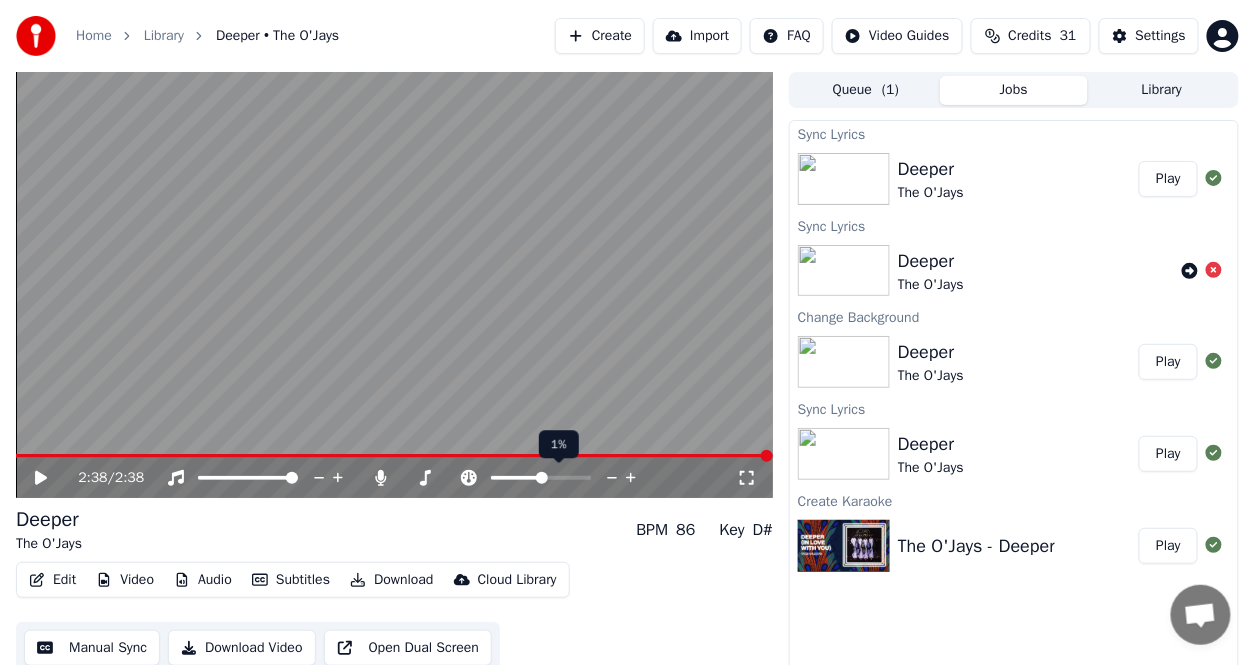 click 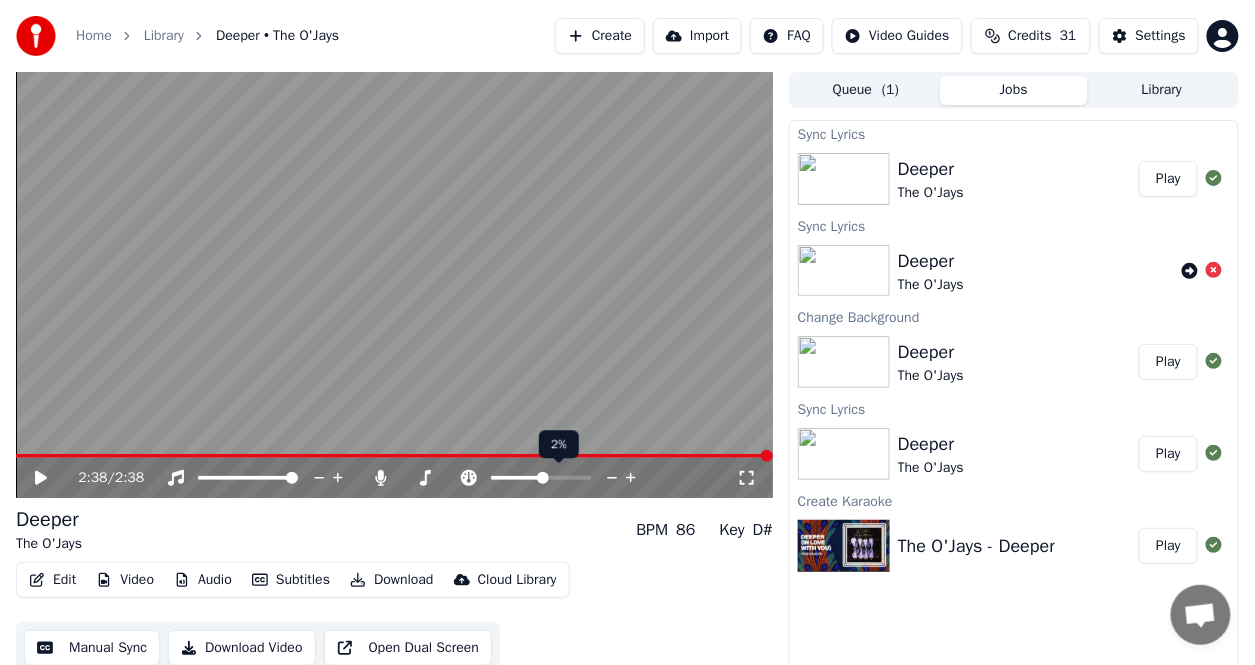 click 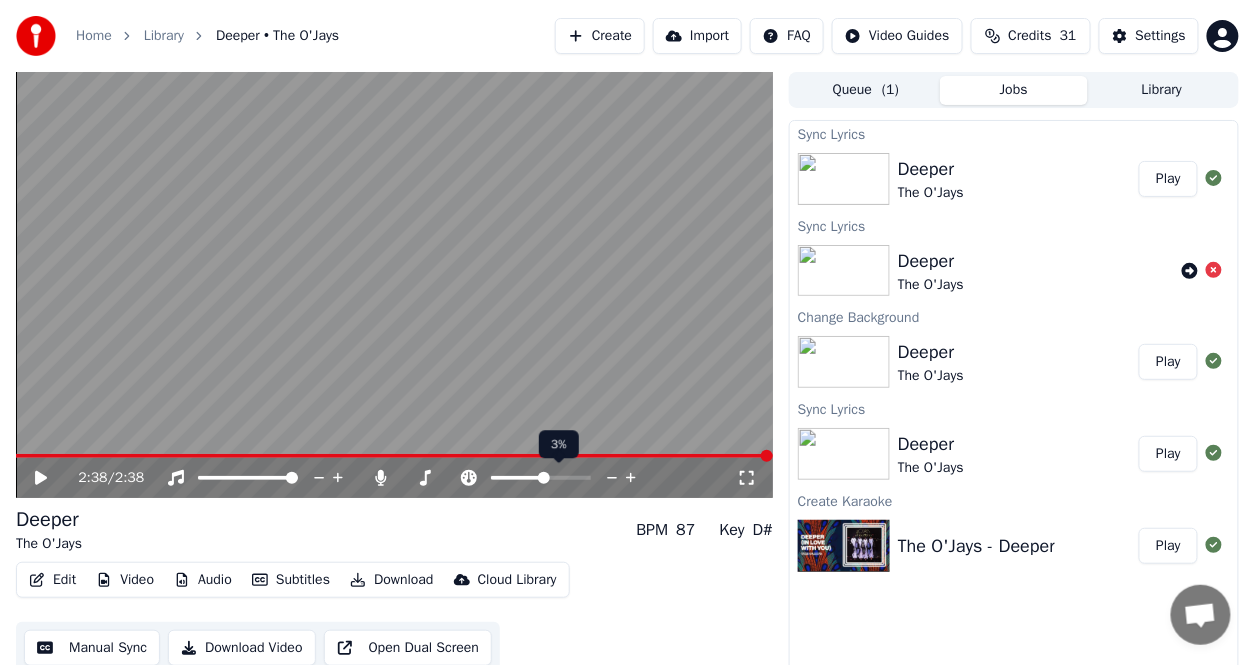 click 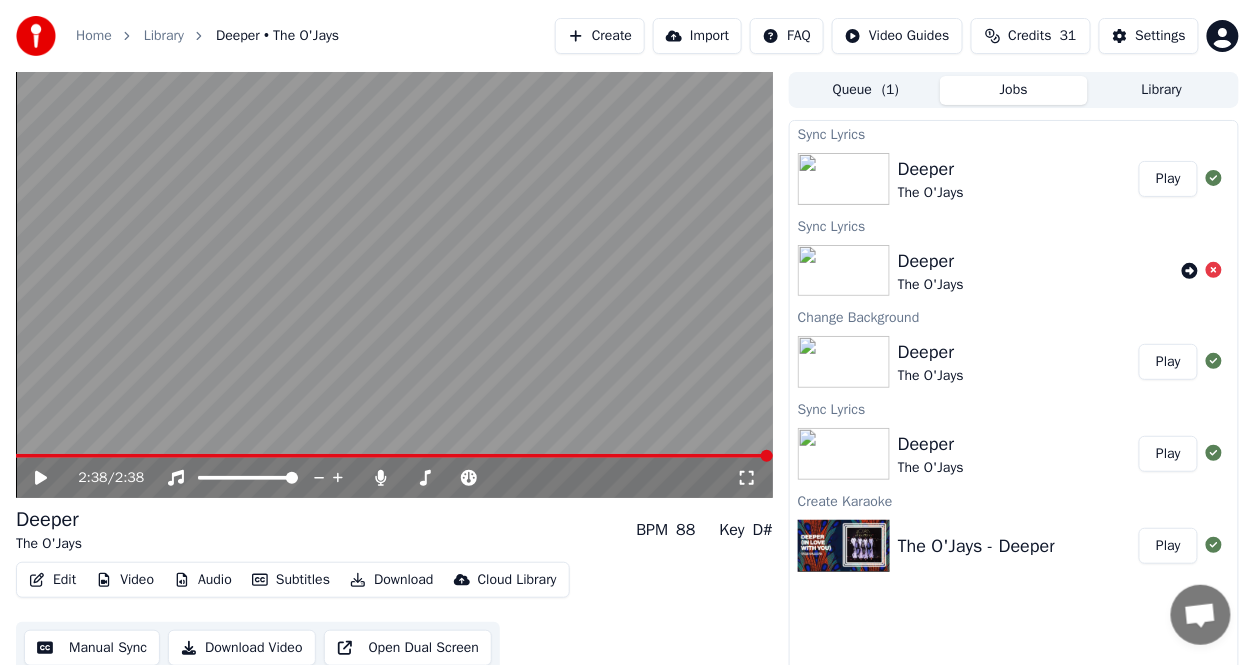 click on "Play" at bounding box center [1168, 179] 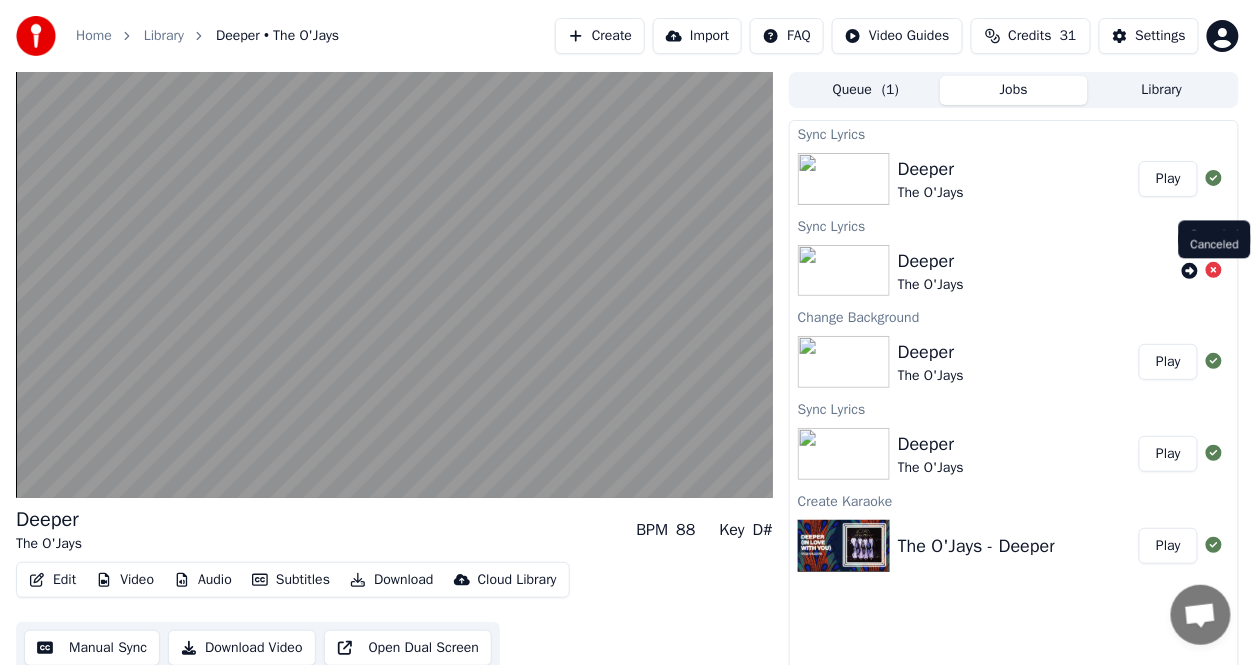 click 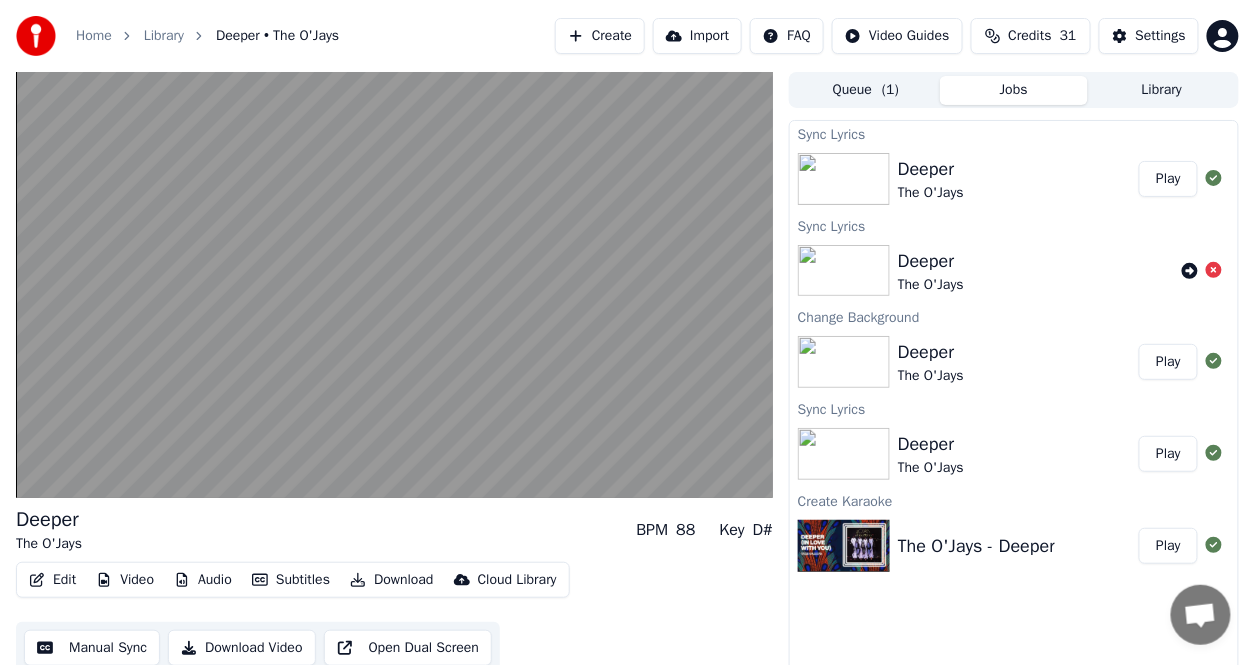 click 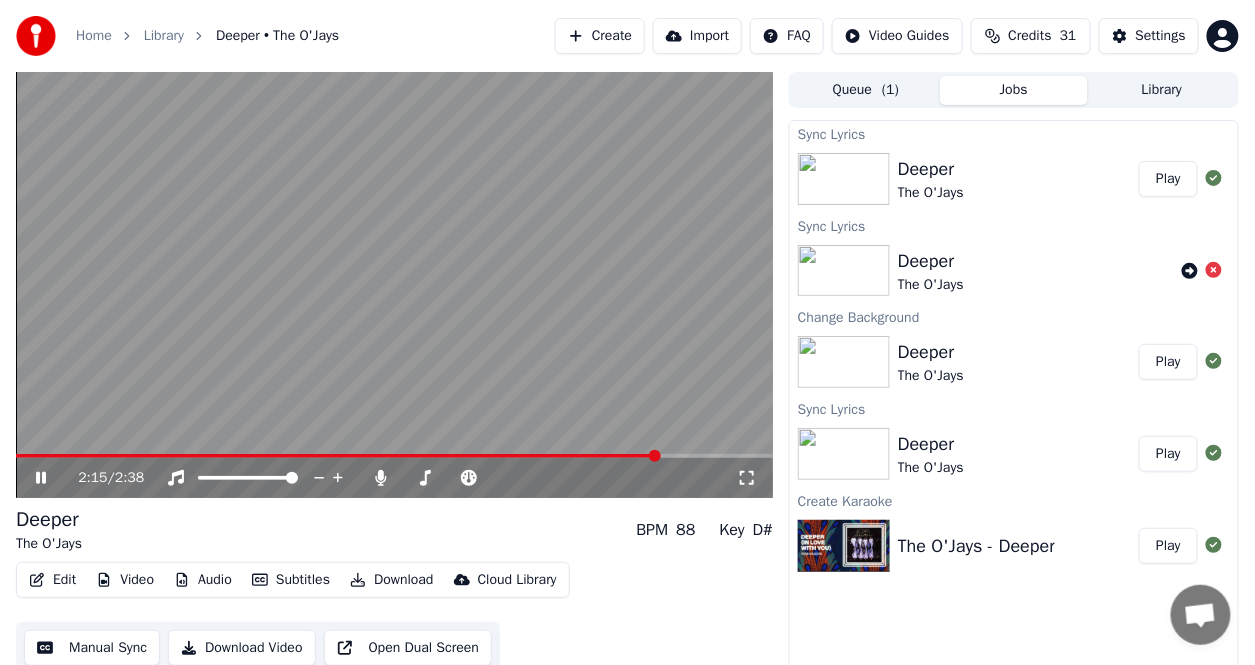 click 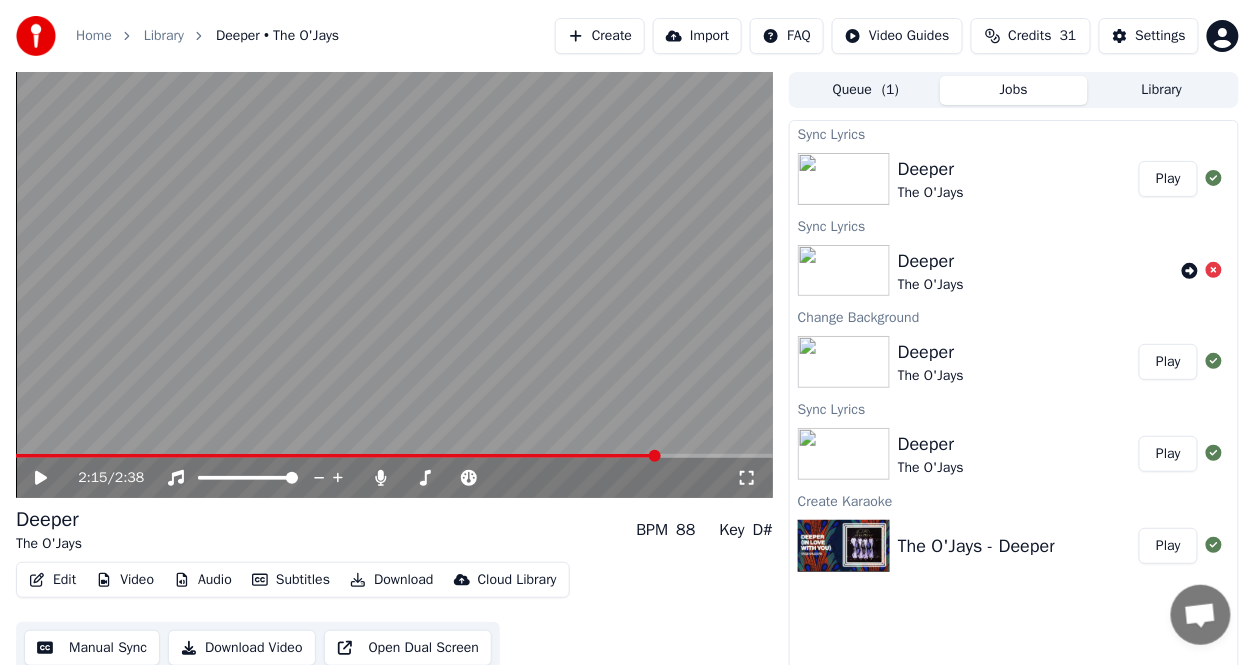 click on "Edit" at bounding box center [52, 580] 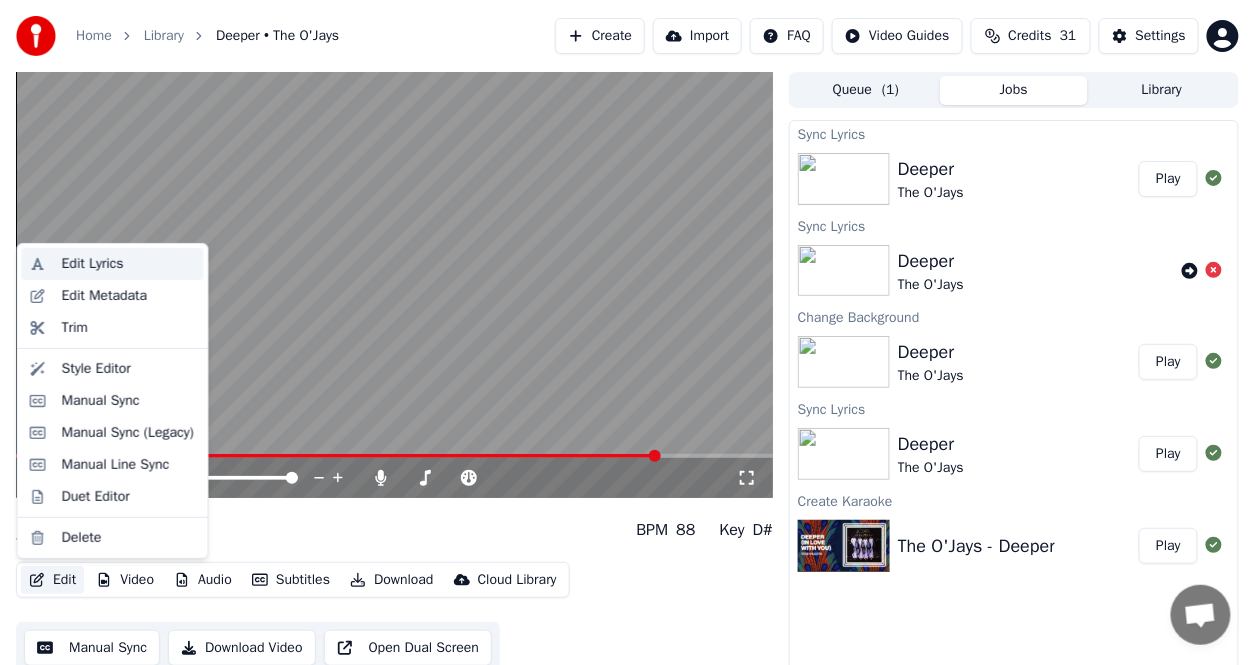 click on "Edit Lyrics" at bounding box center [93, 264] 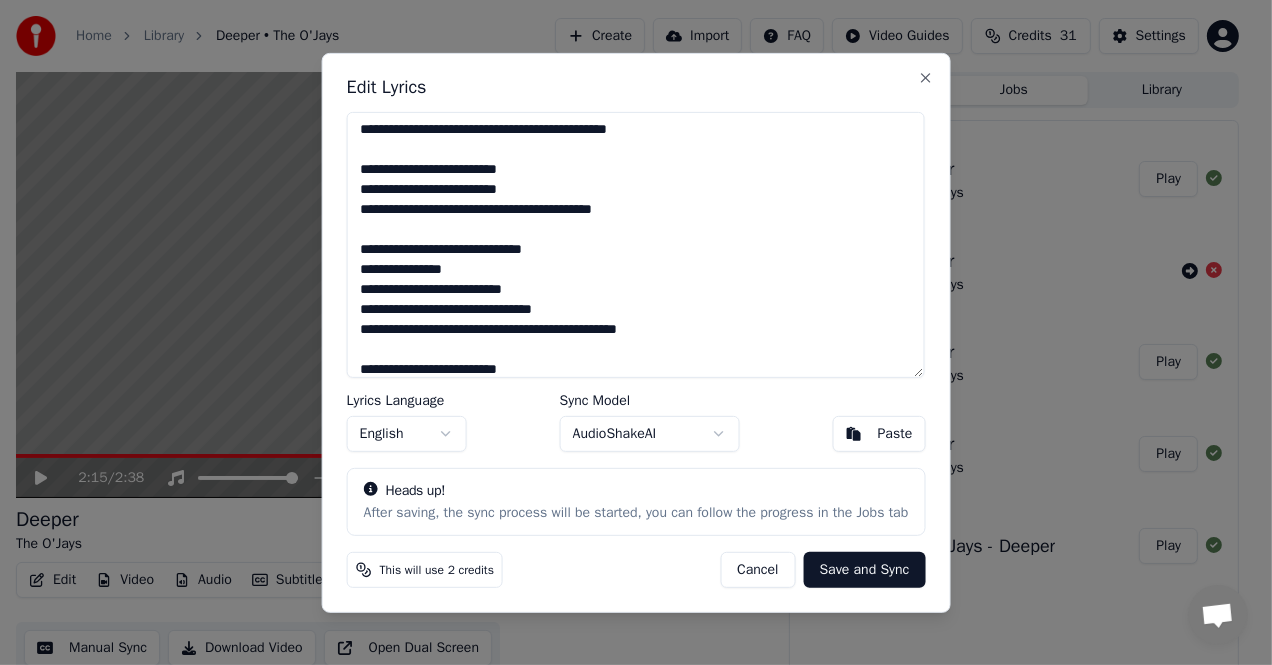 scroll, scrollTop: 200, scrollLeft: 0, axis: vertical 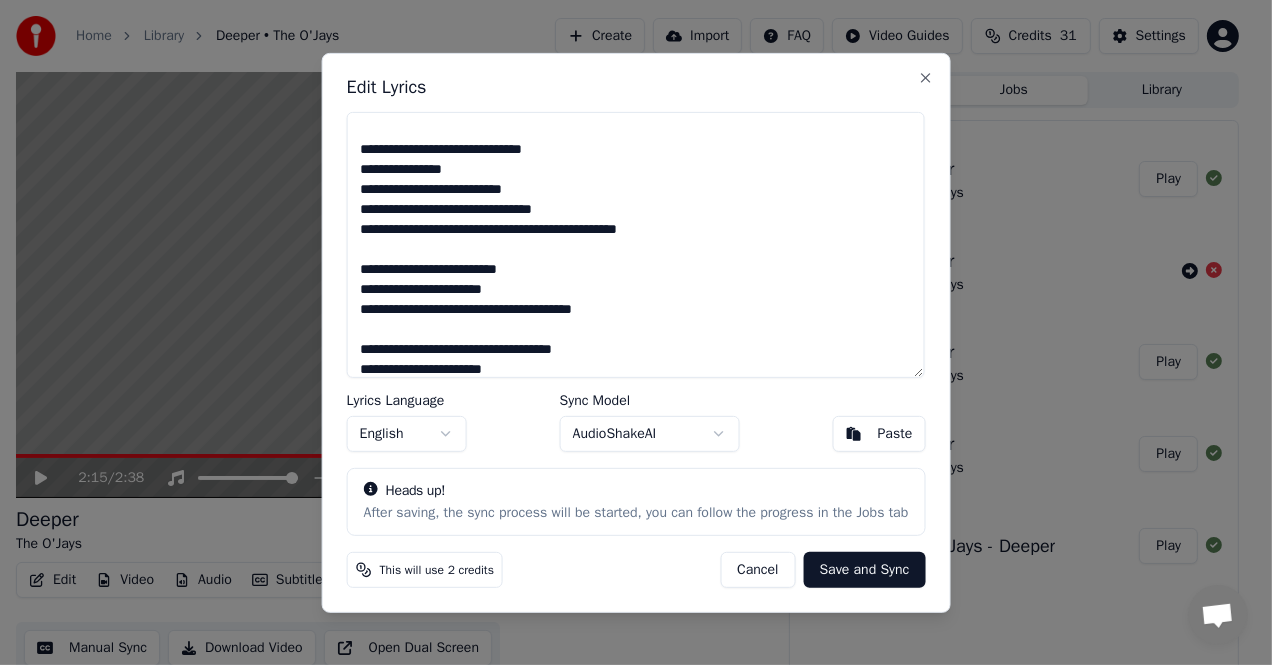 click at bounding box center [636, 244] 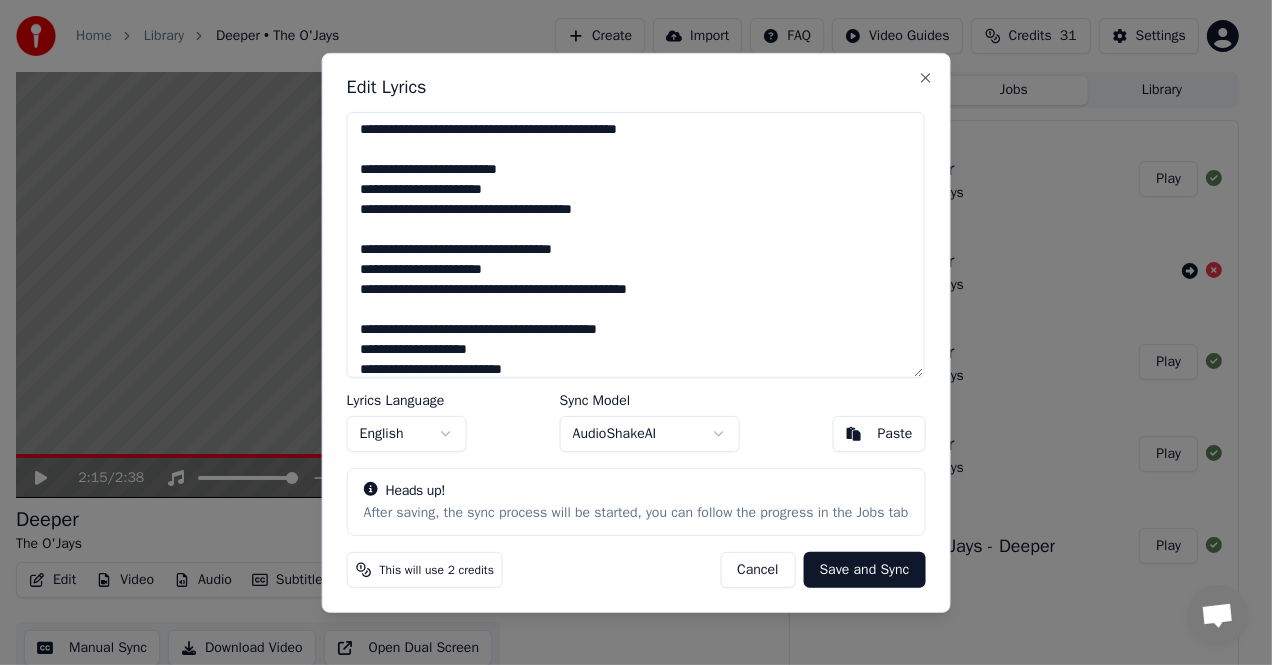 scroll, scrollTop: 400, scrollLeft: 0, axis: vertical 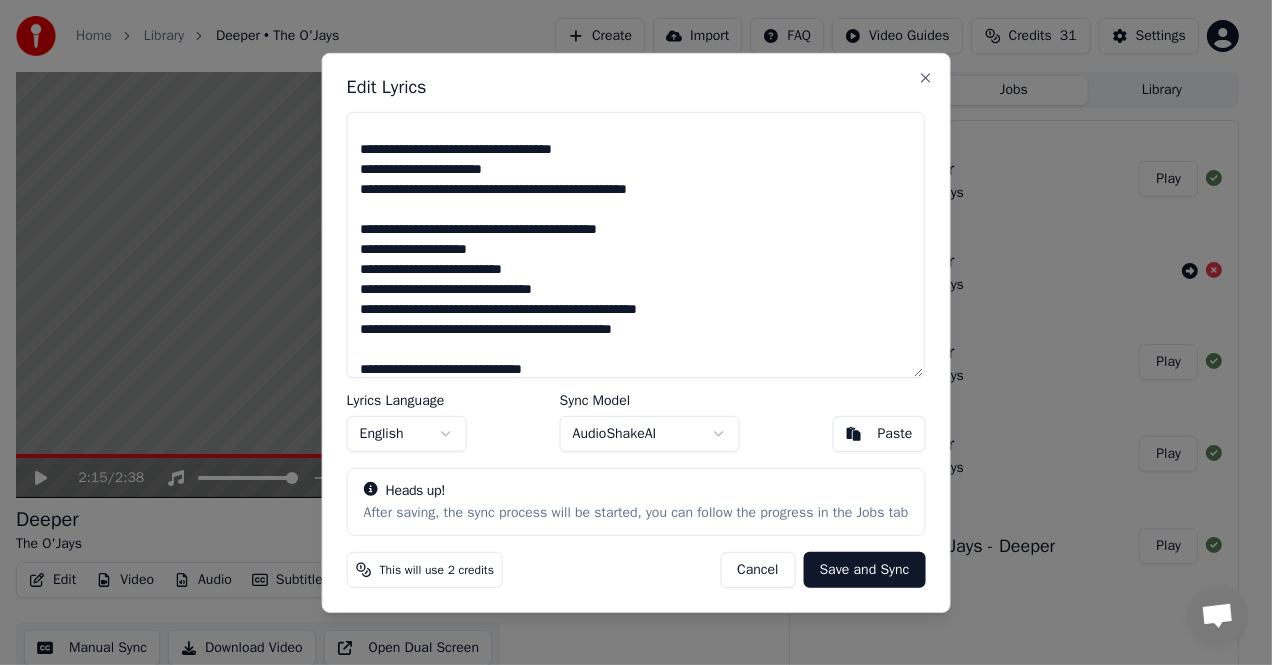 click at bounding box center [636, 244] 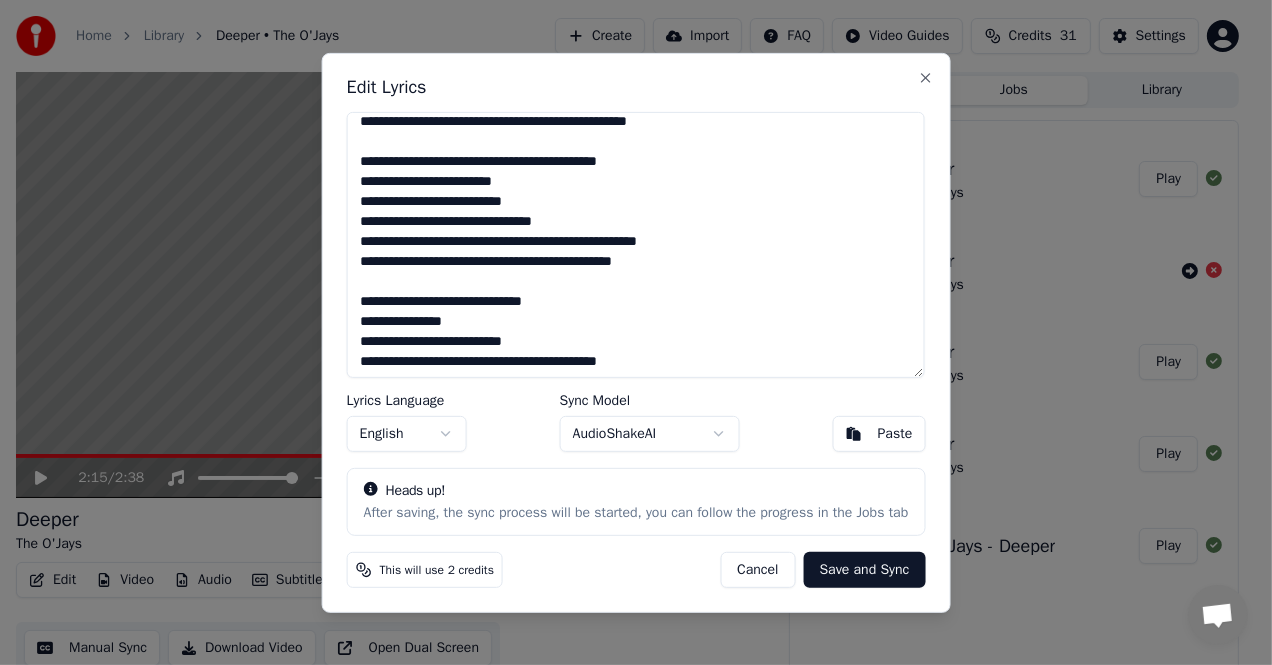 scroll, scrollTop: 500, scrollLeft: 0, axis: vertical 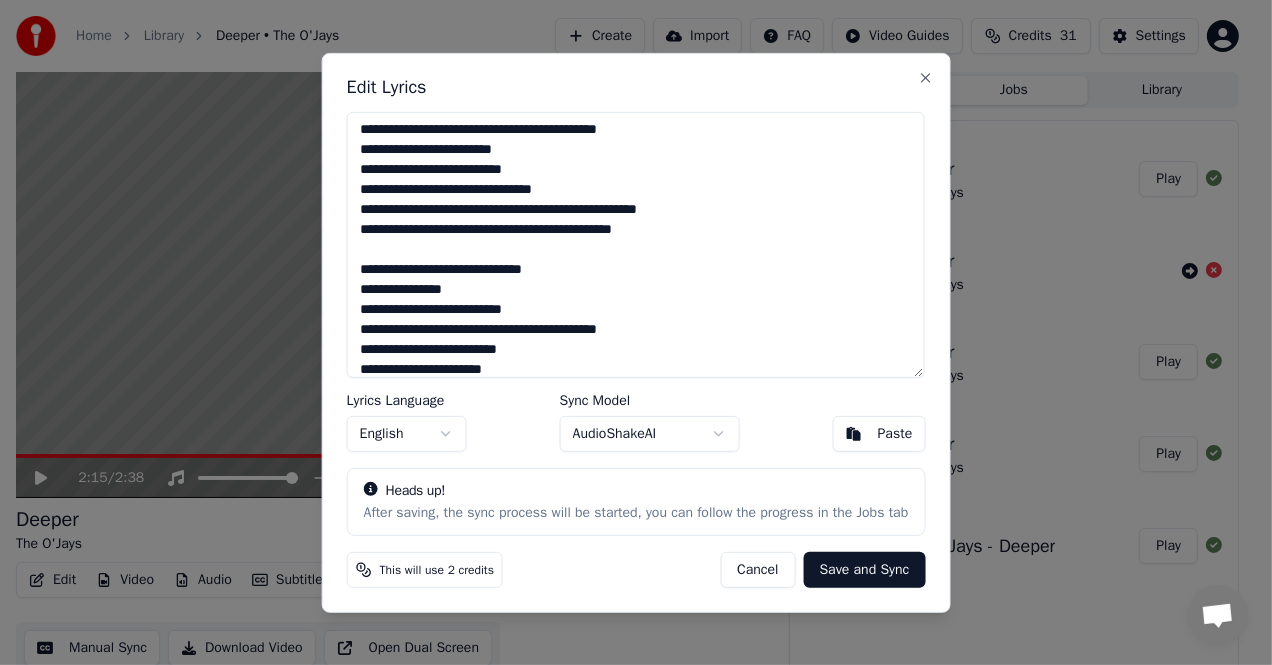 click at bounding box center (636, 244) 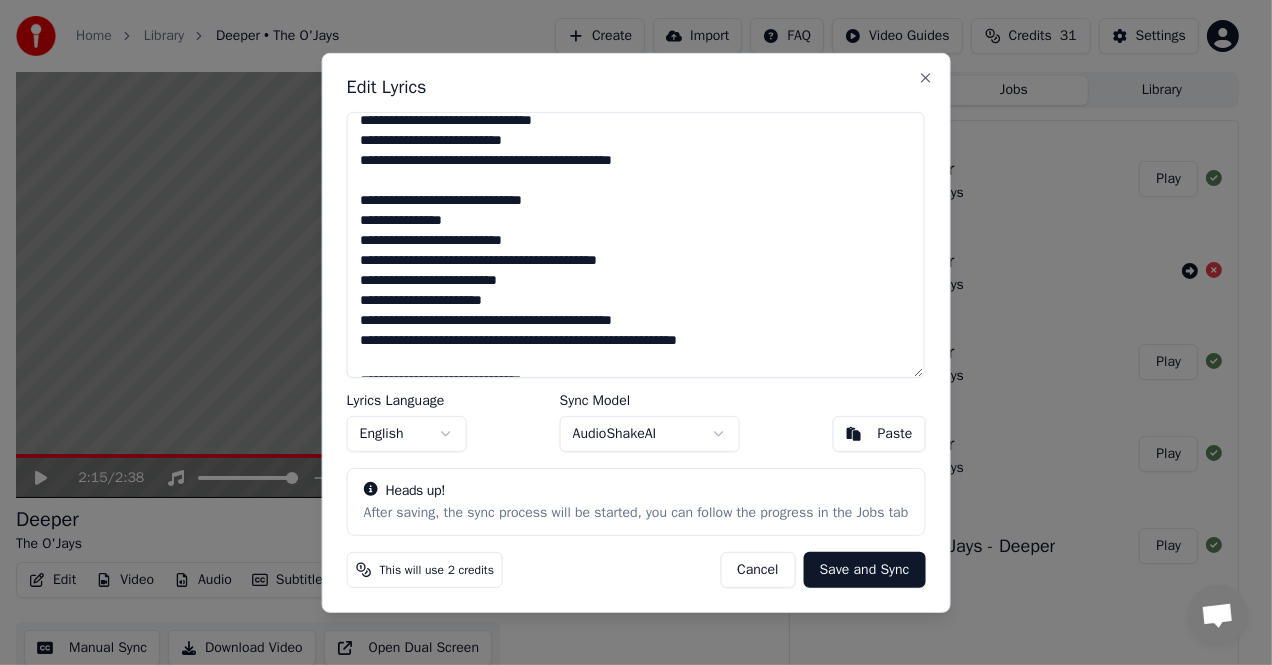 scroll, scrollTop: 600, scrollLeft: 0, axis: vertical 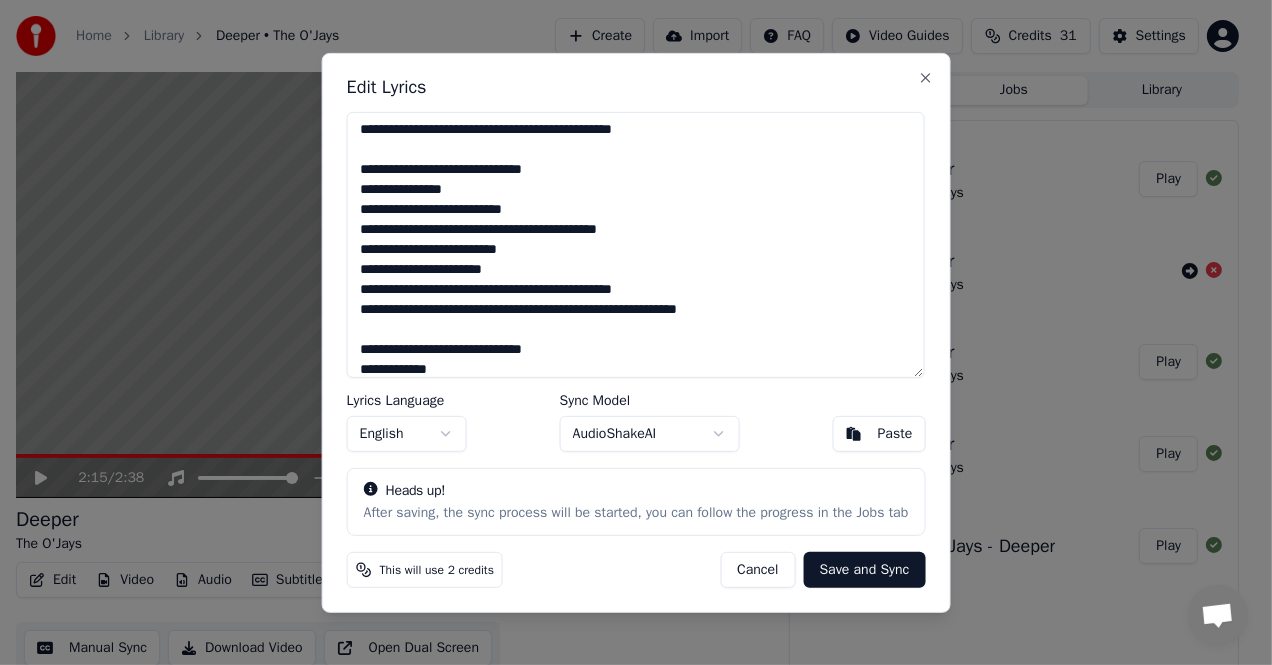 click at bounding box center [636, 244] 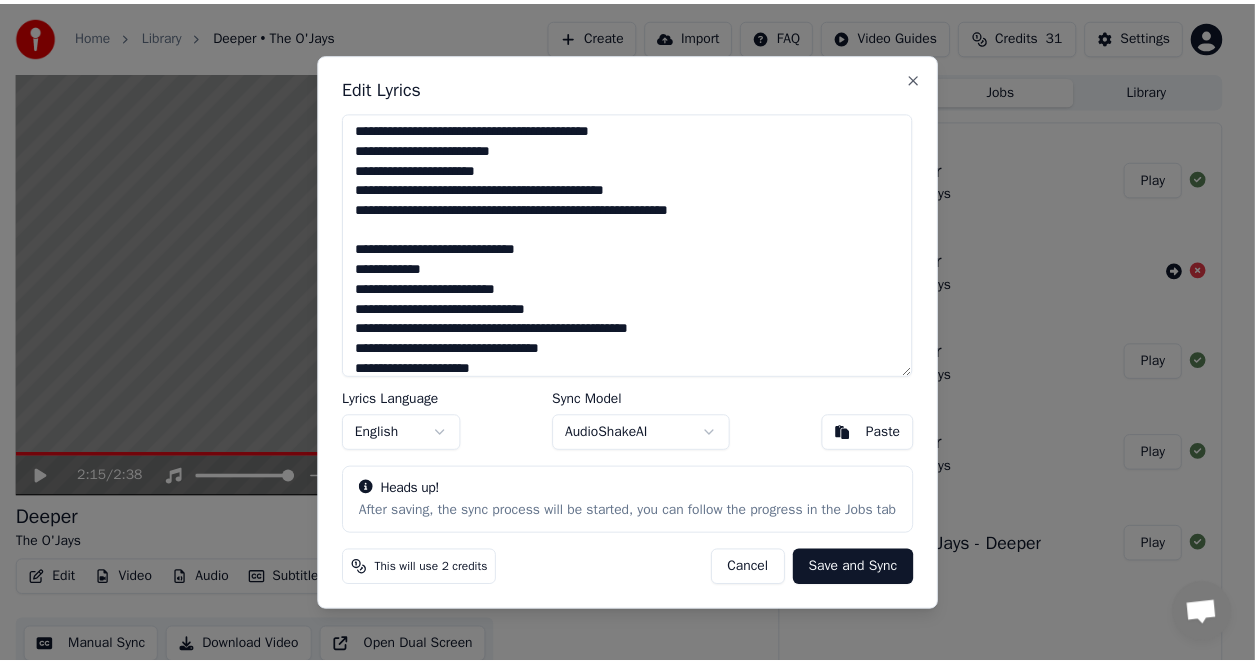scroll, scrollTop: 730, scrollLeft: 0, axis: vertical 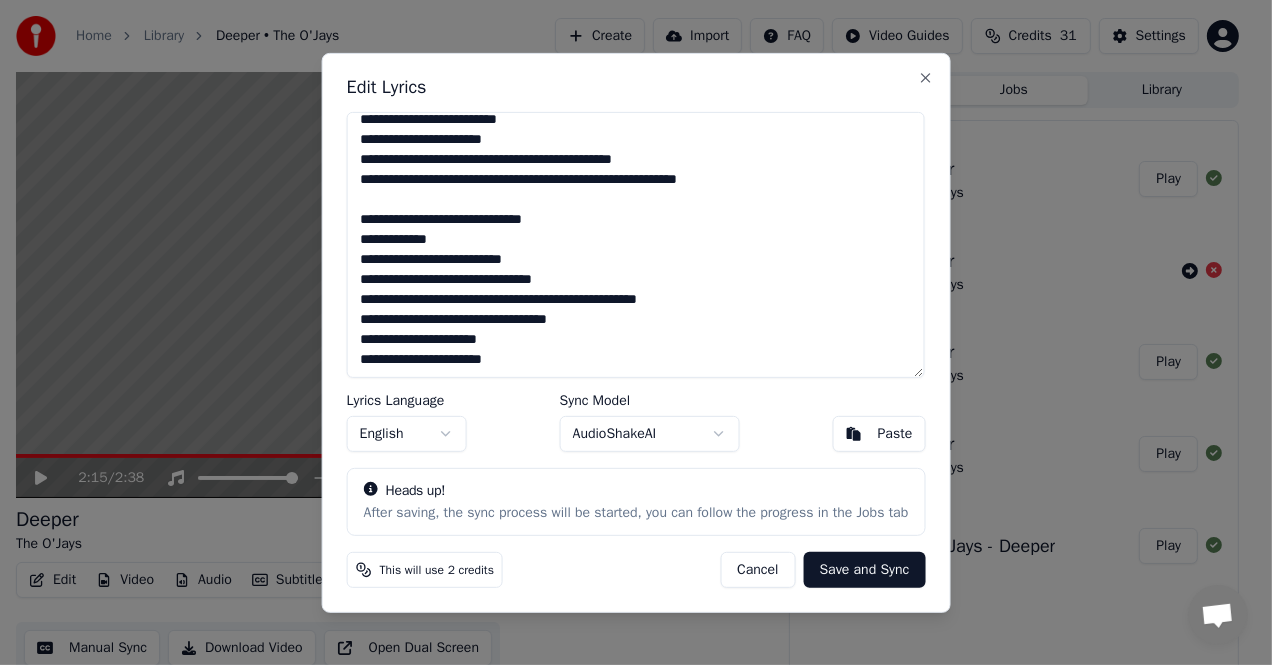 type on "**********" 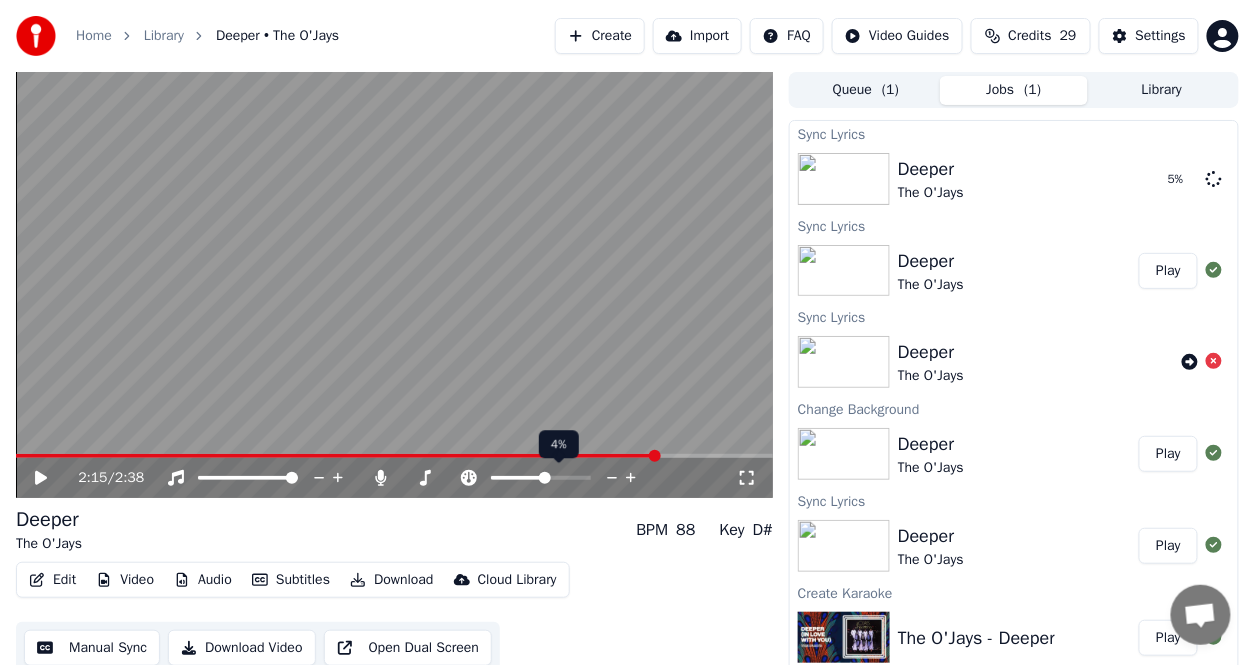 click 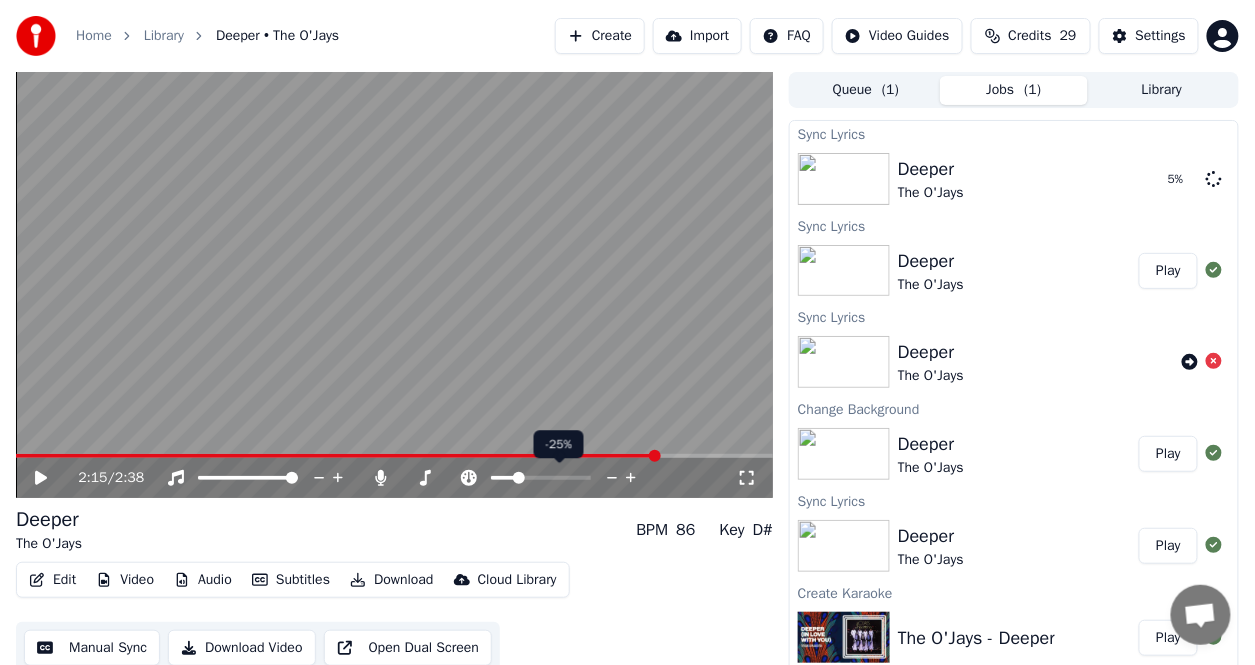 click at bounding box center (519, 478) 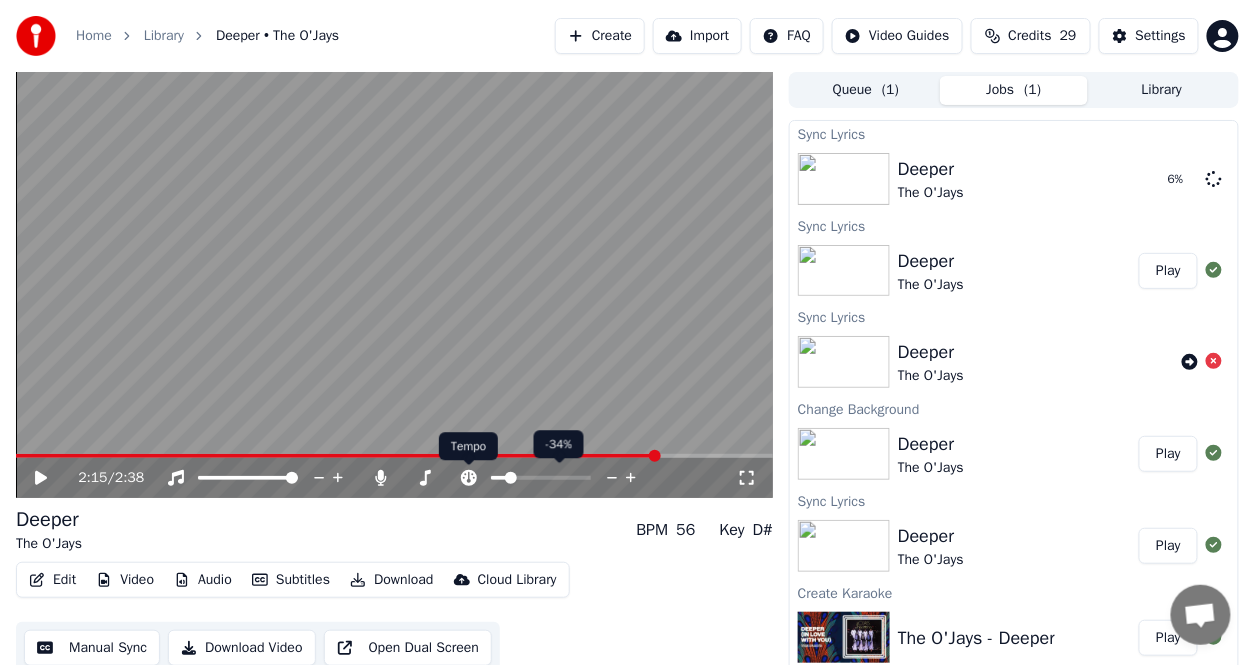 click 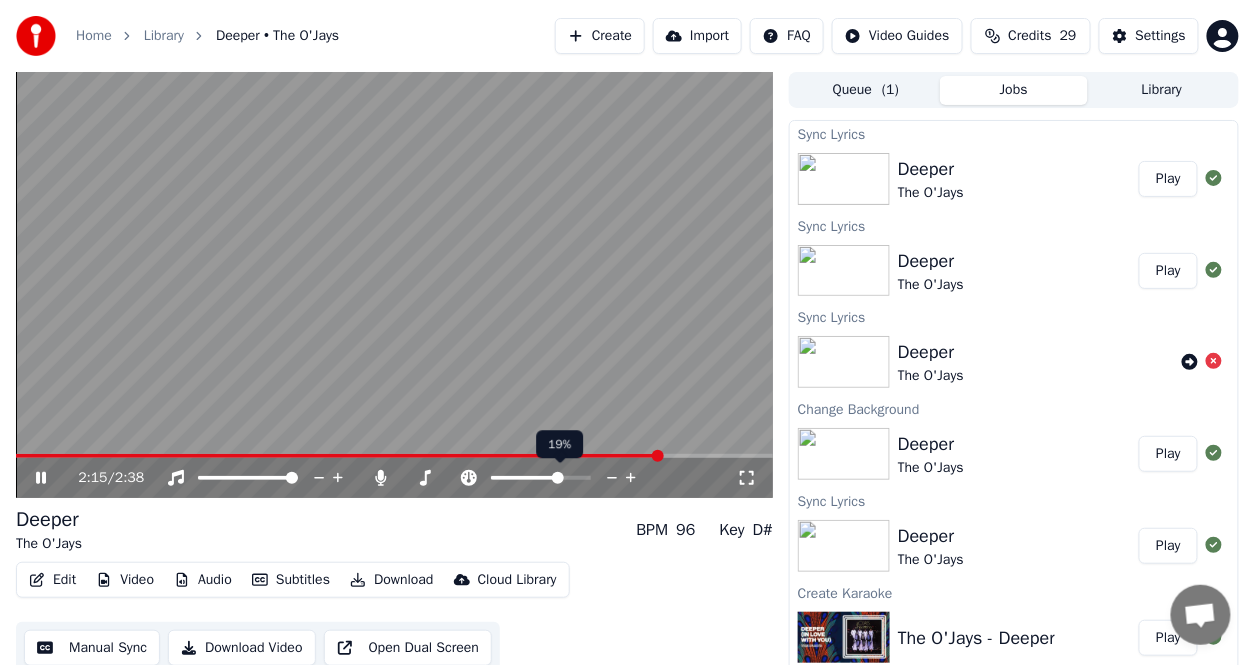 click at bounding box center (558, 478) 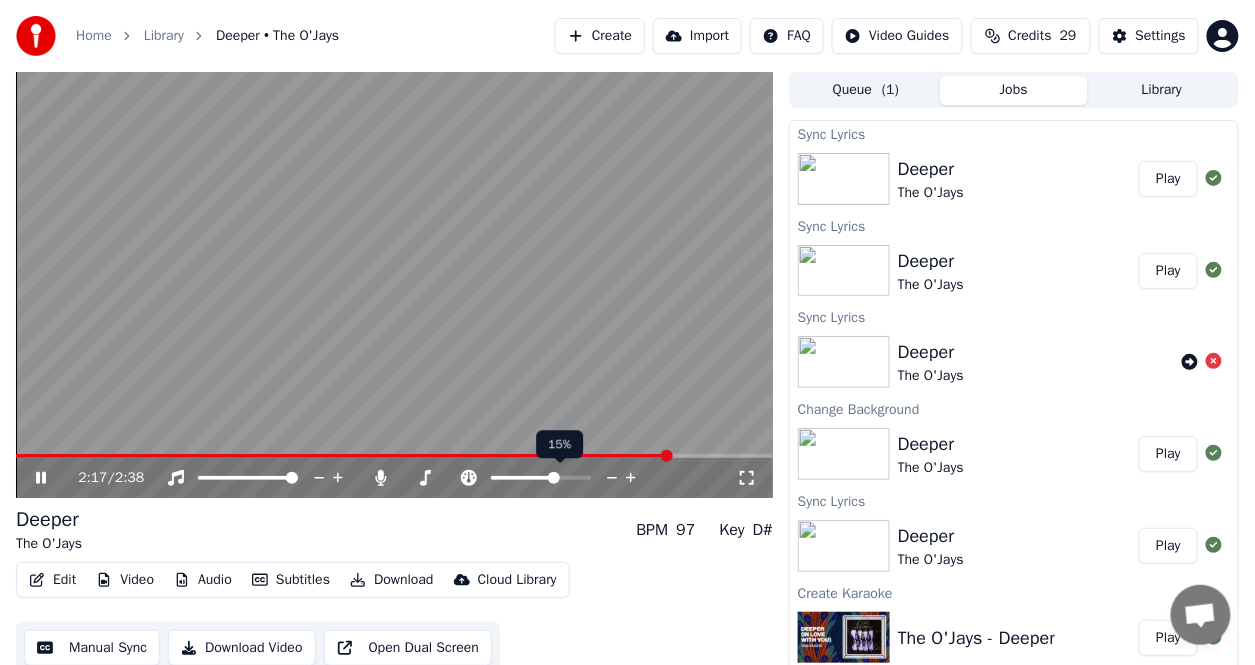click at bounding box center [554, 478] 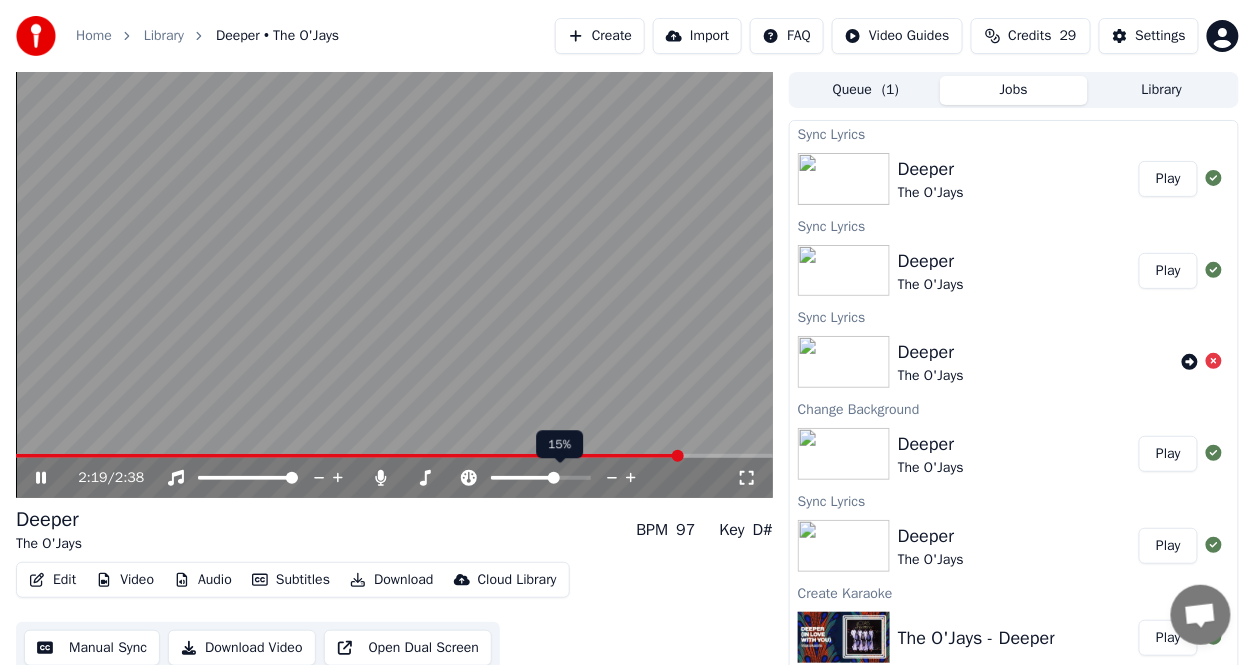 click 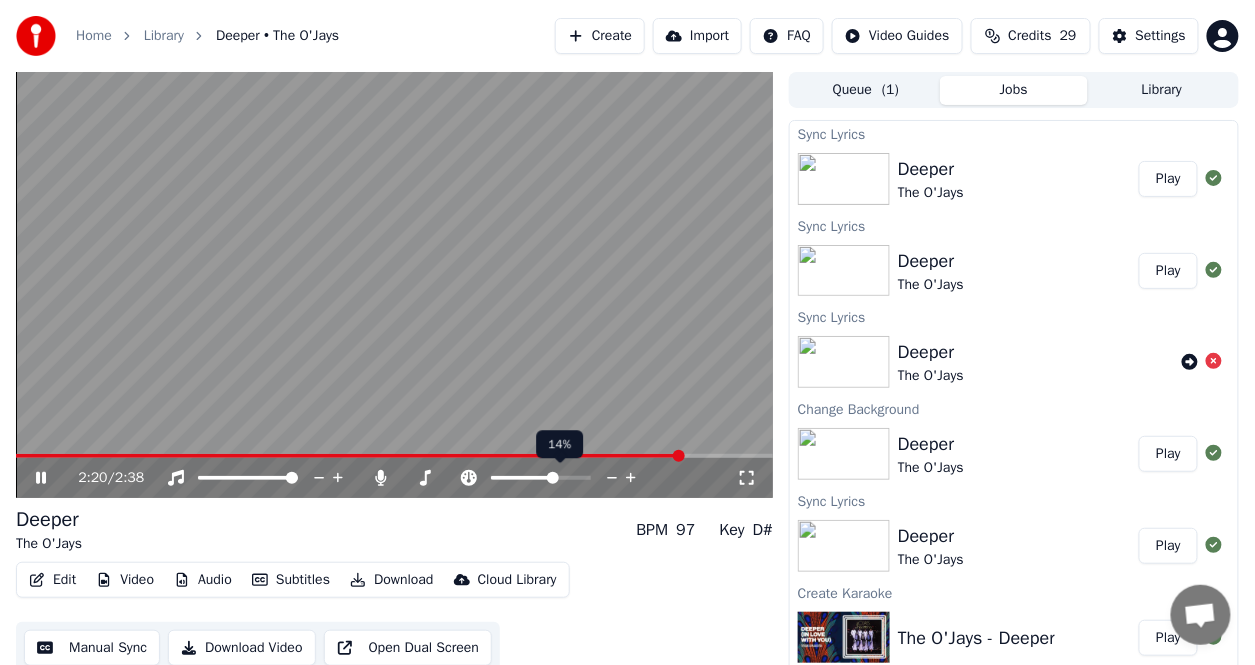 click 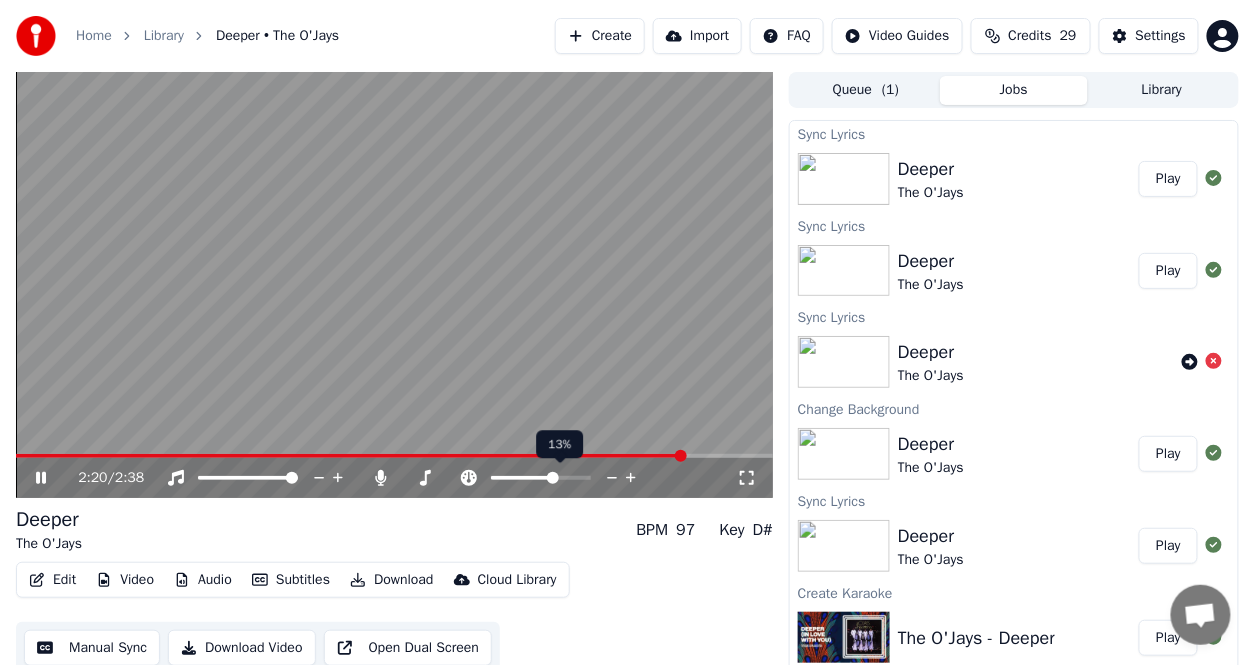 click 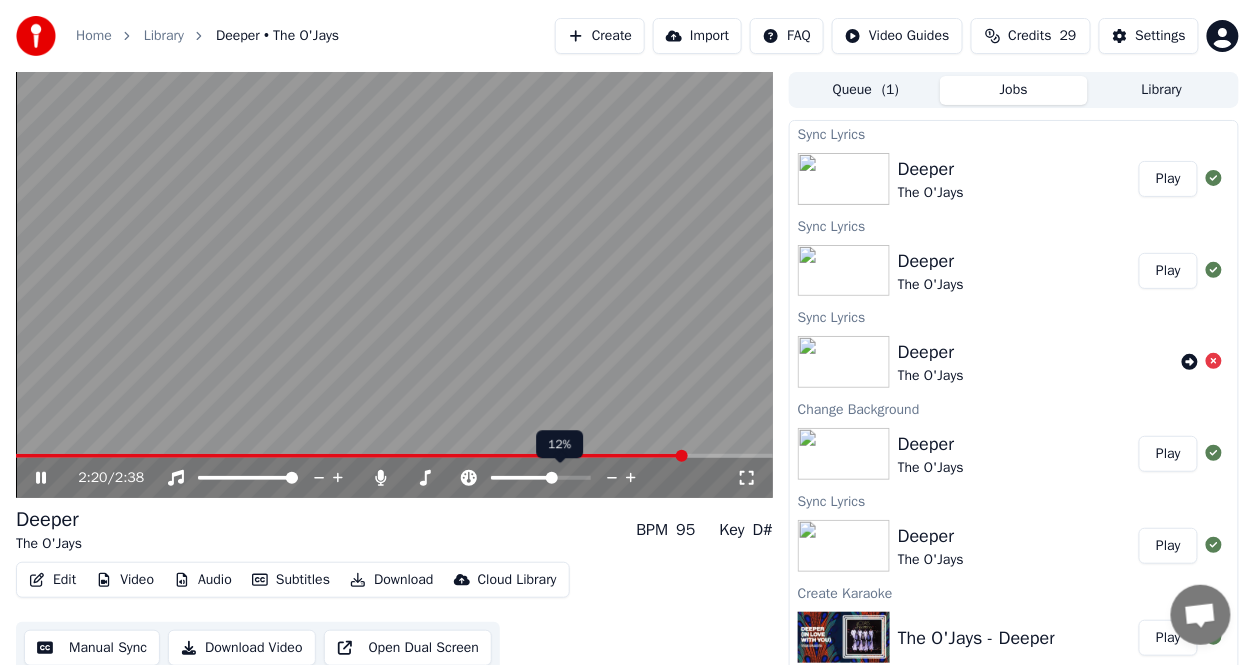 click 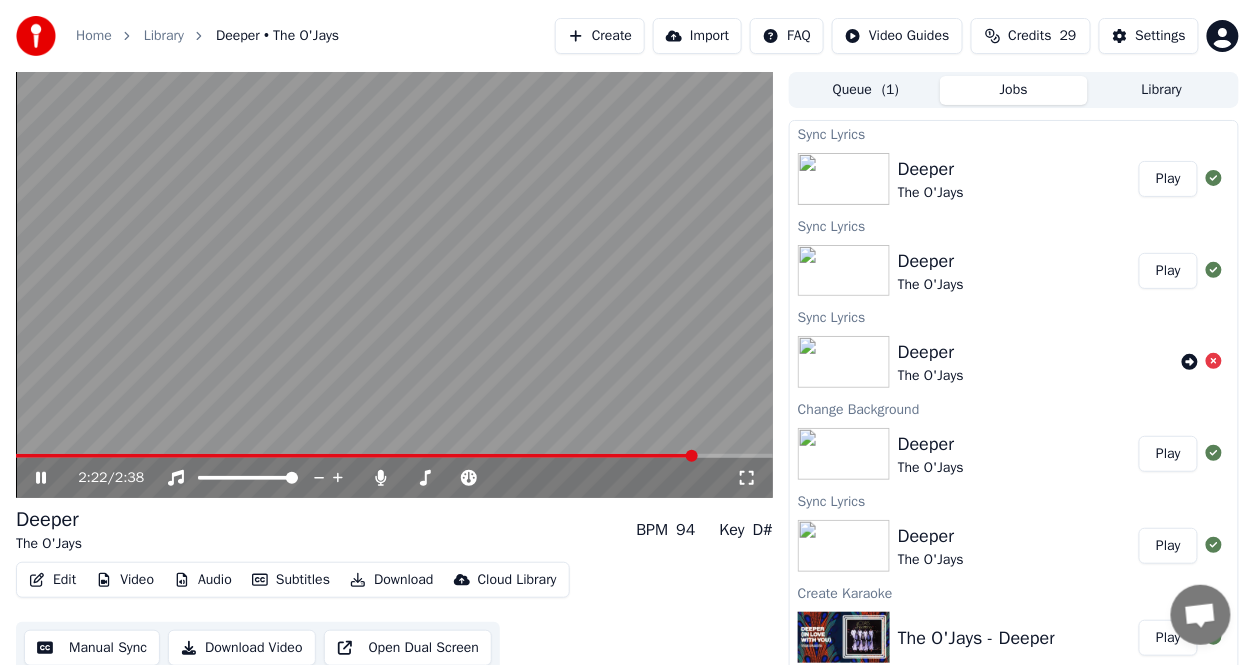 click on "Play" at bounding box center [1168, 179] 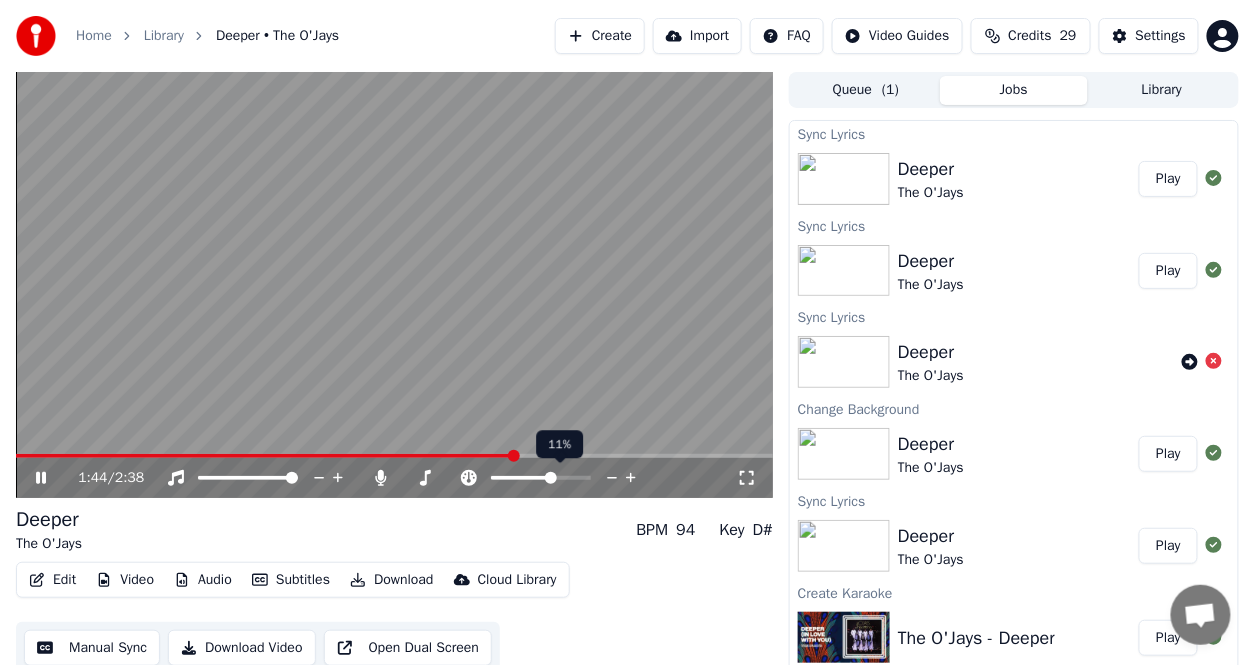 click 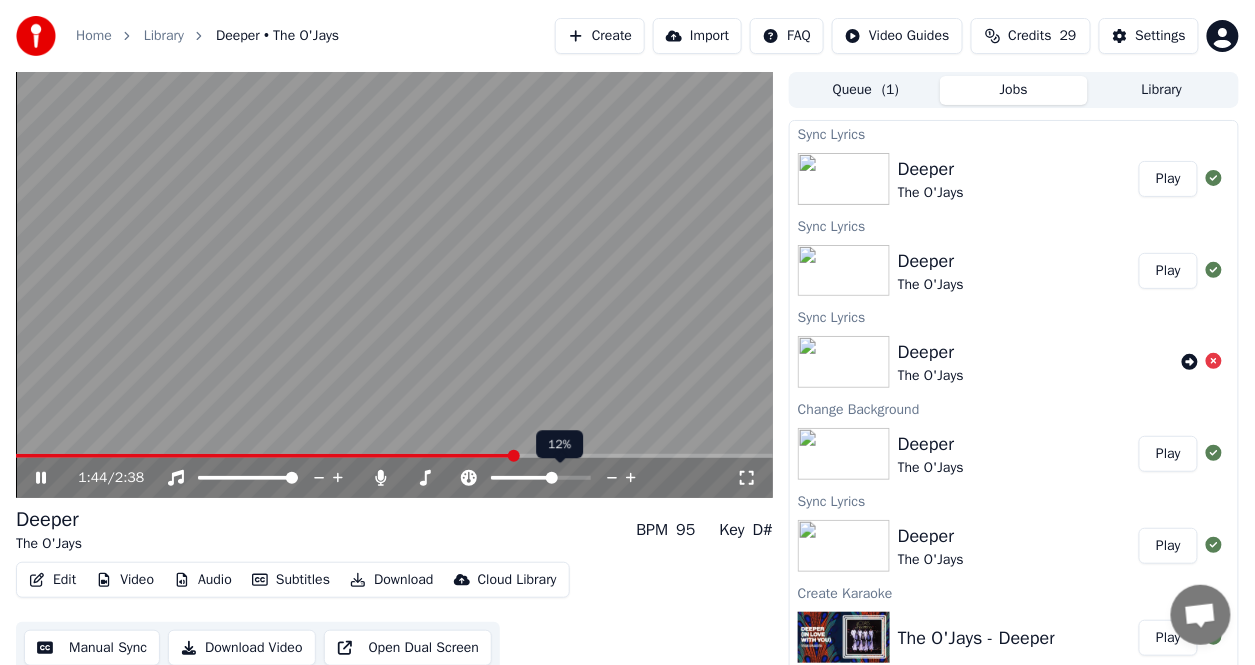 click 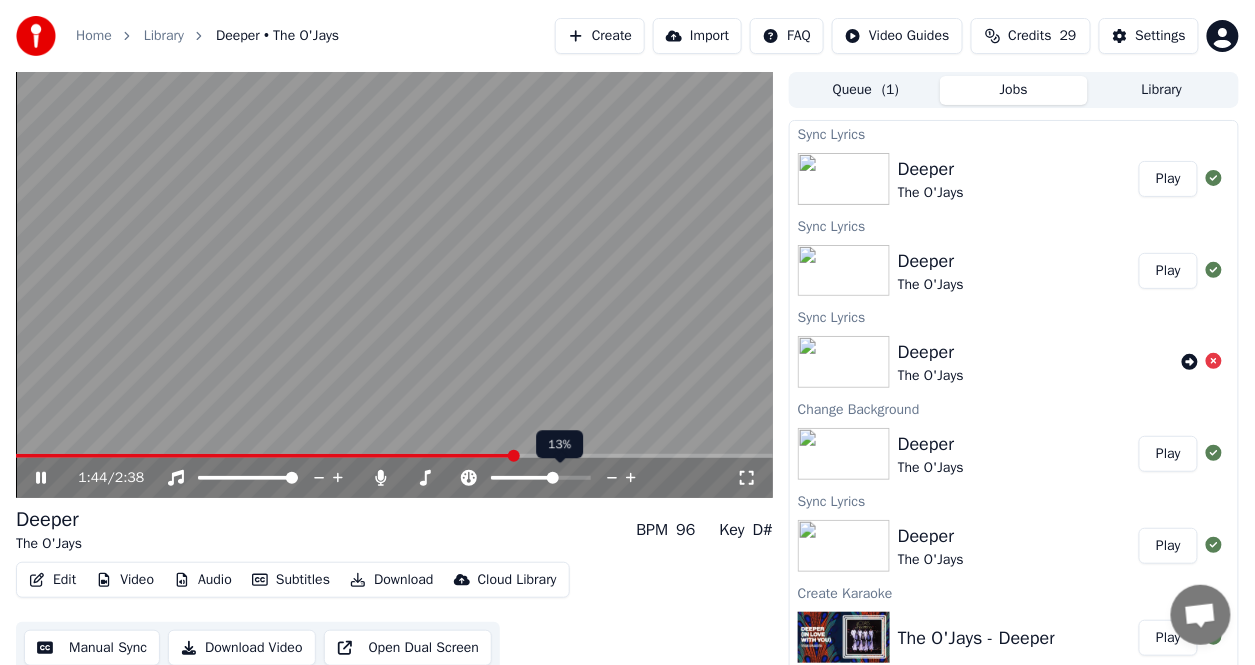 click 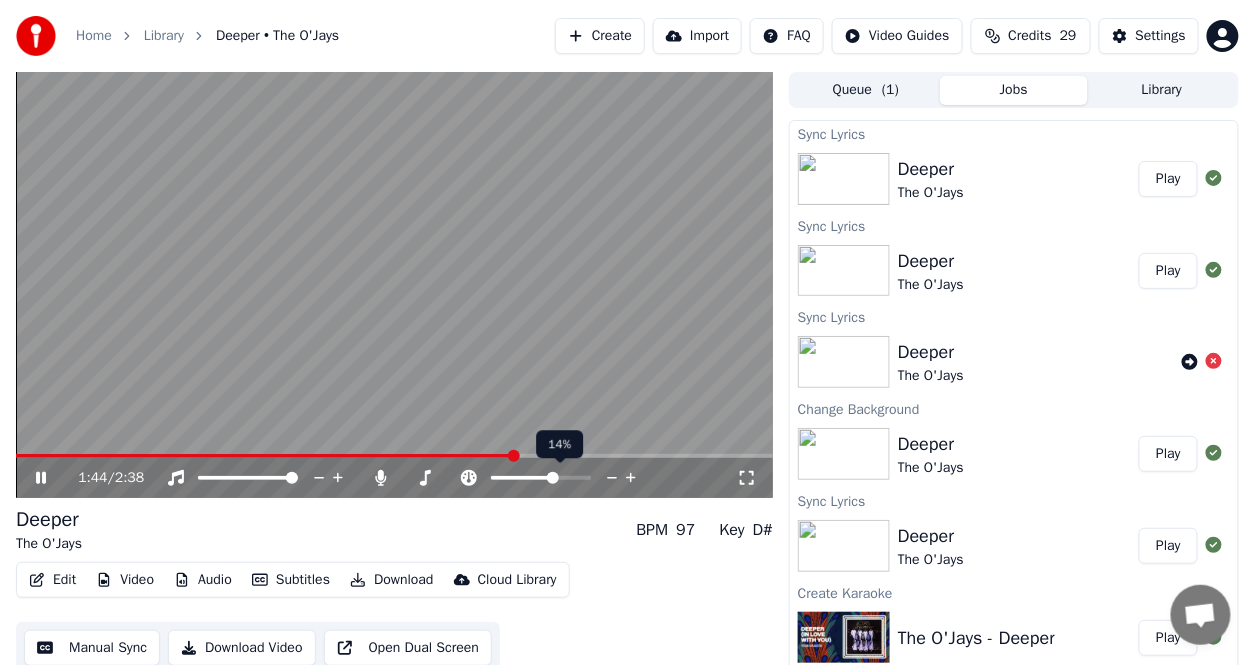 click 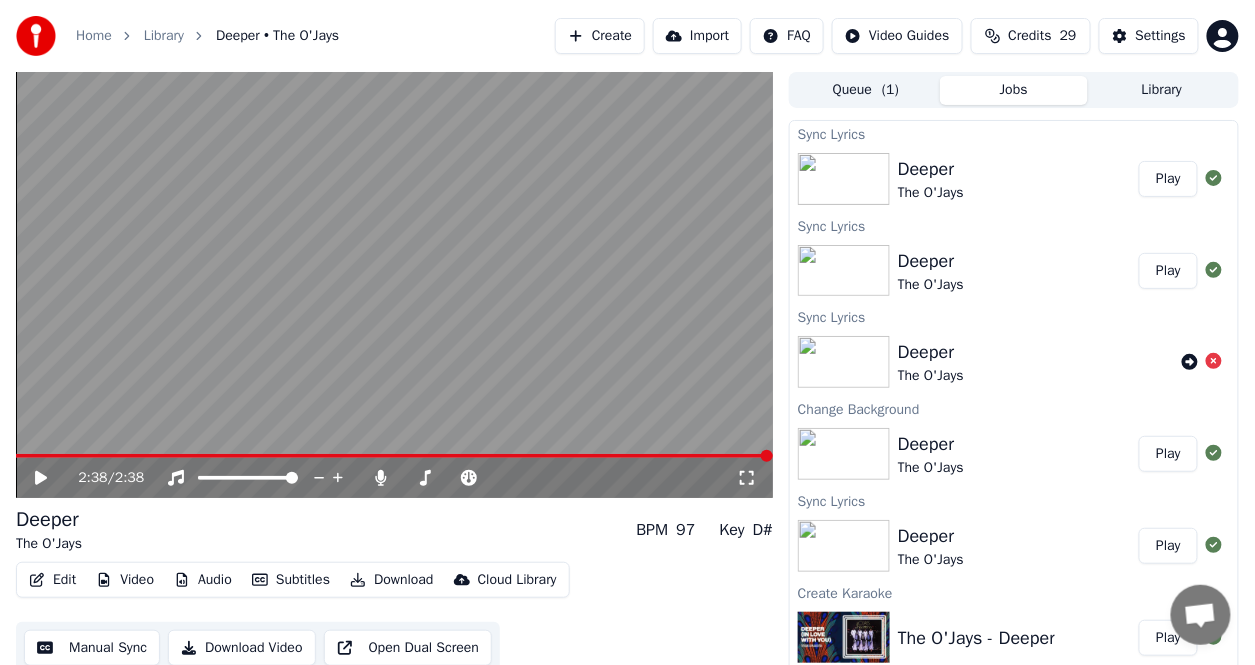 click on "Play" at bounding box center (1168, 179) 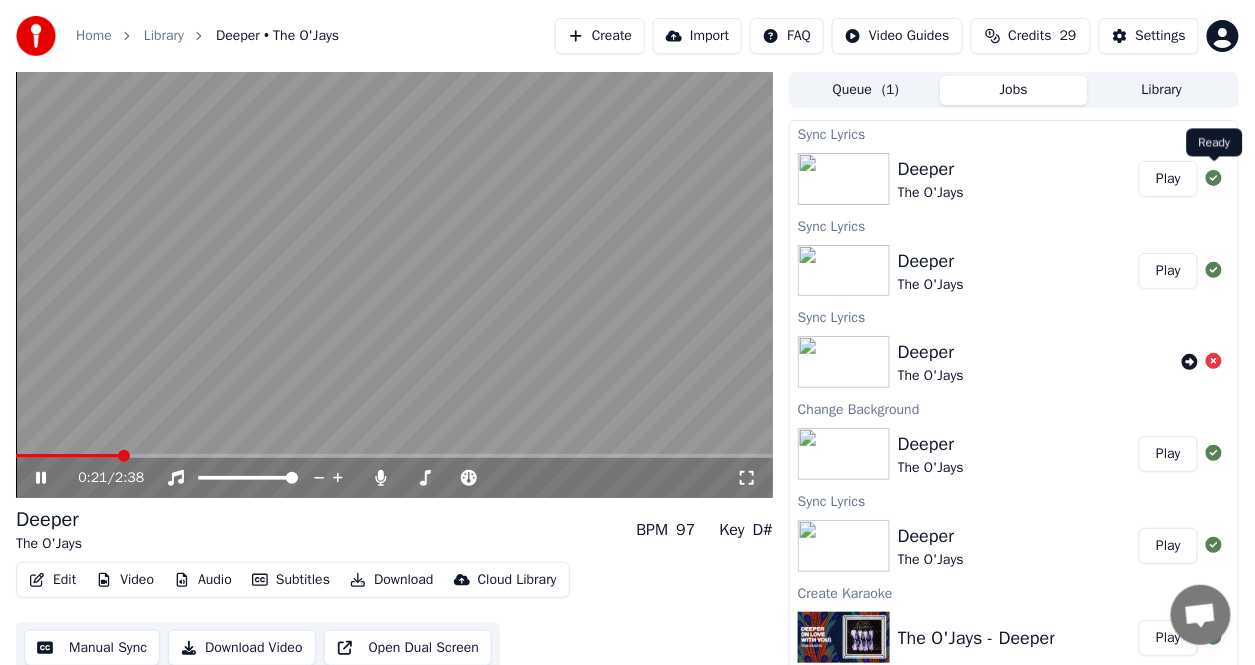 click 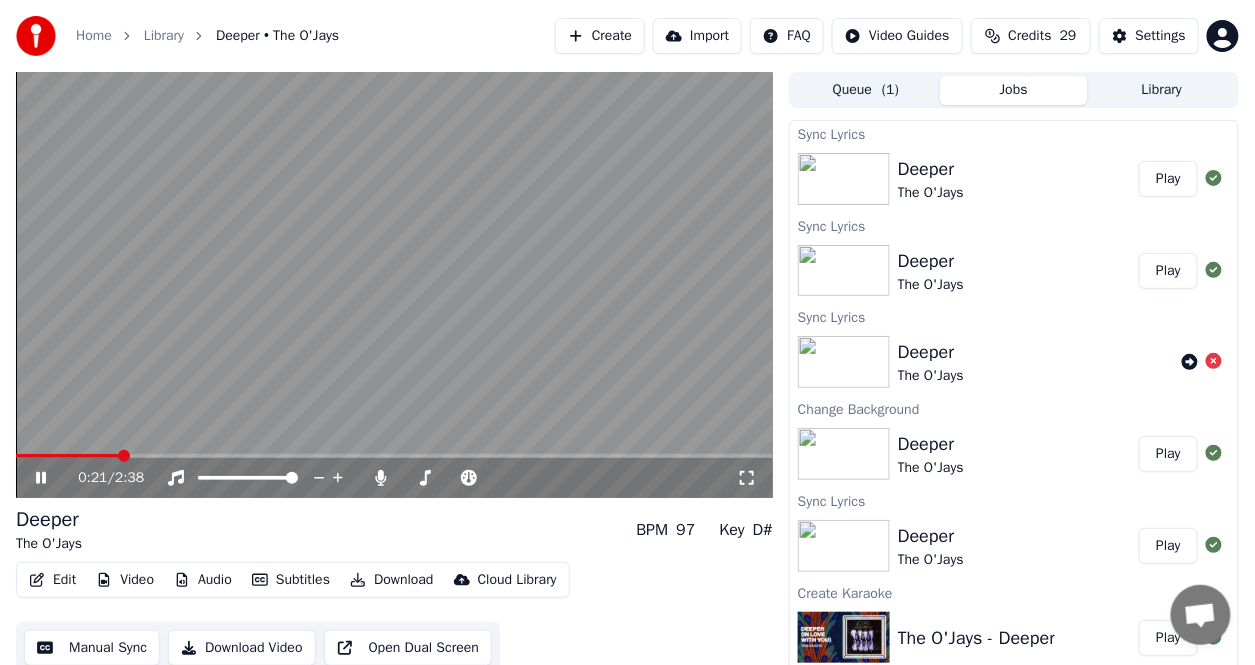 click 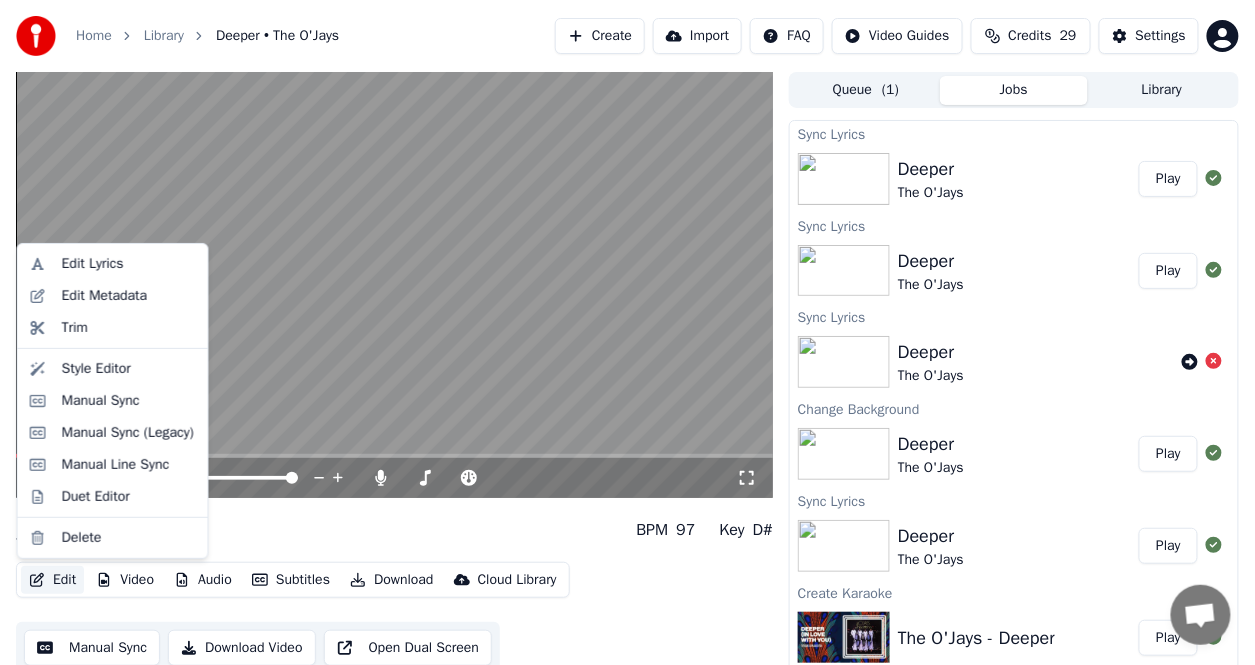 click on "Edit" at bounding box center [52, 580] 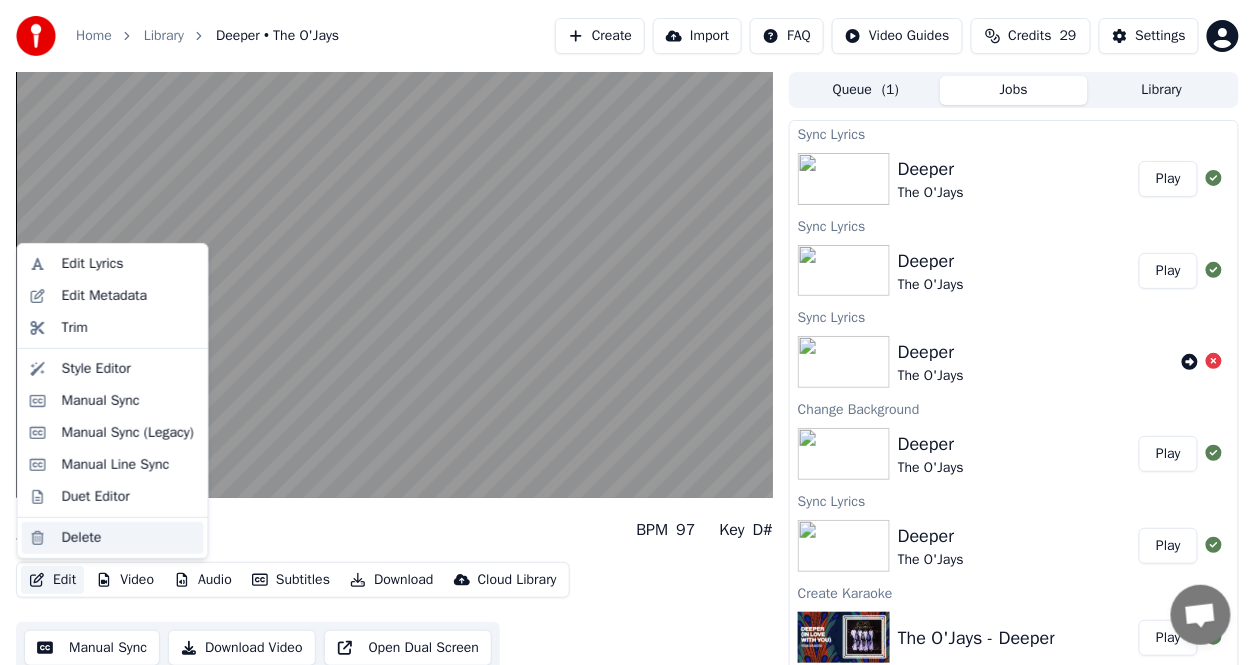click on "Delete" at bounding box center (82, 538) 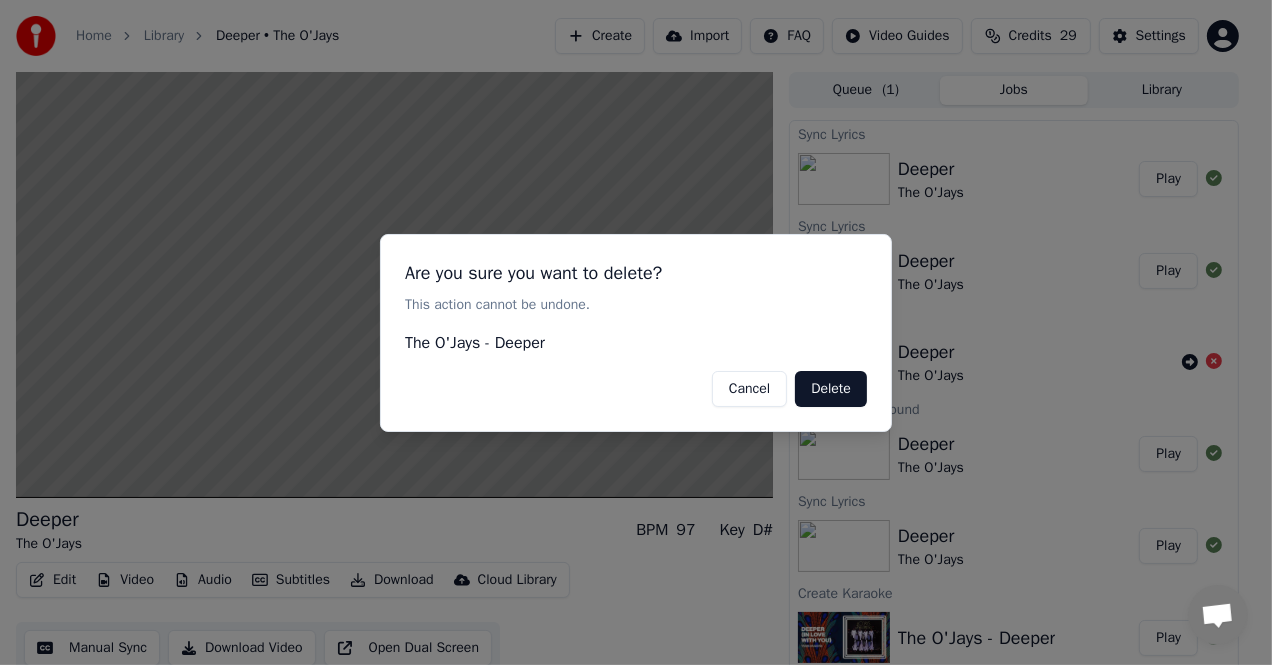 click on "Delete" at bounding box center [831, 388] 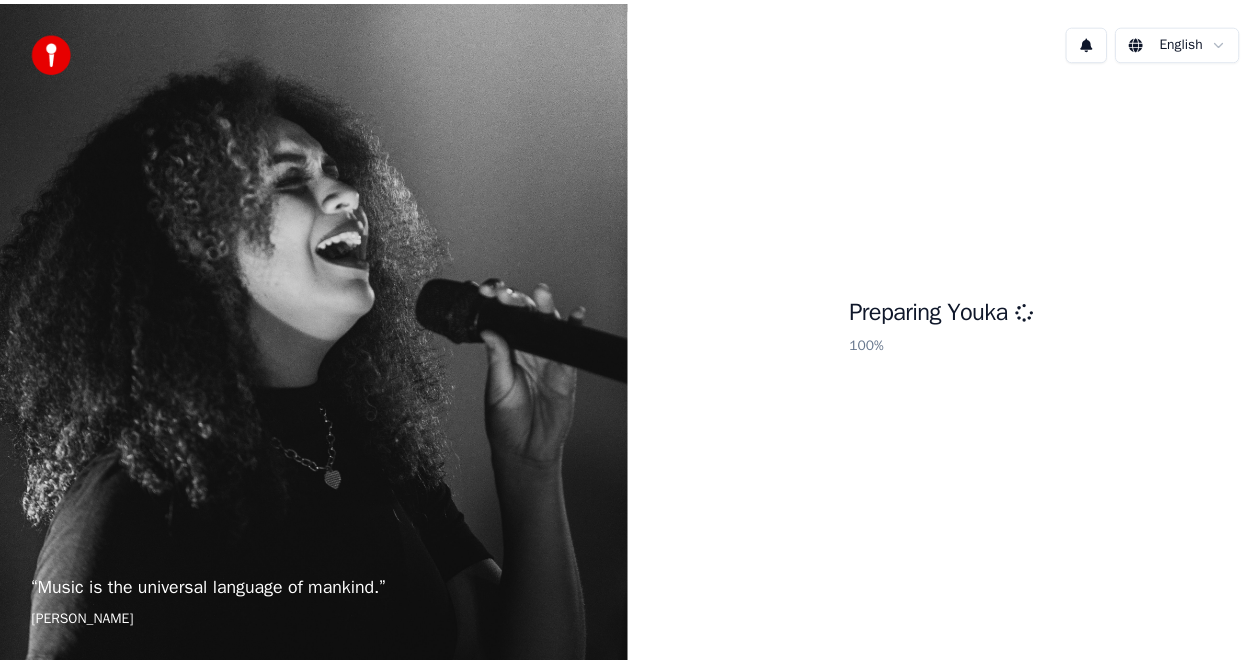 scroll, scrollTop: 0, scrollLeft: 0, axis: both 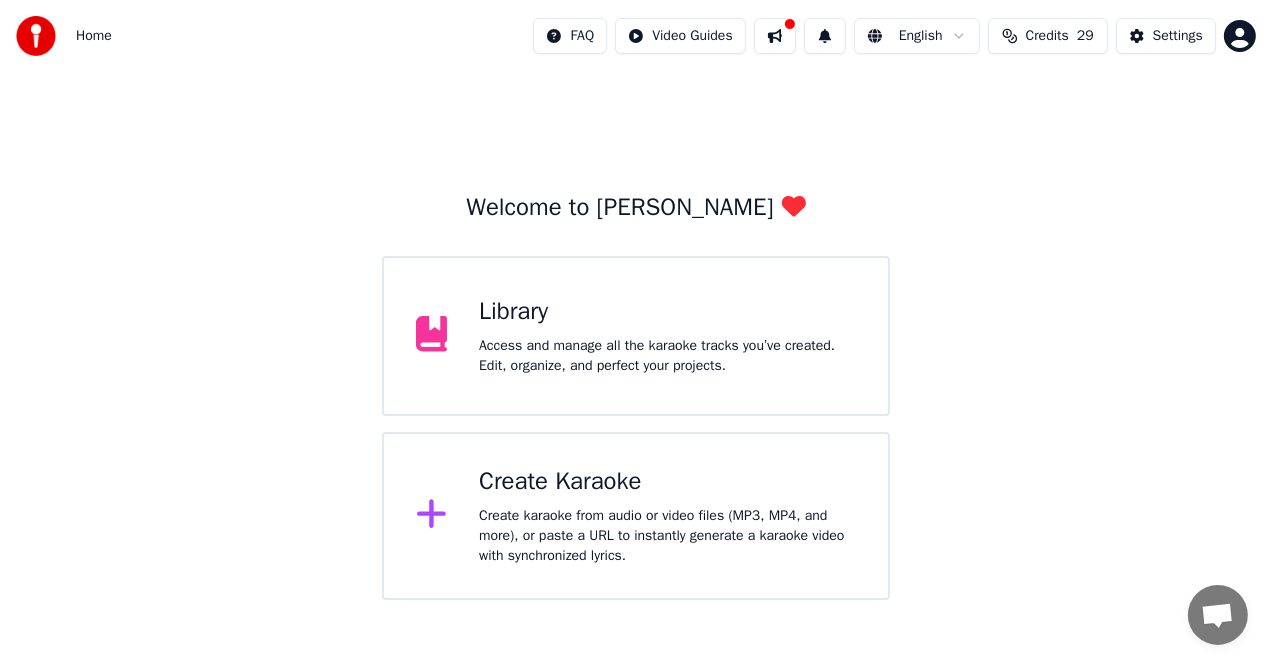 click on "Library Access and manage all the karaoke tracks you’ve created. Edit, organize, and perfect your projects." at bounding box center (636, 336) 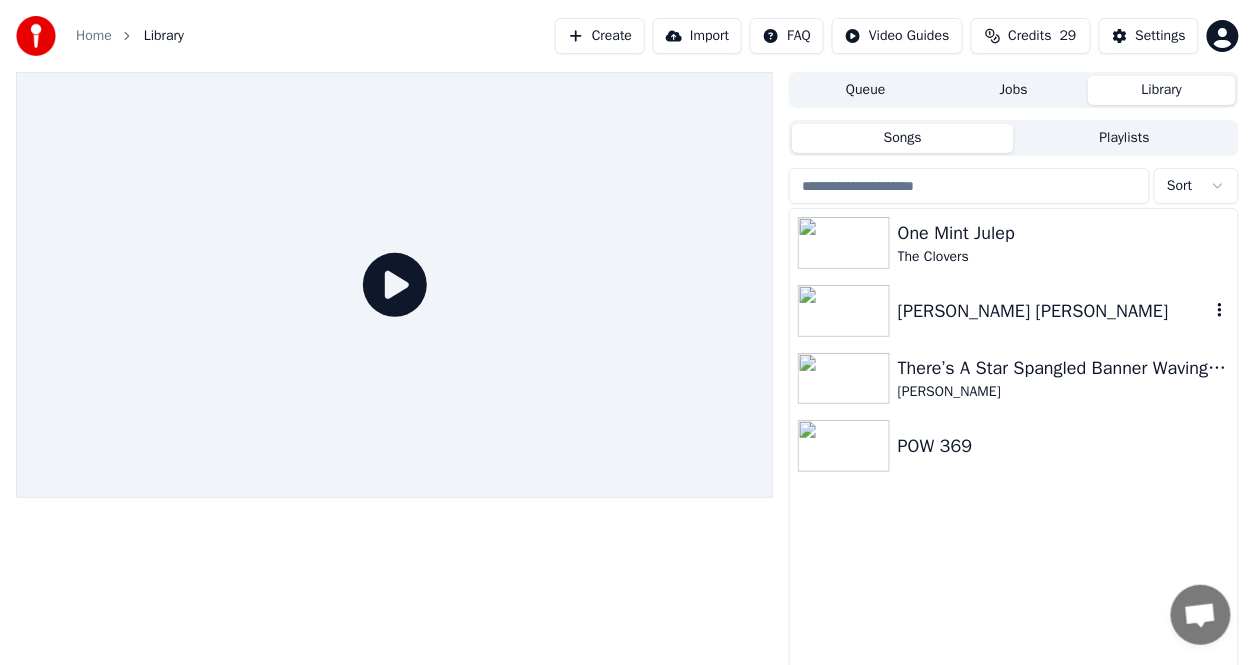 click on "[PERSON_NAME] [PERSON_NAME]" at bounding box center (1054, 311) 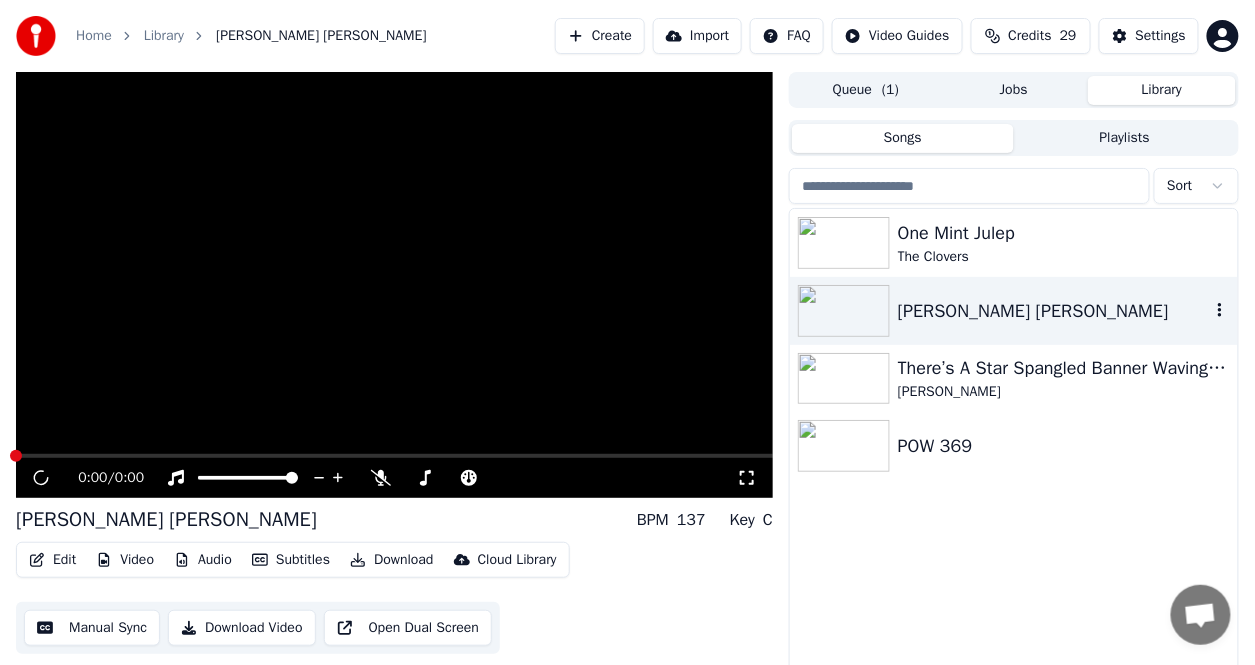 click on "[PERSON_NAME] [PERSON_NAME]" at bounding box center [1054, 311] 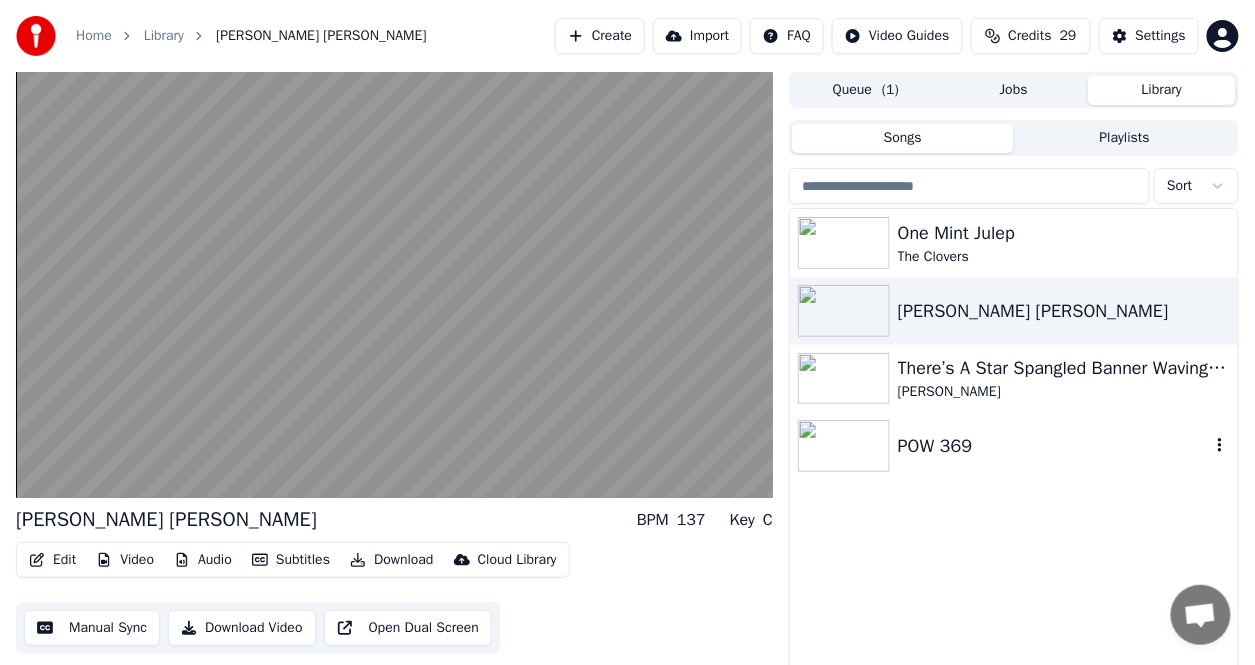 click on "POW 369" at bounding box center (1054, 446) 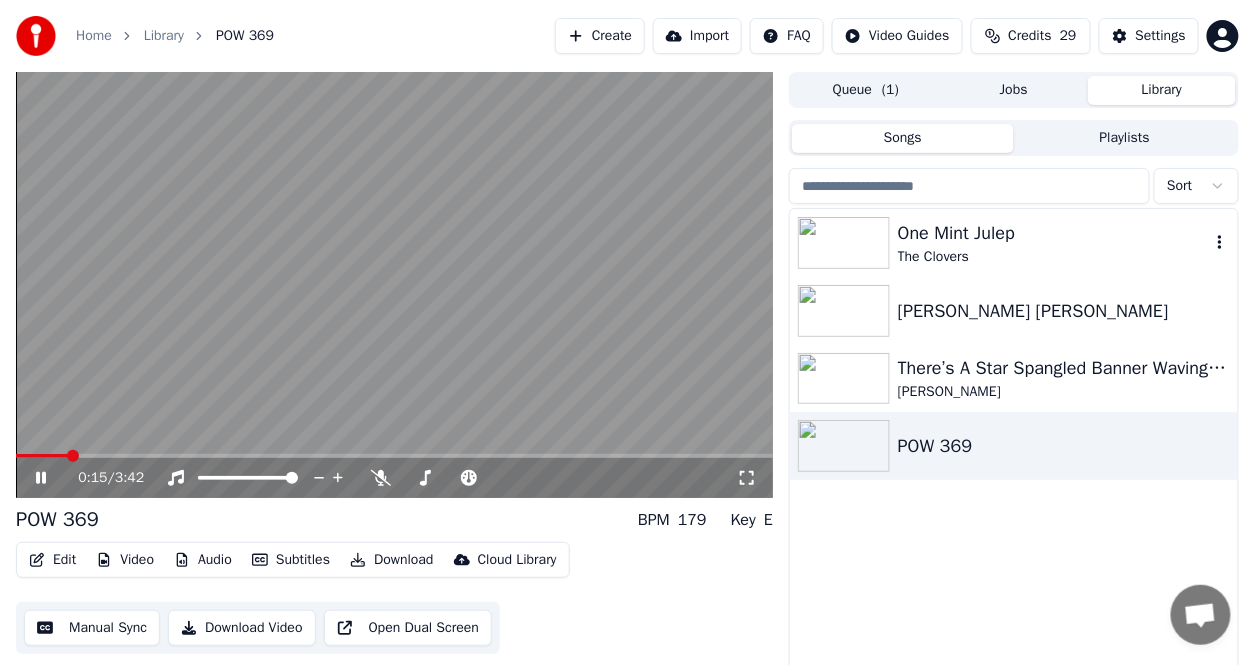 click on "One Mint Julep" at bounding box center [1054, 233] 